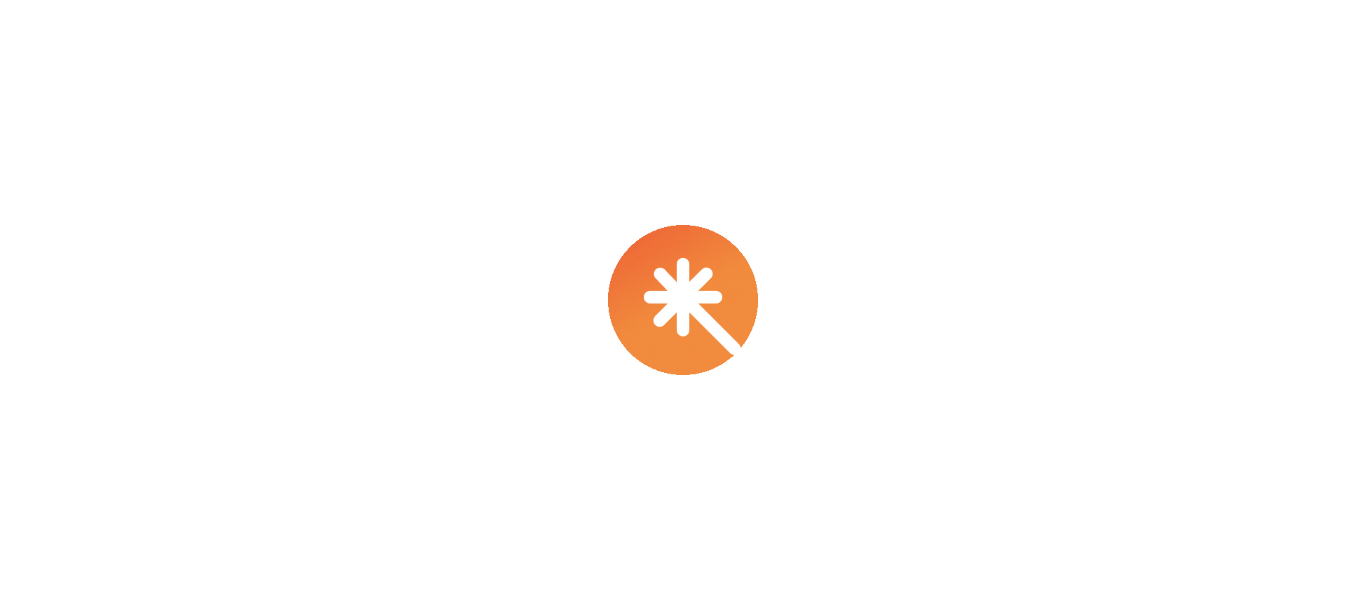 scroll, scrollTop: 0, scrollLeft: 0, axis: both 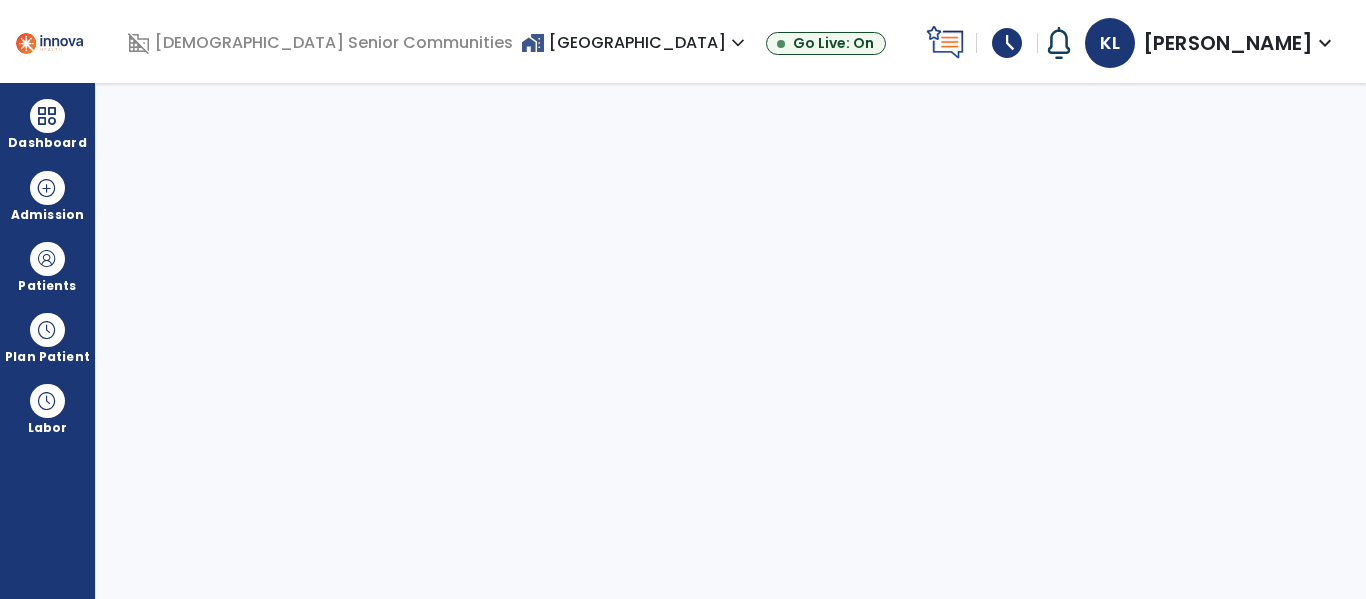 select on "****" 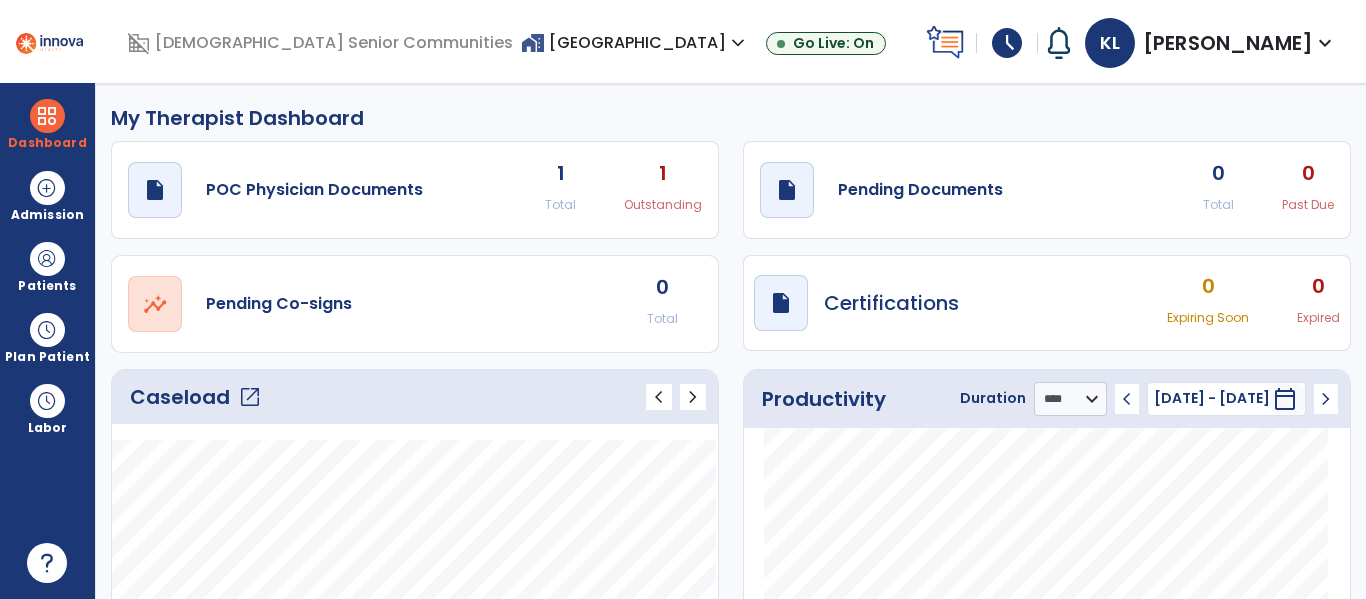 click on "home_work   [GEOGRAPHIC_DATA]   expand_more" at bounding box center [635, 42] 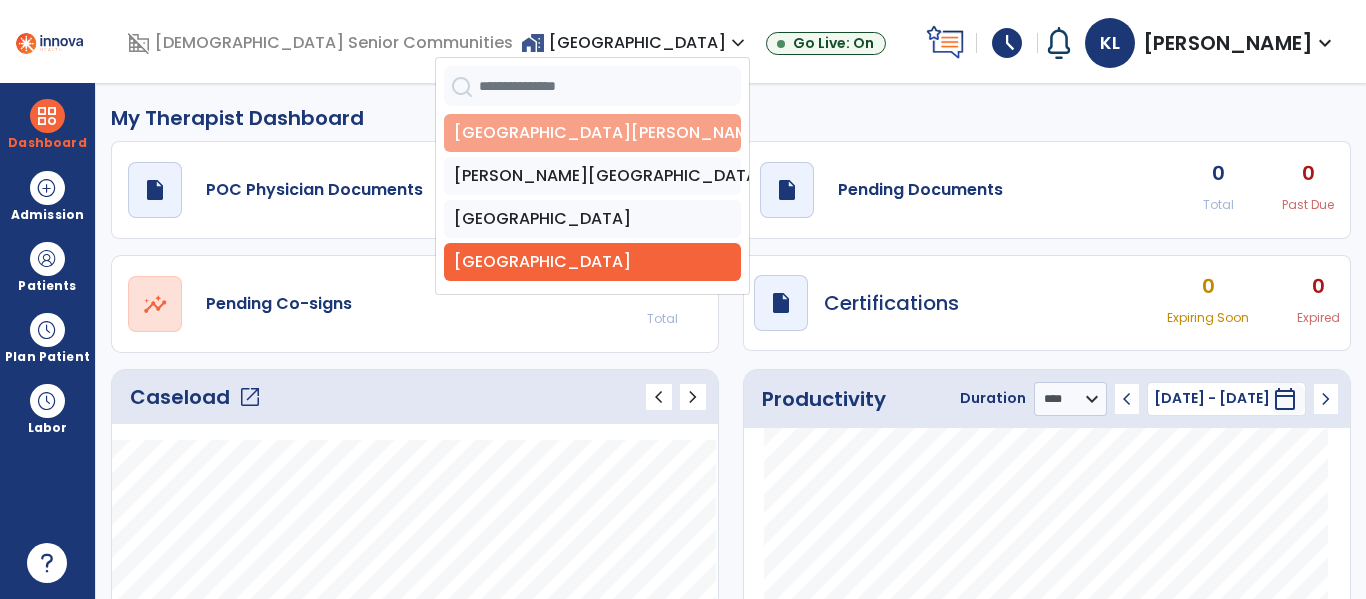 click on "[GEOGRAPHIC_DATA][PERSON_NAME]" at bounding box center (592, 133) 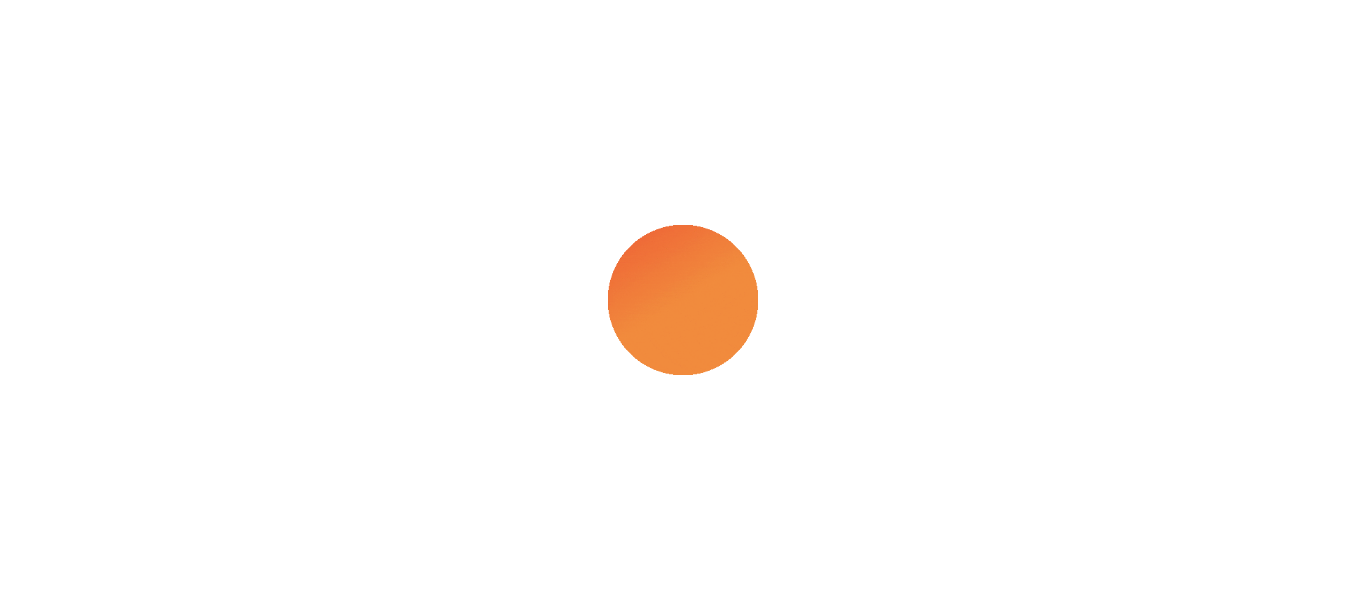 scroll, scrollTop: 0, scrollLeft: 0, axis: both 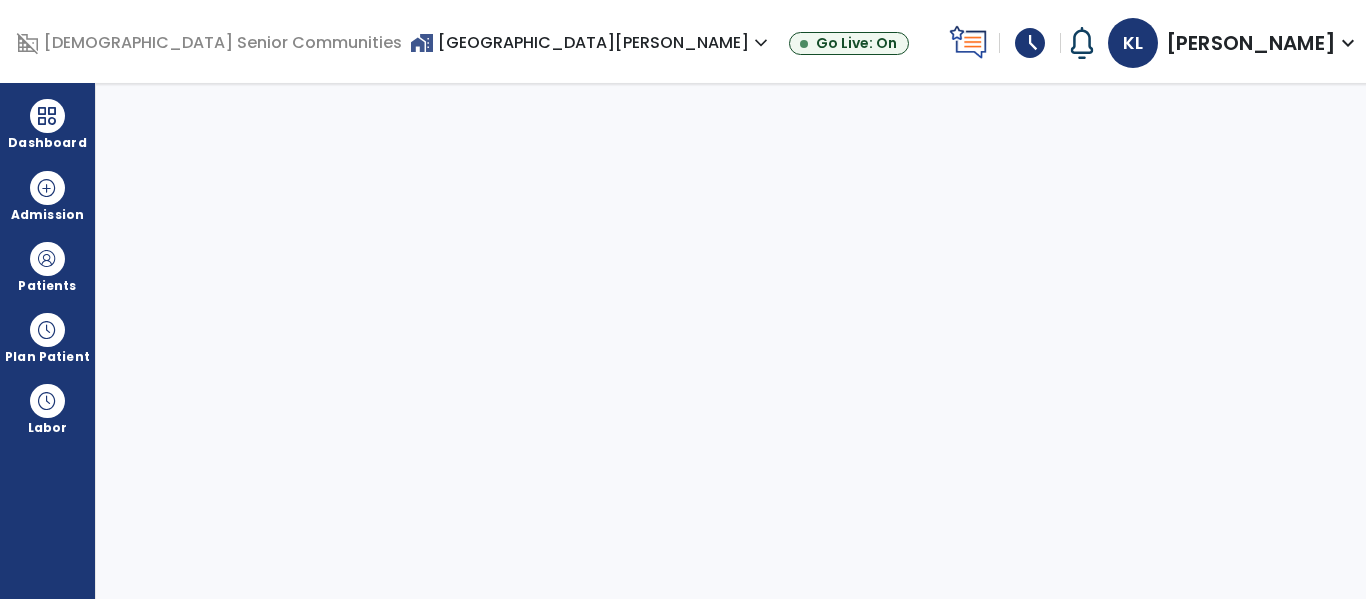 select on "****" 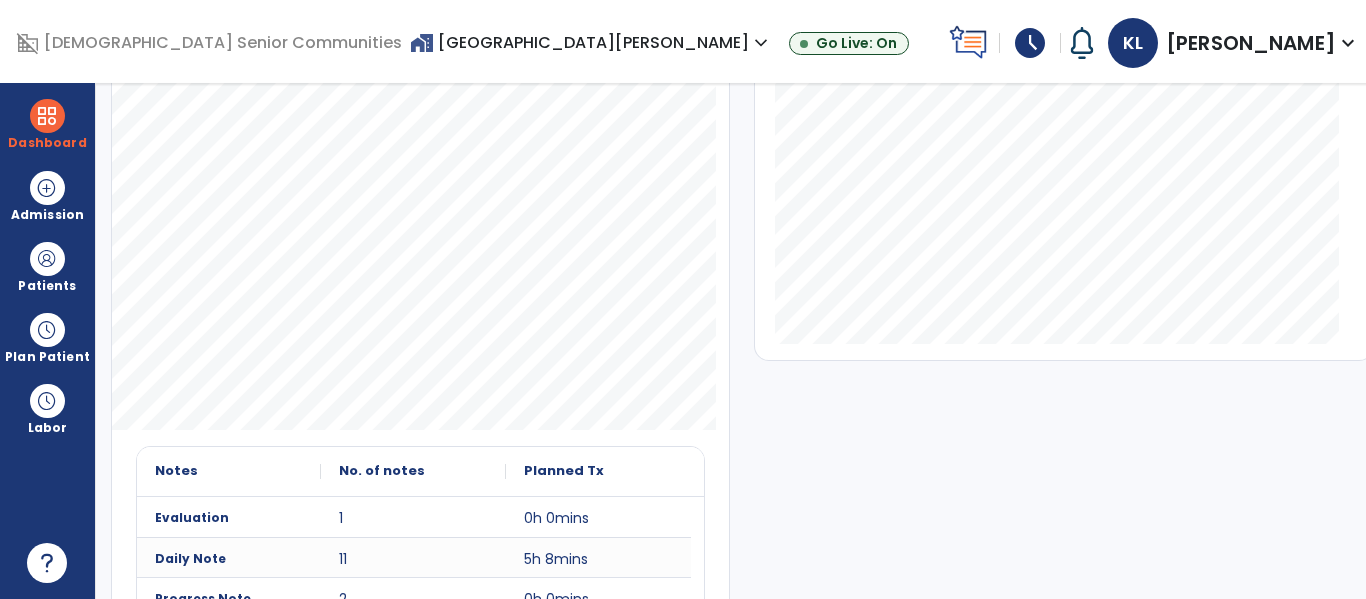 scroll, scrollTop: 0, scrollLeft: 0, axis: both 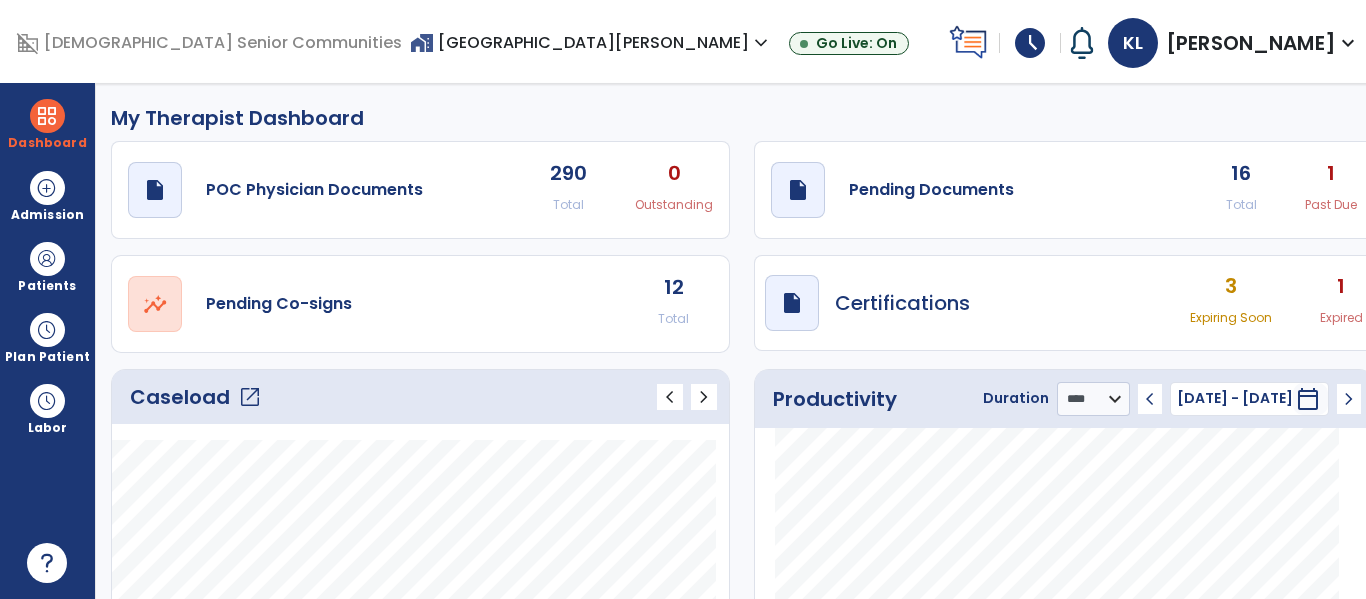 click on "open_in_new" 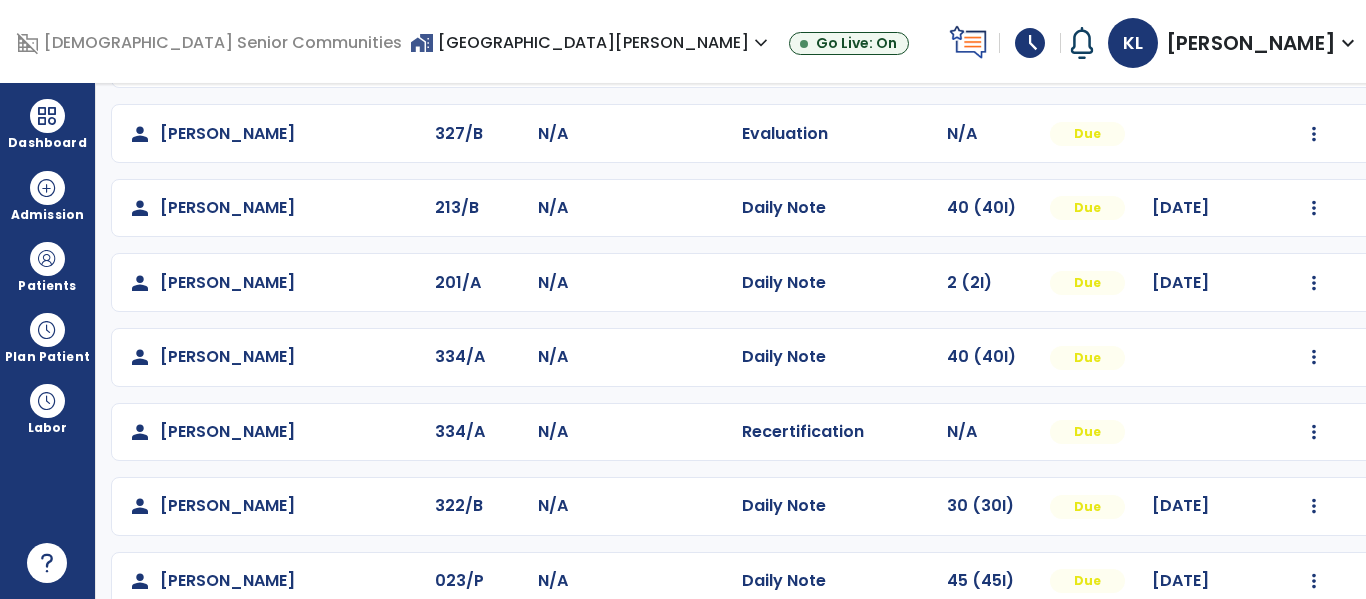 scroll, scrollTop: 256, scrollLeft: 0, axis: vertical 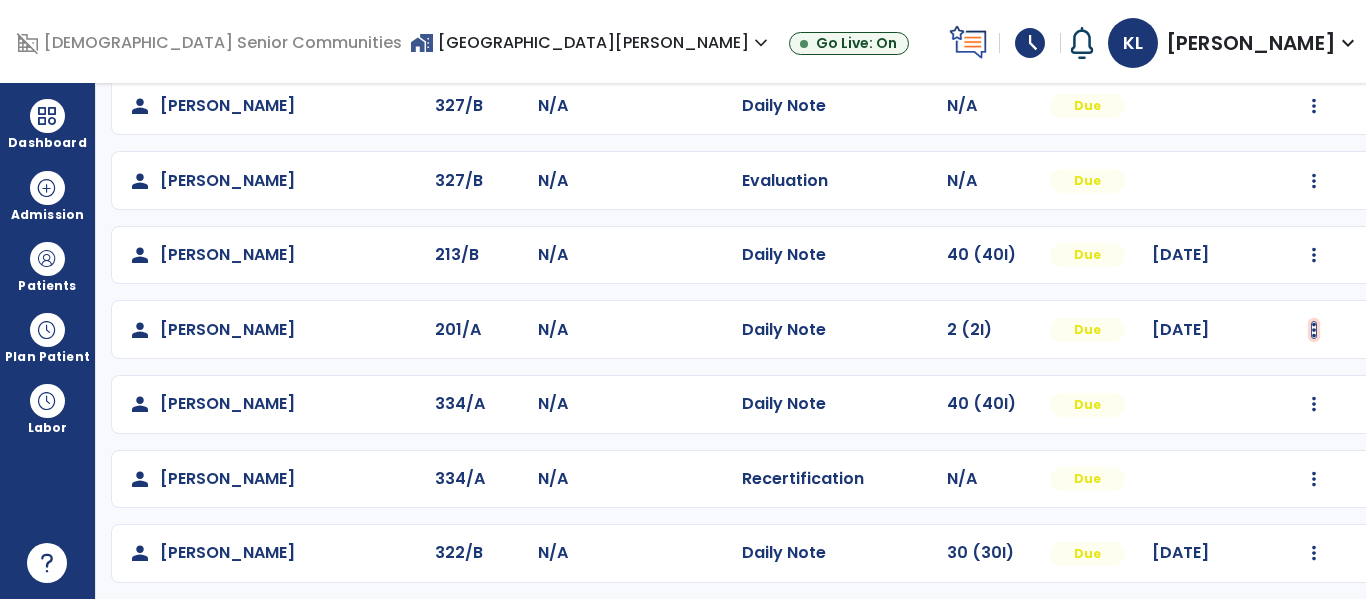 click at bounding box center [1314, 106] 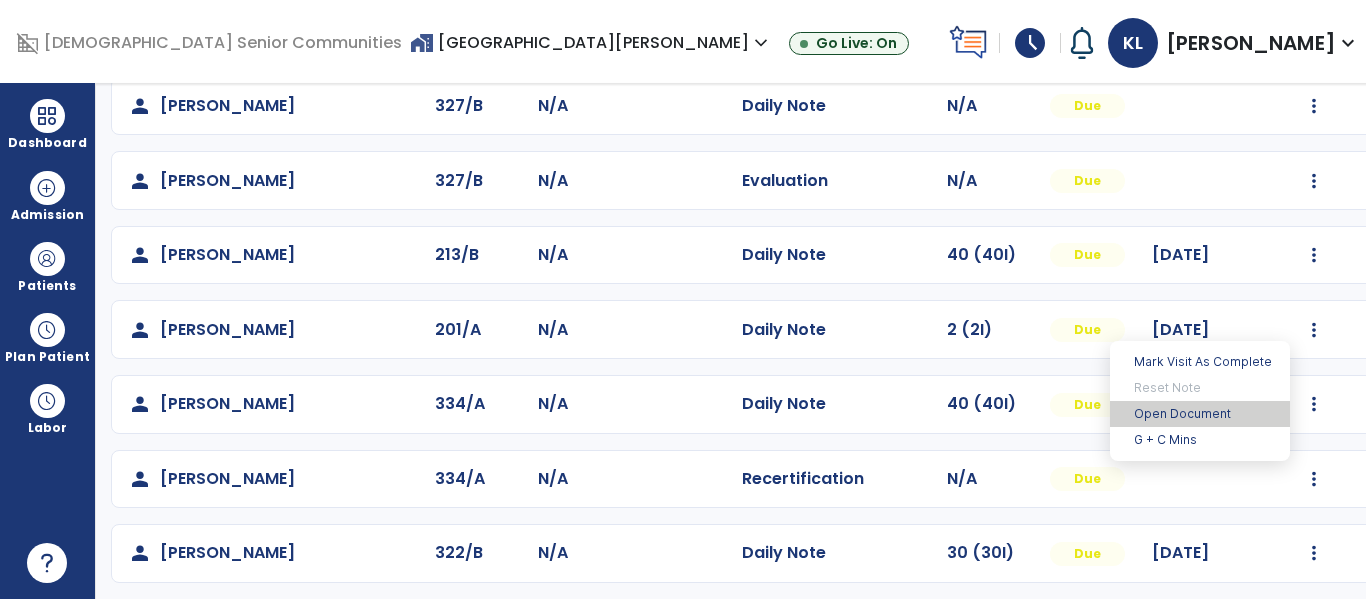 click on "Open Document" at bounding box center [1200, 414] 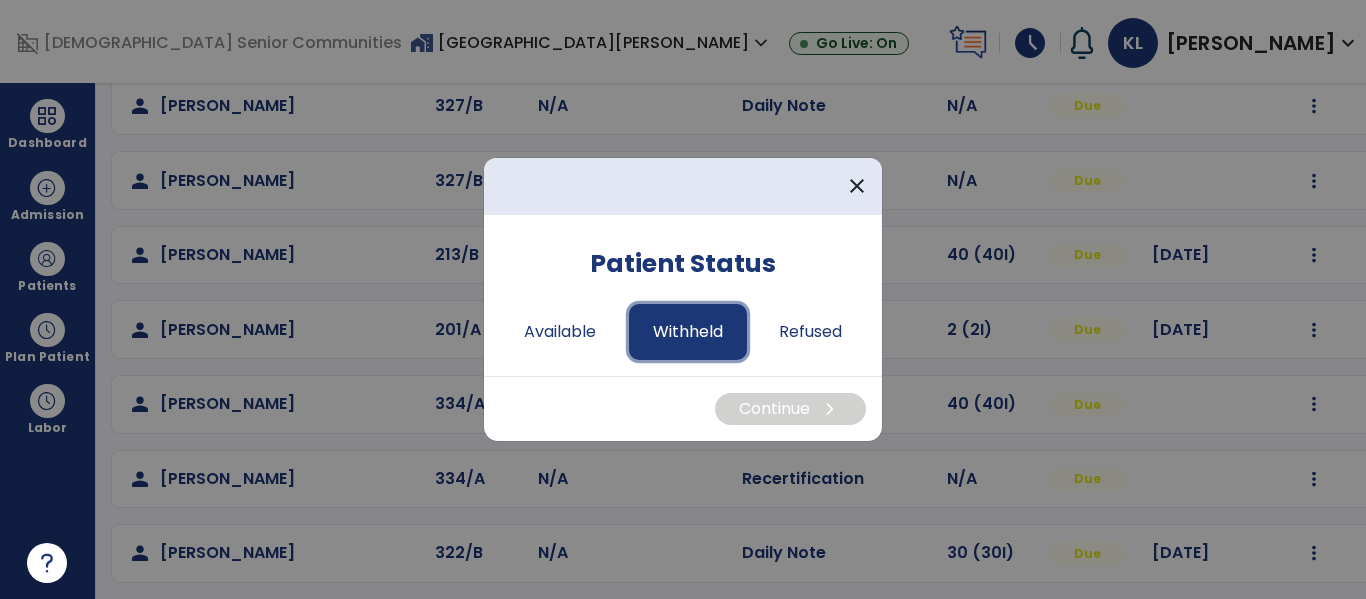 click on "Withheld" at bounding box center (688, 332) 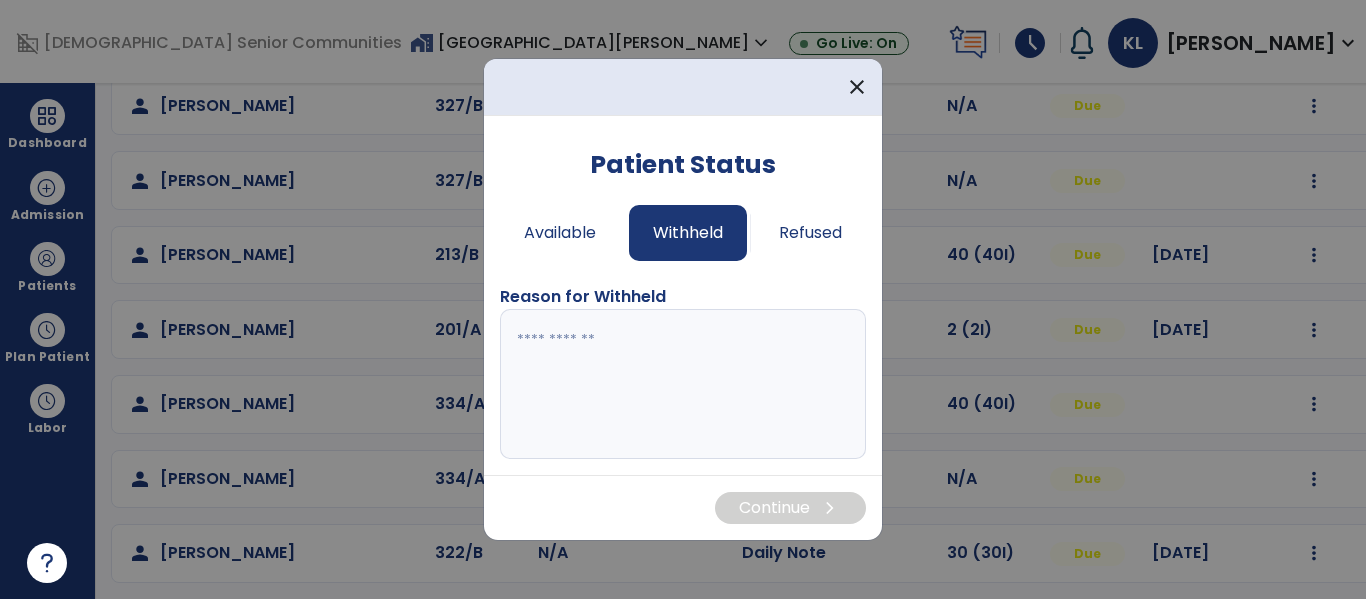 click at bounding box center (683, 384) 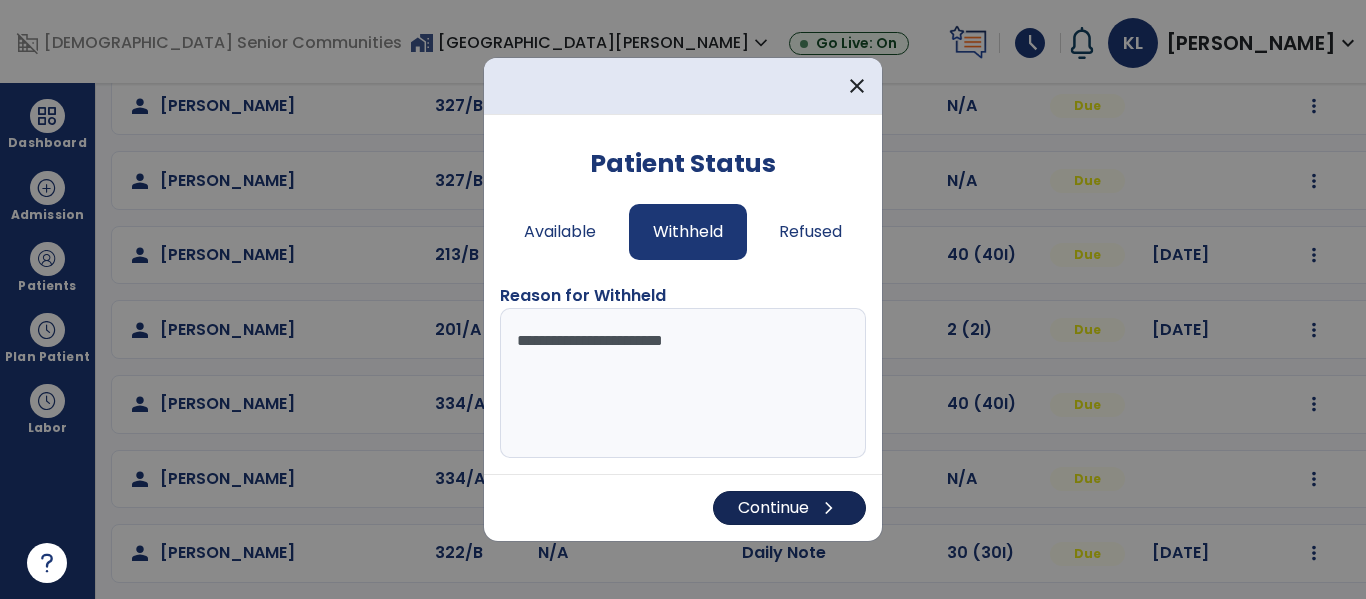 type on "**********" 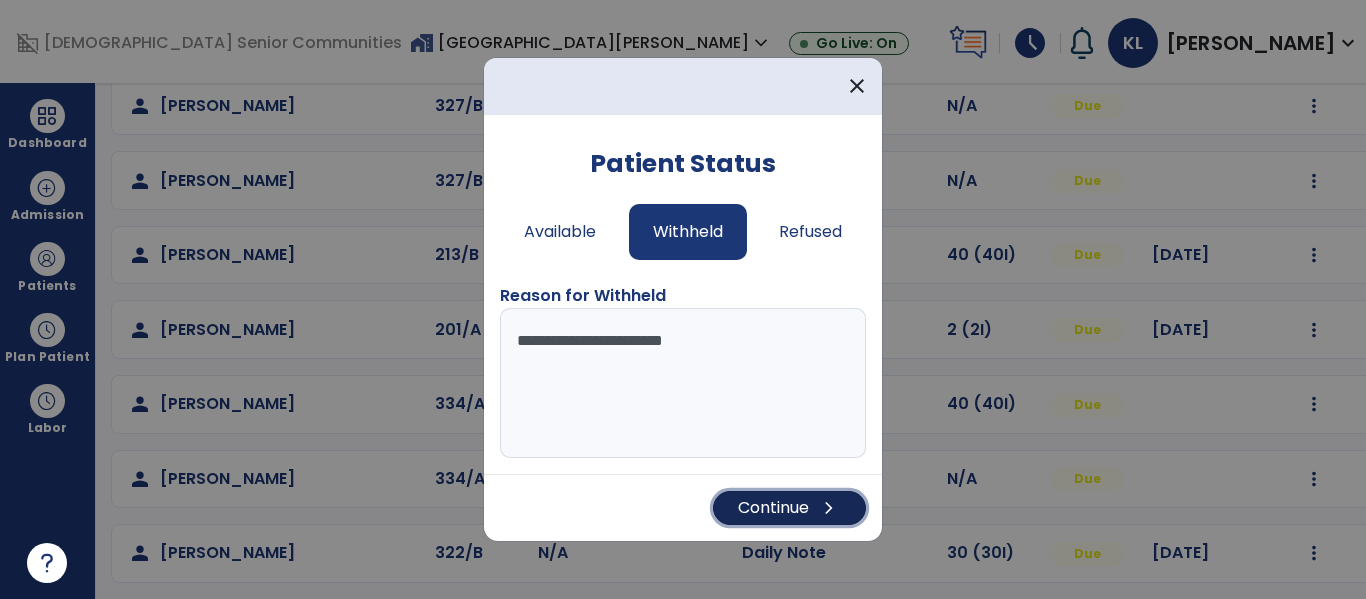 click on "Continue   chevron_right" at bounding box center (789, 508) 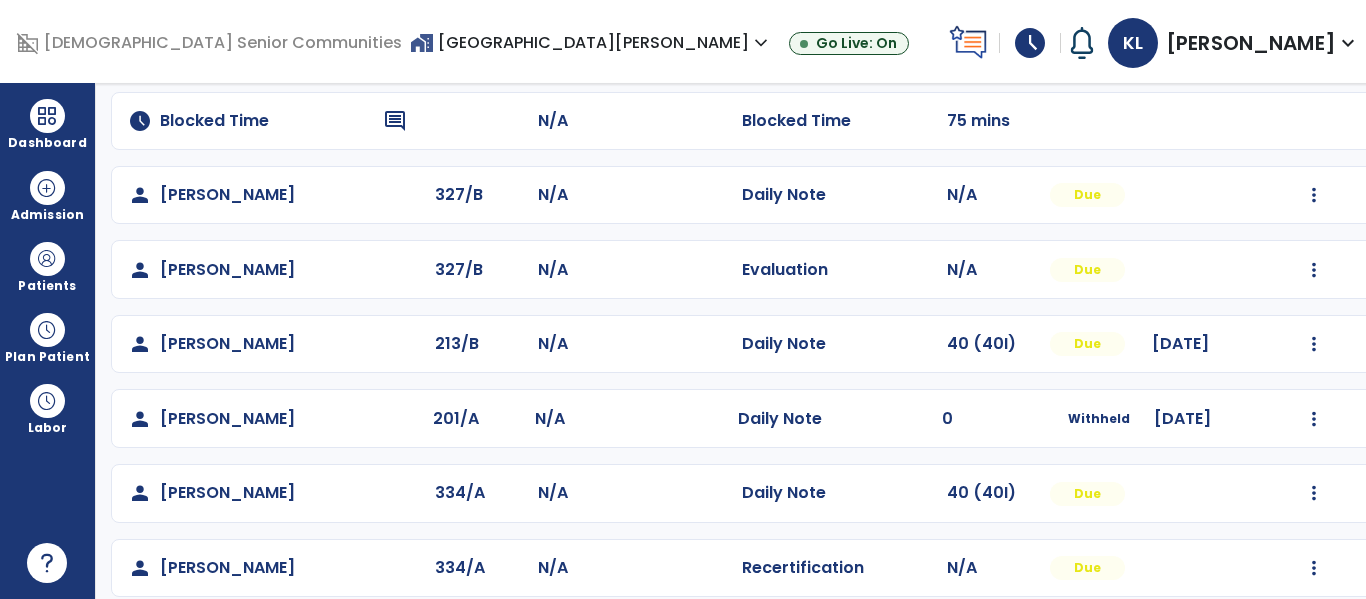 scroll, scrollTop: 145, scrollLeft: 0, axis: vertical 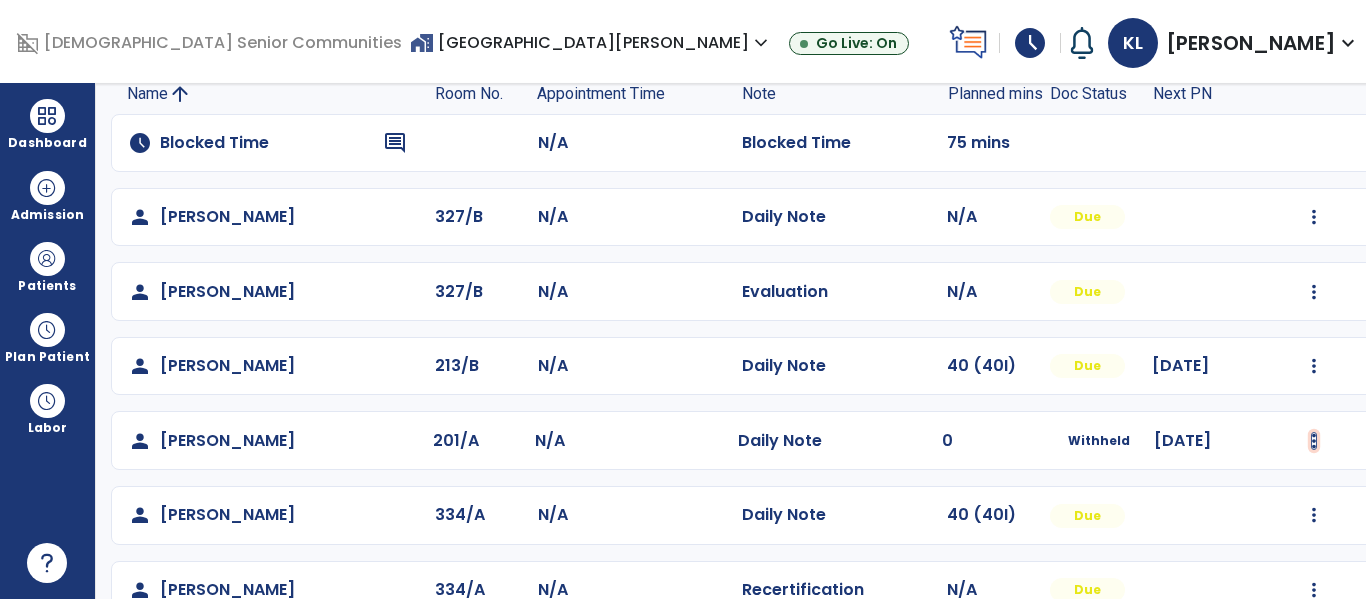 click at bounding box center [1314, 217] 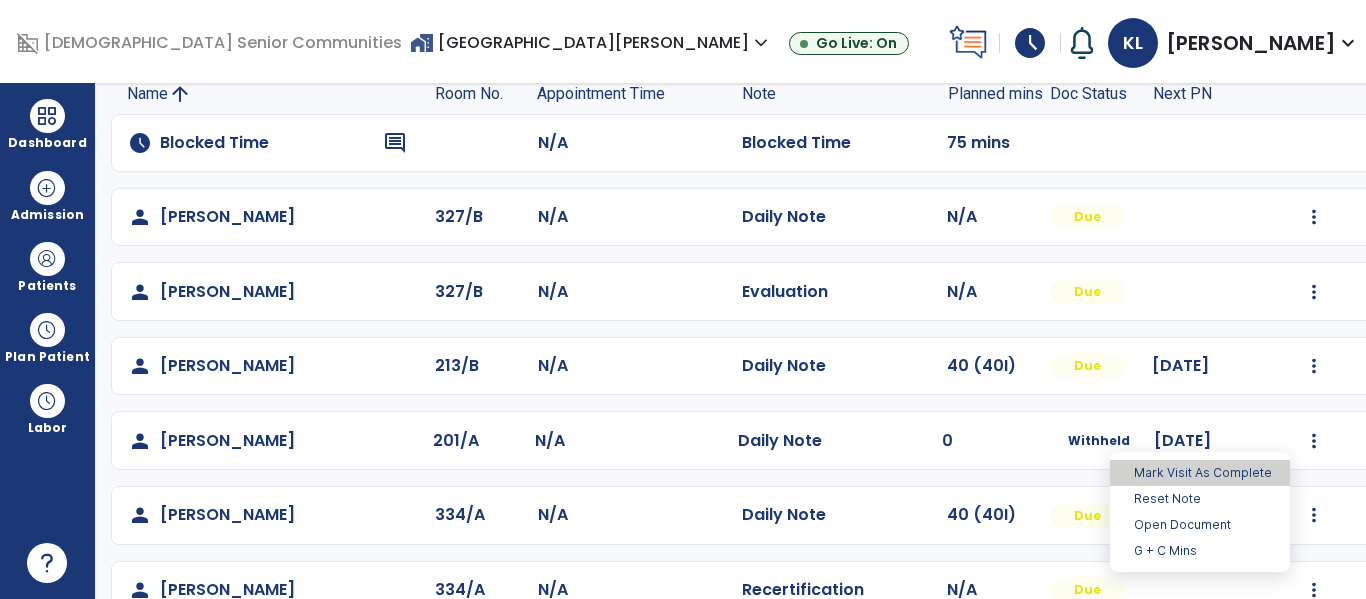 click on "Mark Visit As Complete" at bounding box center [1200, 473] 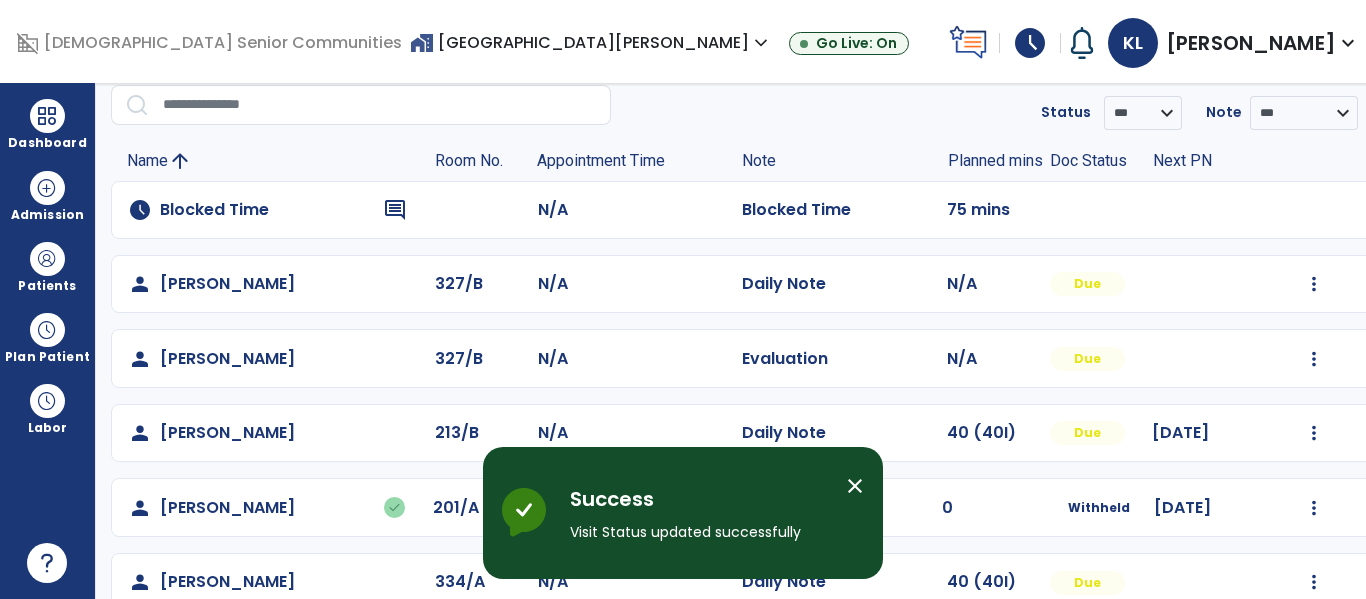 scroll, scrollTop: 0, scrollLeft: 0, axis: both 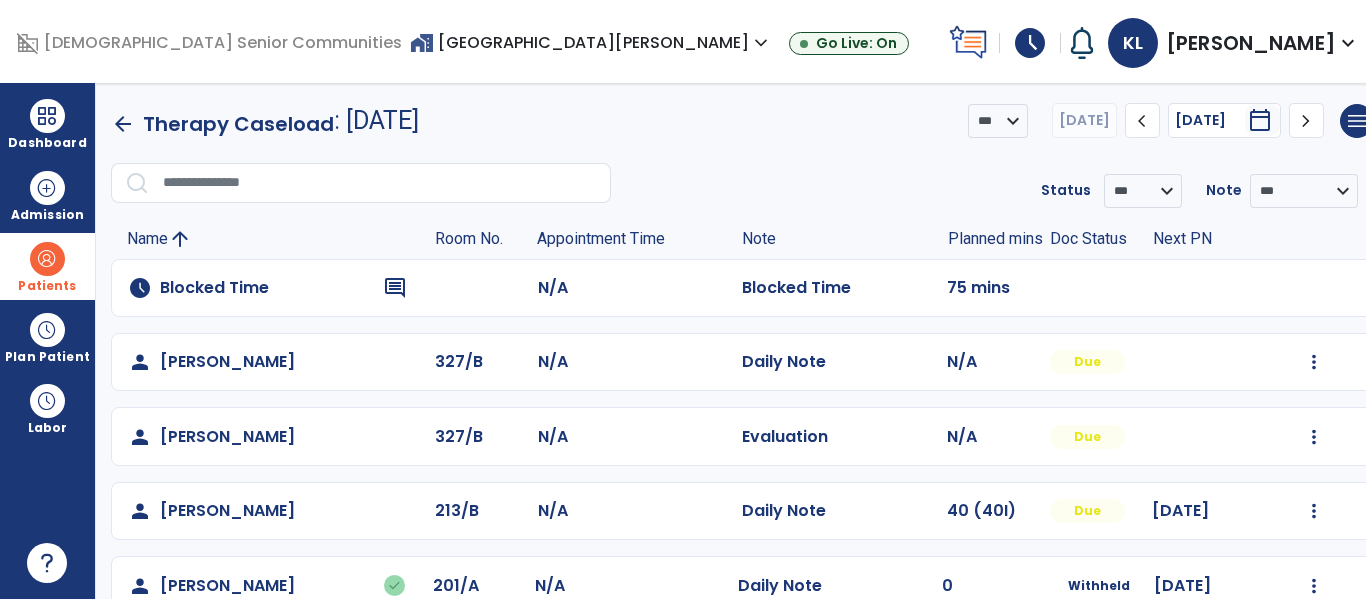 click on "Patients" at bounding box center (47, 286) 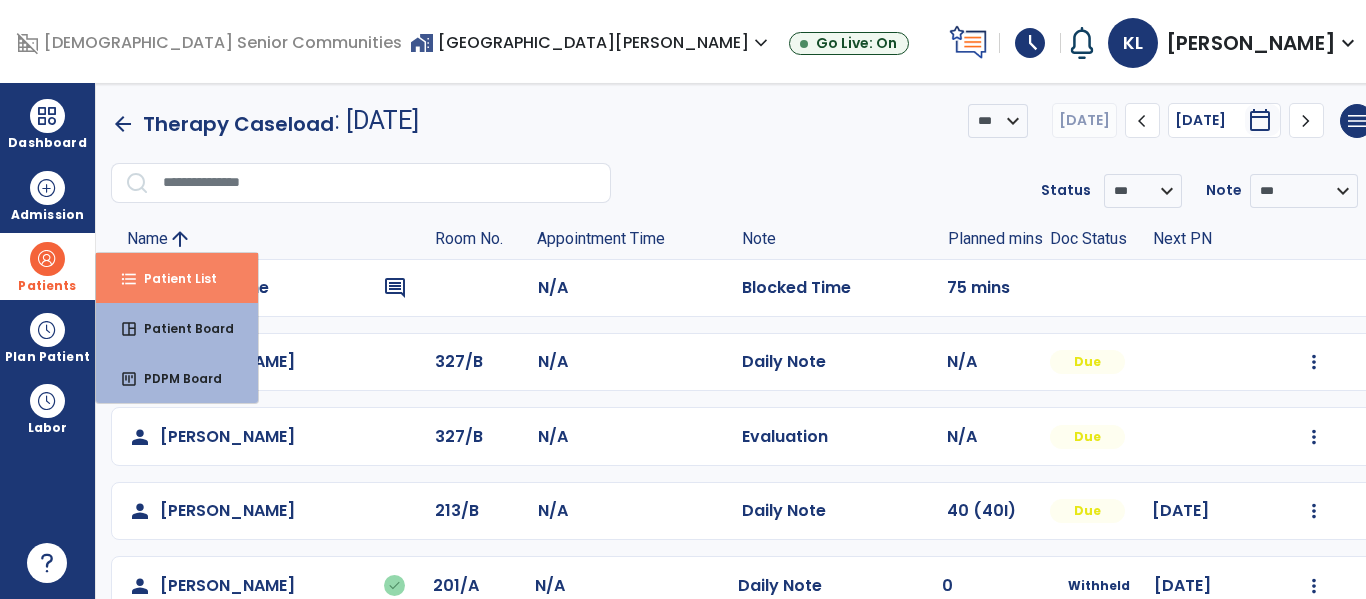 click on "Patient List" at bounding box center [172, 278] 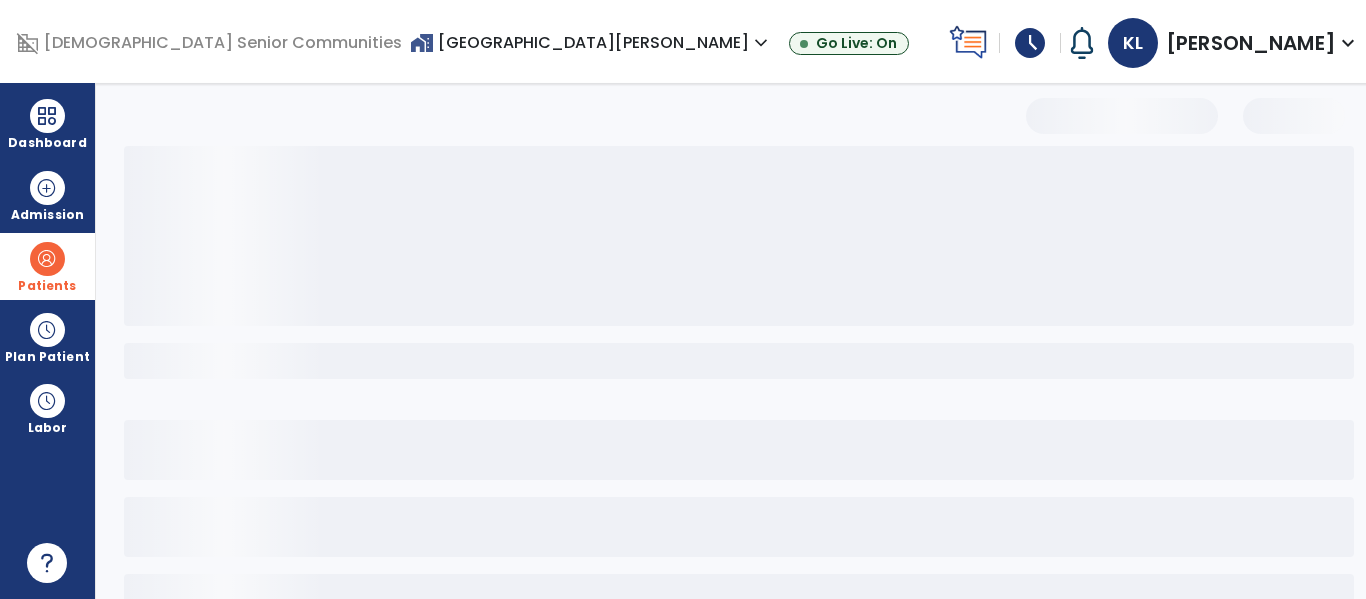 select on "***" 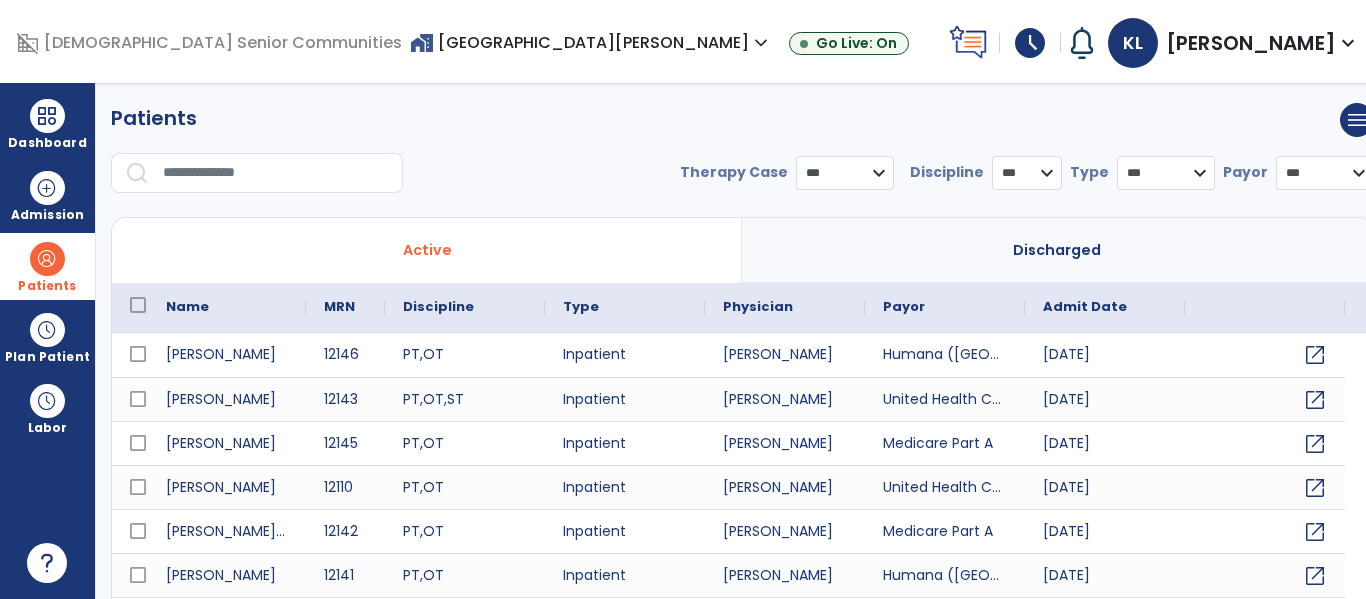 click at bounding box center (276, 173) 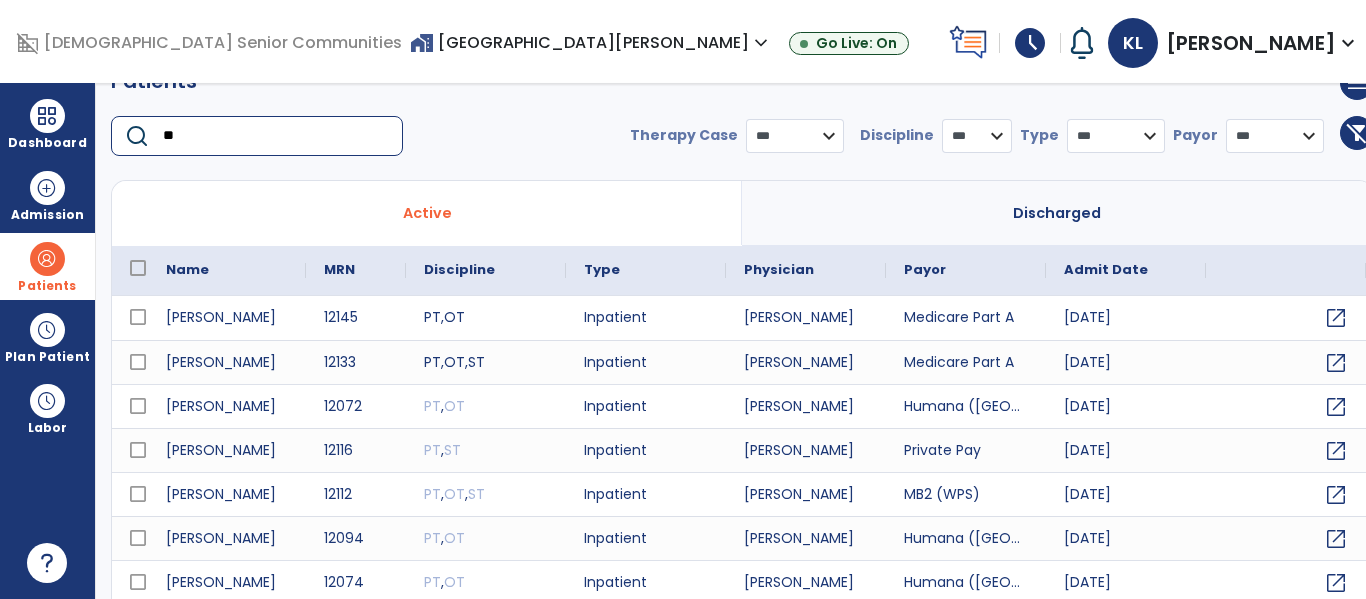 scroll, scrollTop: 32, scrollLeft: 0, axis: vertical 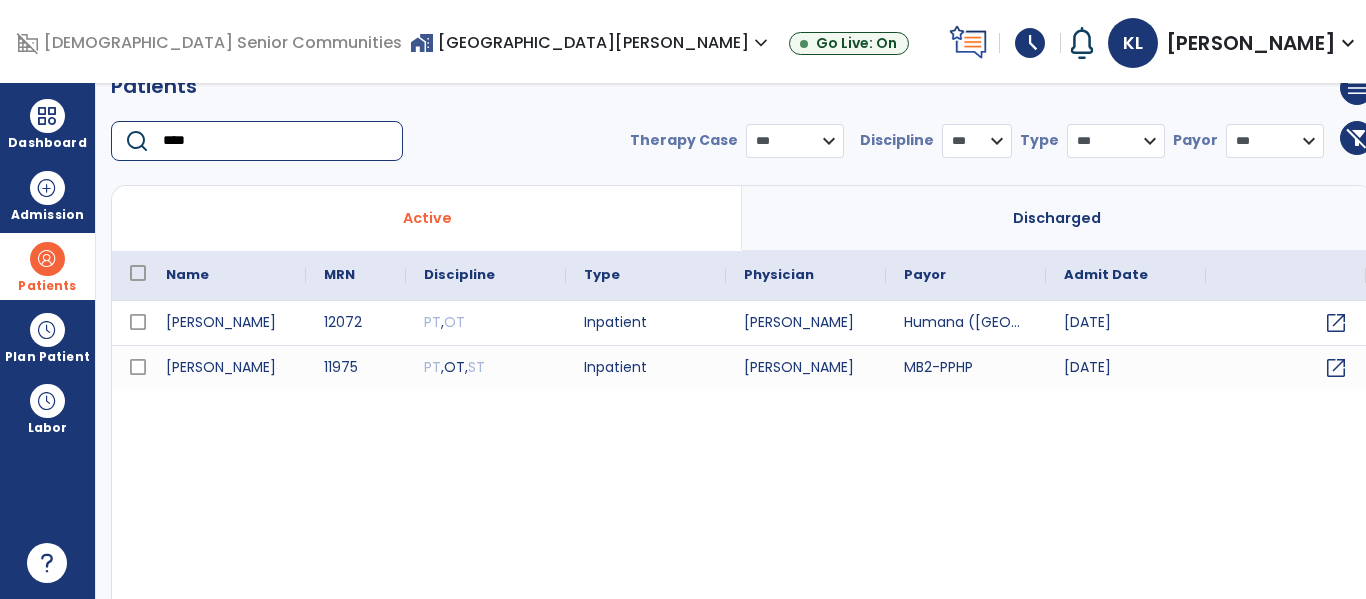 type on "****" 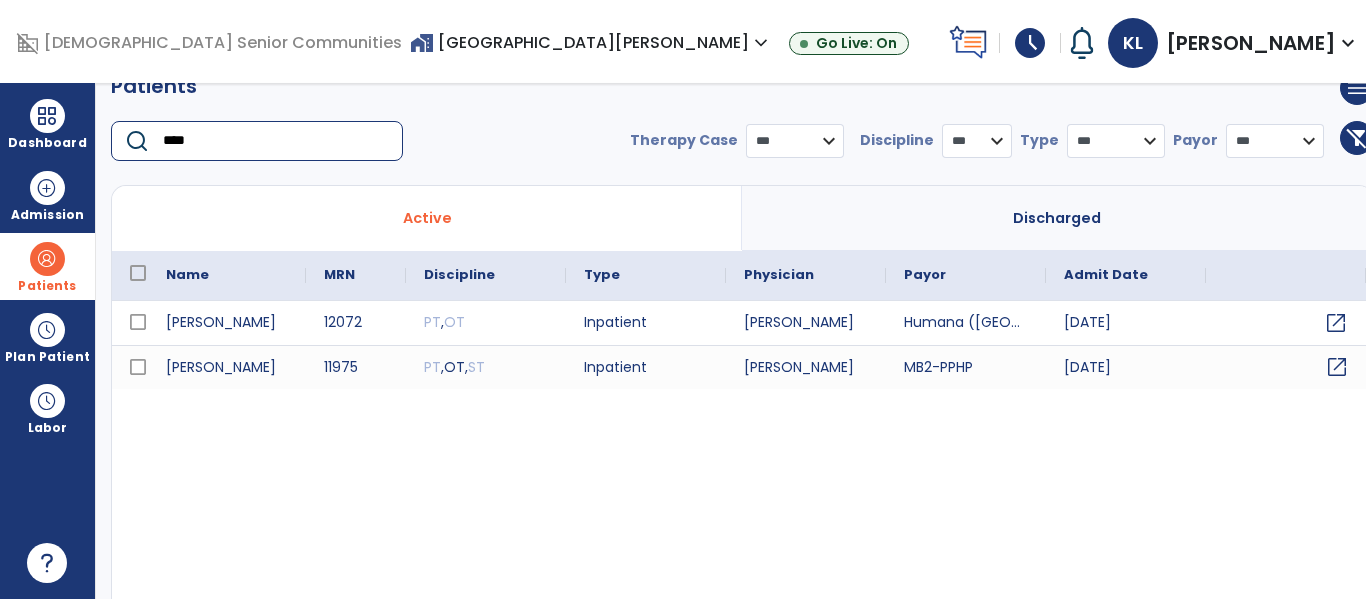 click on "open_in_new" at bounding box center [1337, 367] 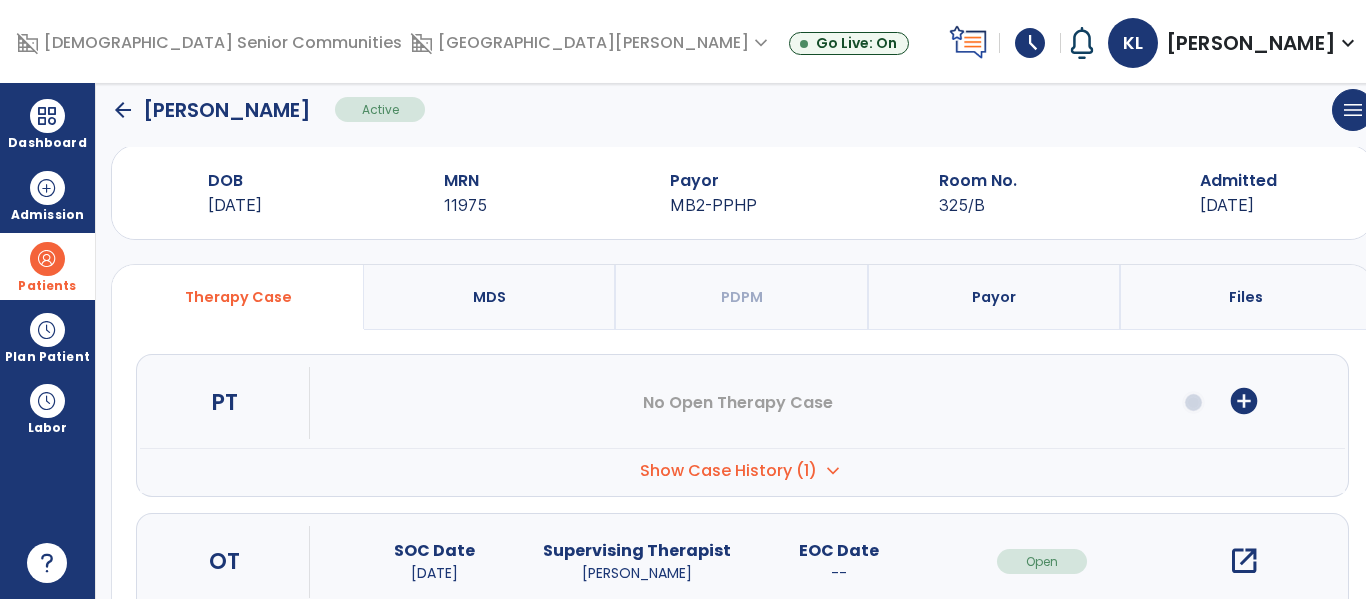 click on "open_in_new" at bounding box center [1244, 561] 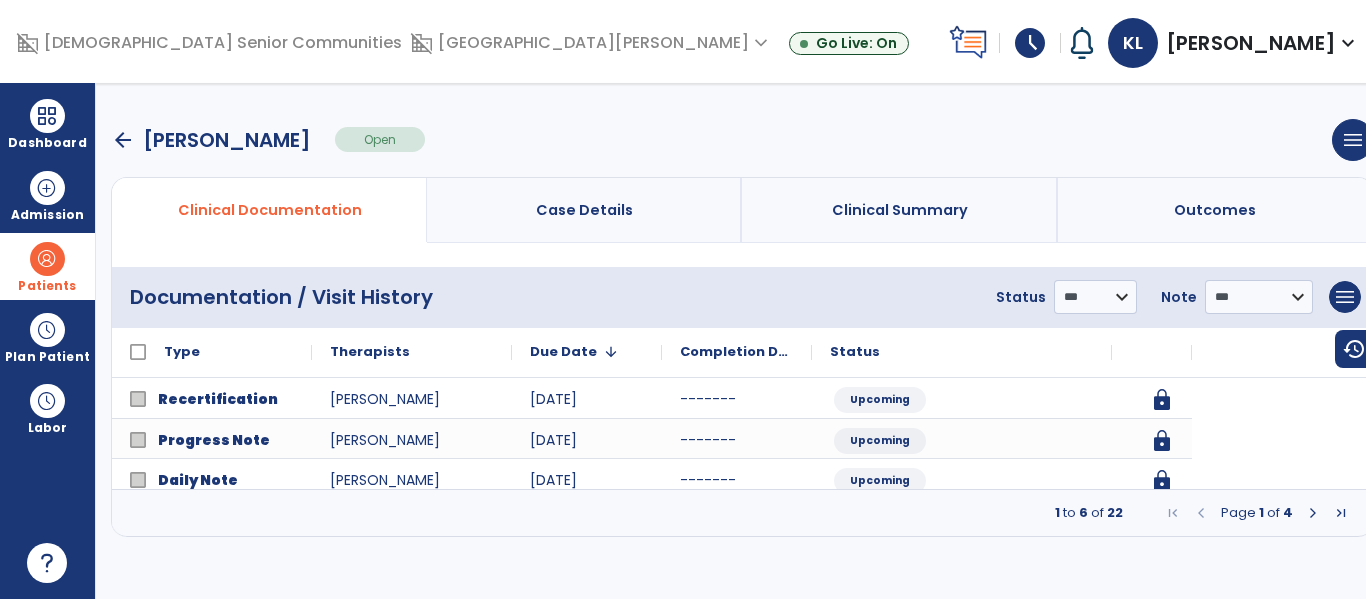 scroll, scrollTop: 0, scrollLeft: 0, axis: both 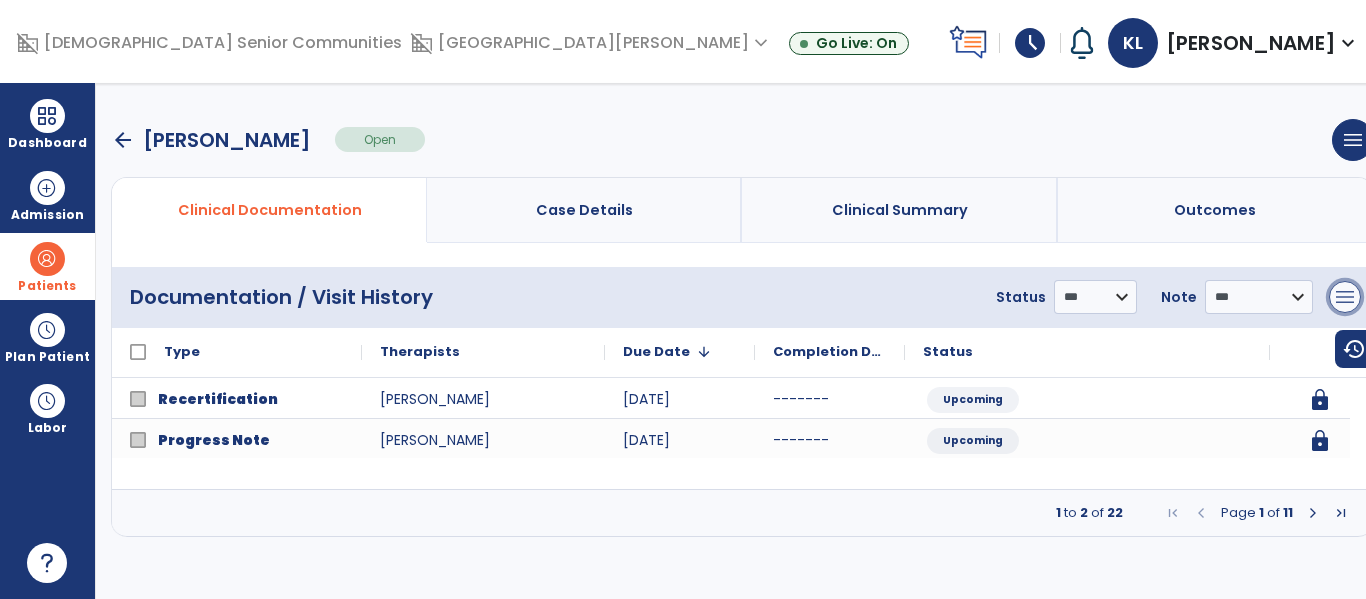click on "menu" at bounding box center (1345, 297) 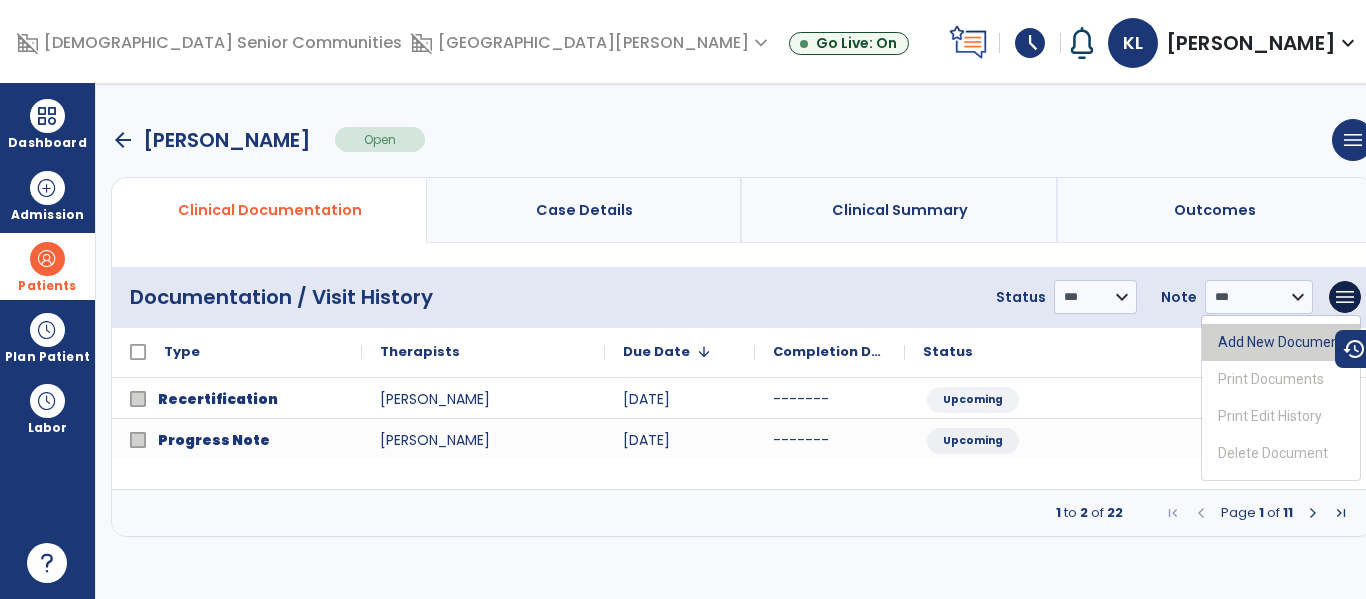 click on "Add New Document" at bounding box center [1281, 342] 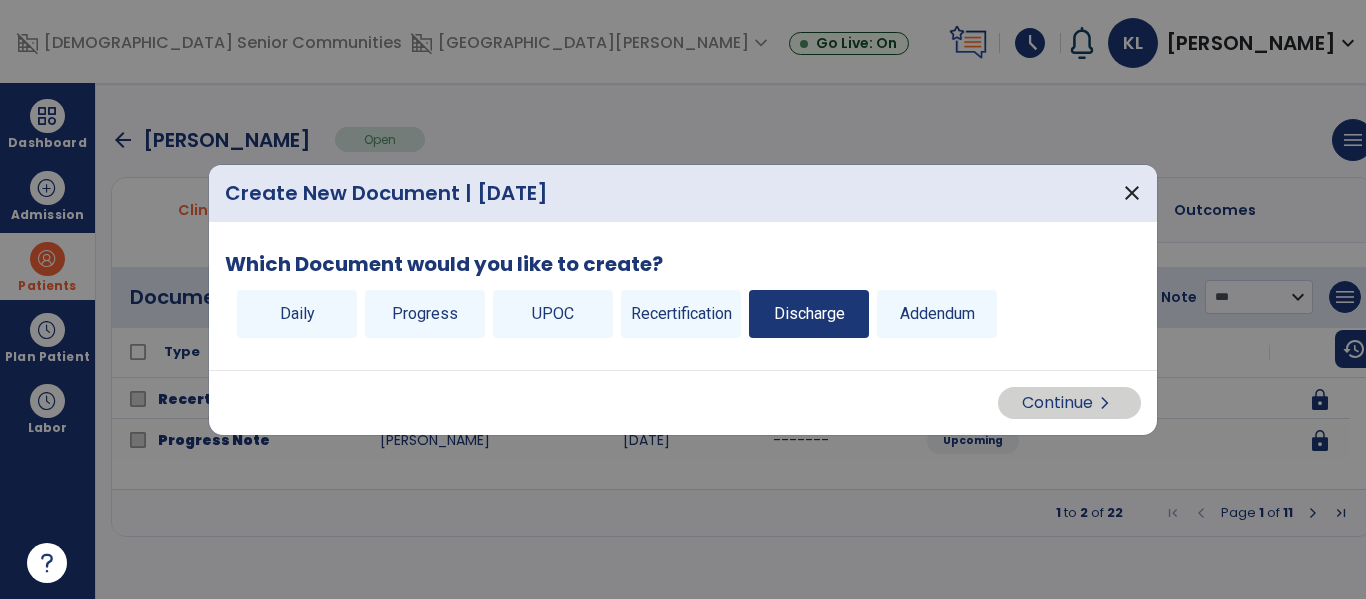 click on "Discharge" at bounding box center [809, 314] 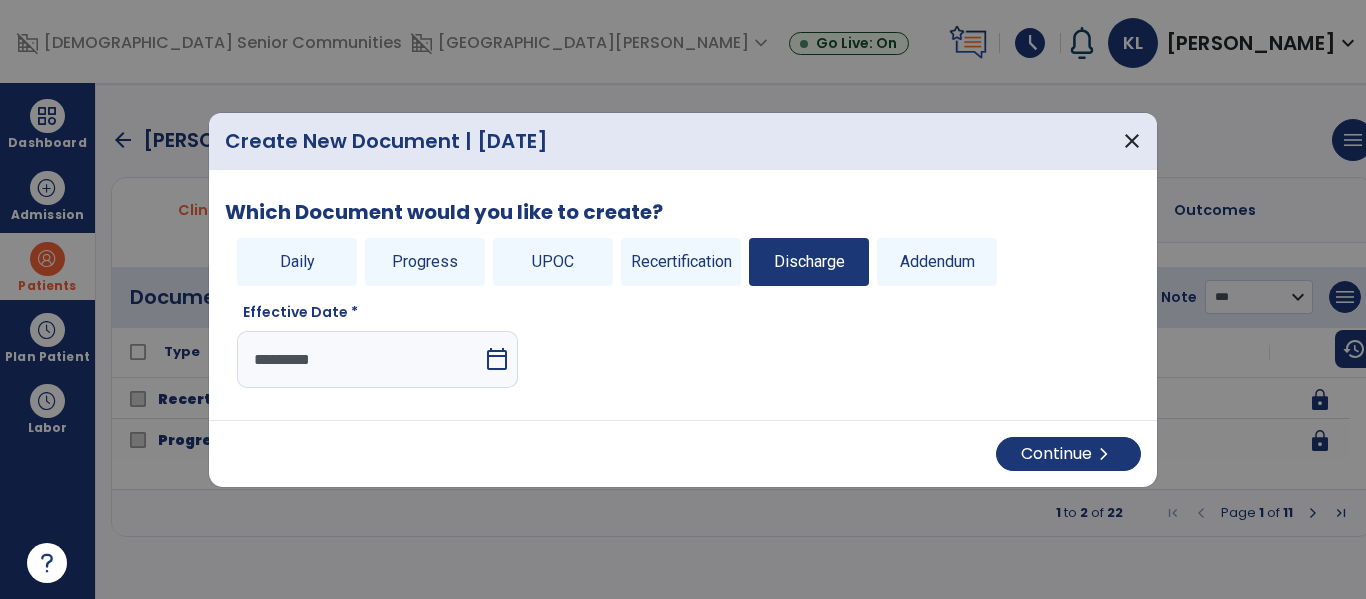 click on "calendar_today" at bounding box center (499, 359) 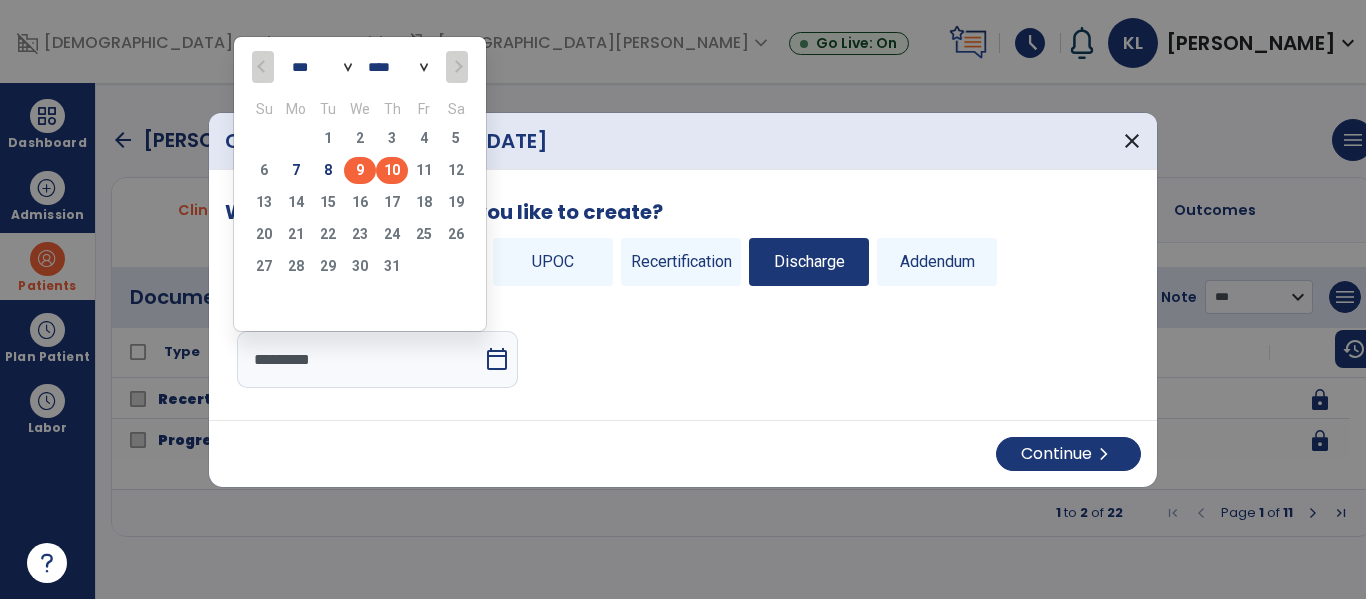 click on "9" 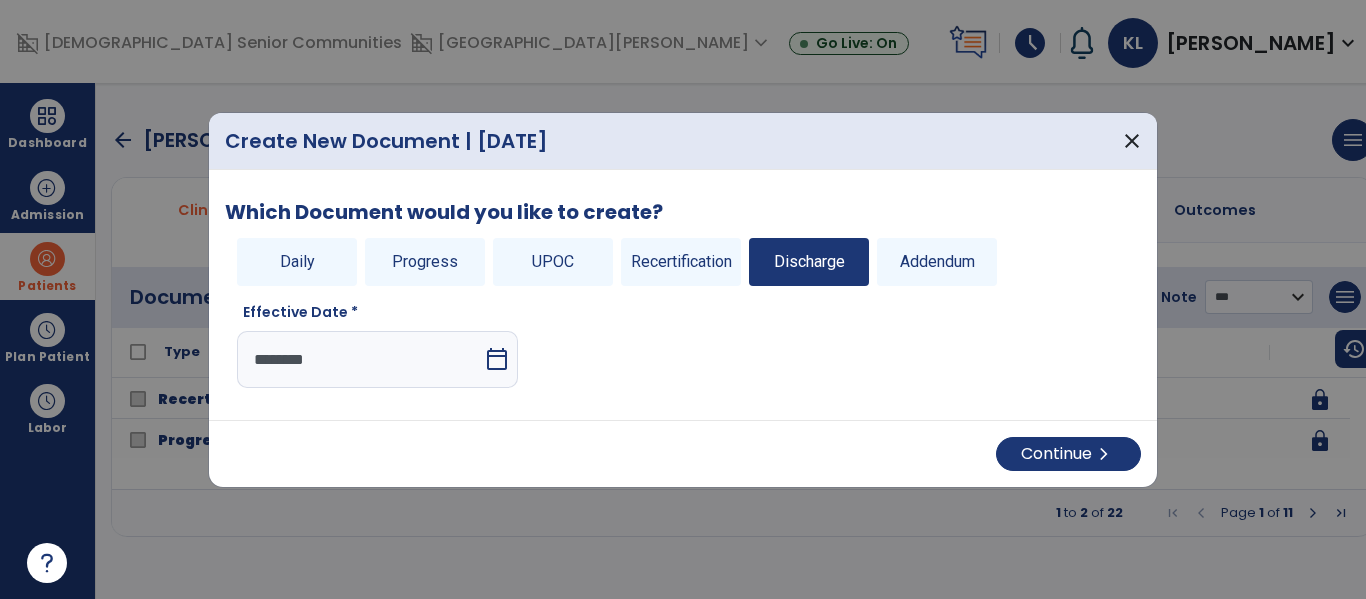 click on "calendar_today" at bounding box center [499, 359] 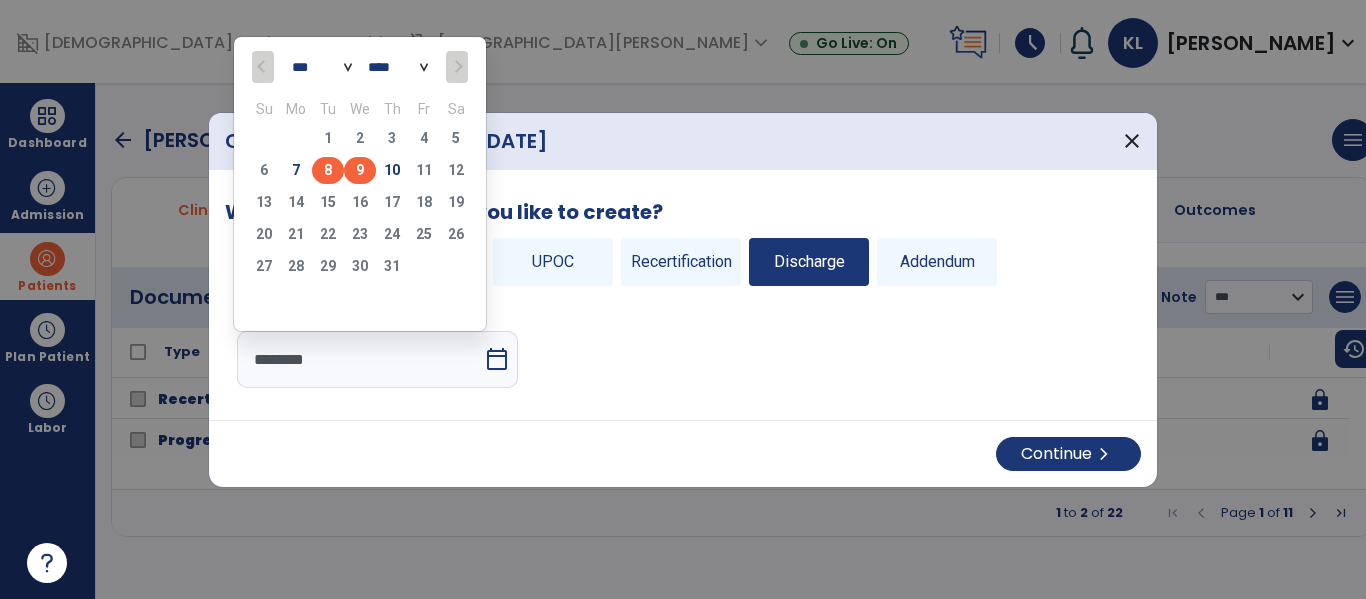 click on "8" 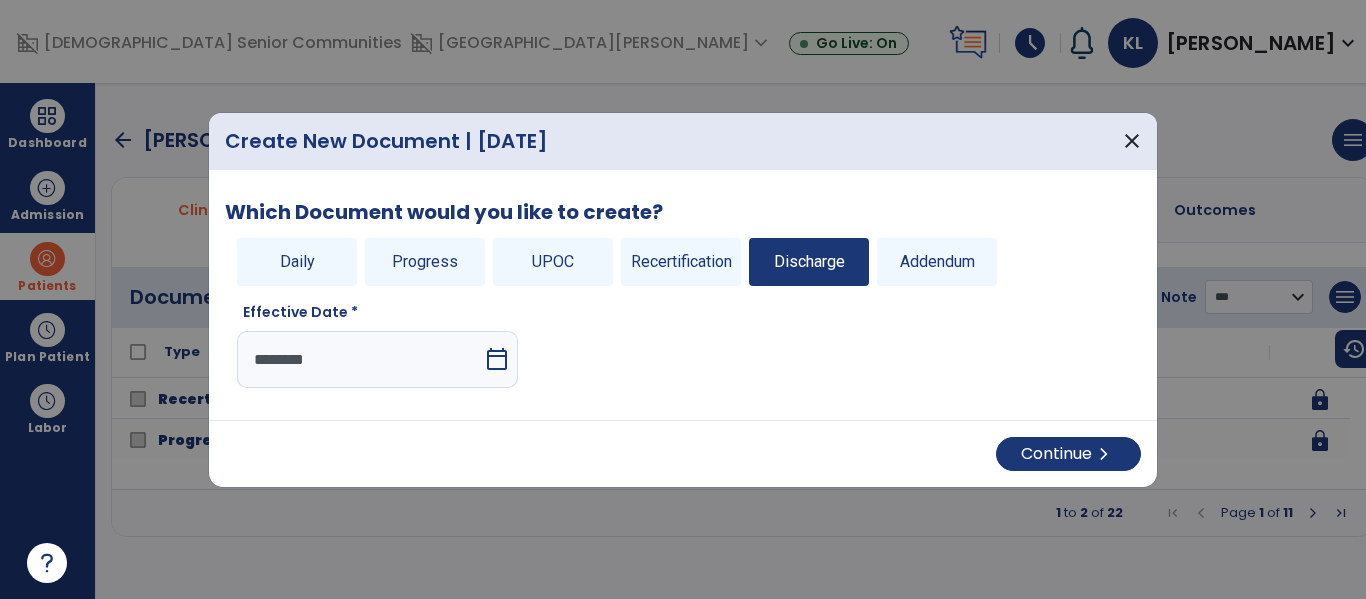 click on "calendar_today" at bounding box center [499, 359] 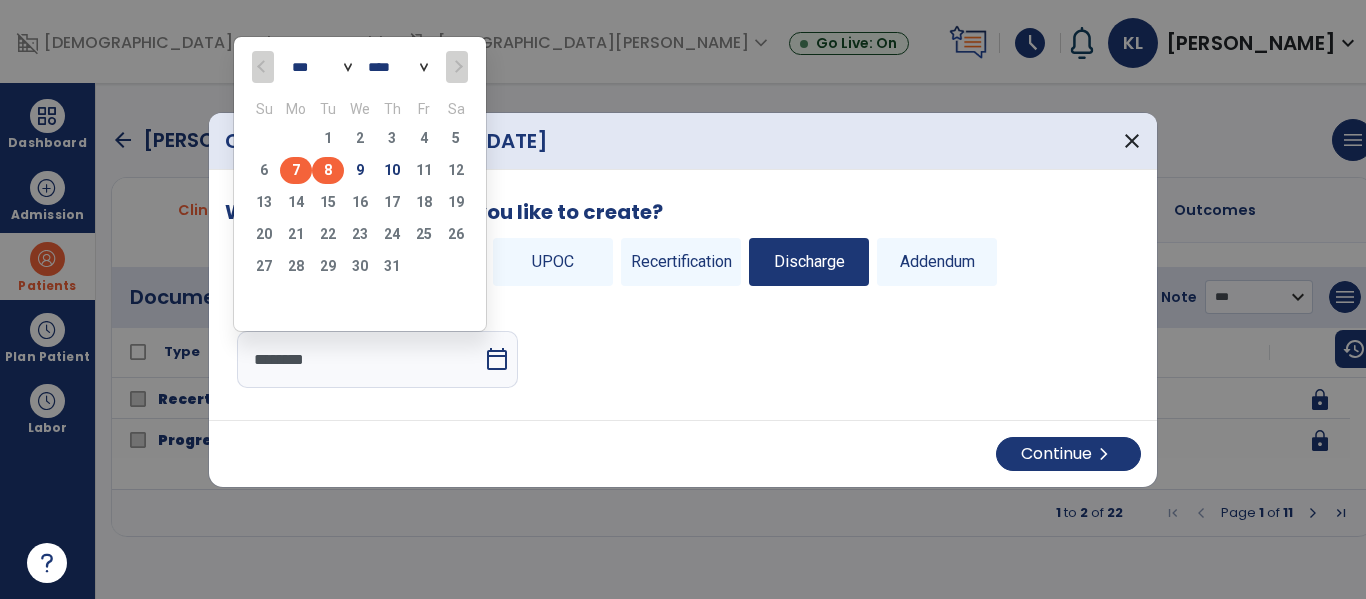 click on "7" 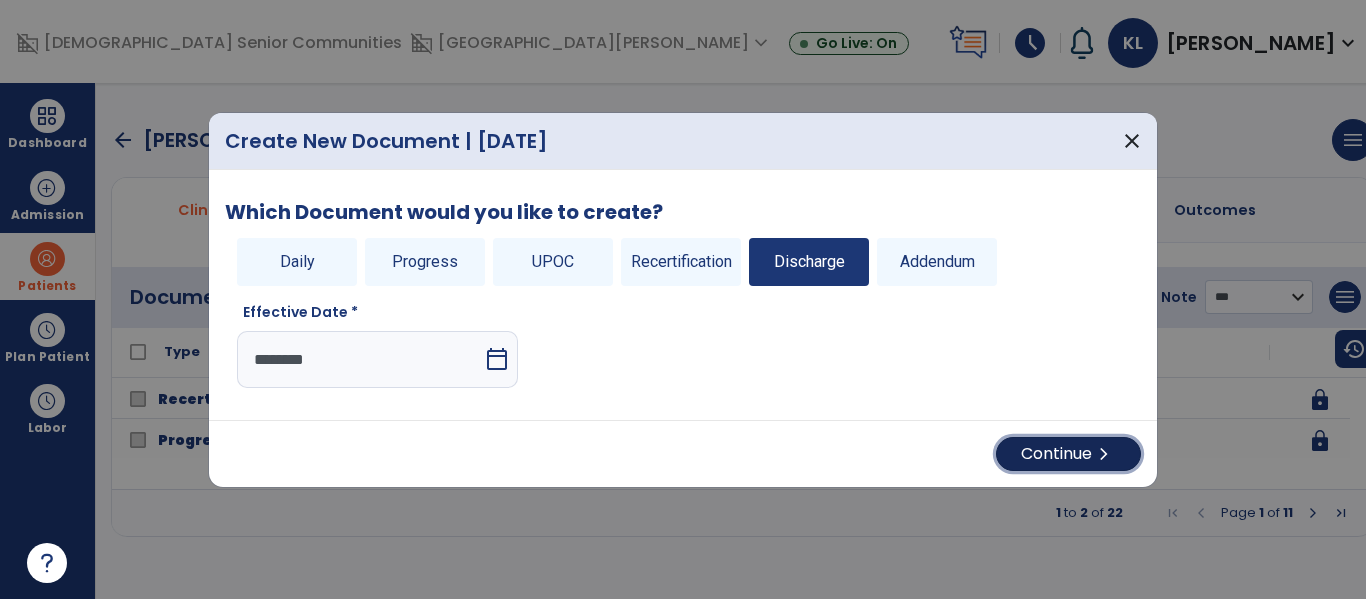 click on "Continue   chevron_right" at bounding box center (1068, 454) 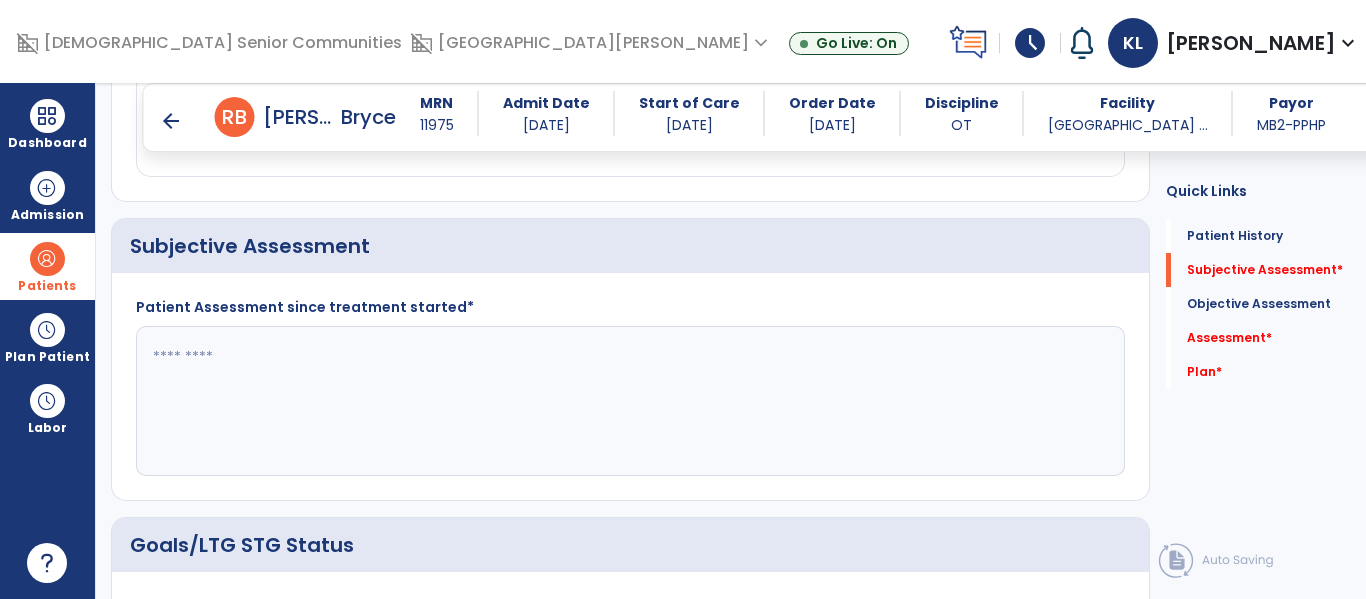 scroll, scrollTop: 414, scrollLeft: 0, axis: vertical 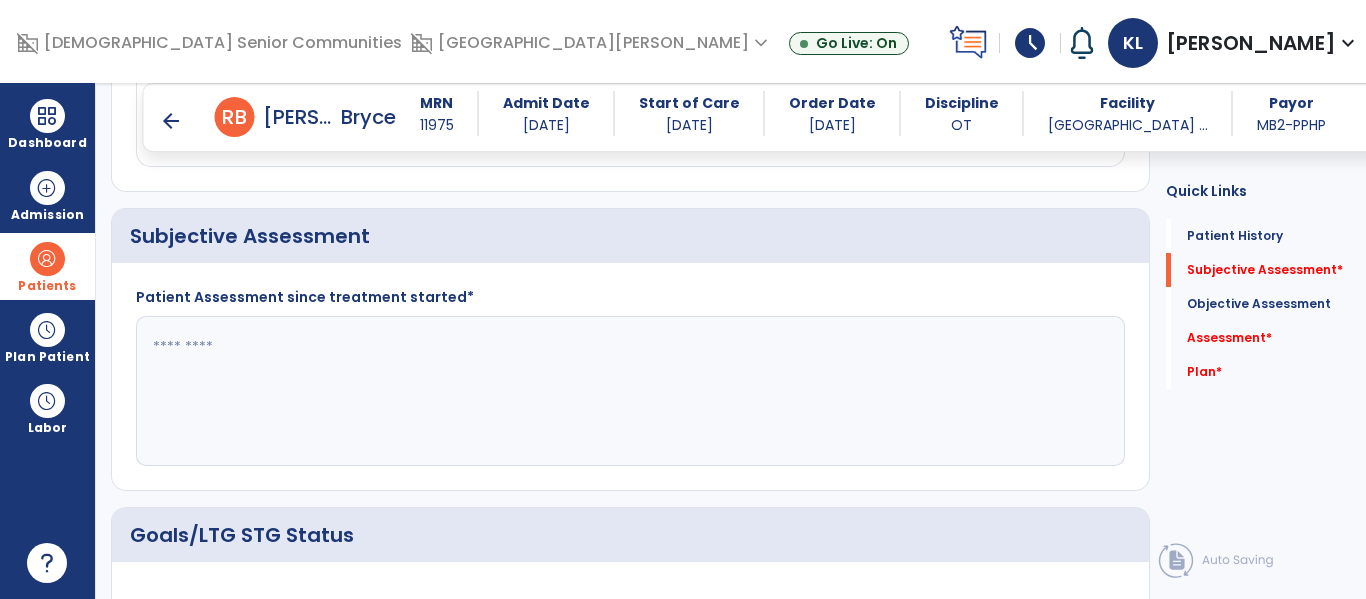 click 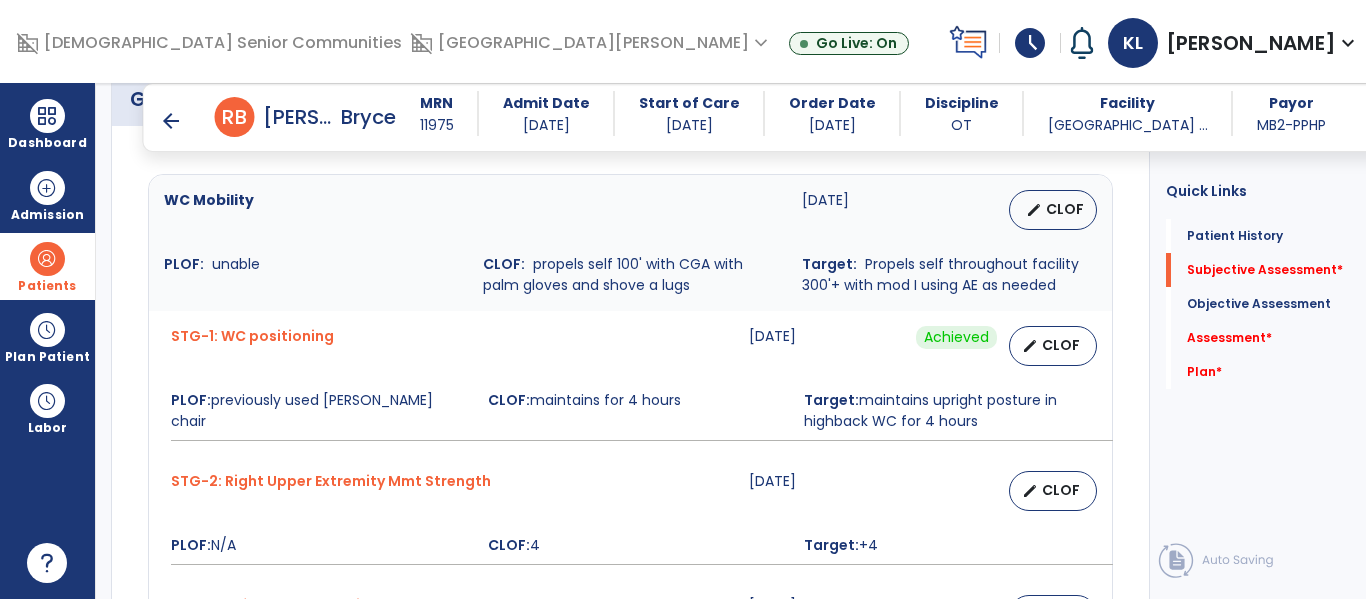 scroll, scrollTop: 889, scrollLeft: 0, axis: vertical 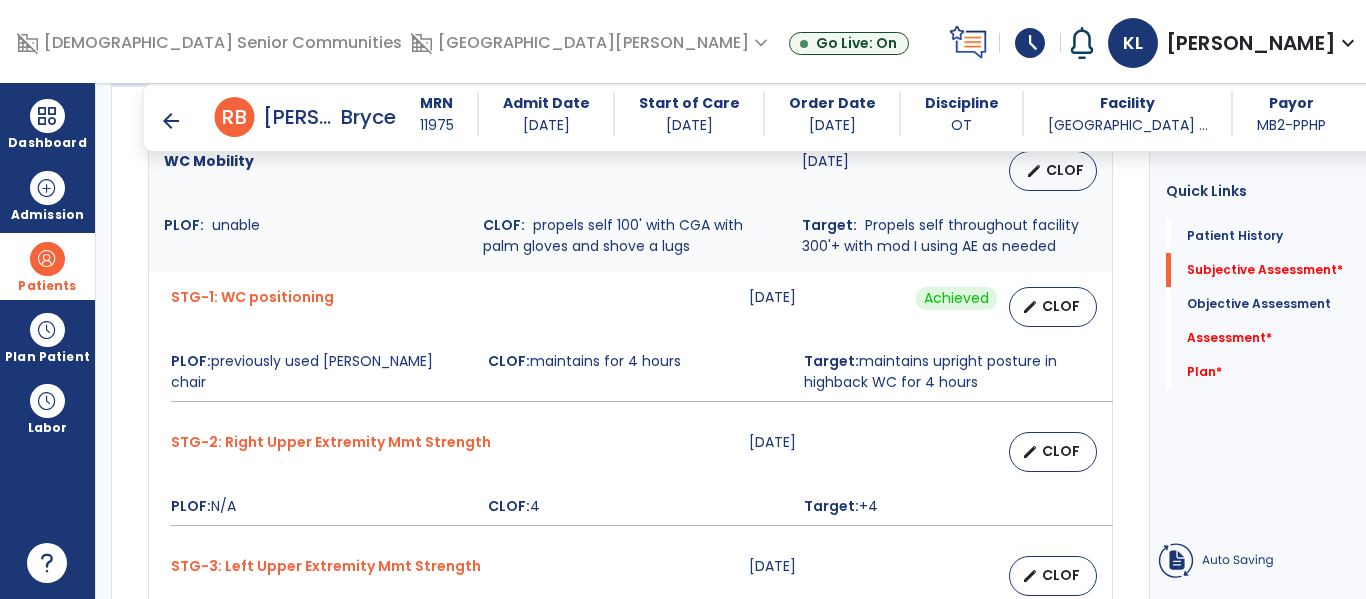 type on "**********" 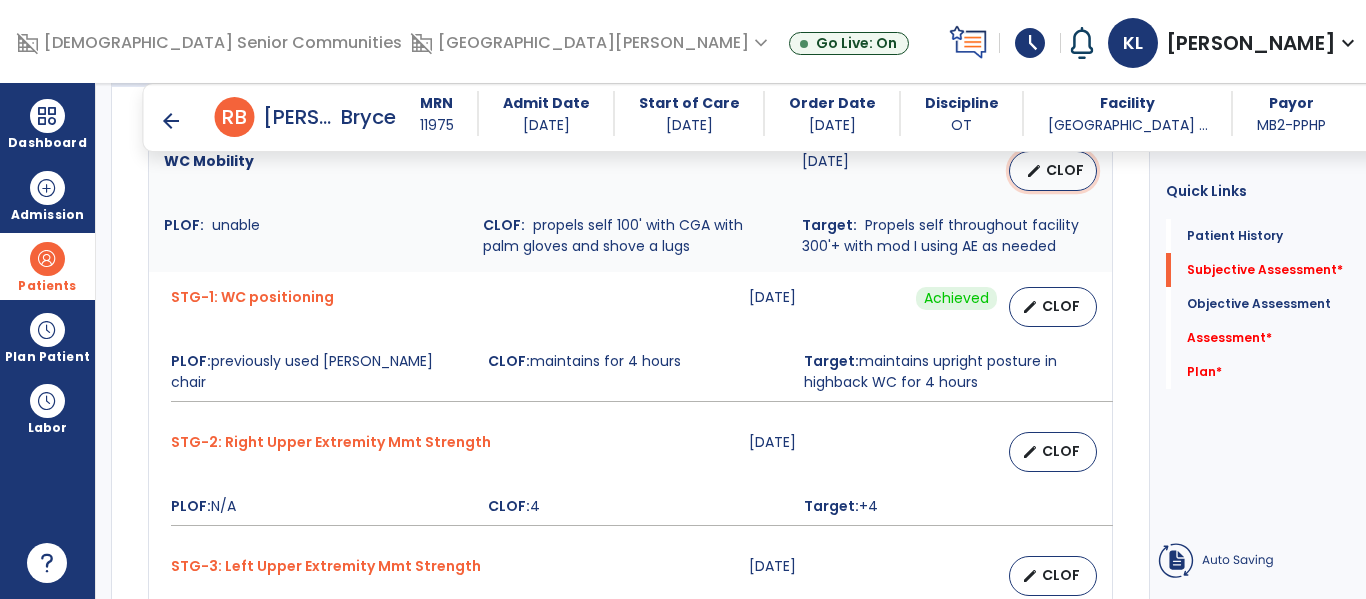 click on "edit   CLOF" at bounding box center [1053, 171] 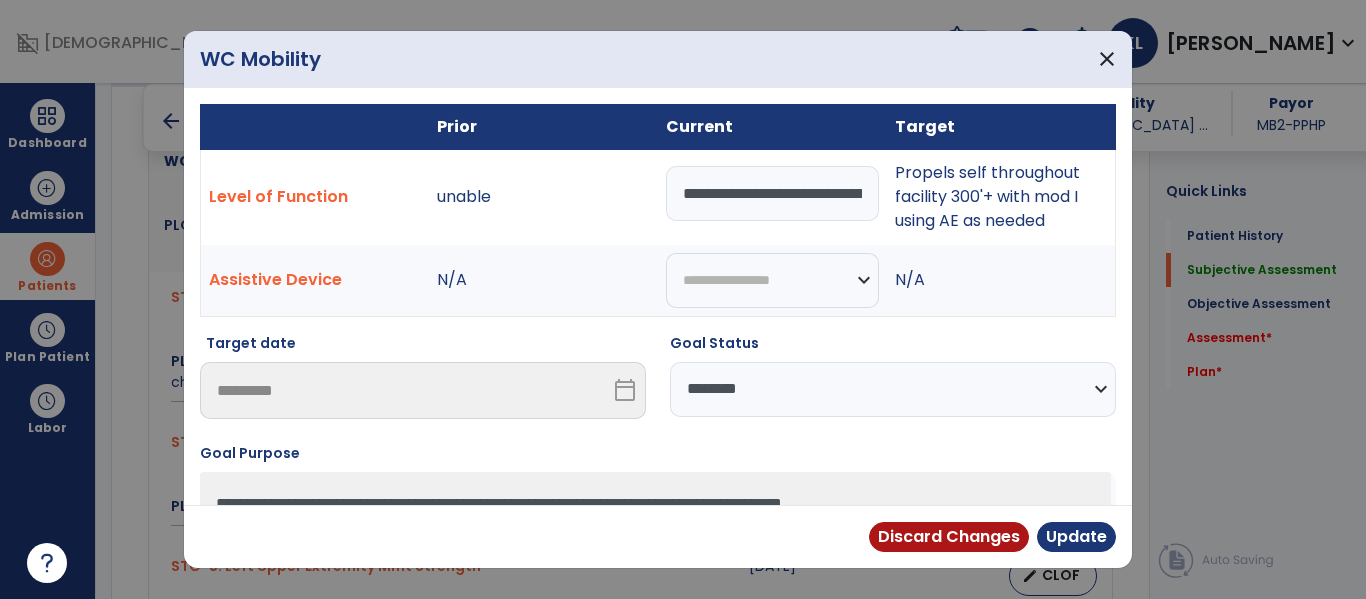 click on "**********" at bounding box center (893, 389) 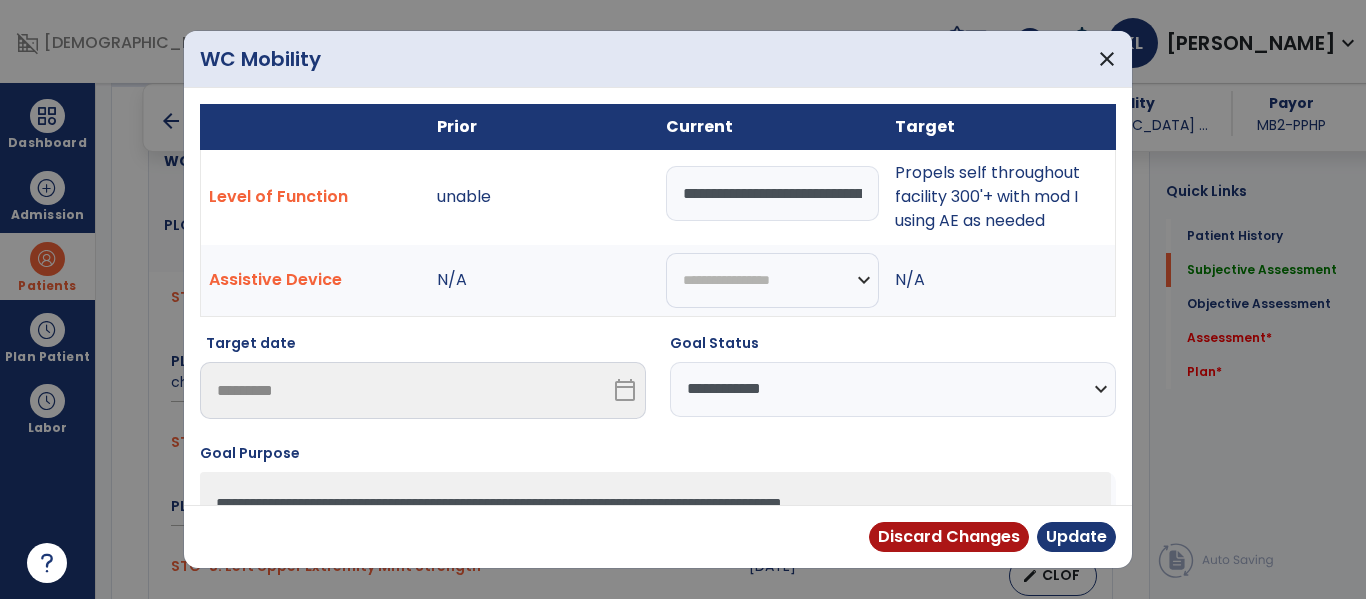 click on "**********" at bounding box center [893, 389] 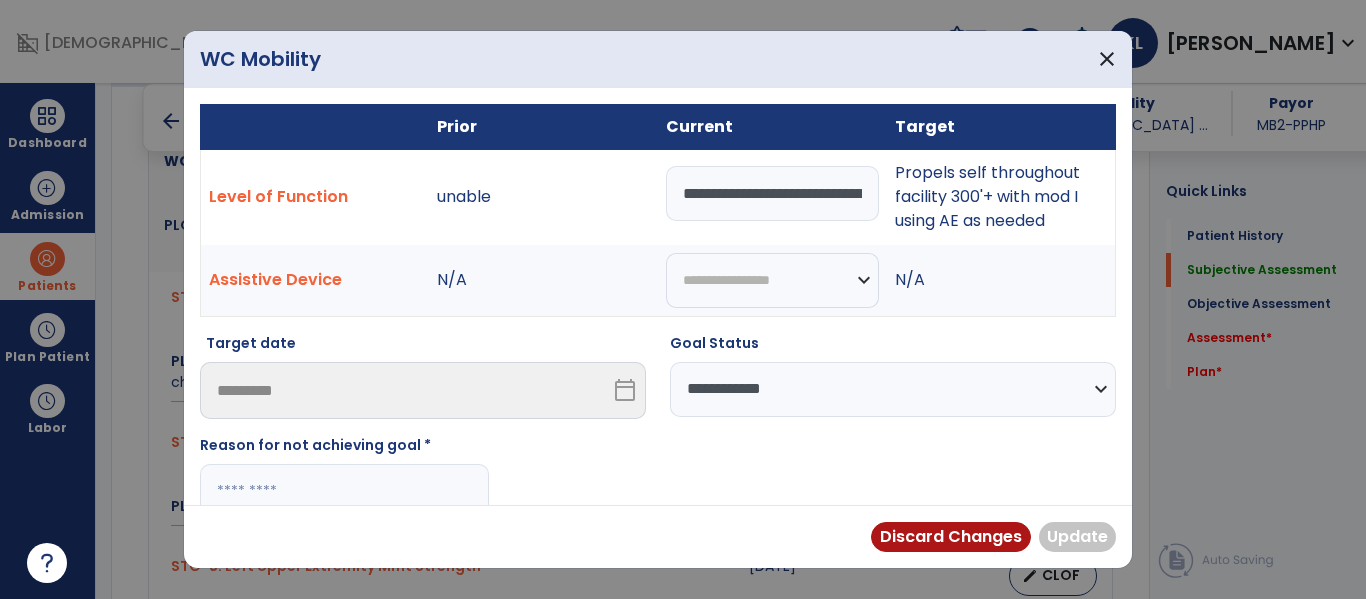 click at bounding box center (344, 491) 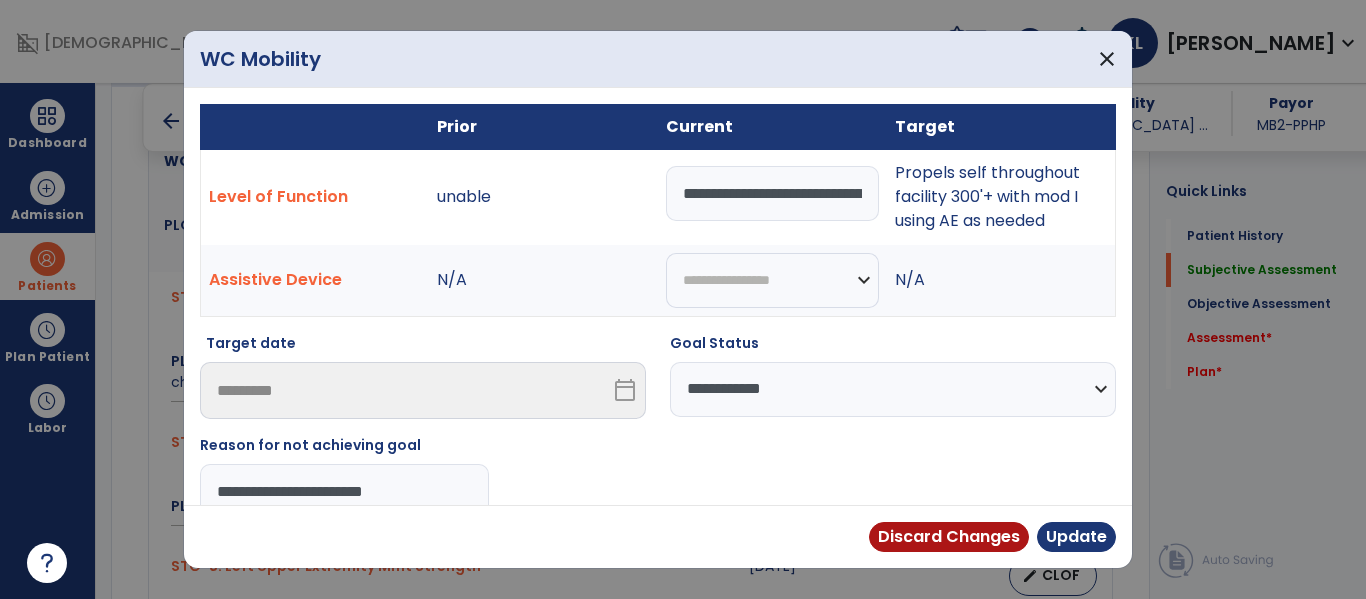 type on "**********" 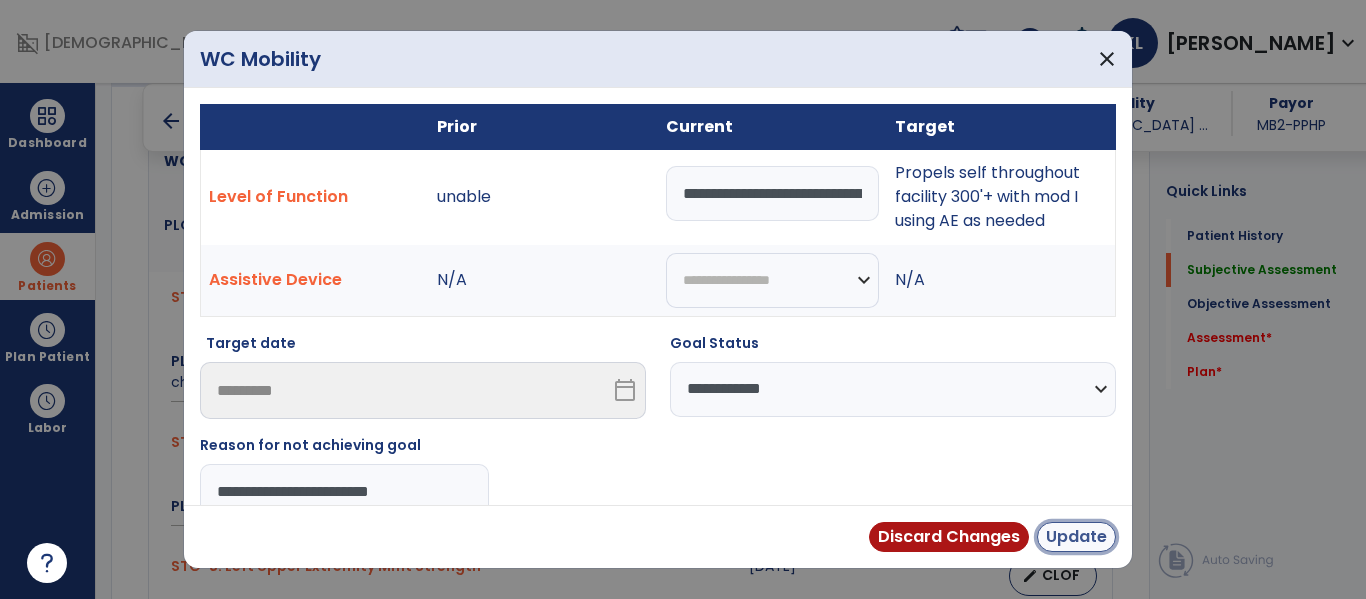 click on "Update" at bounding box center [1076, 537] 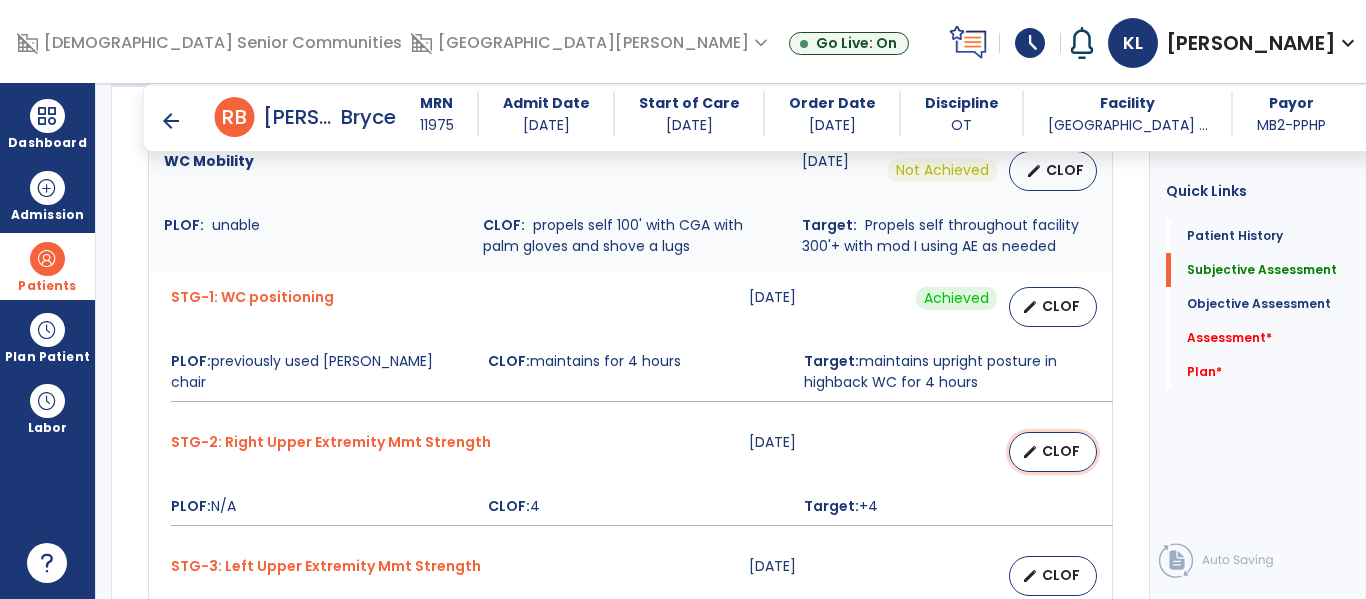 click on "edit   CLOF" at bounding box center (1053, 452) 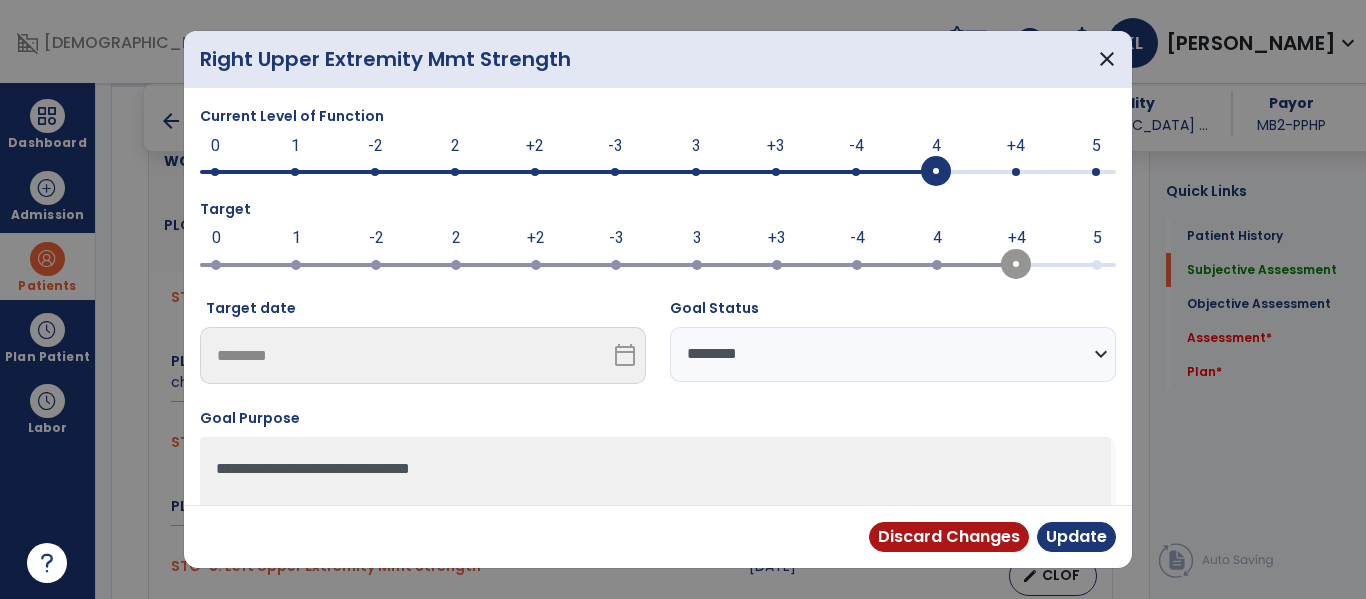 click on "**********" at bounding box center [893, 354] 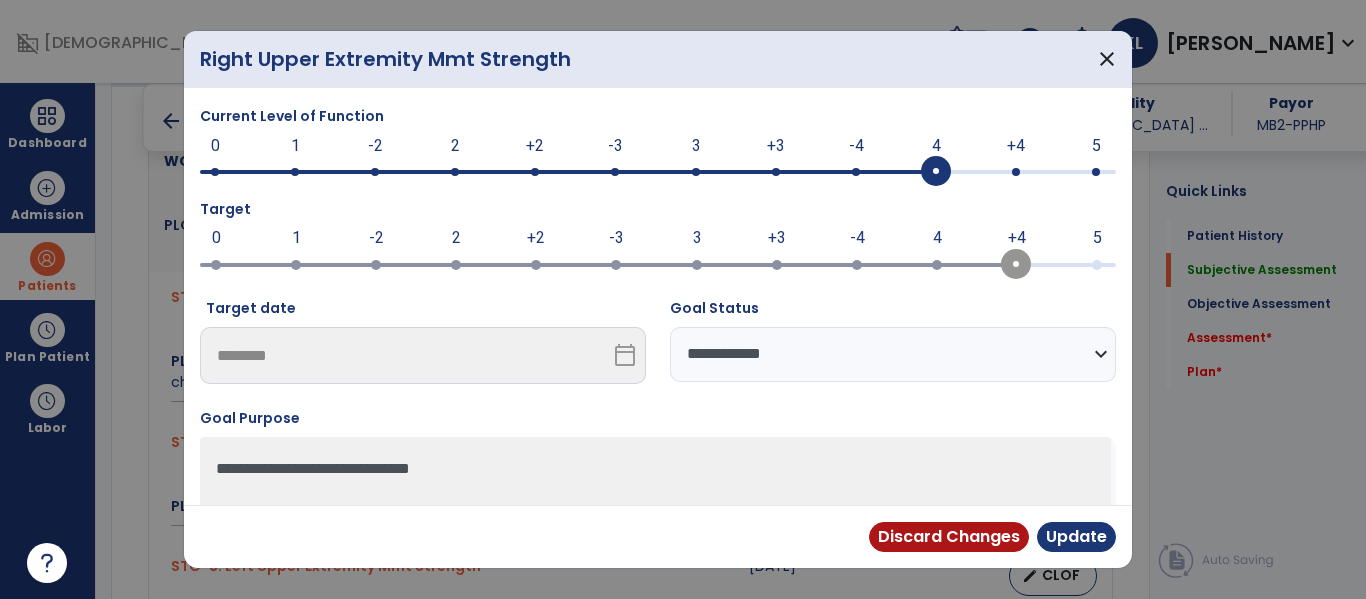 click on "**********" at bounding box center (893, 354) 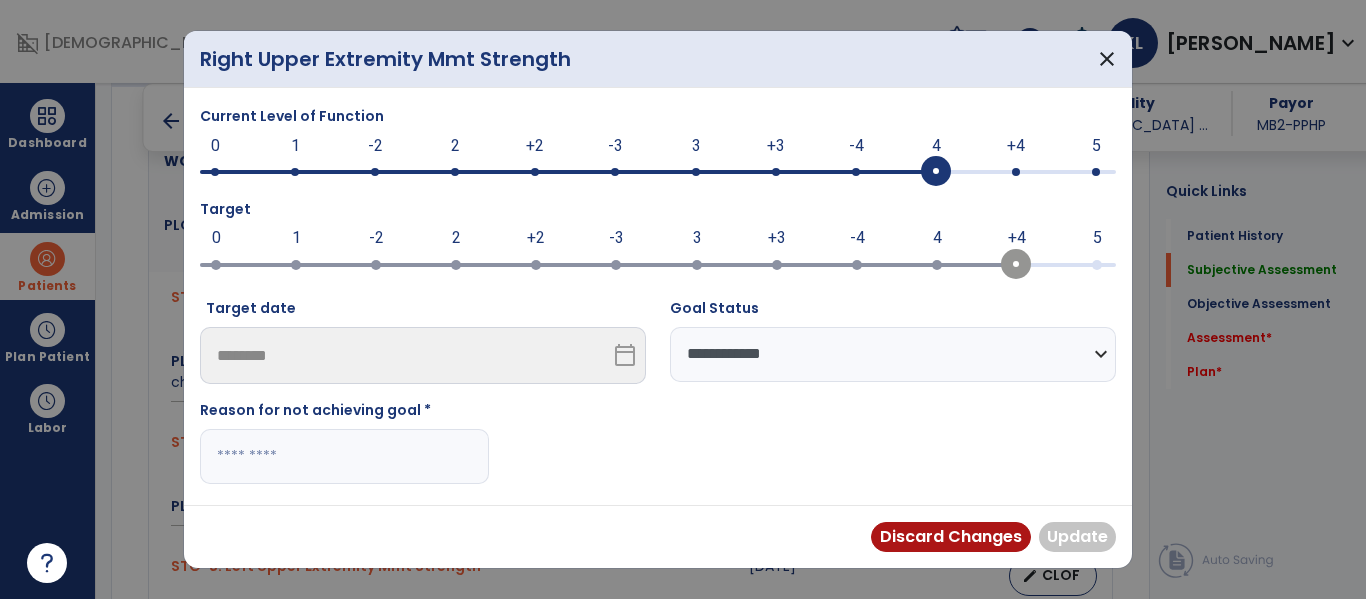click at bounding box center (344, 456) 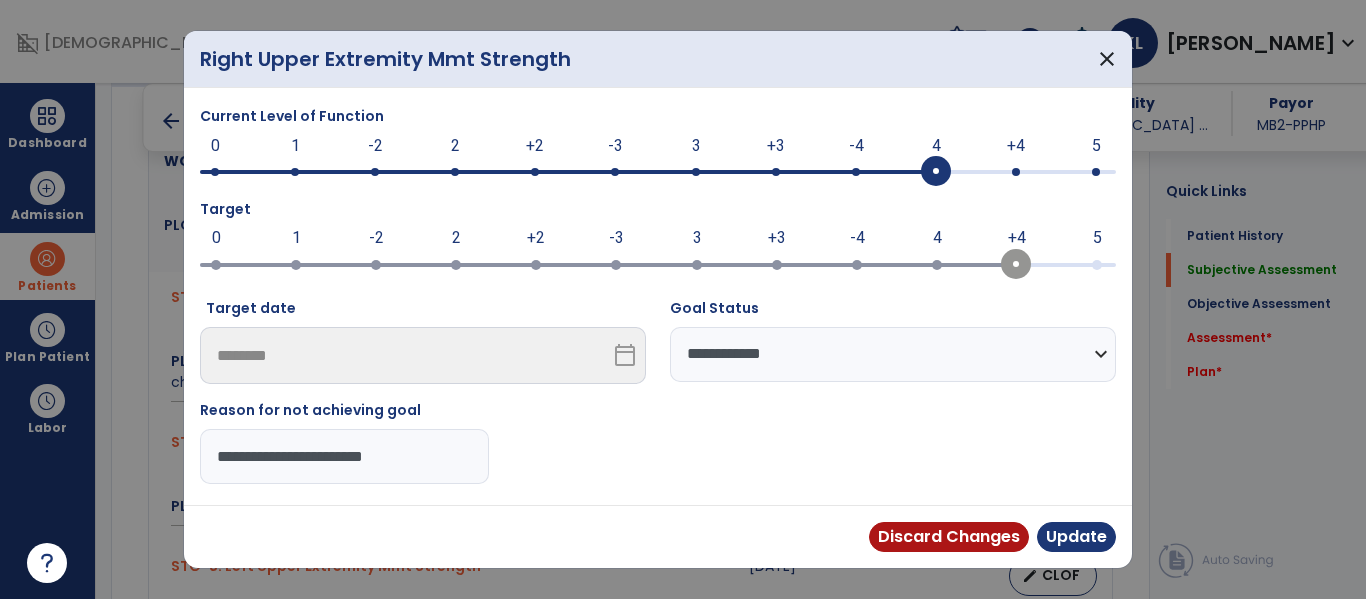 type on "**********" 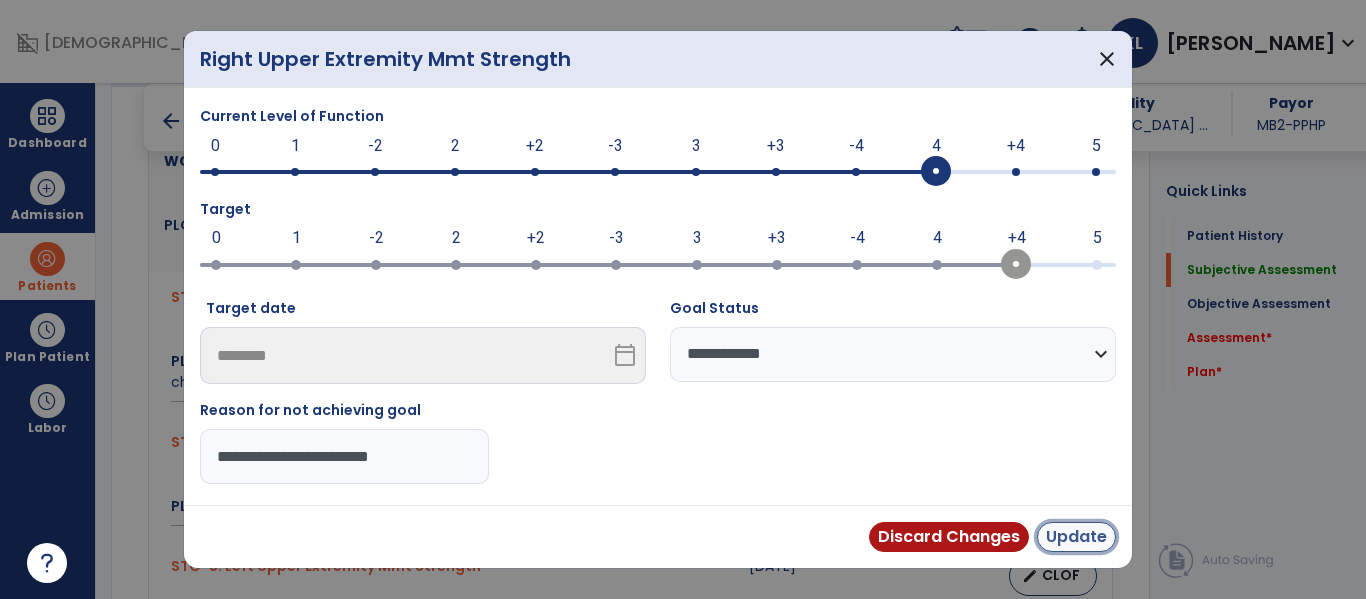 click on "Update" at bounding box center [1076, 537] 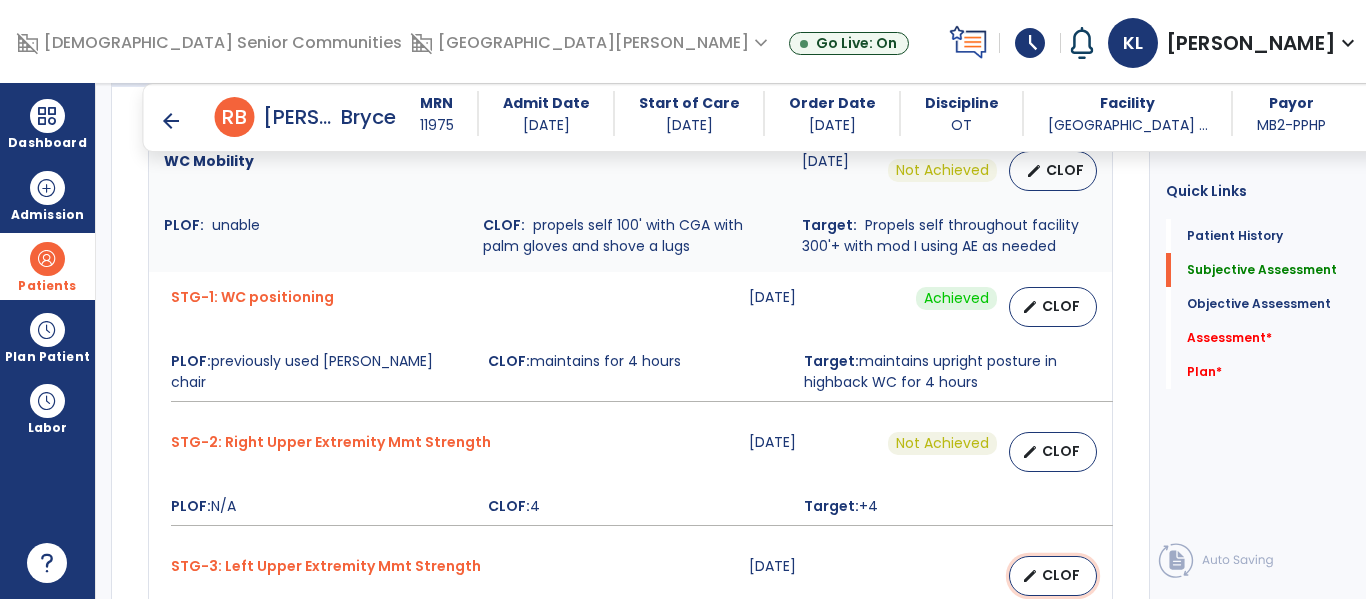 click on "edit" at bounding box center [1030, 576] 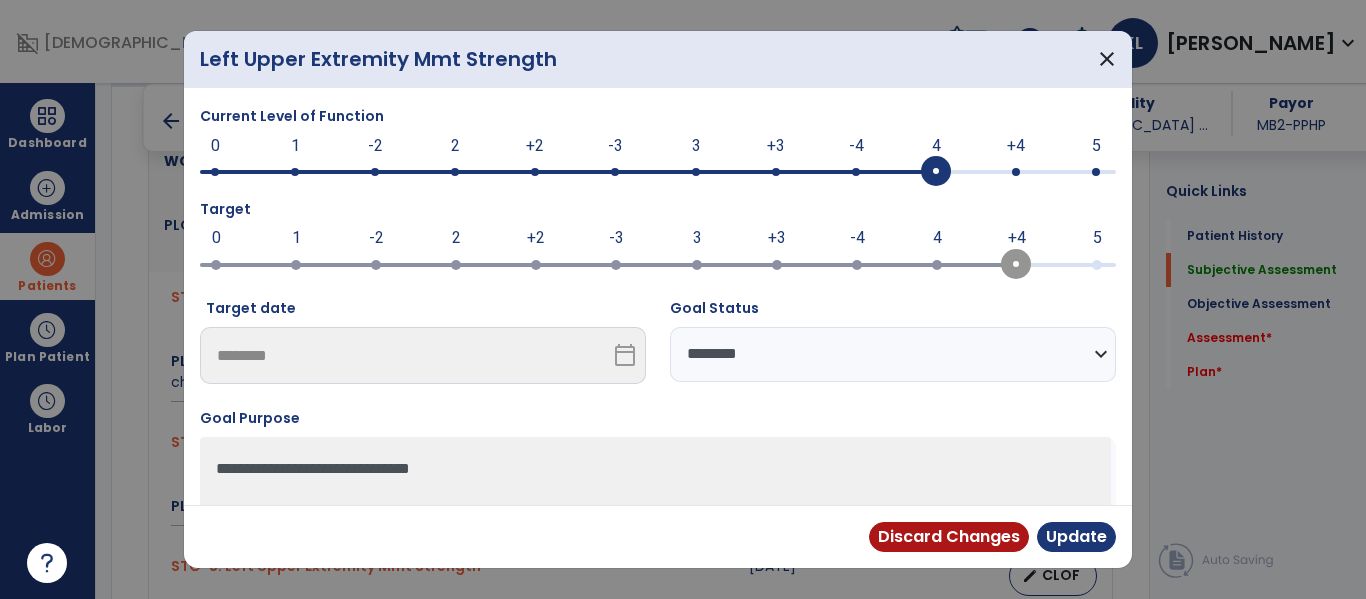 click on "**********" at bounding box center (893, 354) 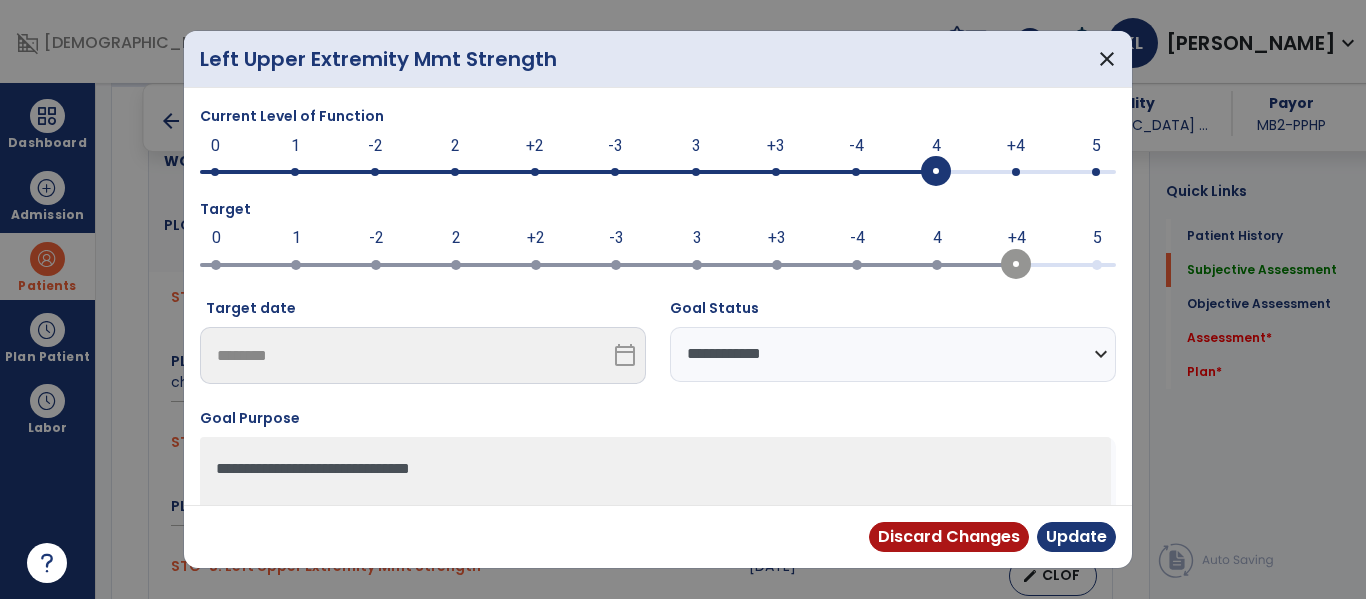 click on "**********" at bounding box center (893, 354) 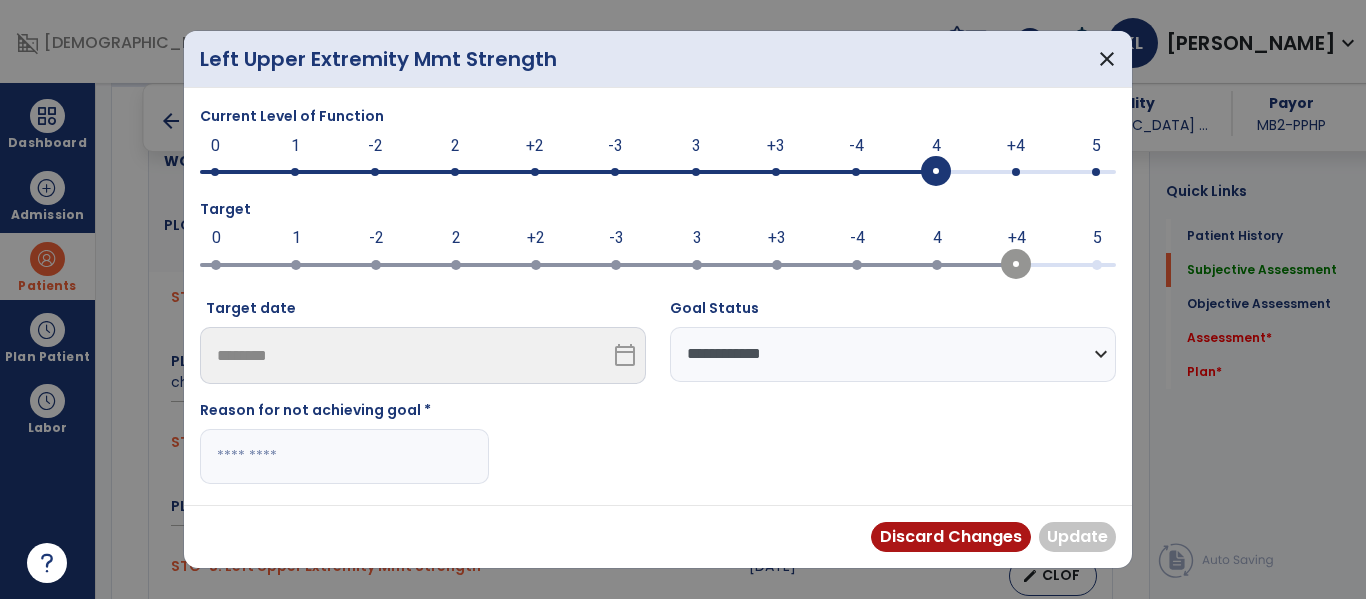 click at bounding box center (344, 456) 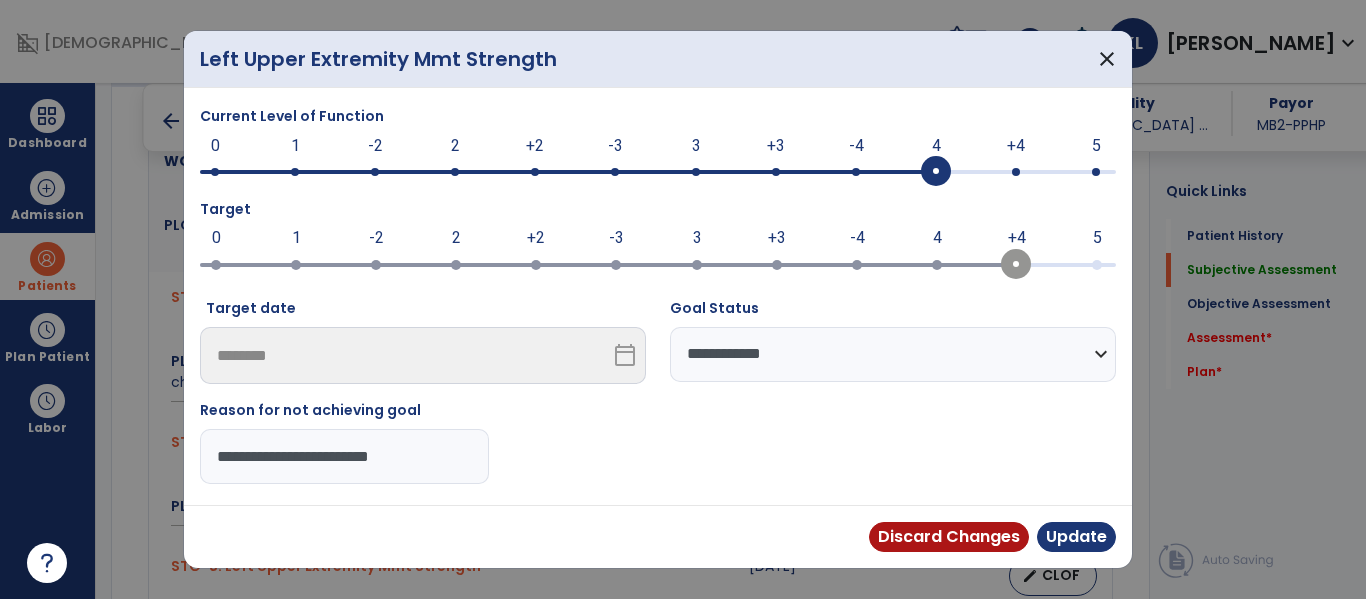 type on "**********" 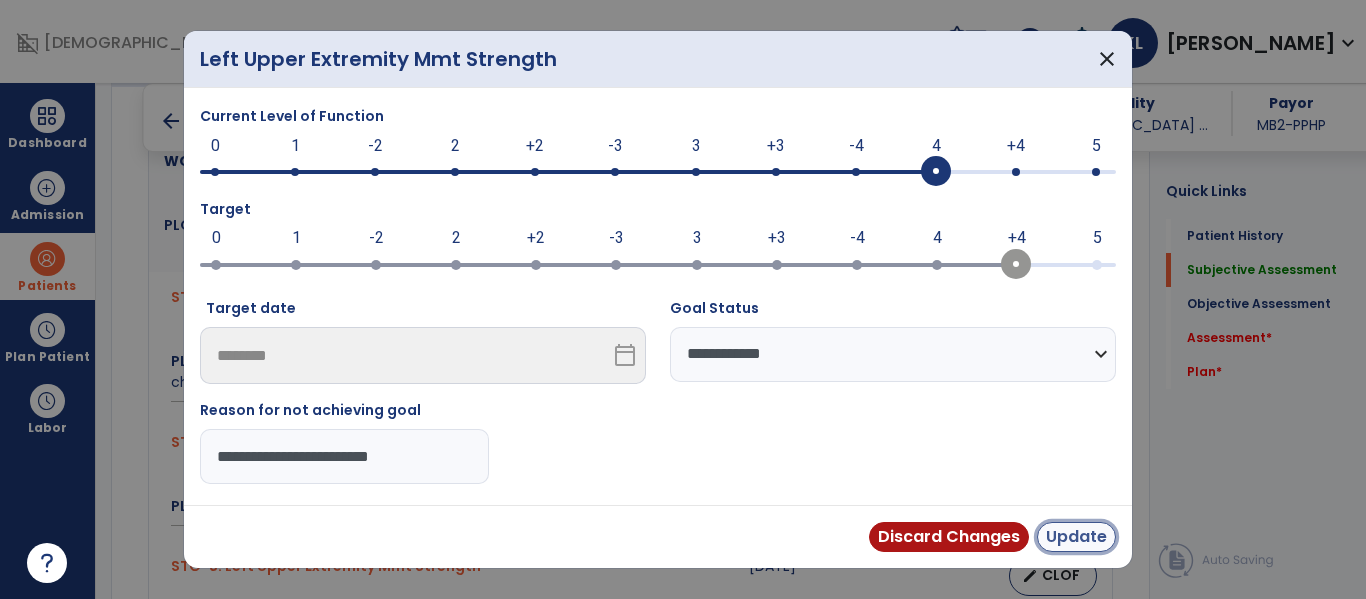 click on "Update" at bounding box center (1076, 537) 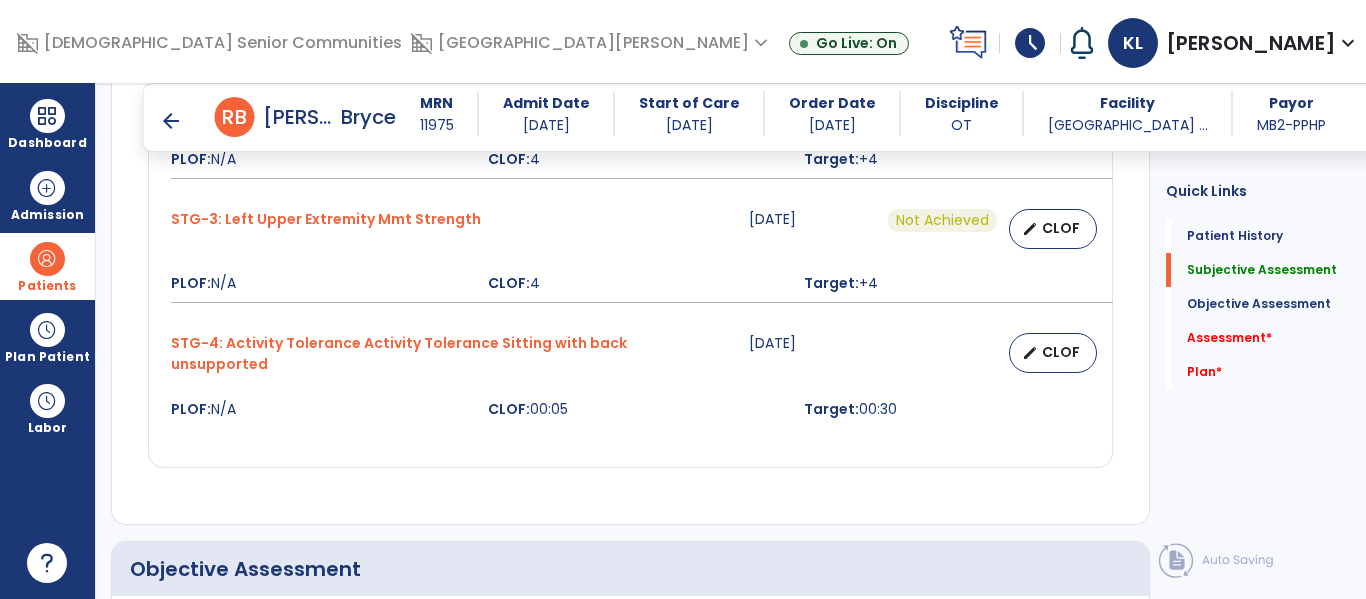 scroll, scrollTop: 1269, scrollLeft: 0, axis: vertical 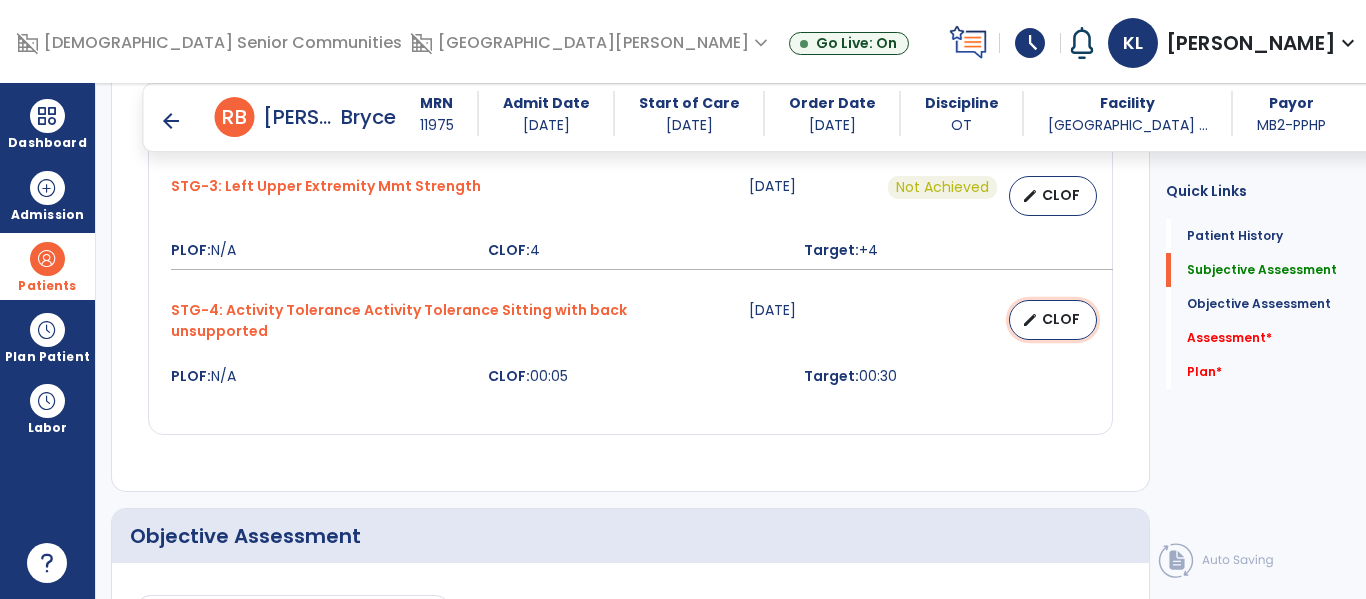 click on "edit   CLOF" at bounding box center [1053, 320] 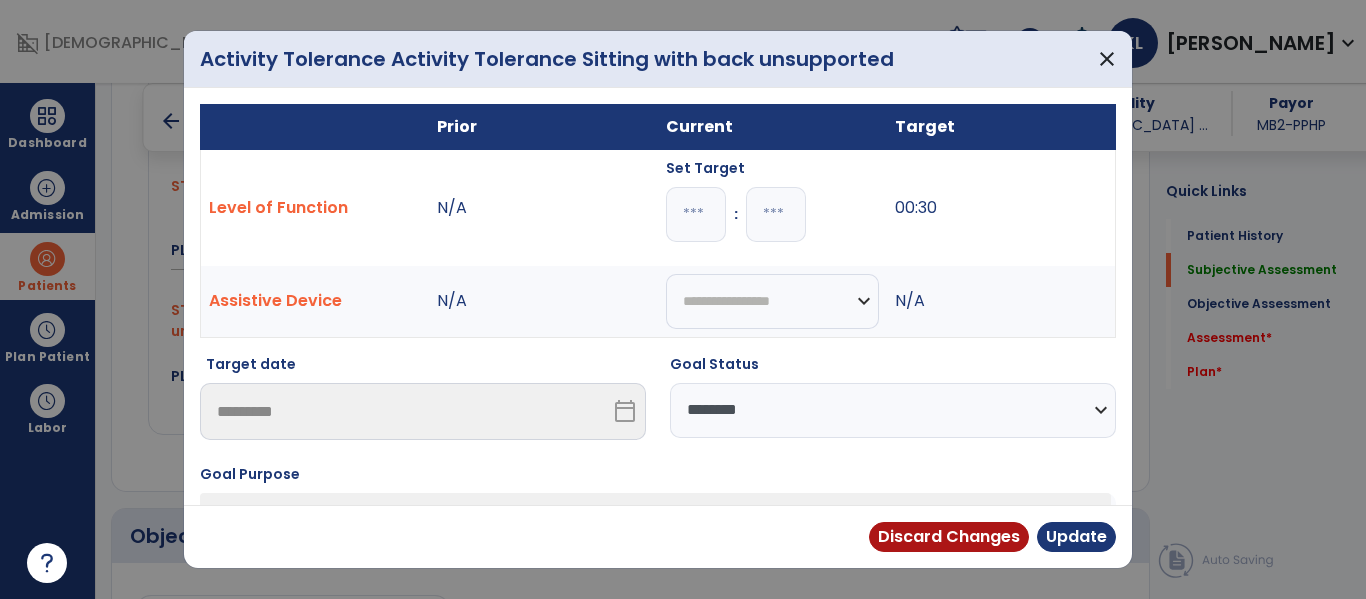 click on "**********" at bounding box center (893, 410) 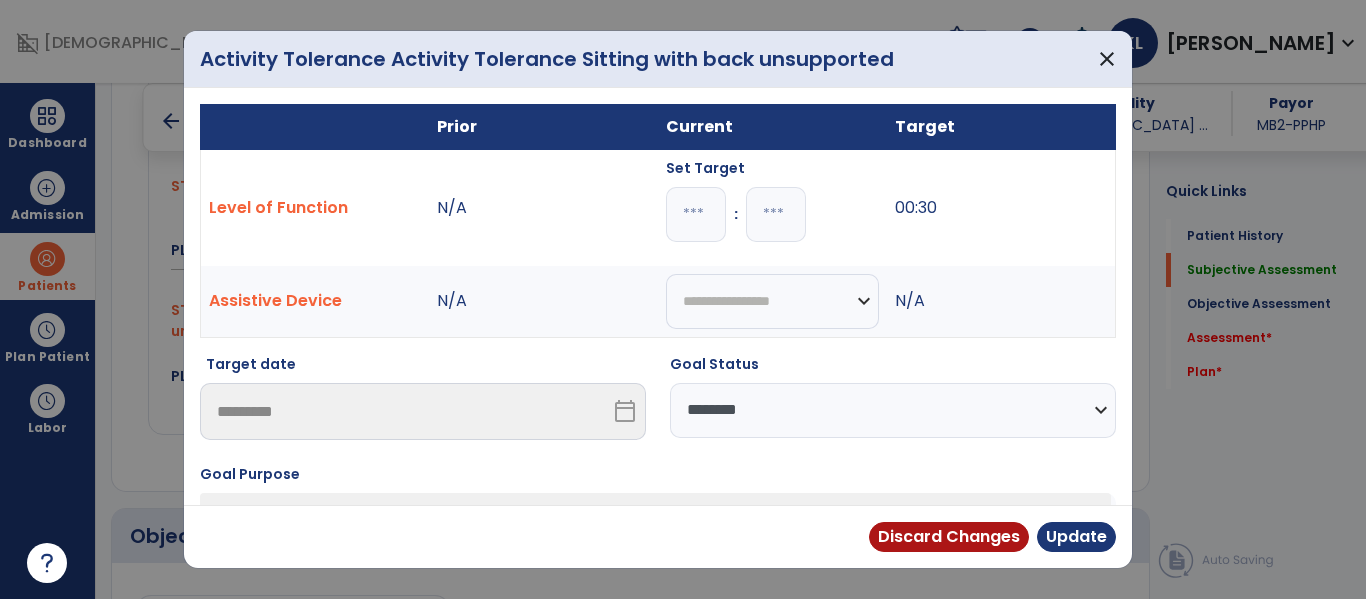 select on "**********" 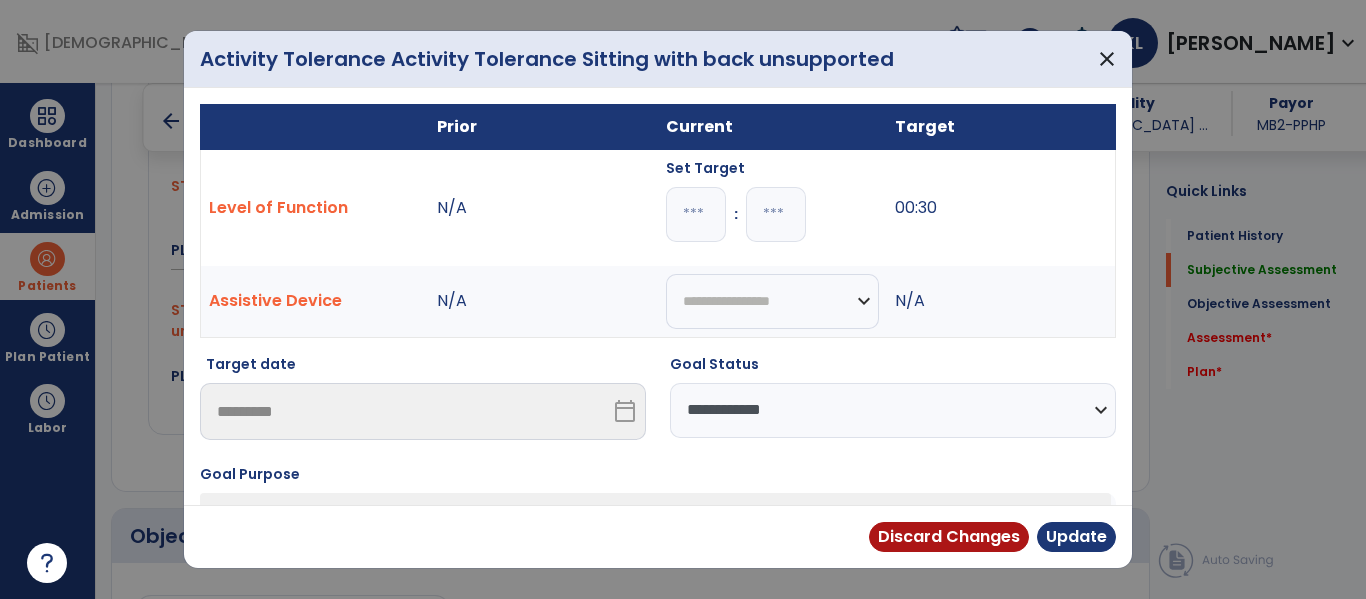 click on "**********" at bounding box center (893, 410) 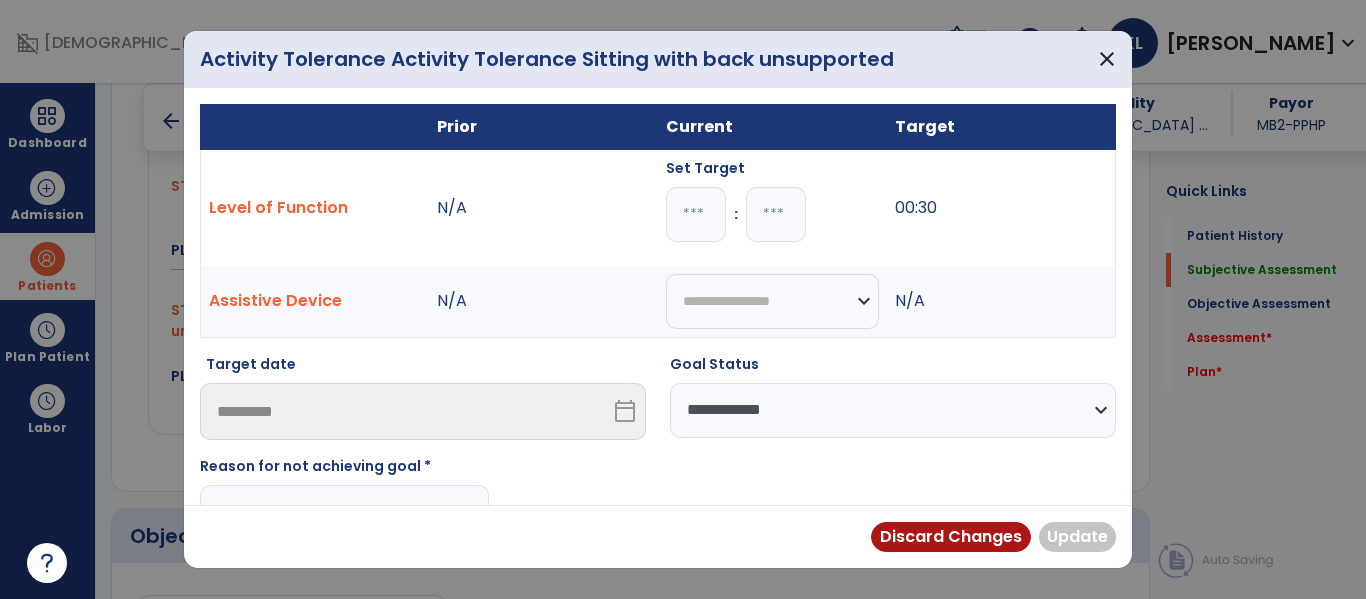 click at bounding box center [344, 512] 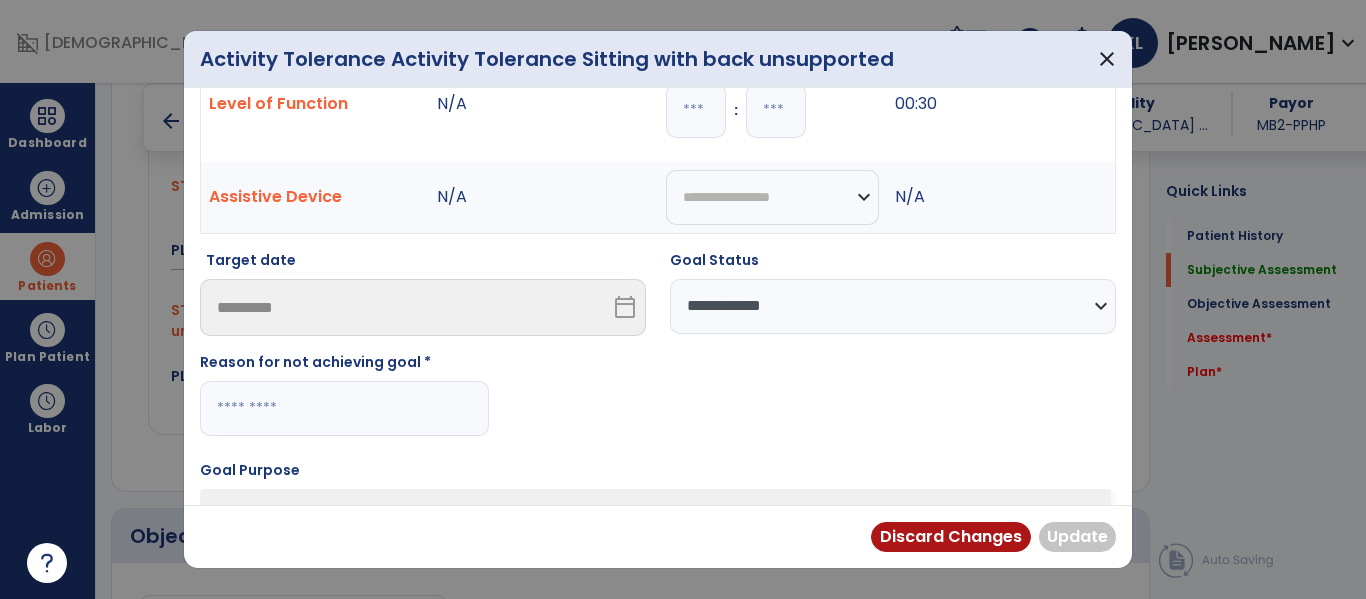 scroll, scrollTop: 106, scrollLeft: 0, axis: vertical 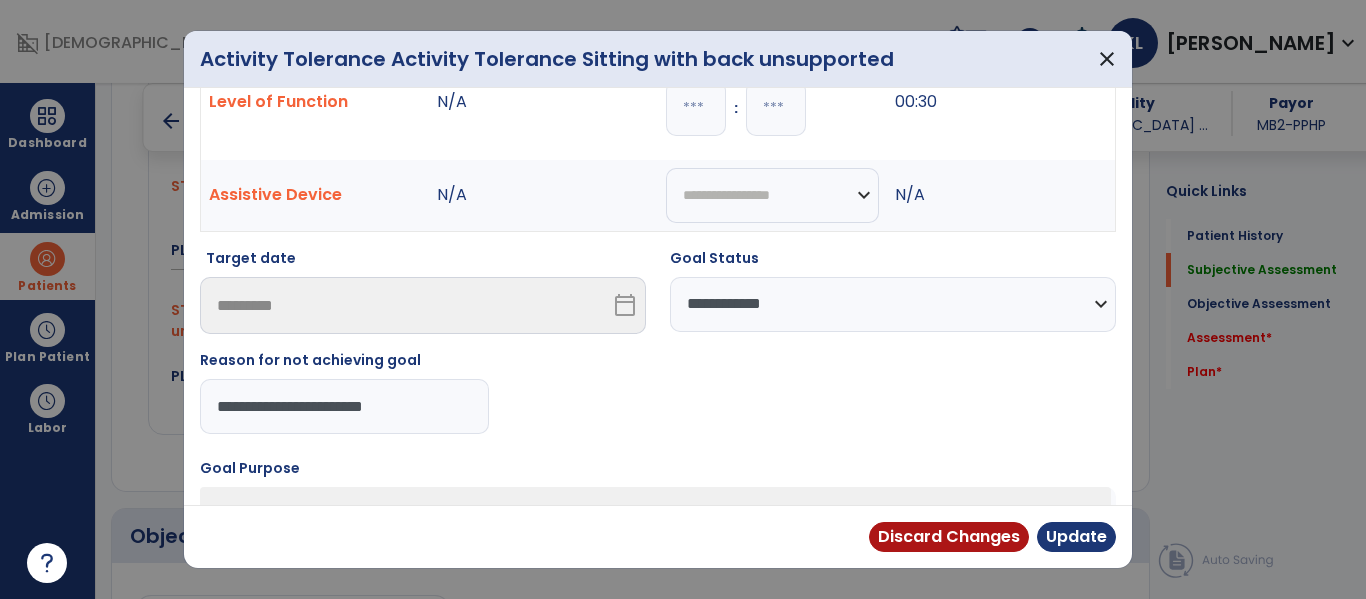type on "**********" 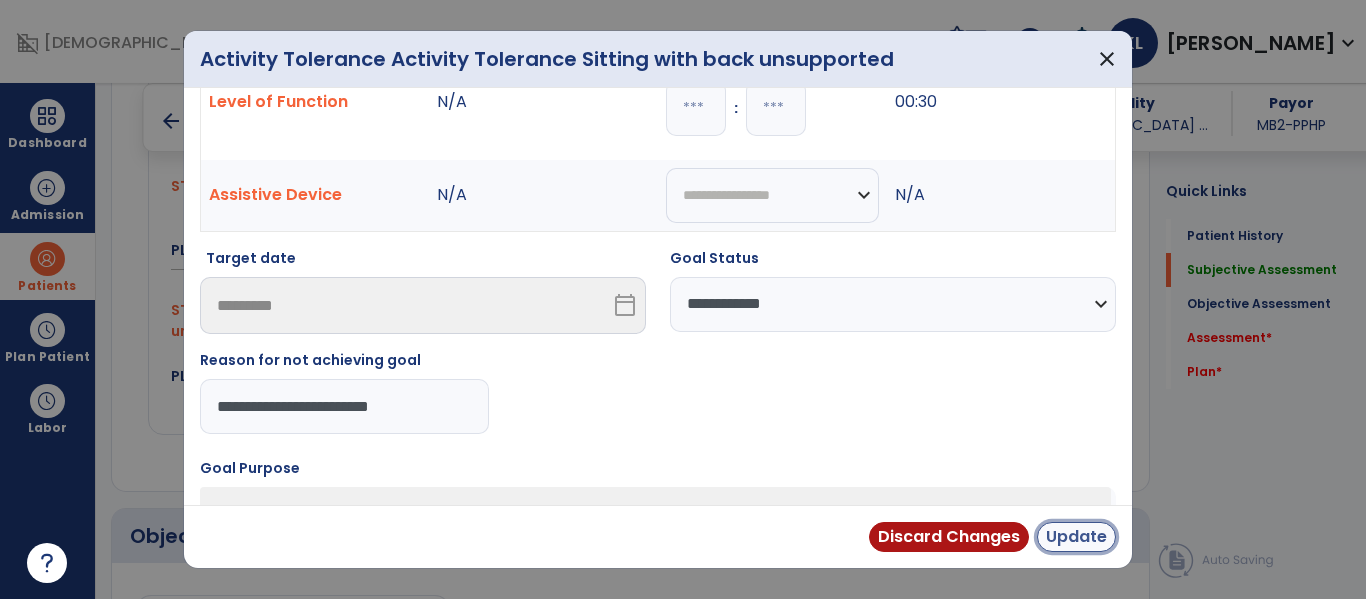 click on "Update" at bounding box center (1076, 537) 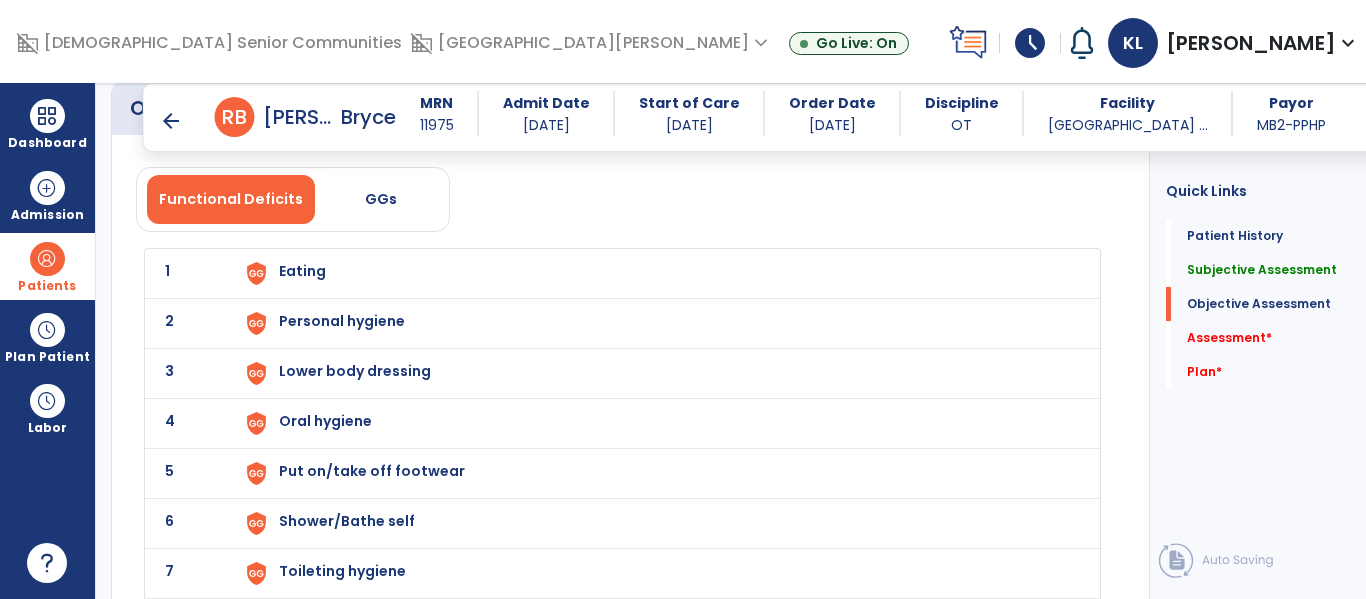 scroll, scrollTop: 1698, scrollLeft: 0, axis: vertical 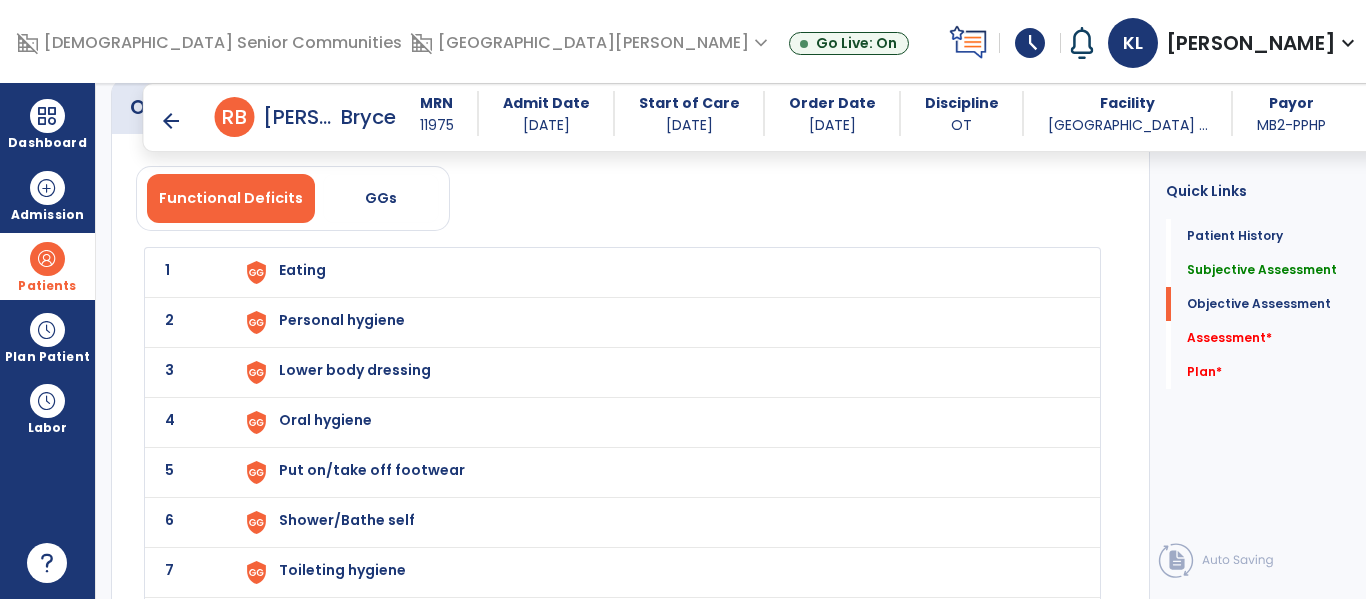 click on "Eating" at bounding box center (657, 272) 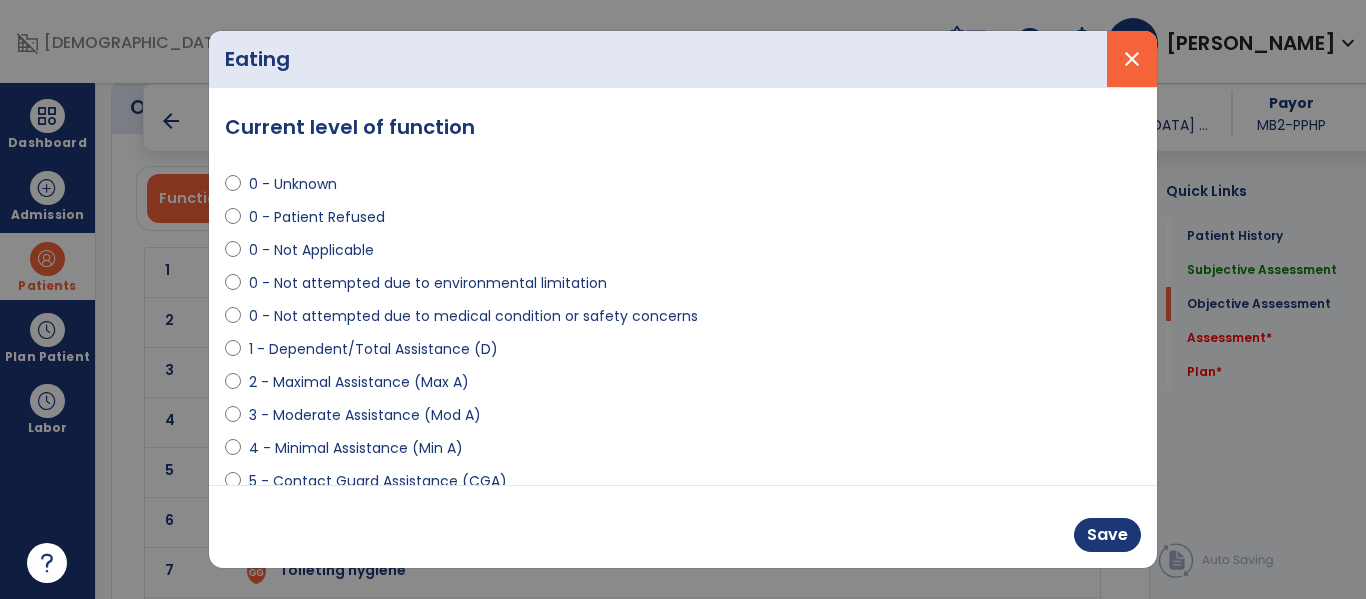click on "close" at bounding box center [1132, 59] 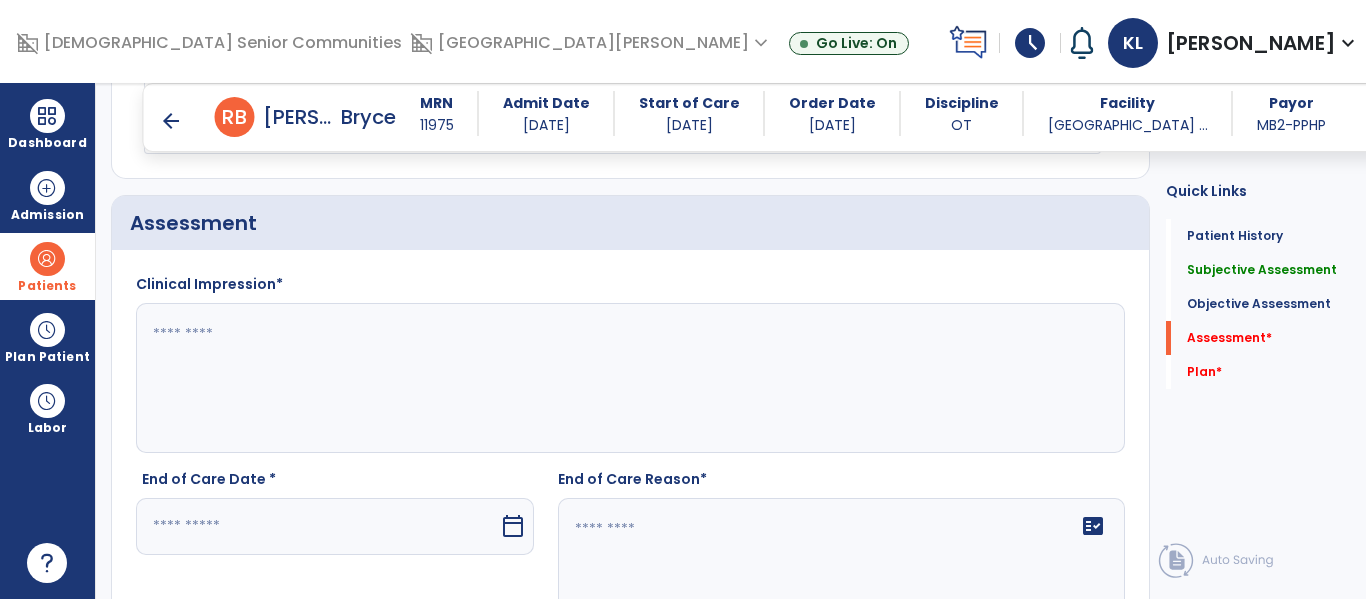 scroll, scrollTop: 2222, scrollLeft: 0, axis: vertical 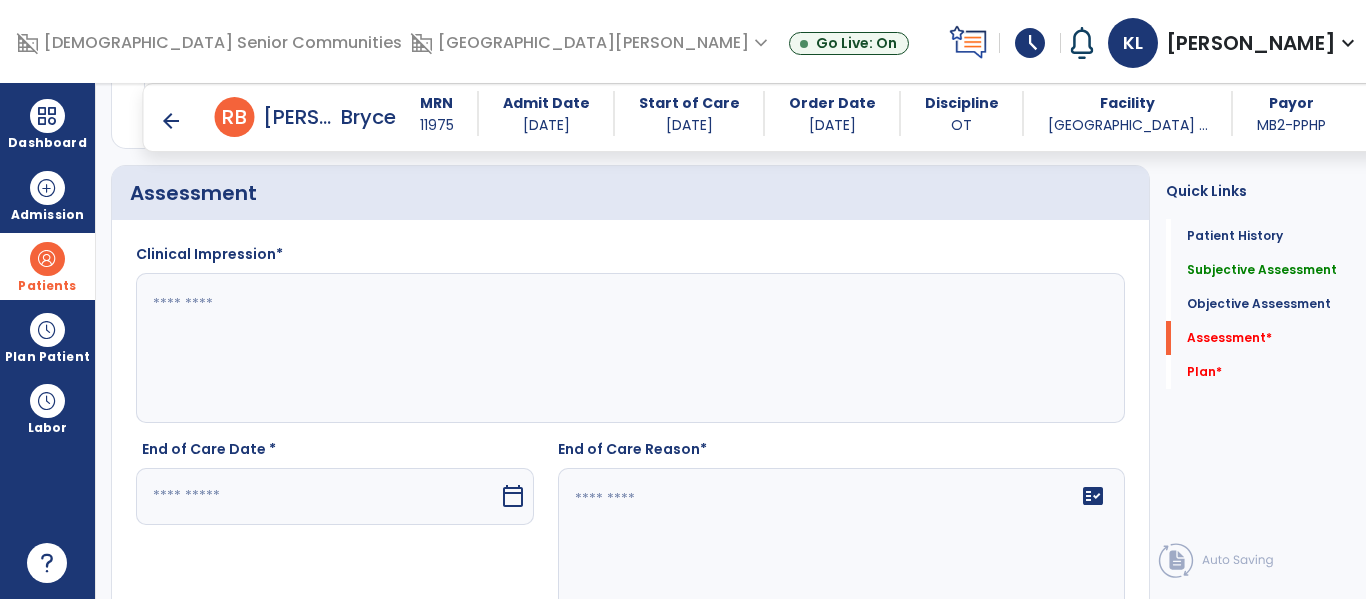 click 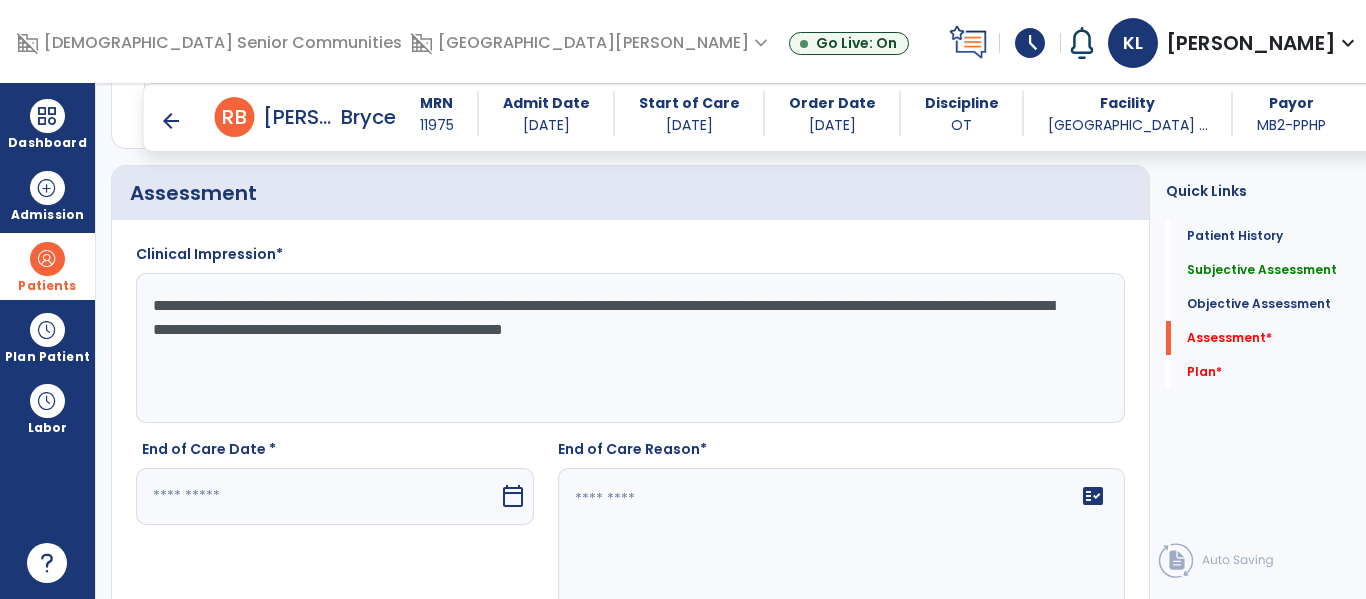 type on "**********" 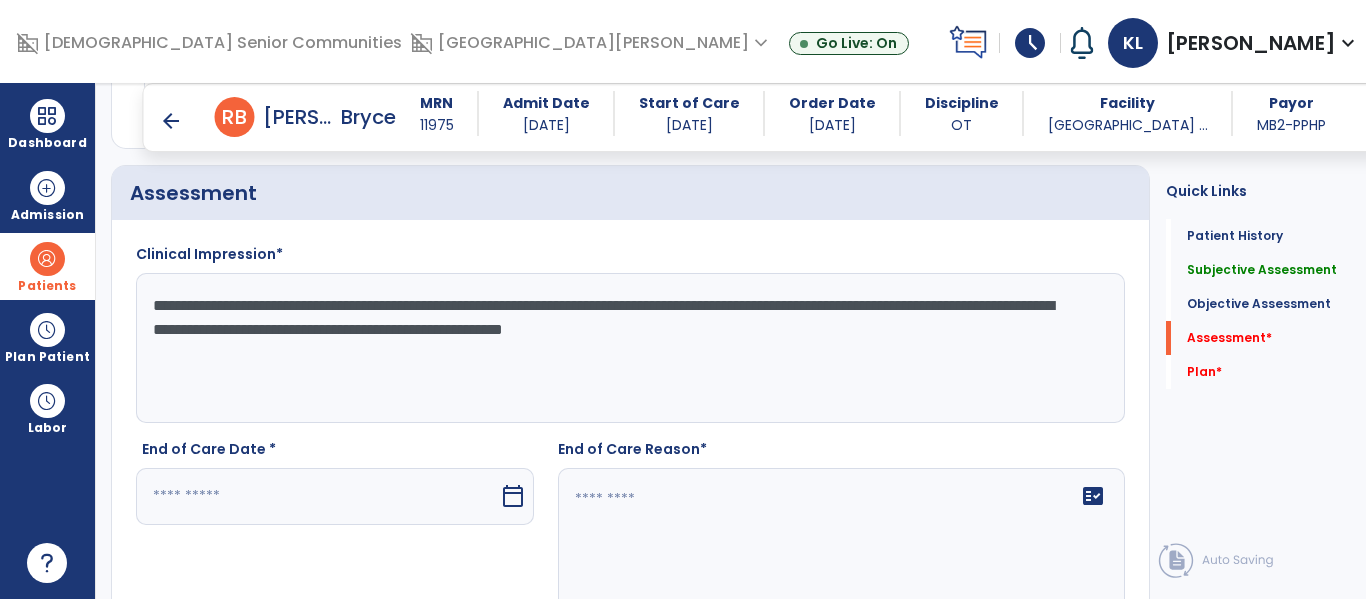 click on "calendar_today" at bounding box center [515, 496] 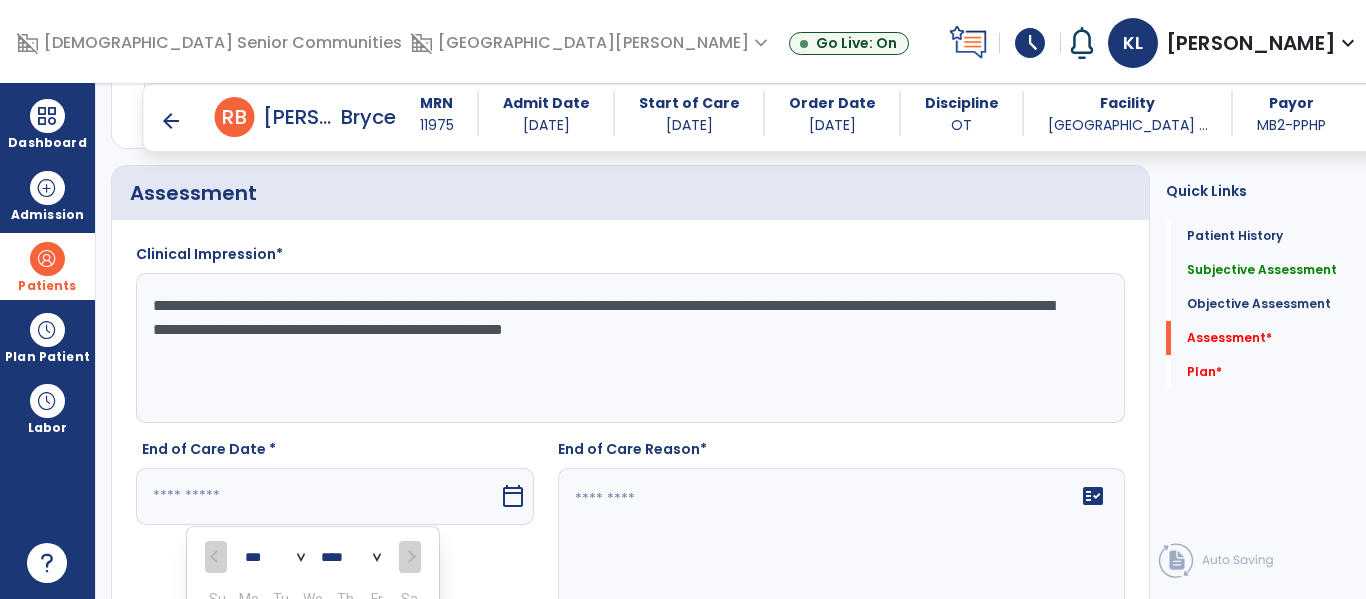 scroll, scrollTop: 2542, scrollLeft: 0, axis: vertical 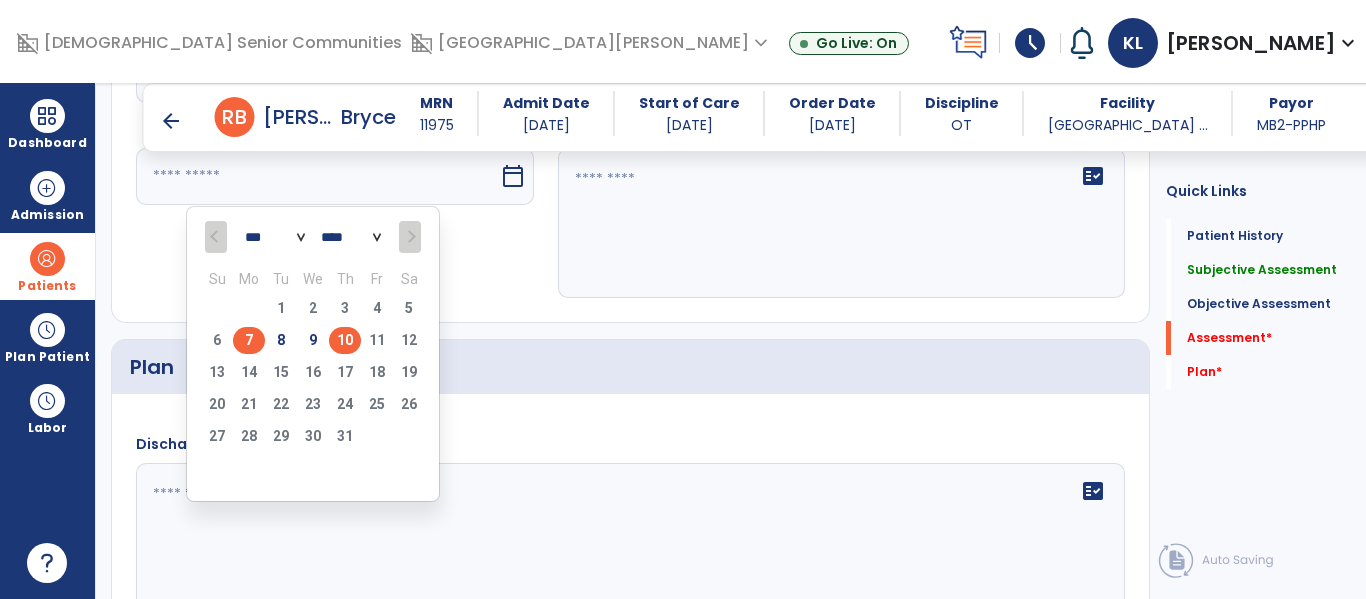 click on "7" at bounding box center [249, 340] 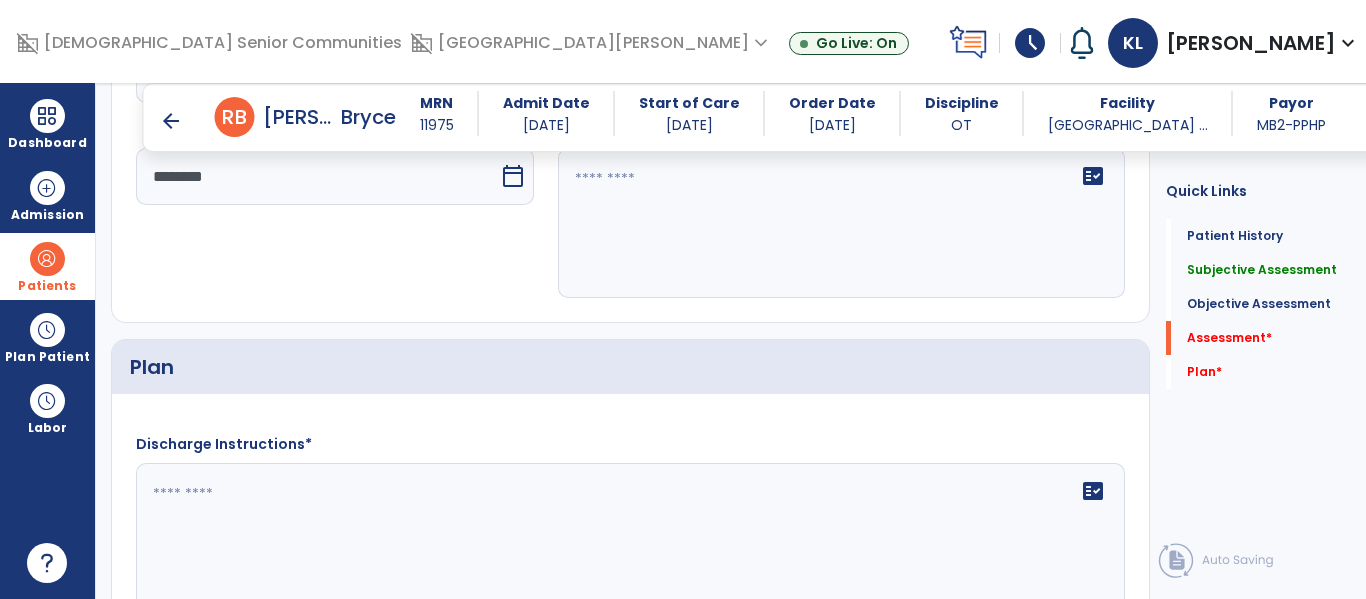 type on "********" 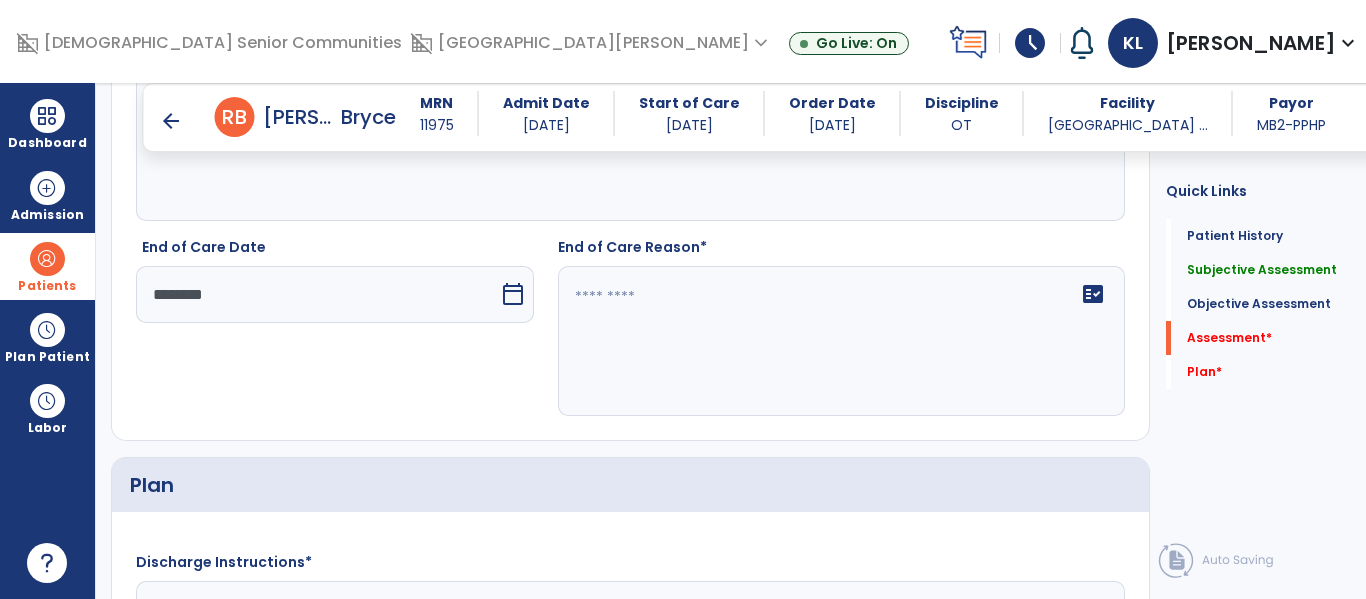 click on "fact_check" 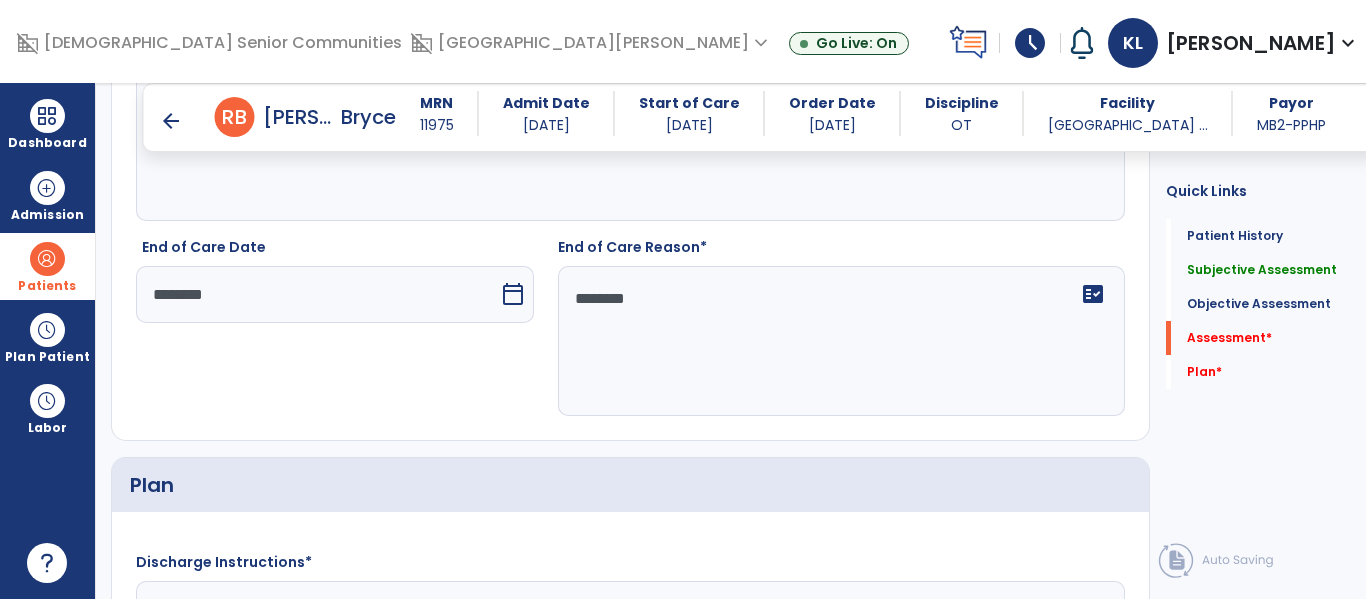 type on "*********" 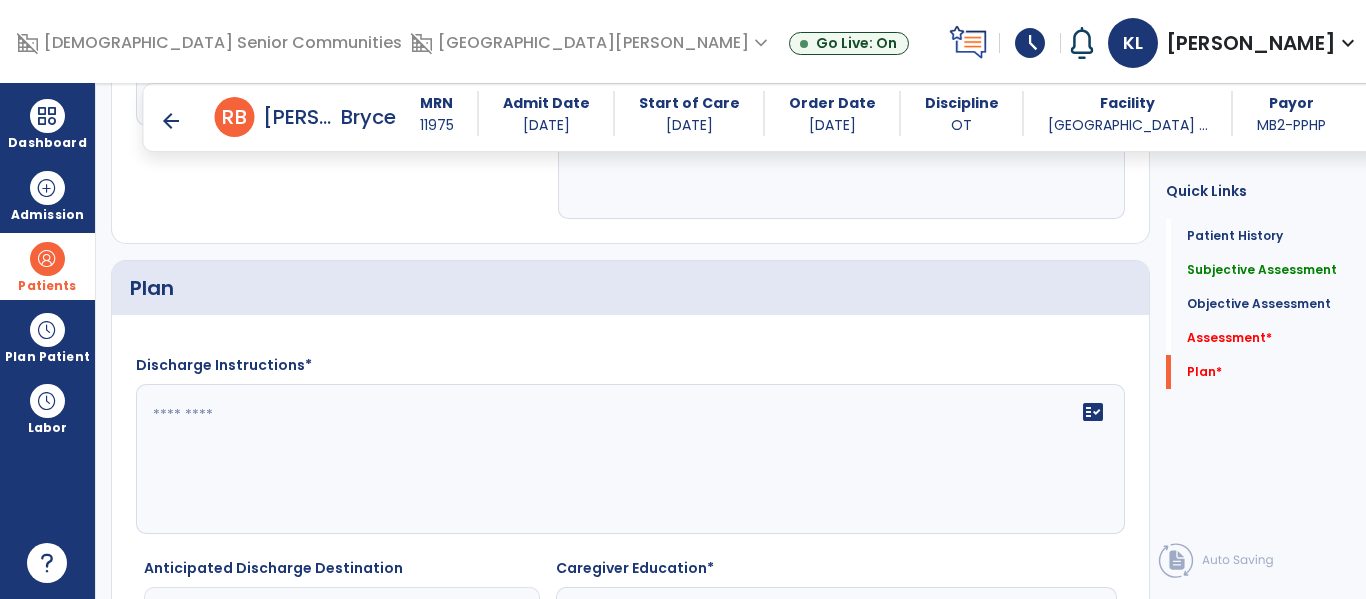scroll, scrollTop: 2696, scrollLeft: 0, axis: vertical 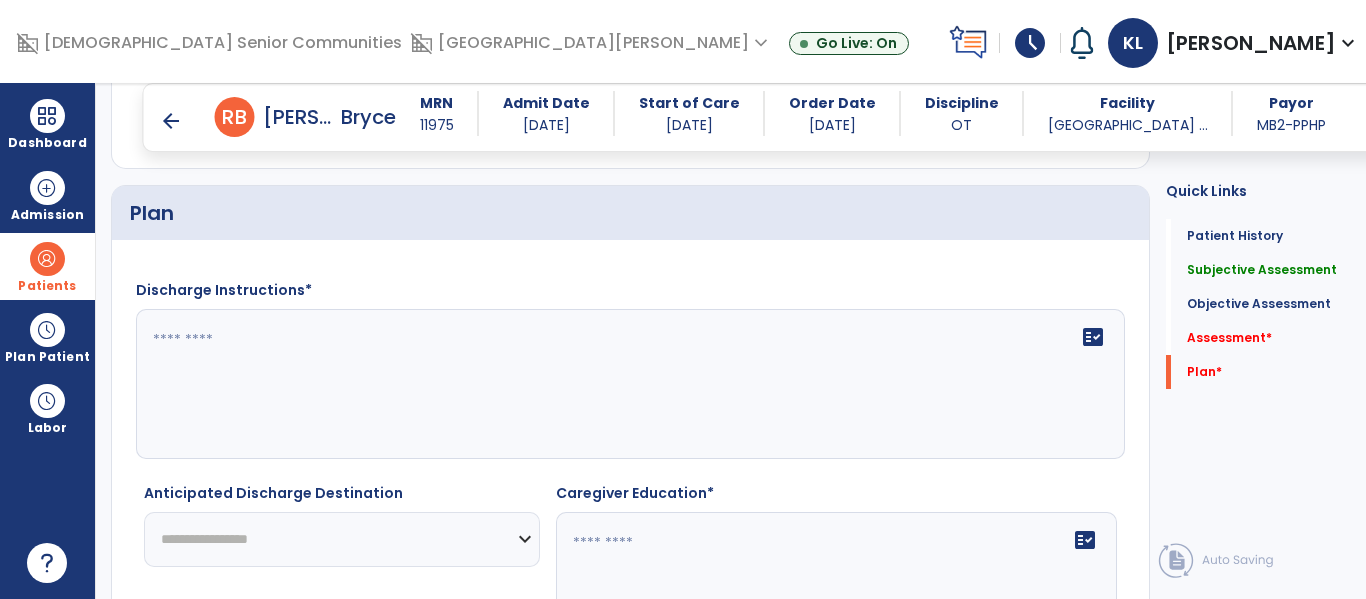type on "**********" 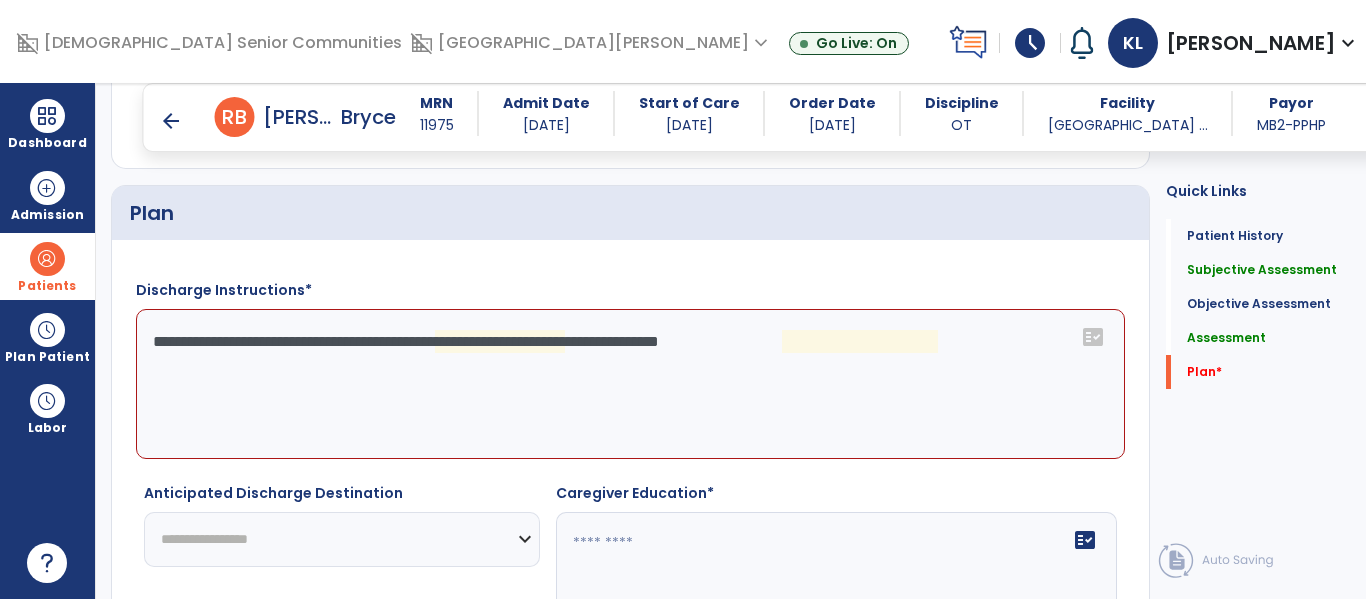 click on "**********" 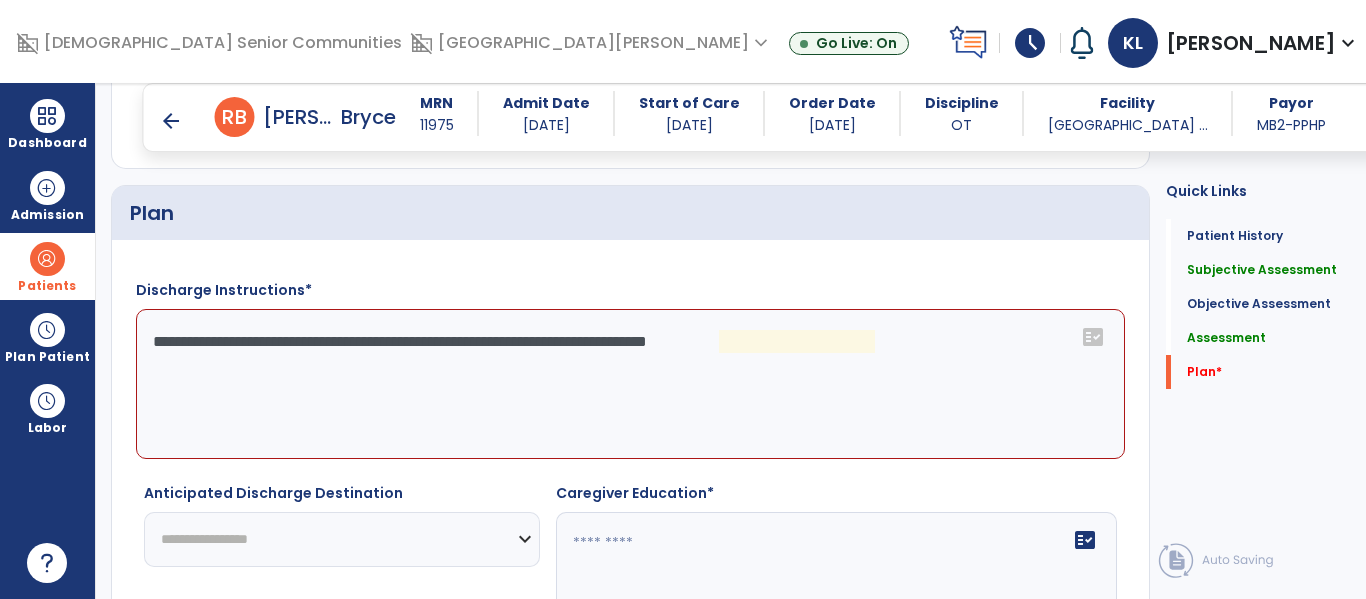 click on "**********" 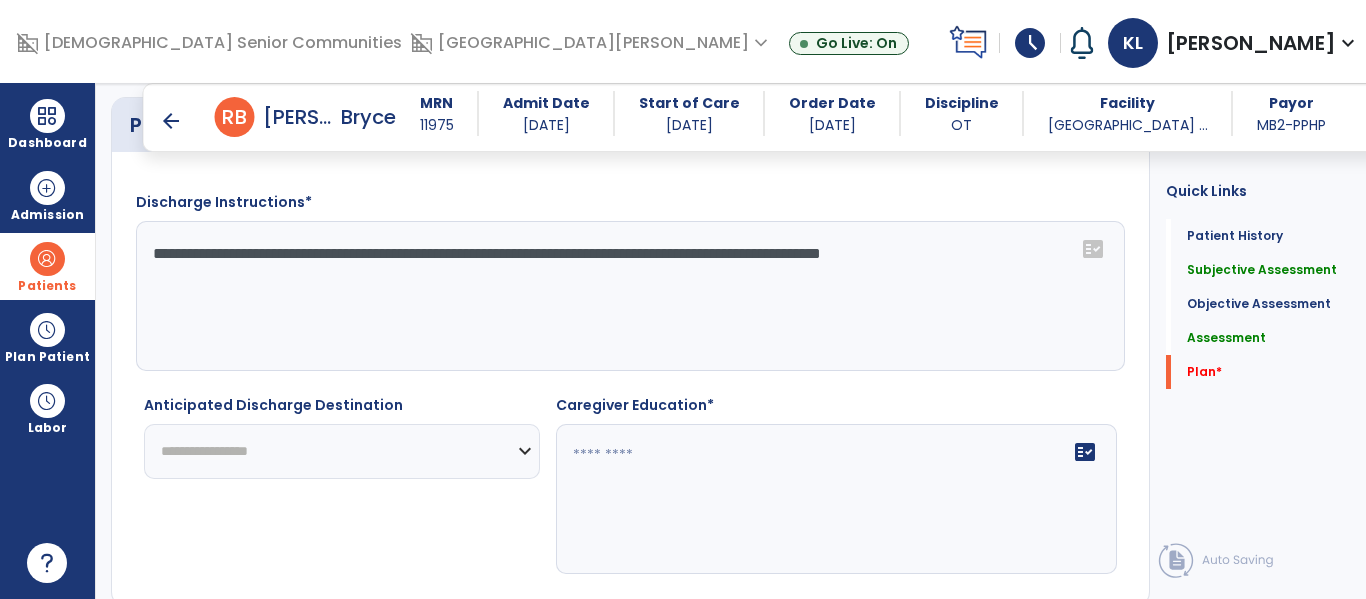 scroll, scrollTop: 2801, scrollLeft: 0, axis: vertical 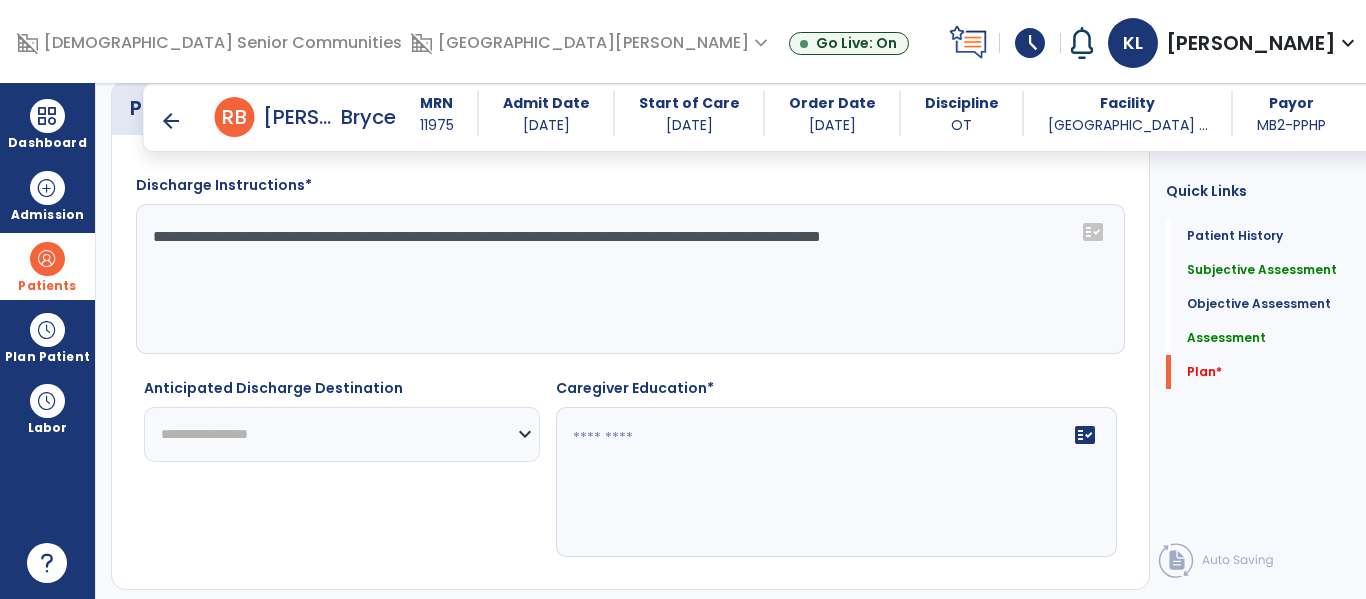type on "**********" 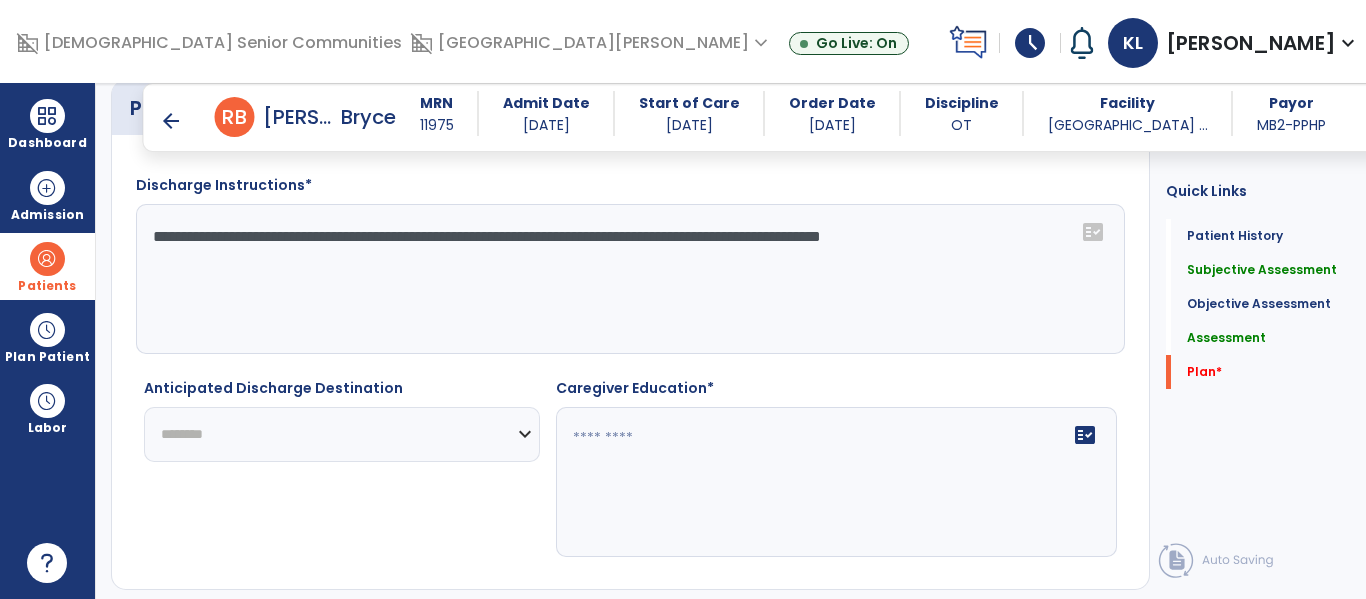 click on "**********" 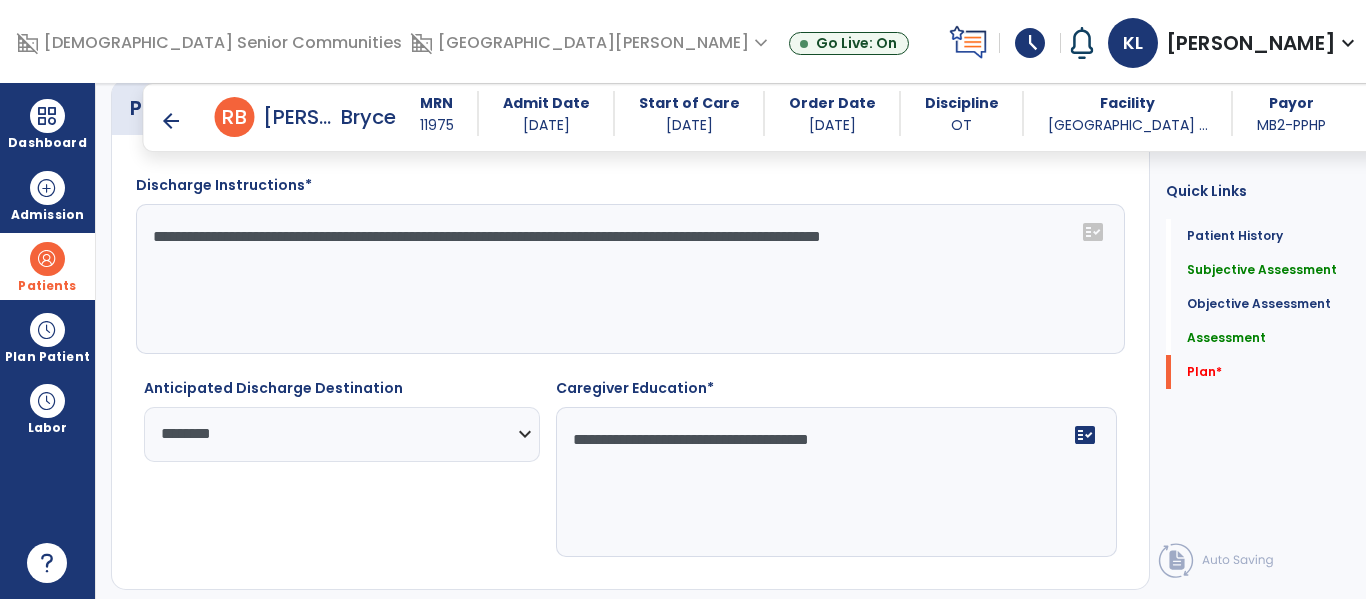scroll, scrollTop: 2862, scrollLeft: 0, axis: vertical 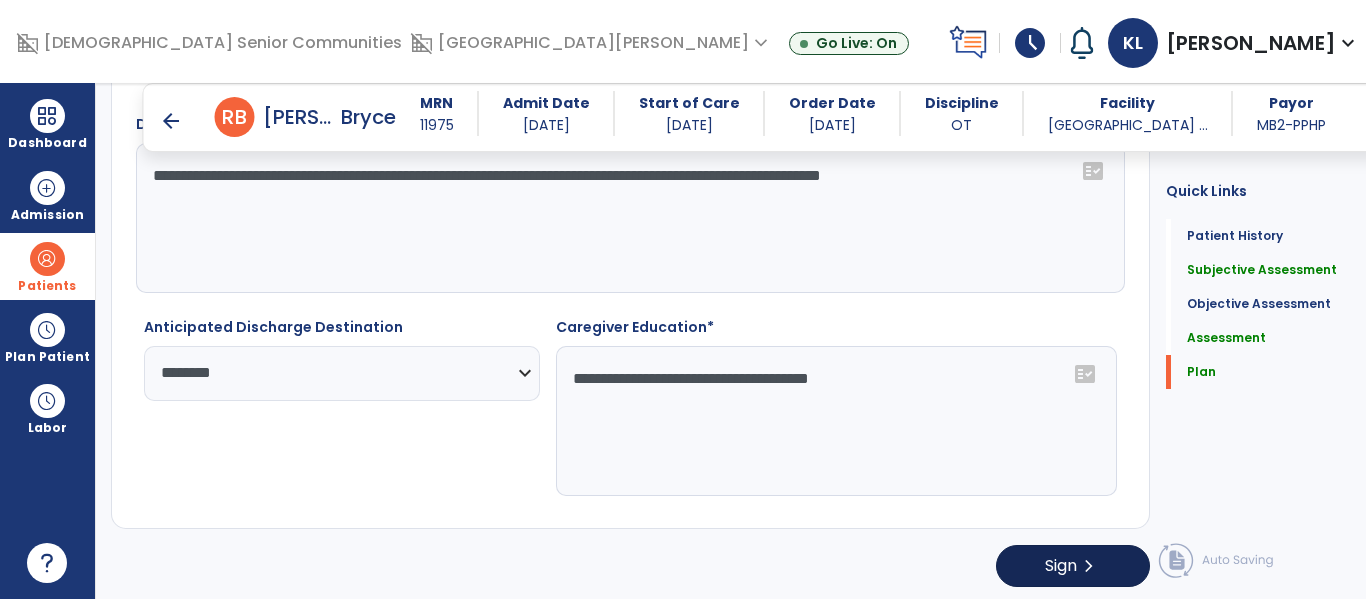 type on "**********" 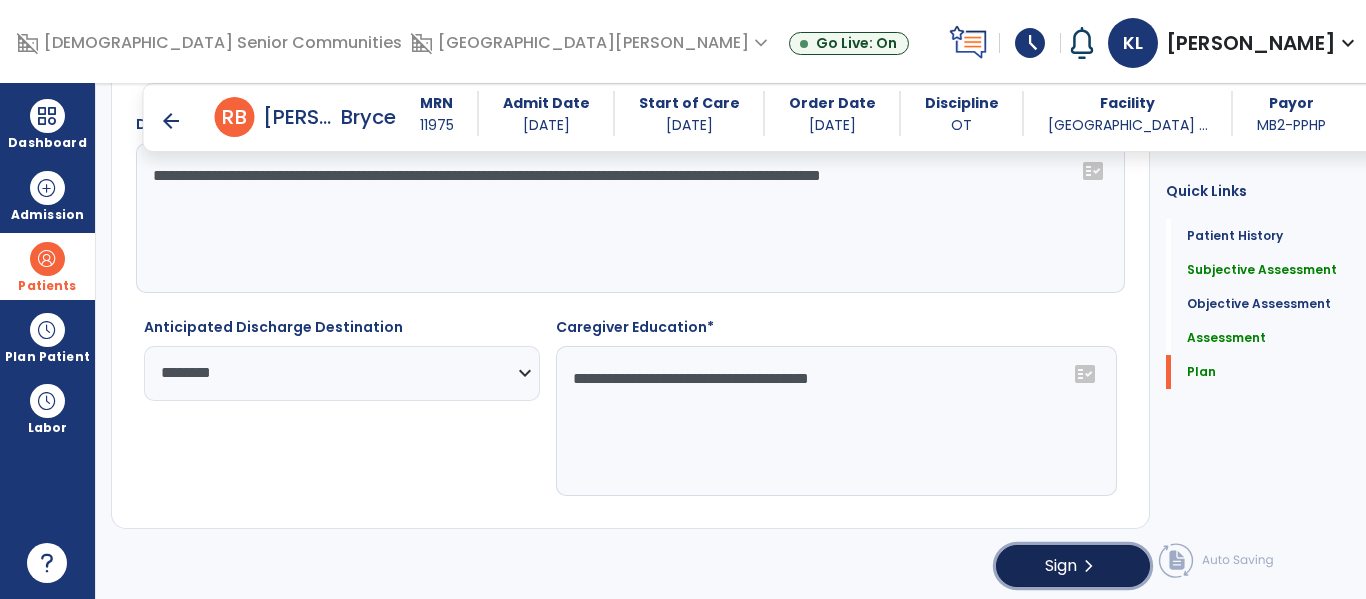 click on "Sign" 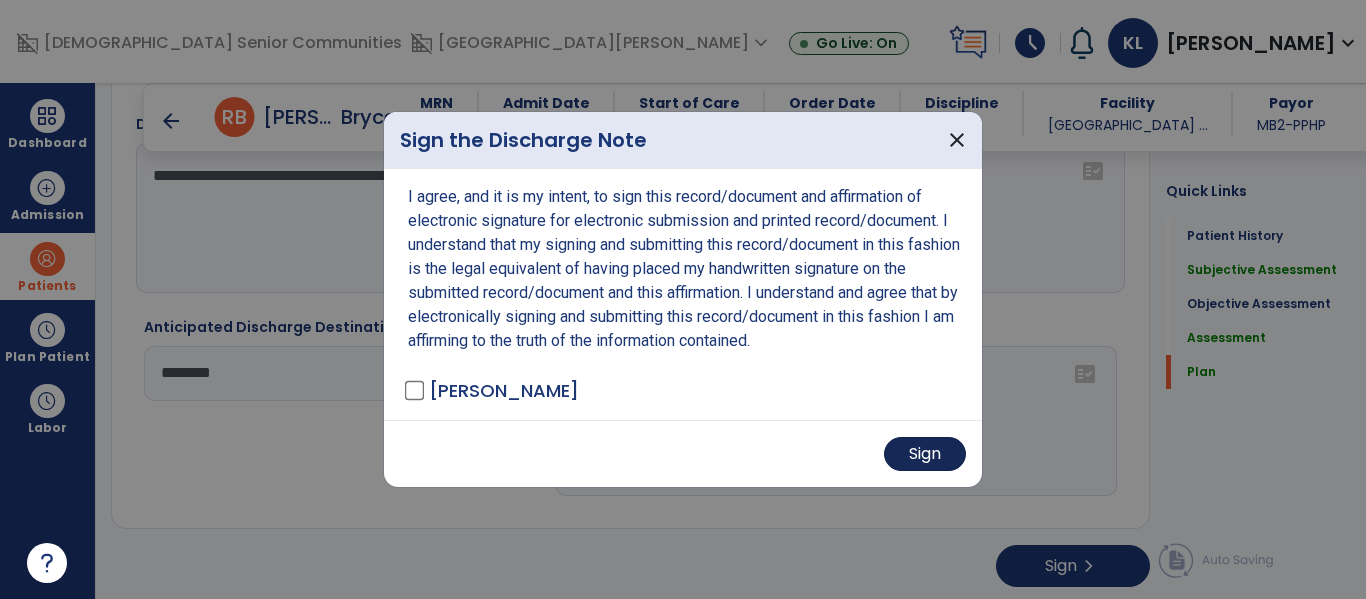 click on "Sign" at bounding box center [925, 454] 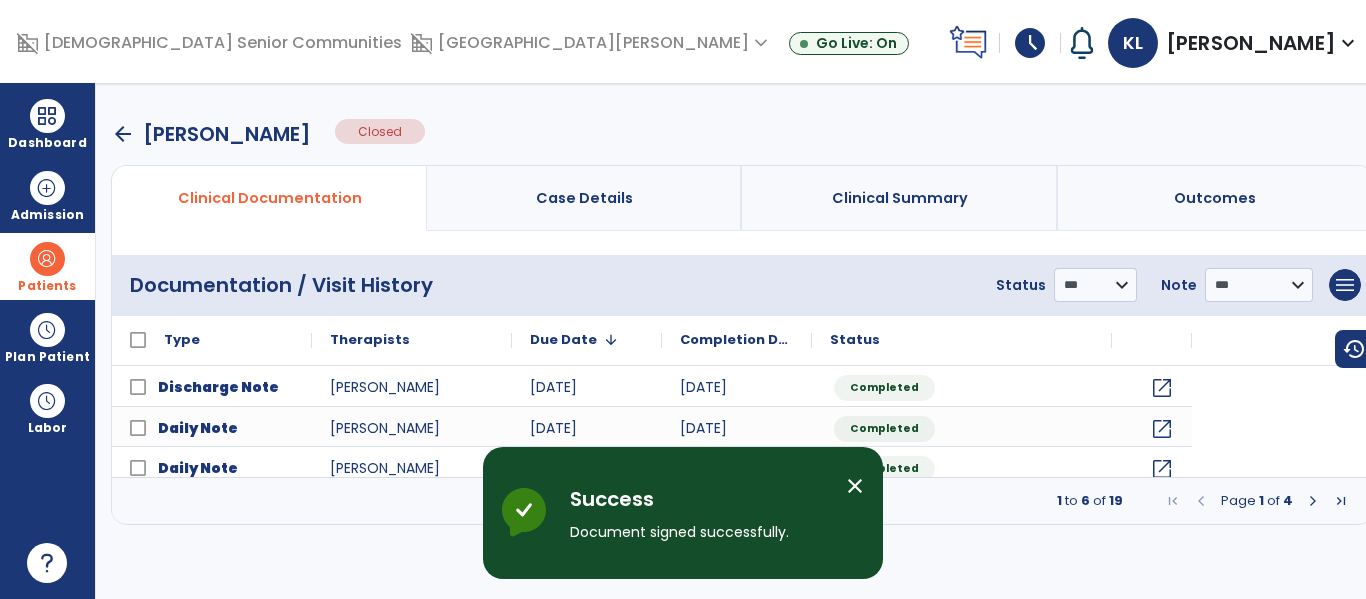 scroll, scrollTop: 0, scrollLeft: 0, axis: both 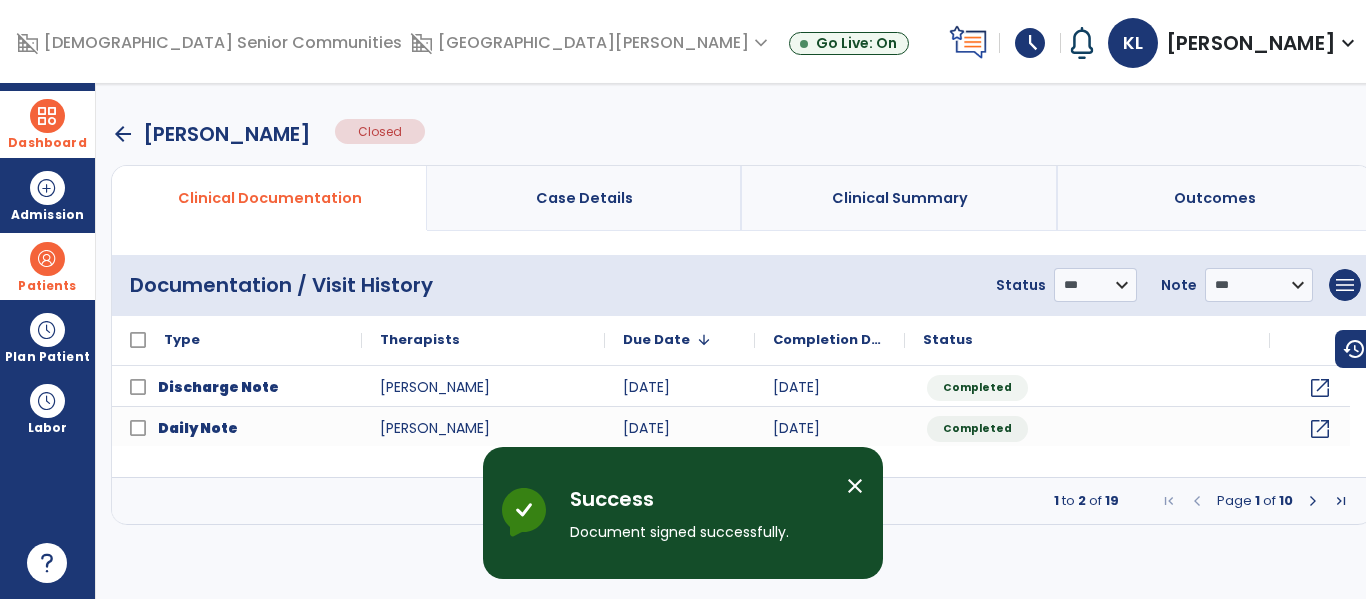 click at bounding box center [47, 116] 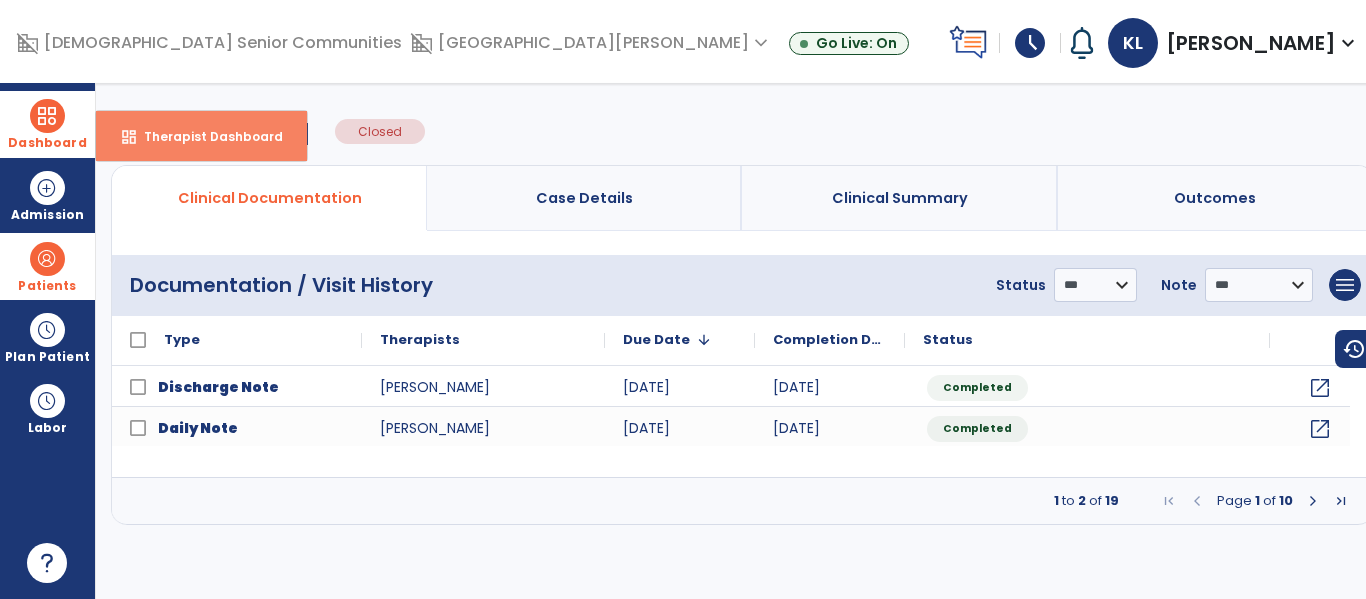 click on "Therapist Dashboard" at bounding box center [205, 136] 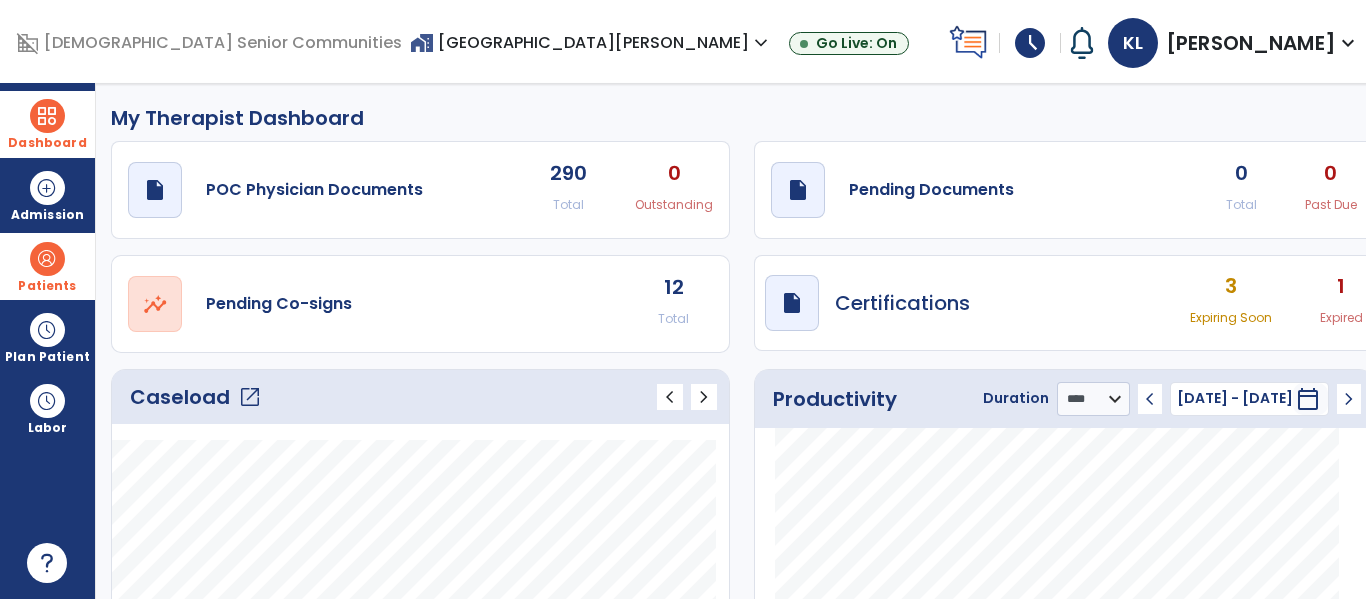 click on "open_in_new" 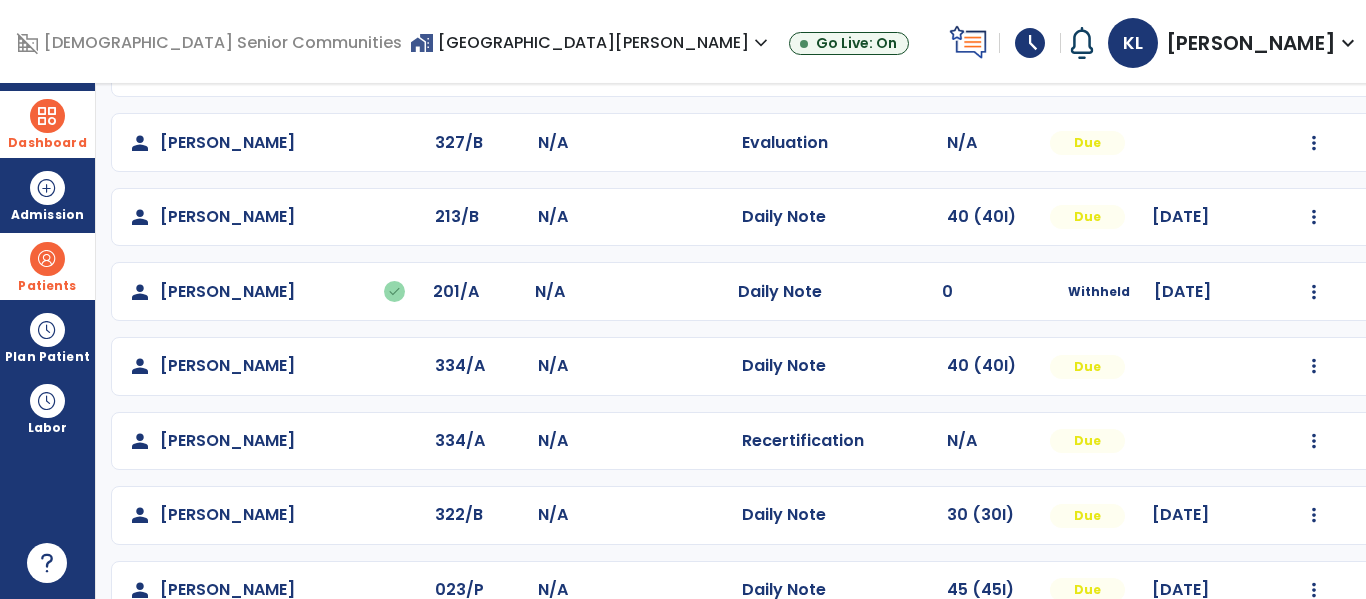 scroll, scrollTop: 297, scrollLeft: 0, axis: vertical 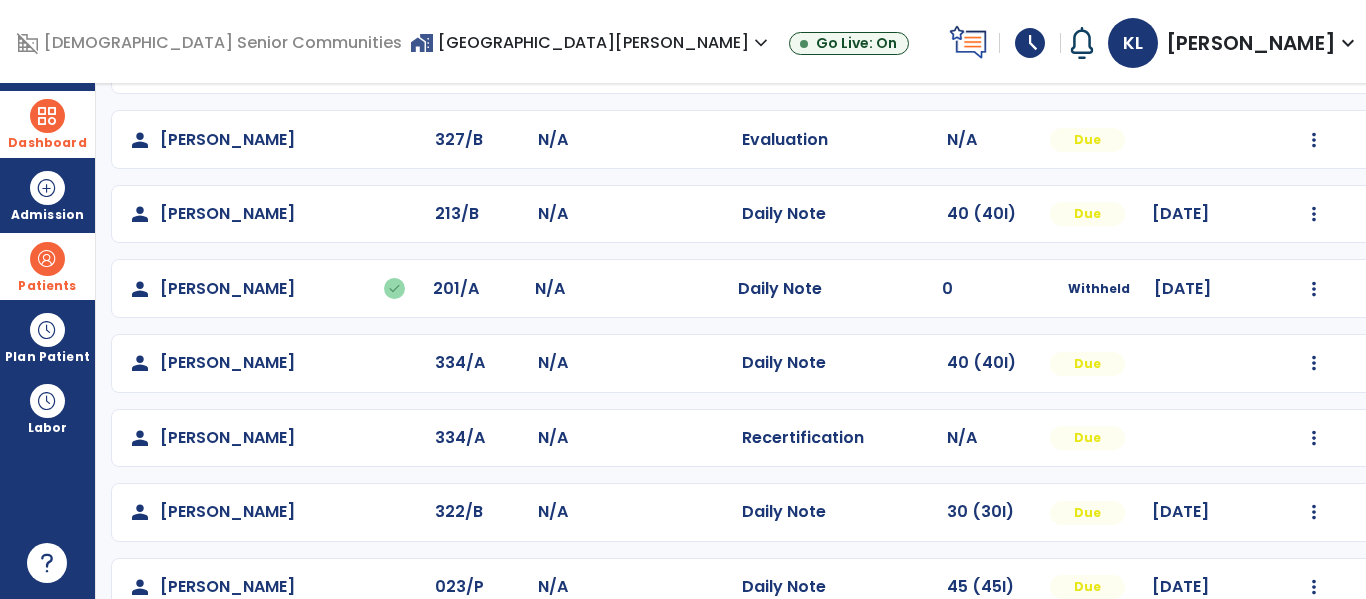 click on "Patients" at bounding box center (47, 286) 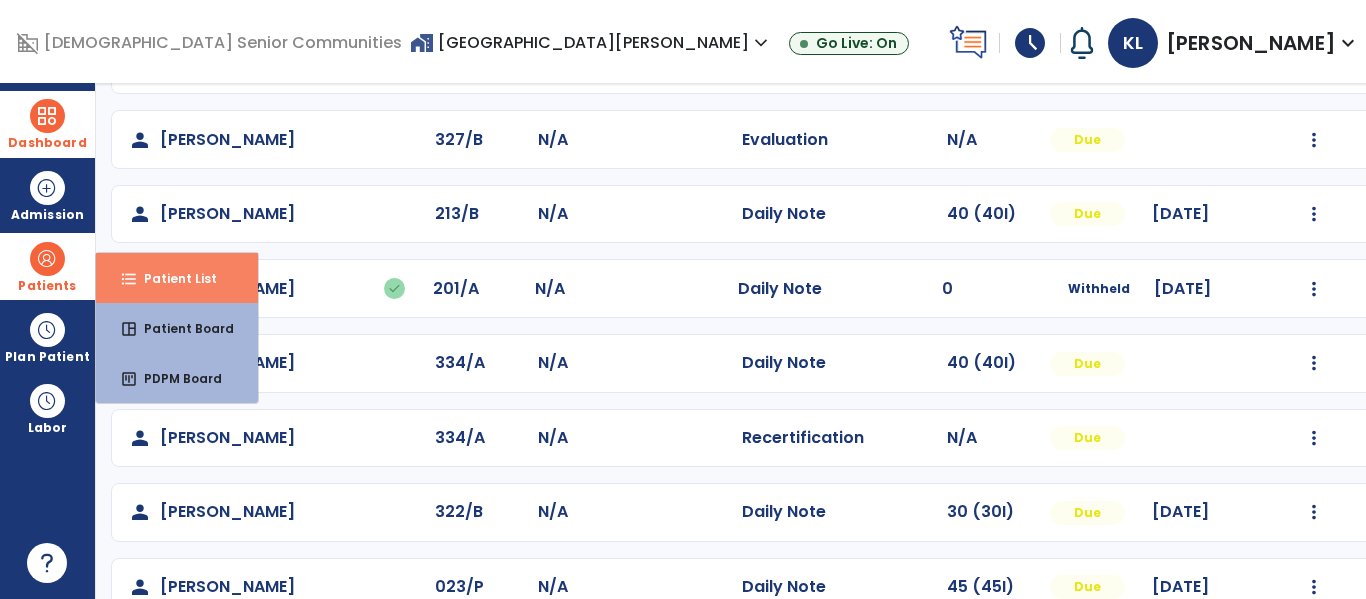 click on "Patient List" at bounding box center [172, 278] 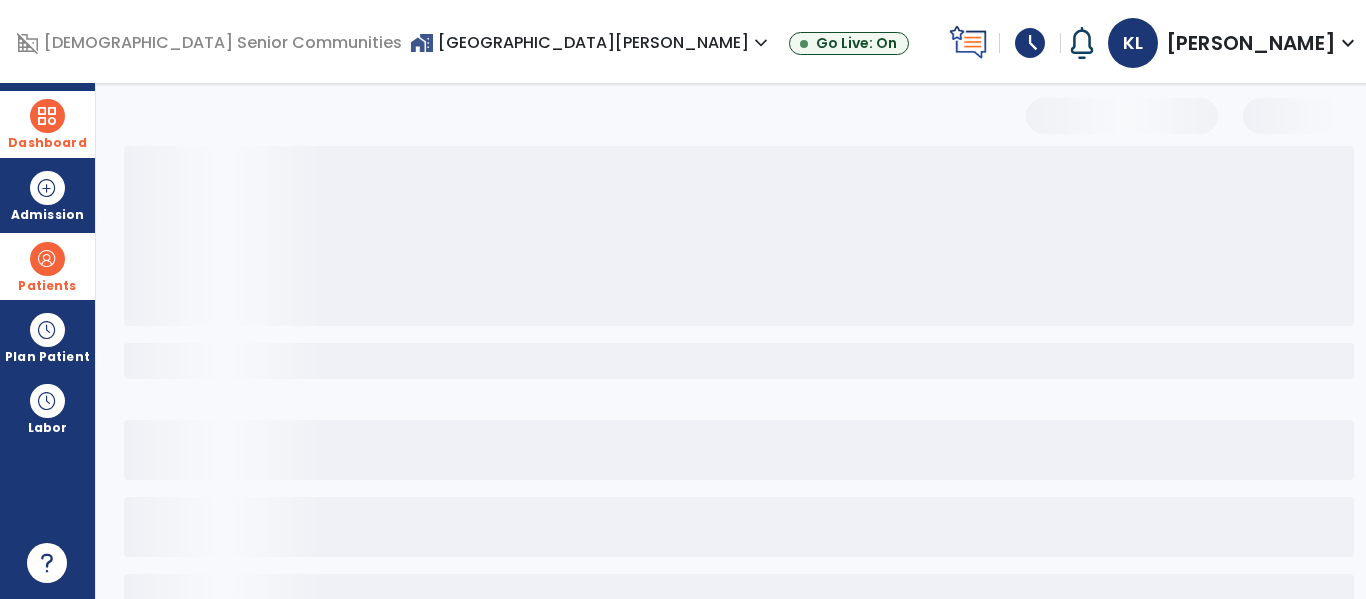 scroll, scrollTop: 144, scrollLeft: 0, axis: vertical 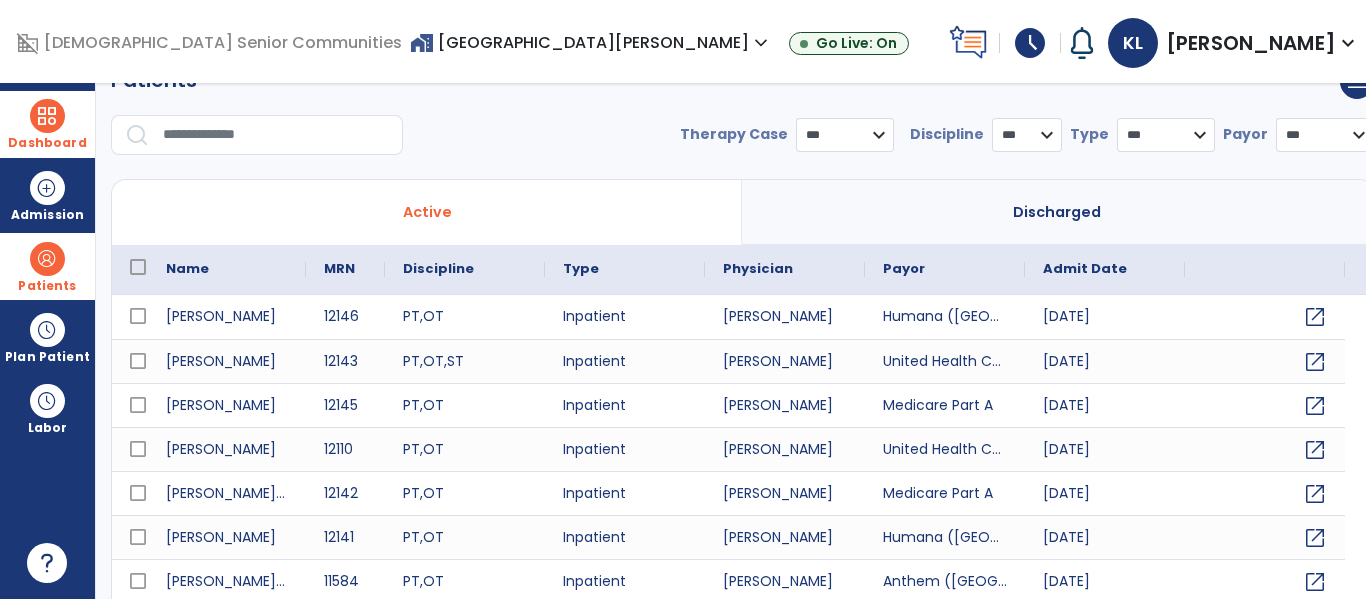 click at bounding box center [276, 135] 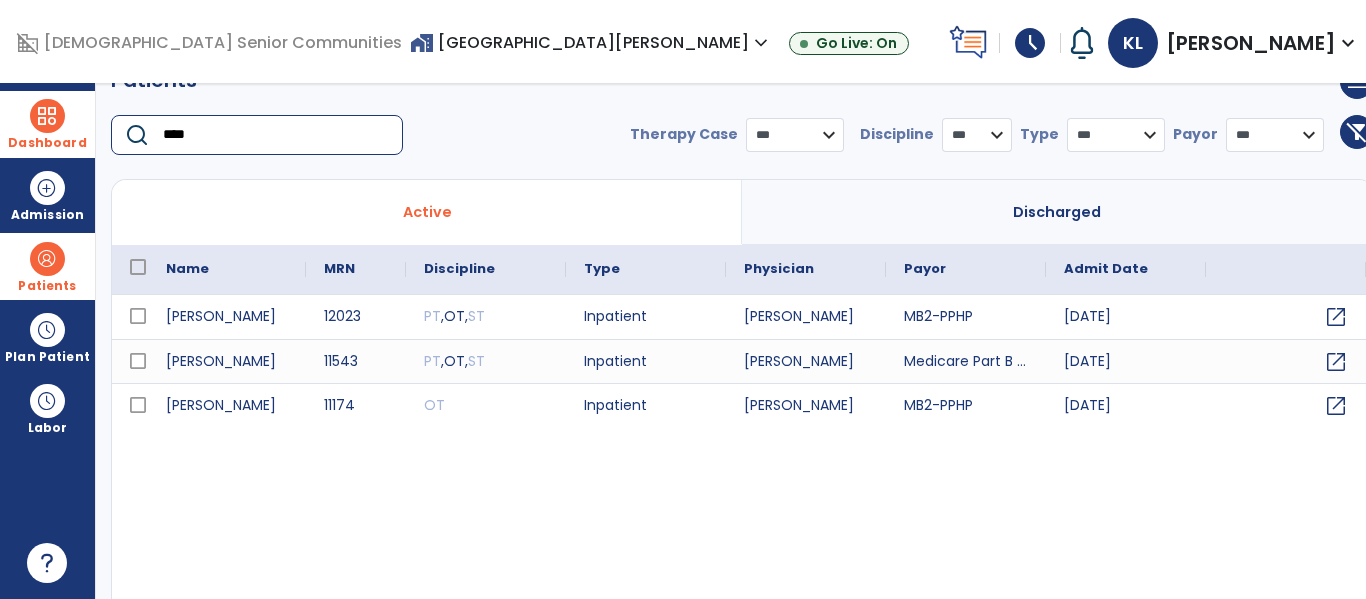 type on "****" 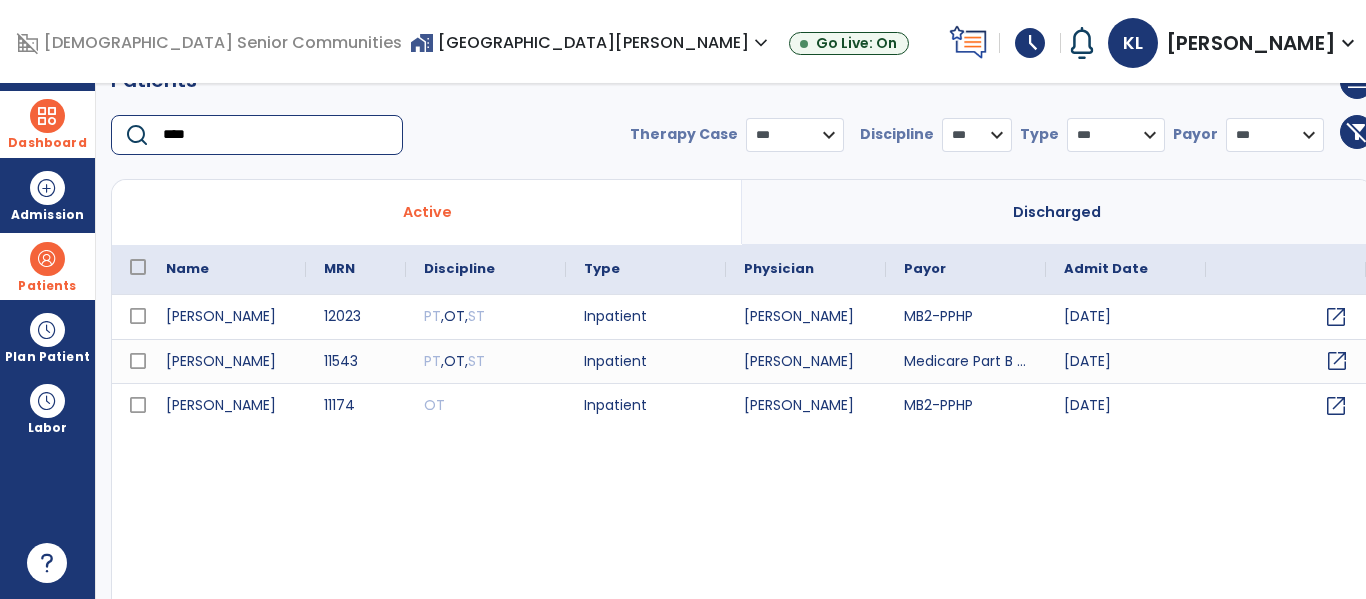 click on "open_in_new" at bounding box center (1337, 361) 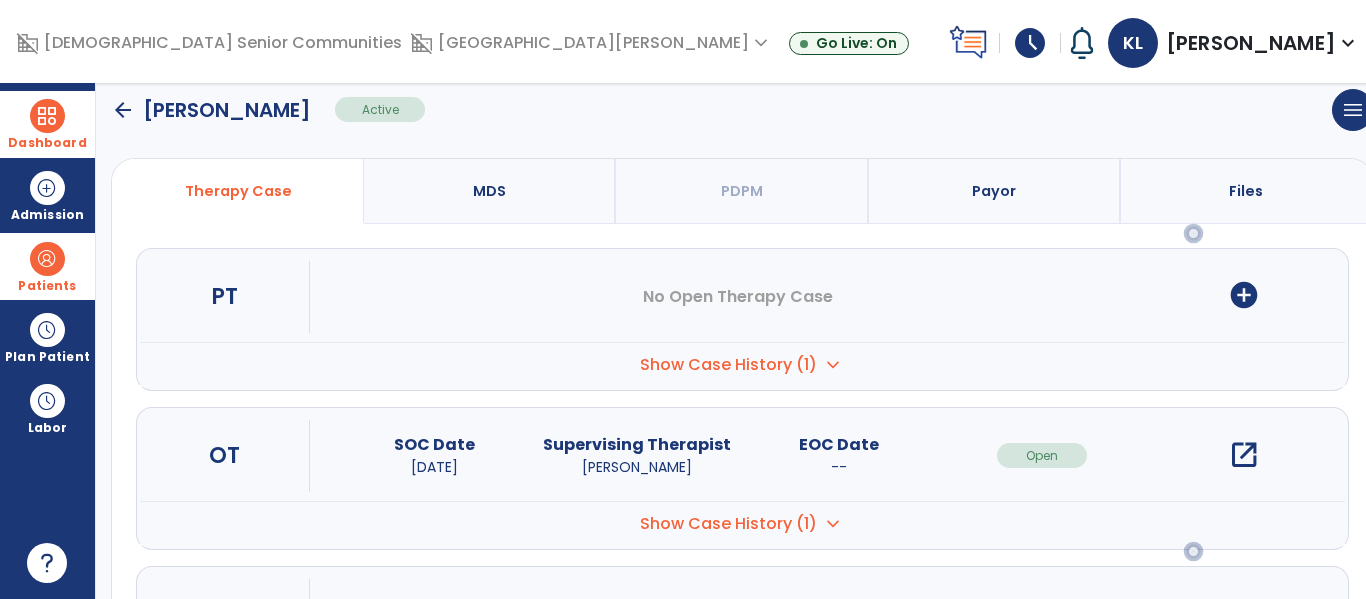 scroll, scrollTop: 213, scrollLeft: 0, axis: vertical 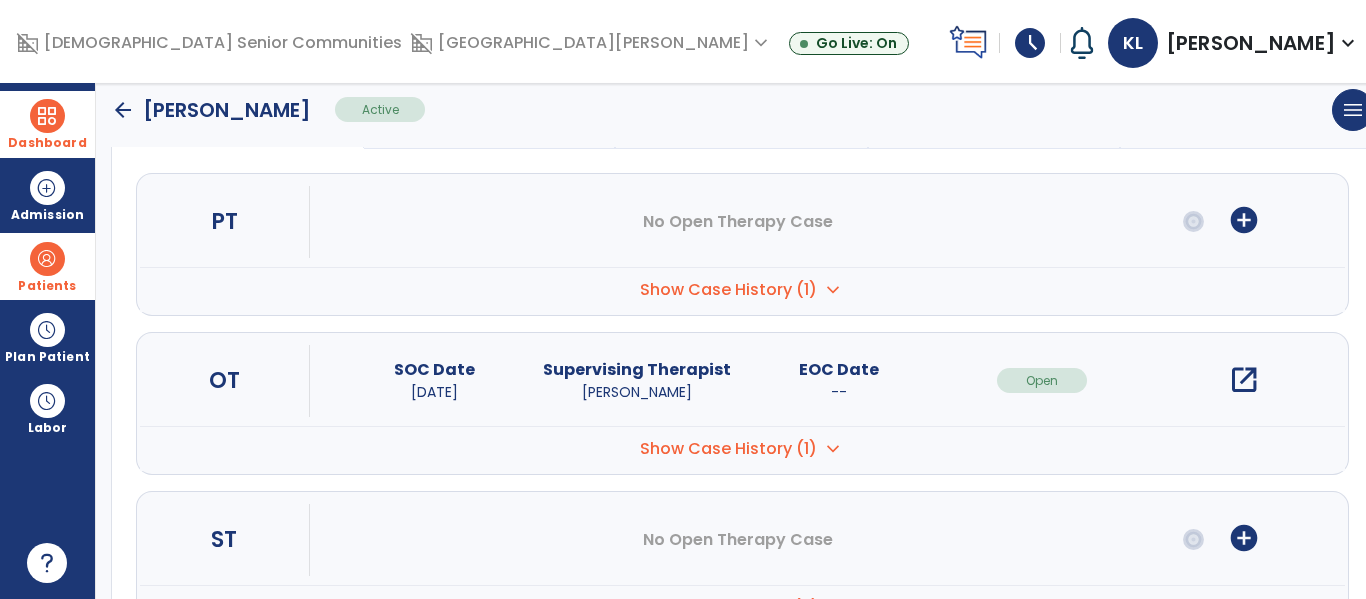 click on "open_in_new" at bounding box center [1244, 380] 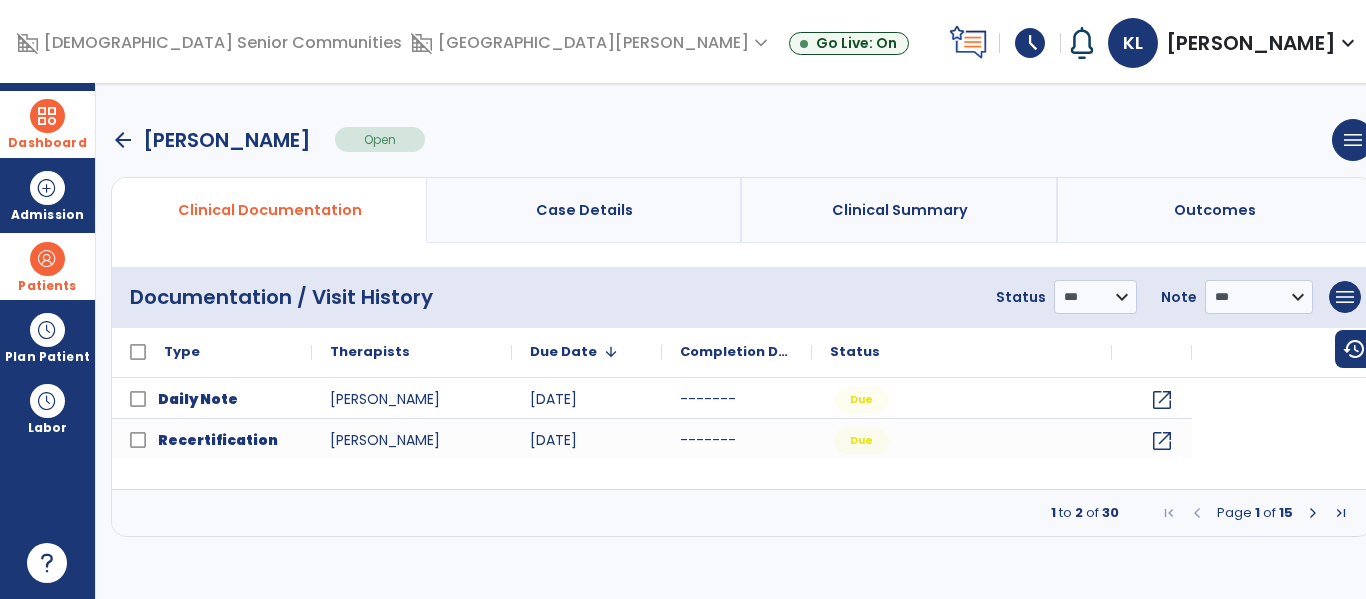 scroll, scrollTop: 0, scrollLeft: 0, axis: both 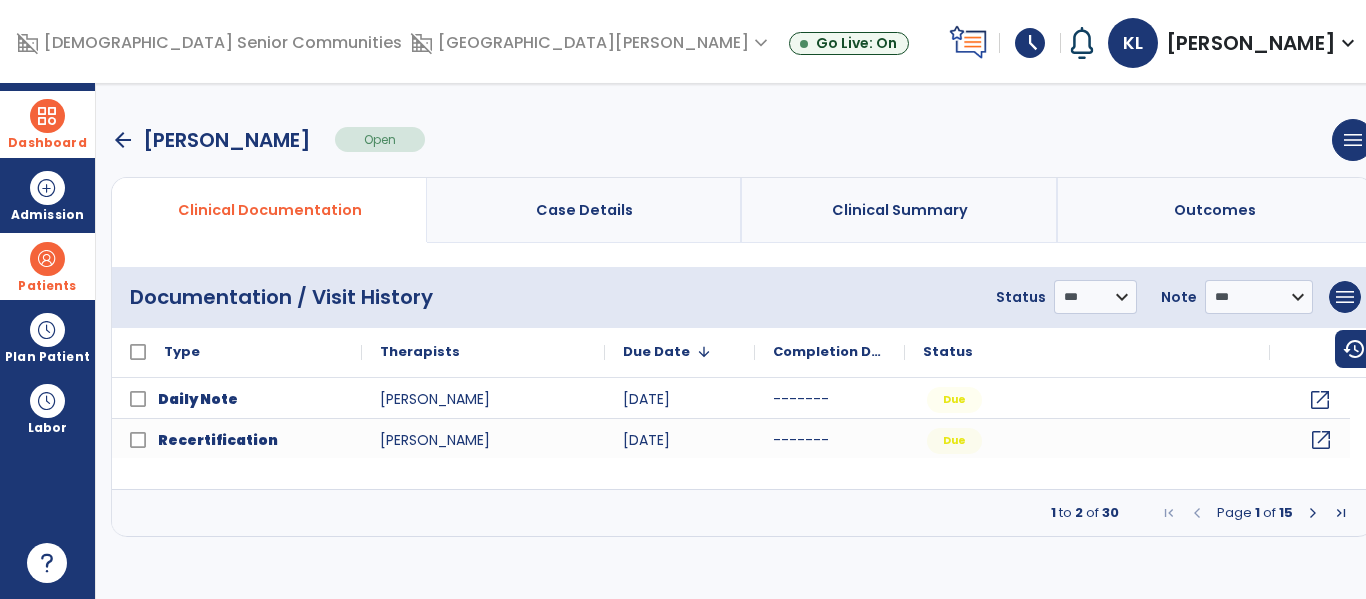 click on "open_in_new" 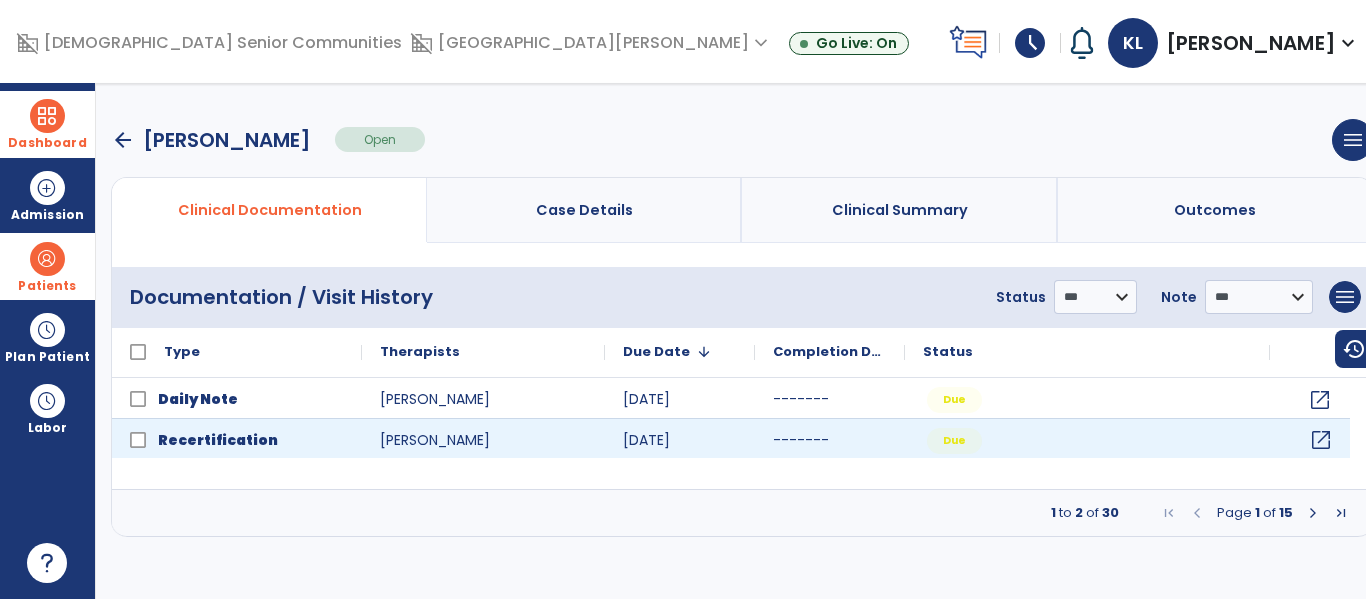 select on "**" 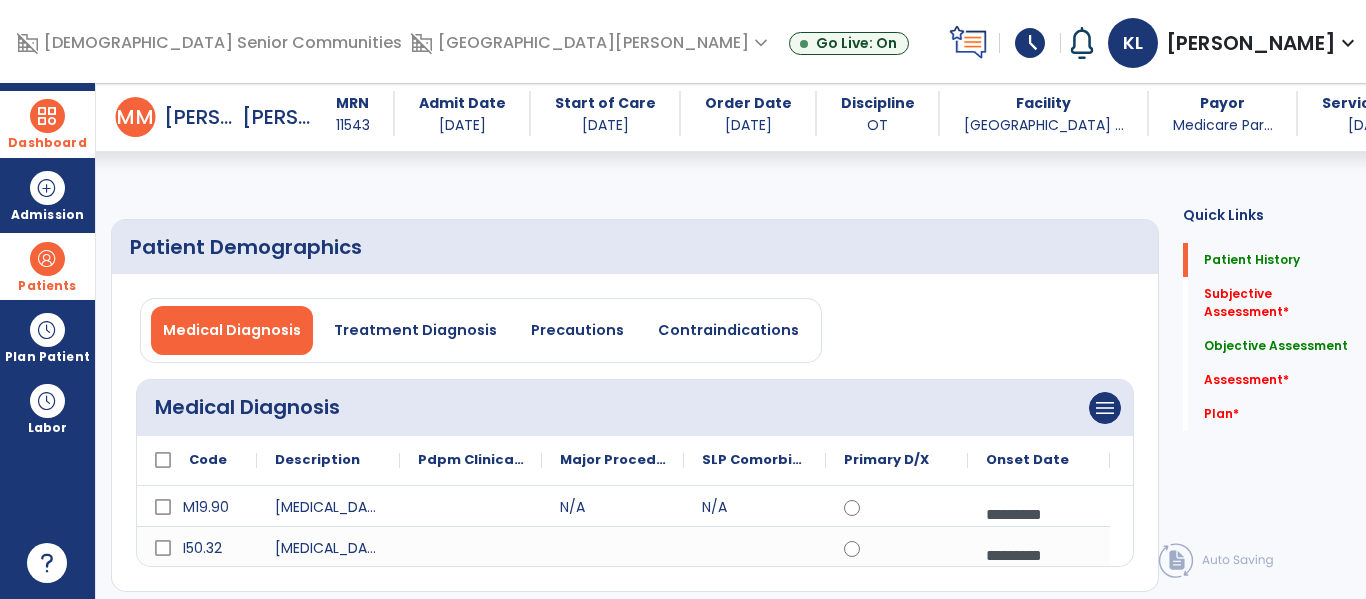 click 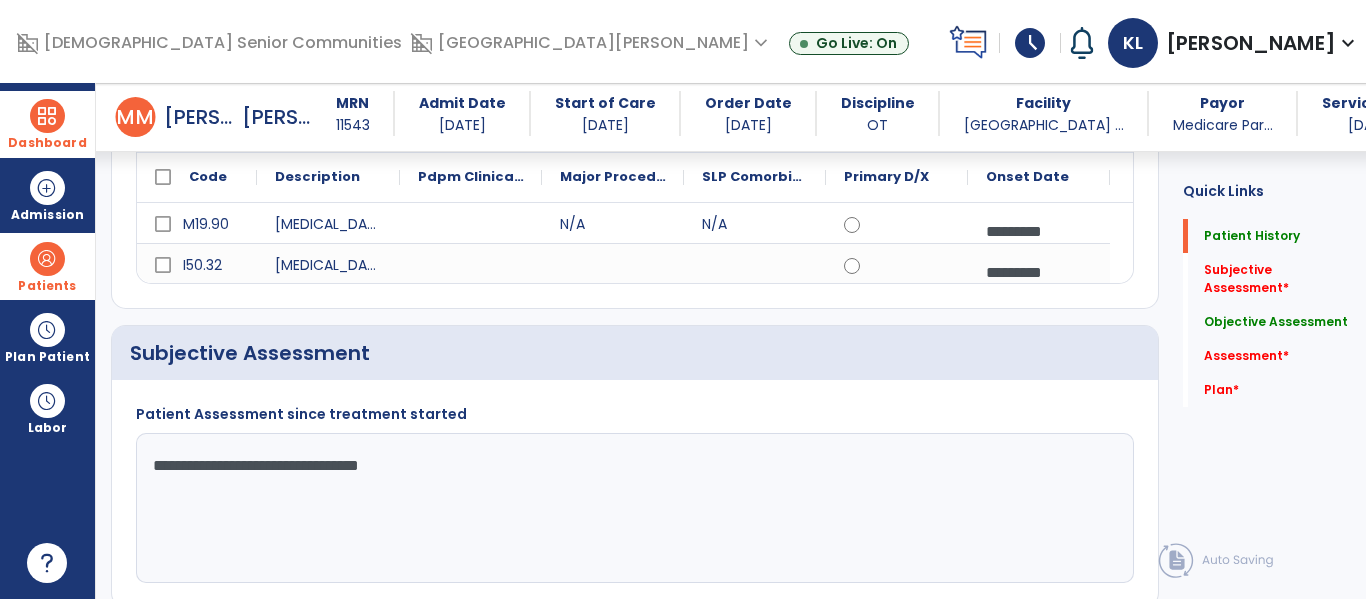 type on "**********" 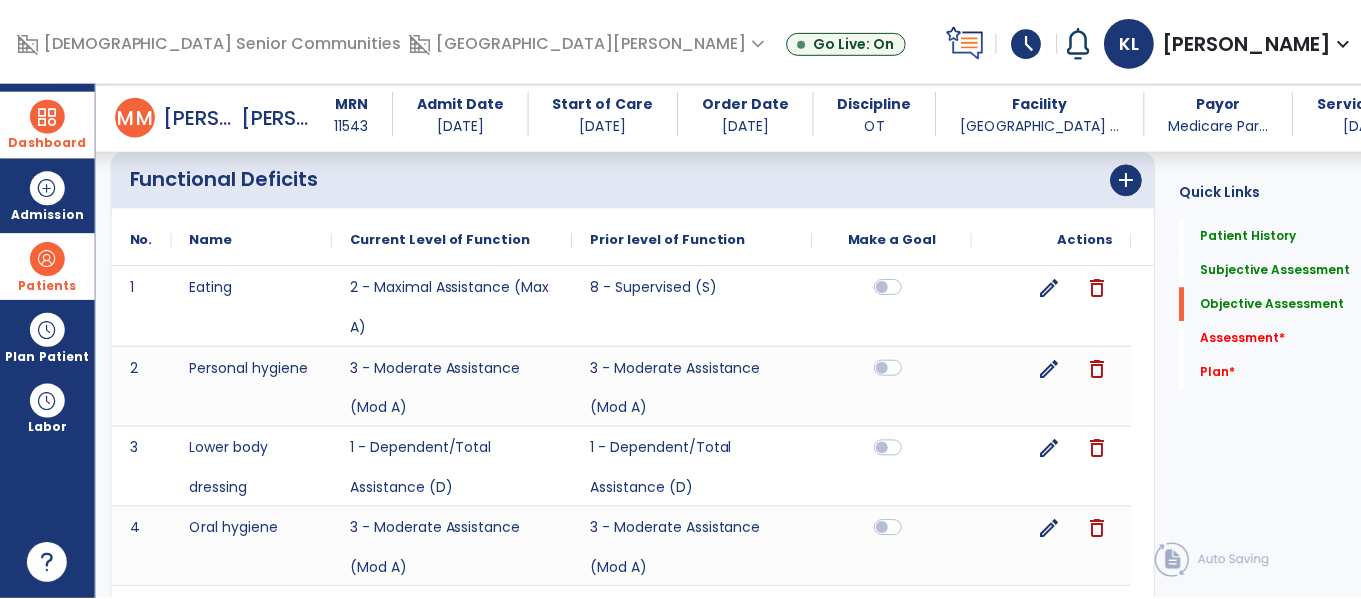scroll, scrollTop: 1103, scrollLeft: 0, axis: vertical 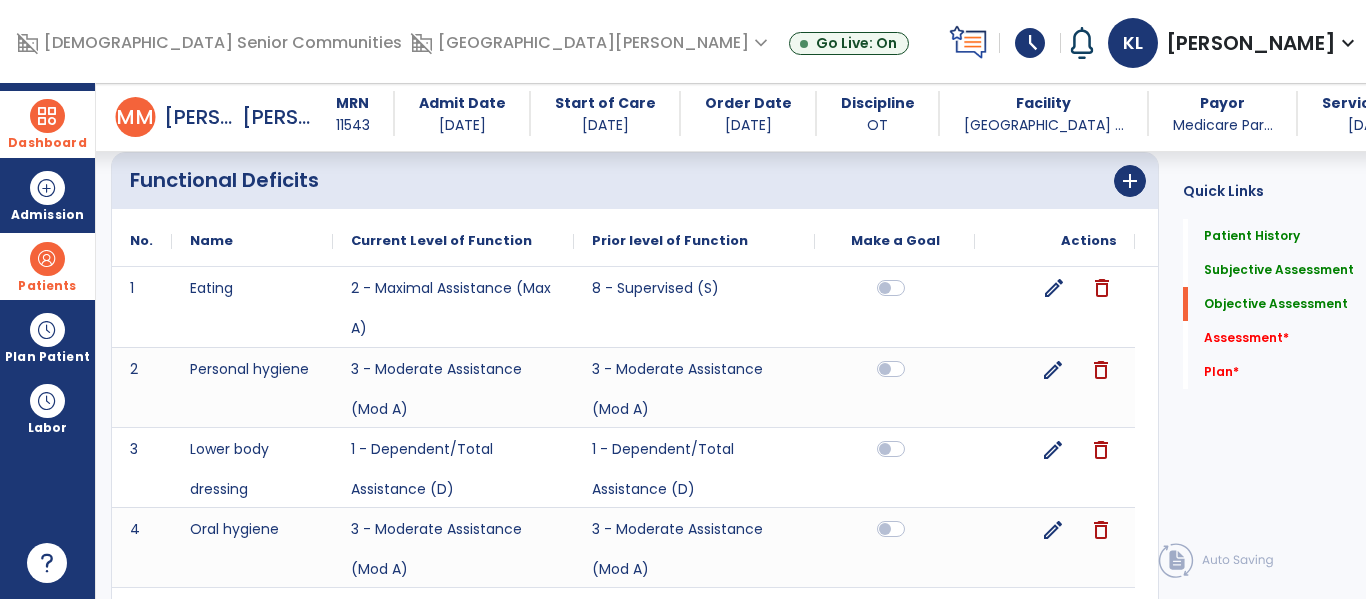 click on "edit" 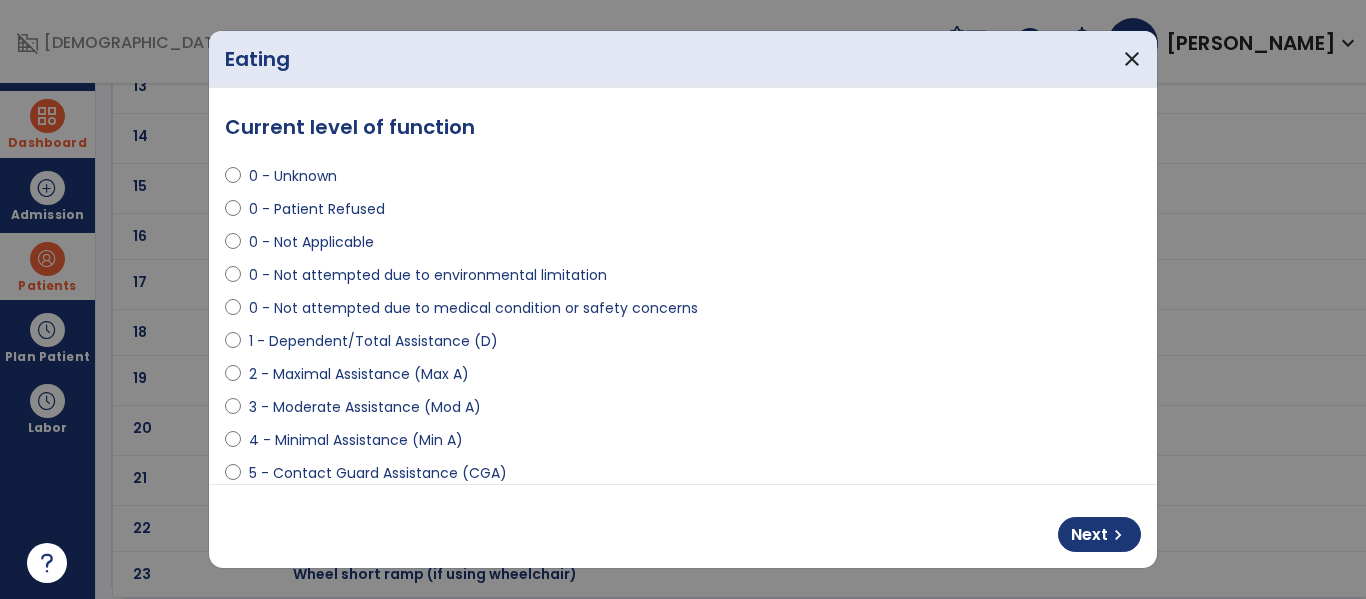 scroll, scrollTop: 0, scrollLeft: 0, axis: both 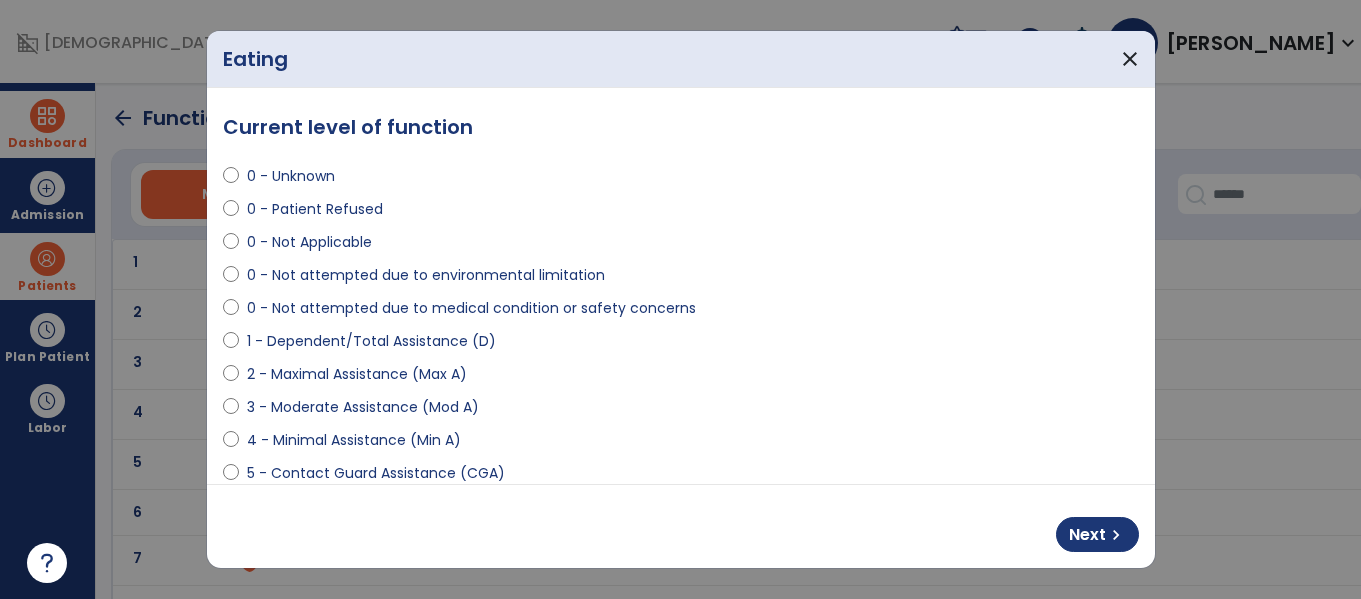 click on "4 - Minimal Assistance (Min A)" at bounding box center [354, 440] 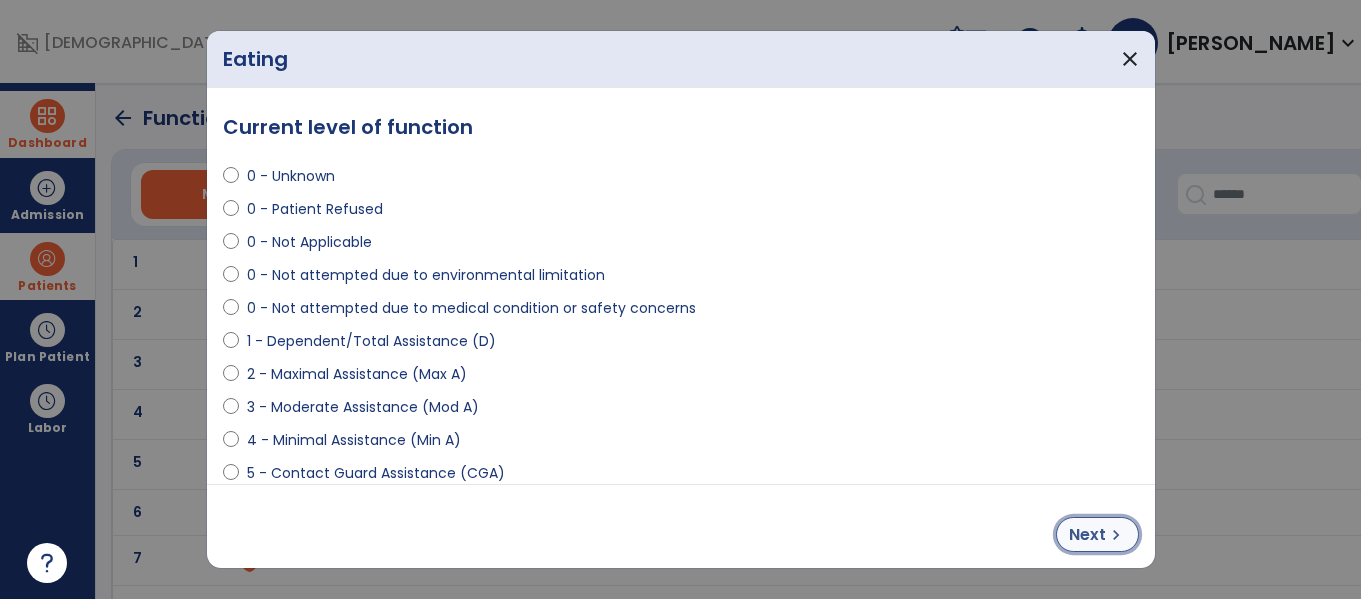 click on "Next" at bounding box center [1087, 535] 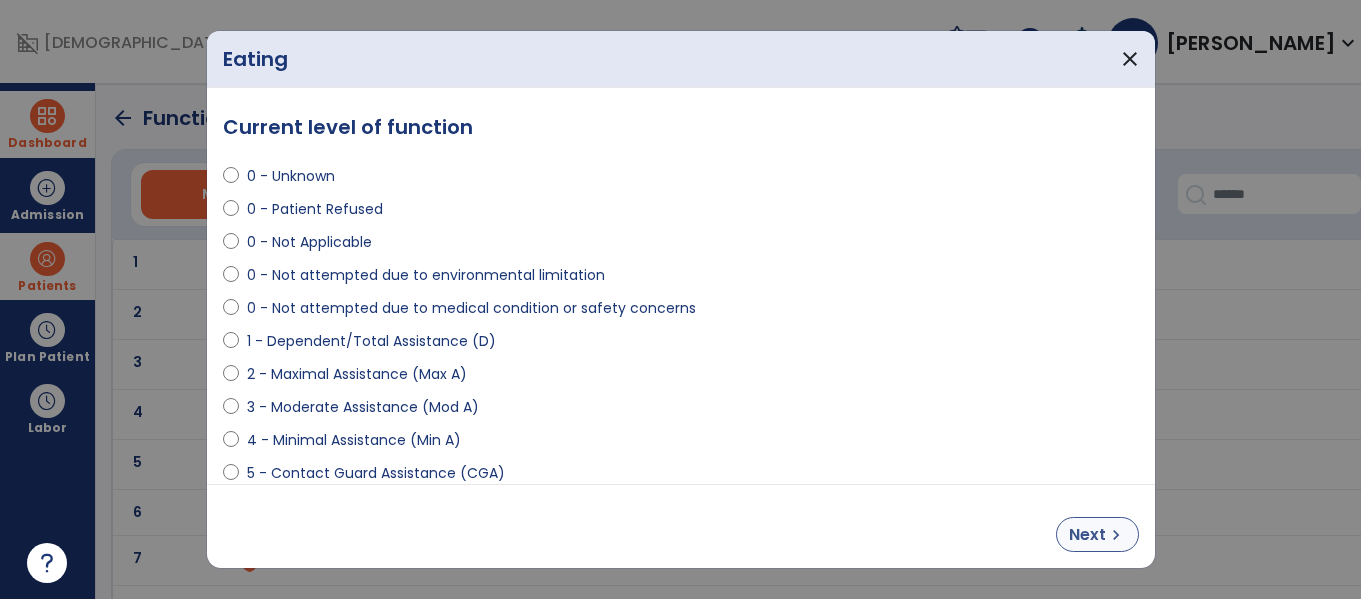 select on "**********" 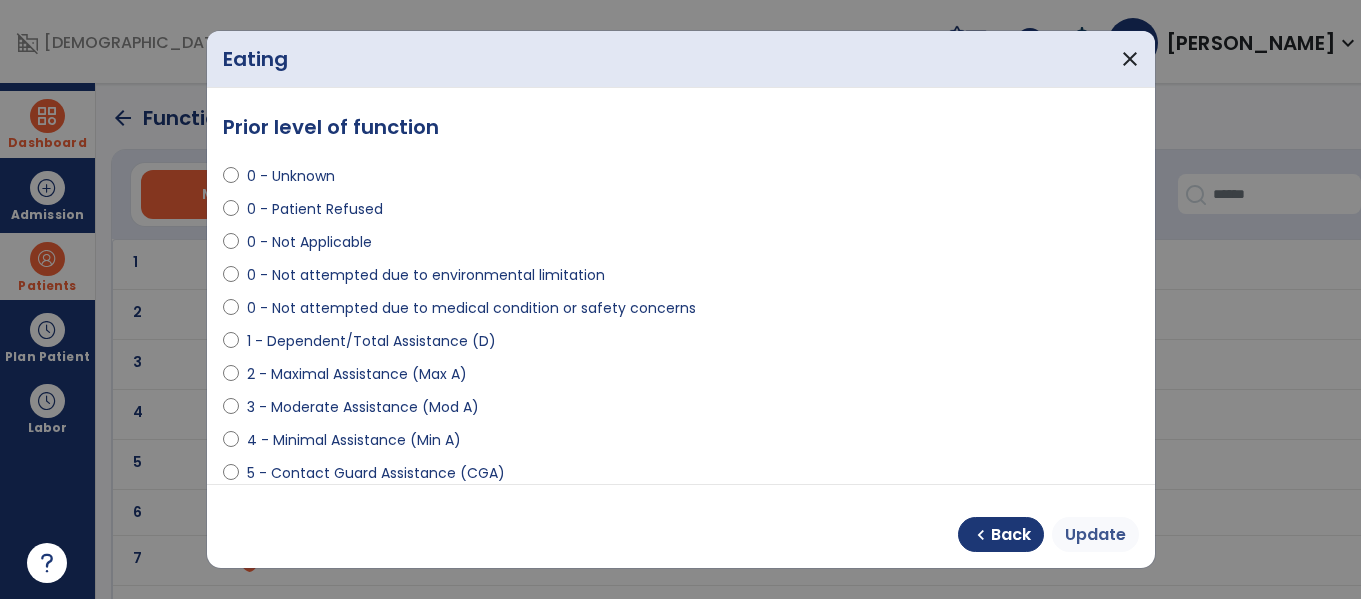 click on "Update" at bounding box center (1095, 535) 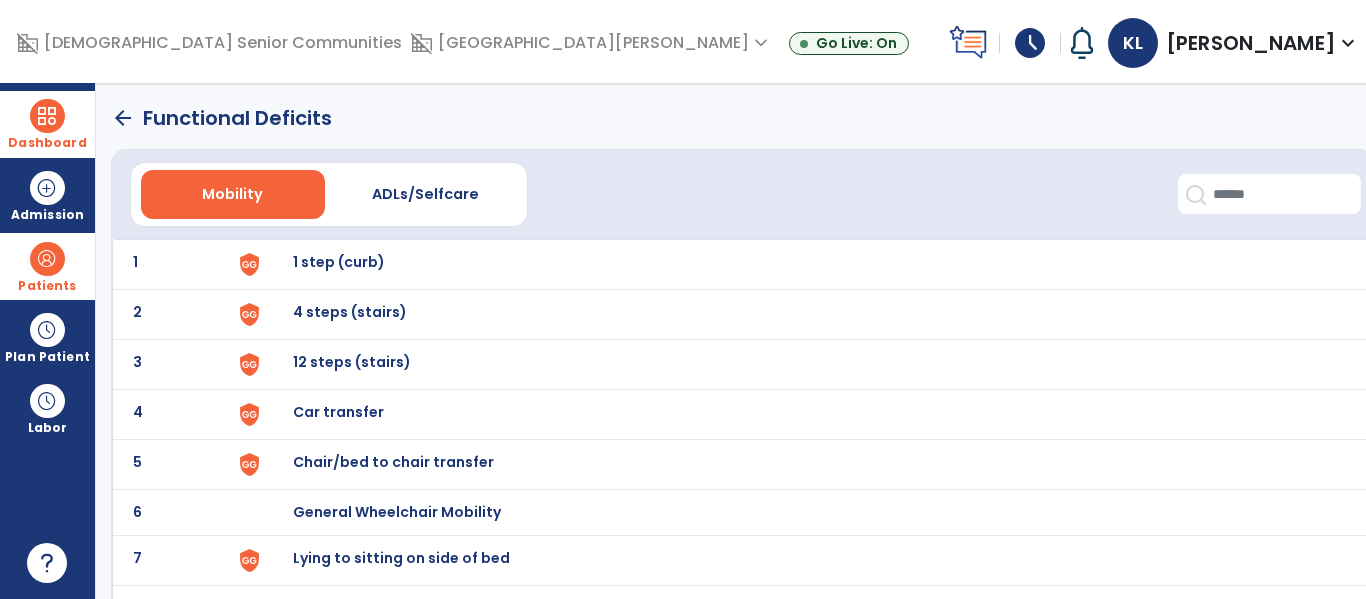 click on "arrow_back" 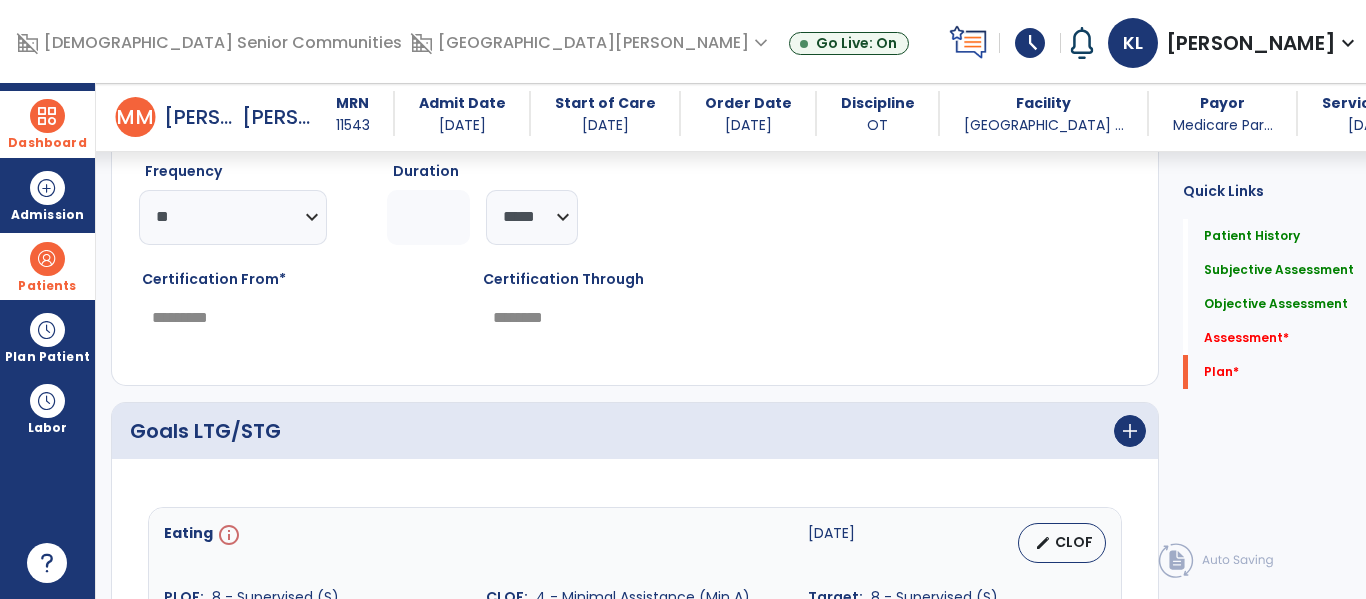 scroll, scrollTop: 3808, scrollLeft: 0, axis: vertical 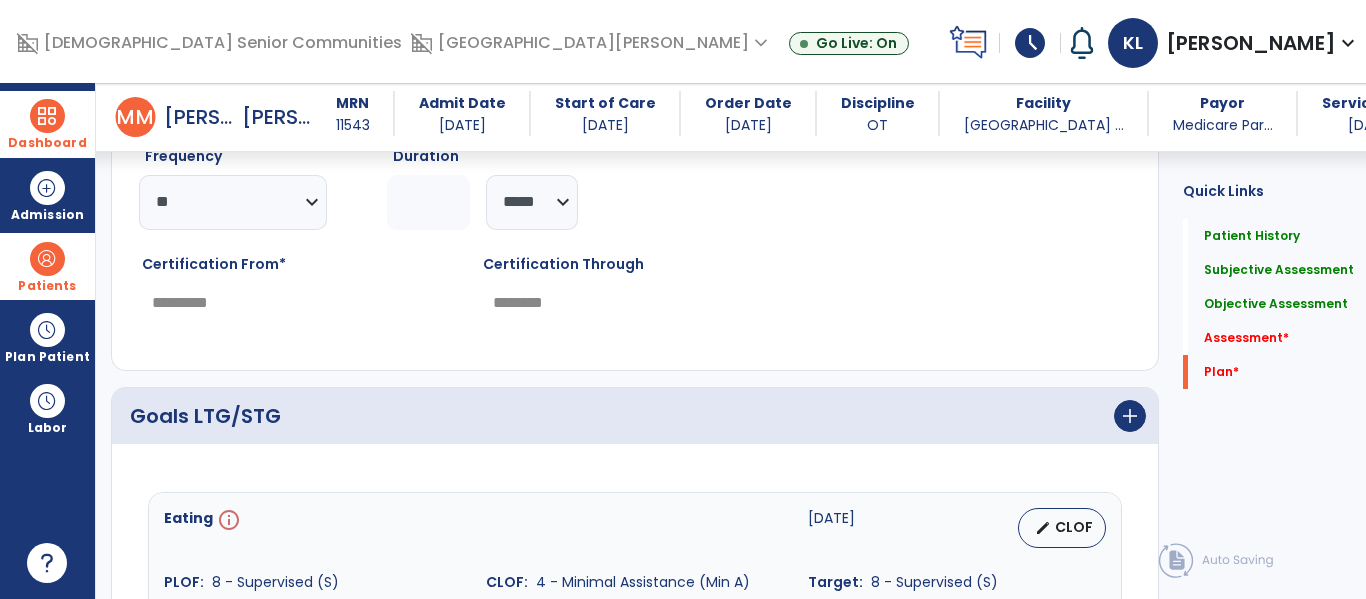 click on "*" 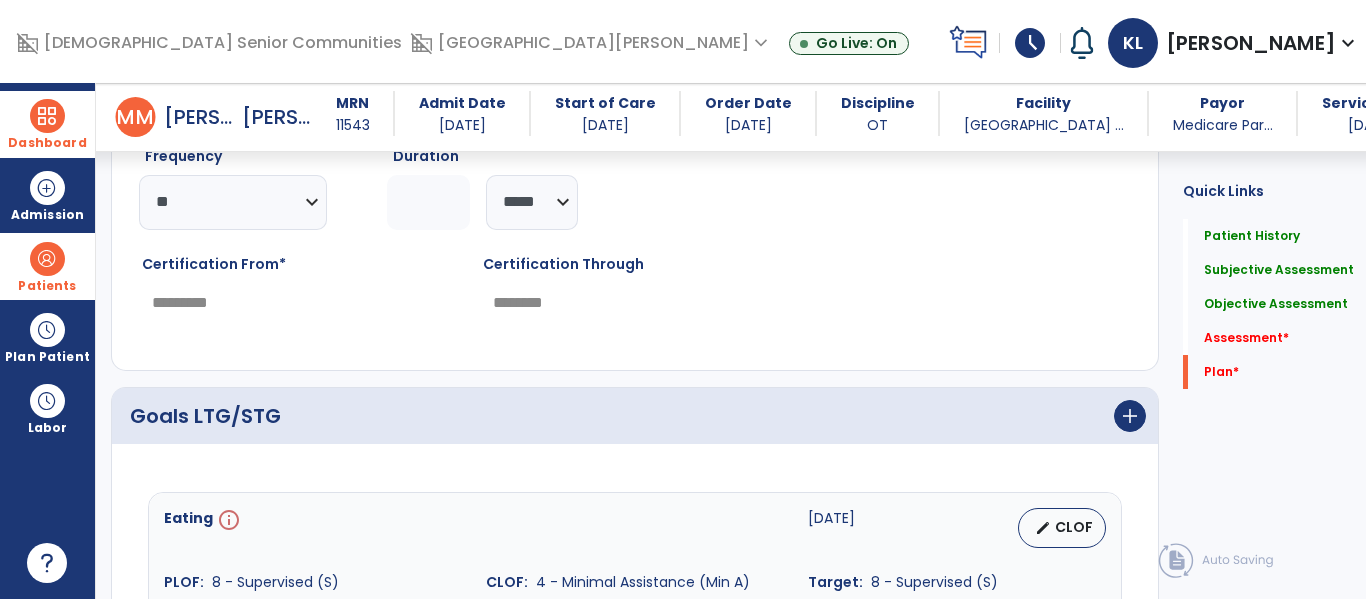 type on "*" 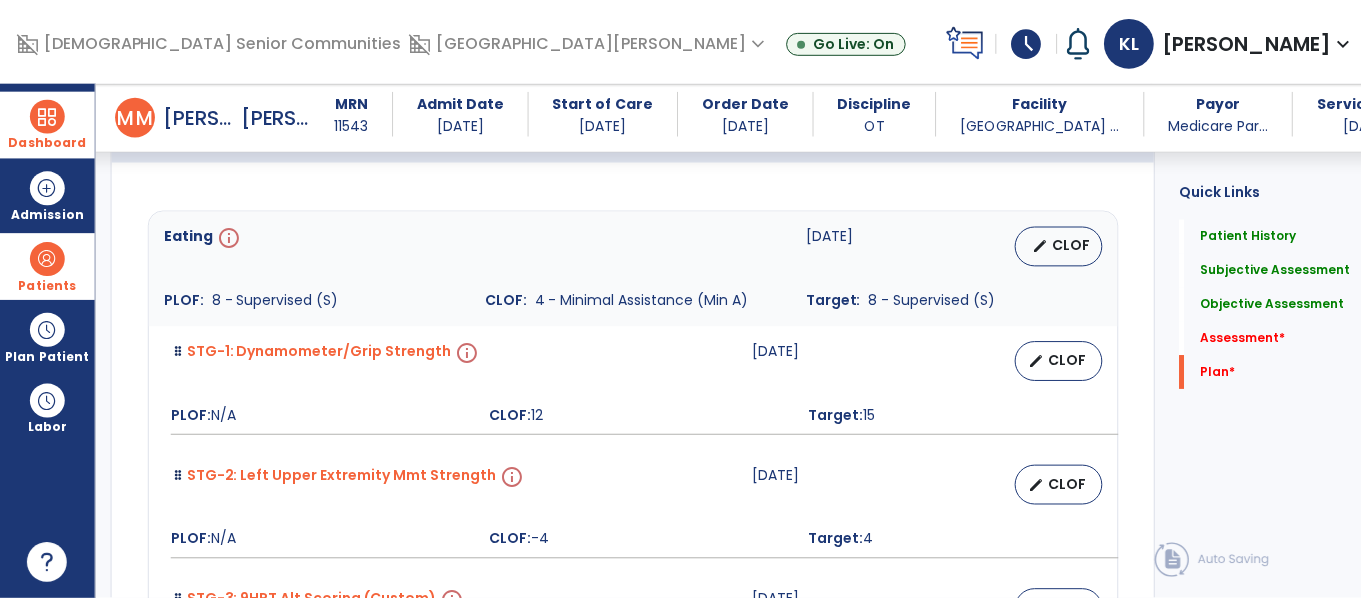 scroll, scrollTop: 4075, scrollLeft: 0, axis: vertical 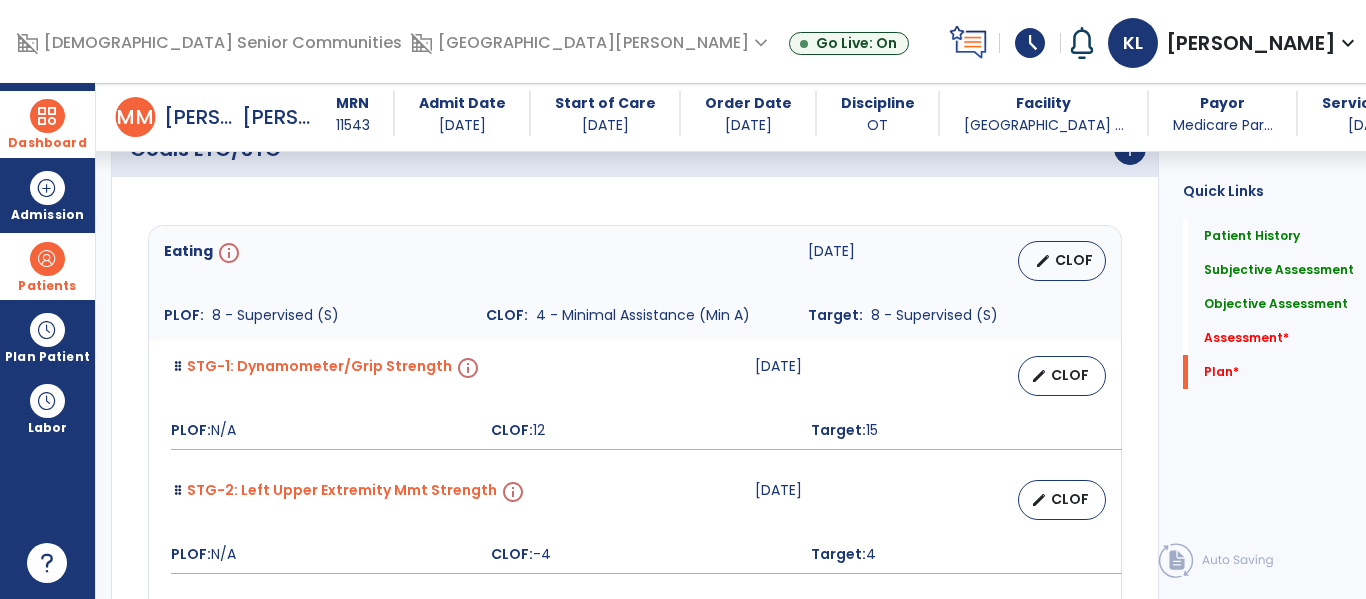 type on "*" 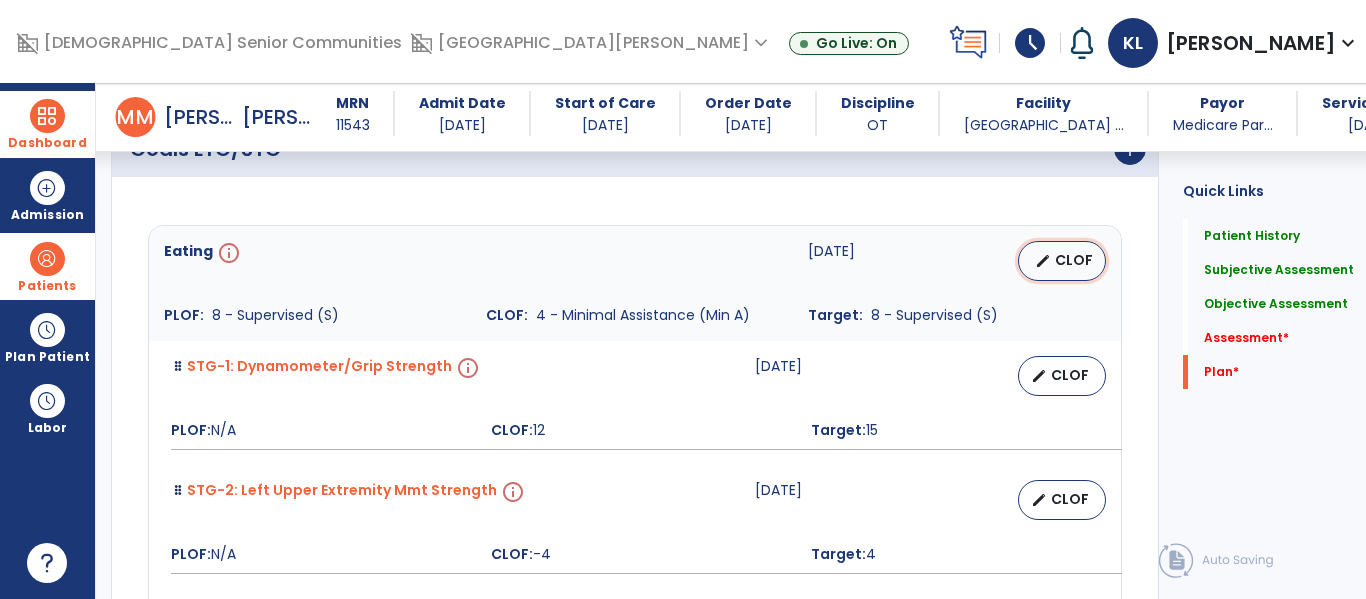 click on "CLOF" at bounding box center (1074, 260) 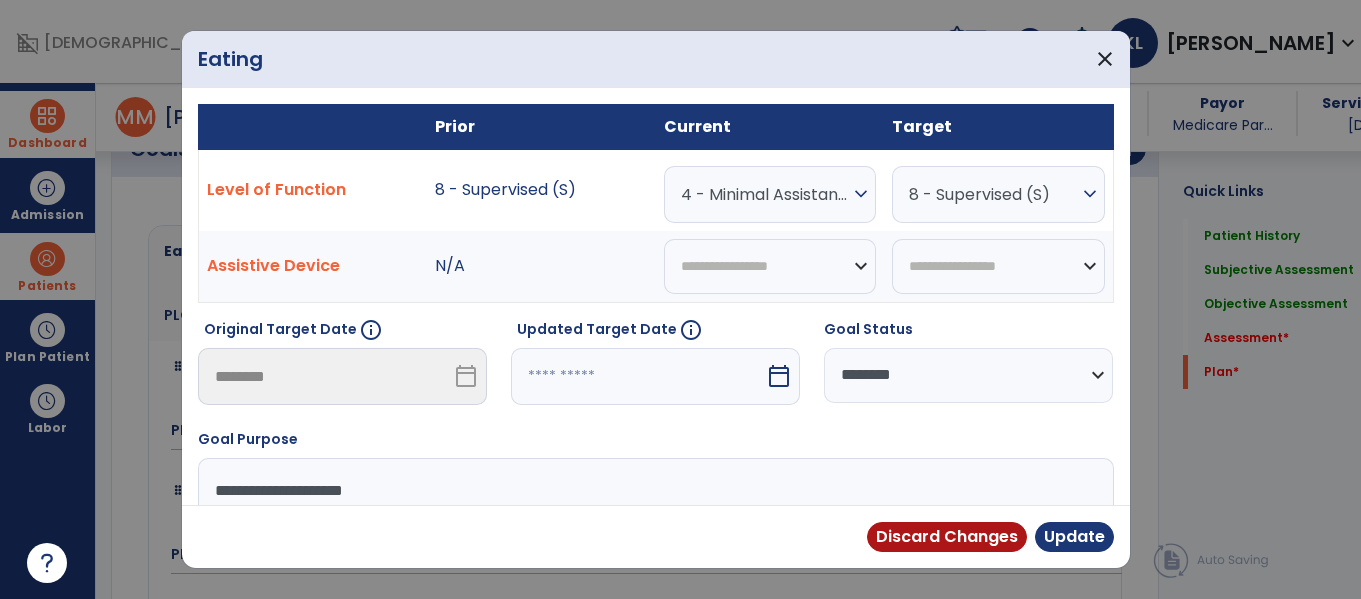 click on "calendar_today" at bounding box center [781, 376] 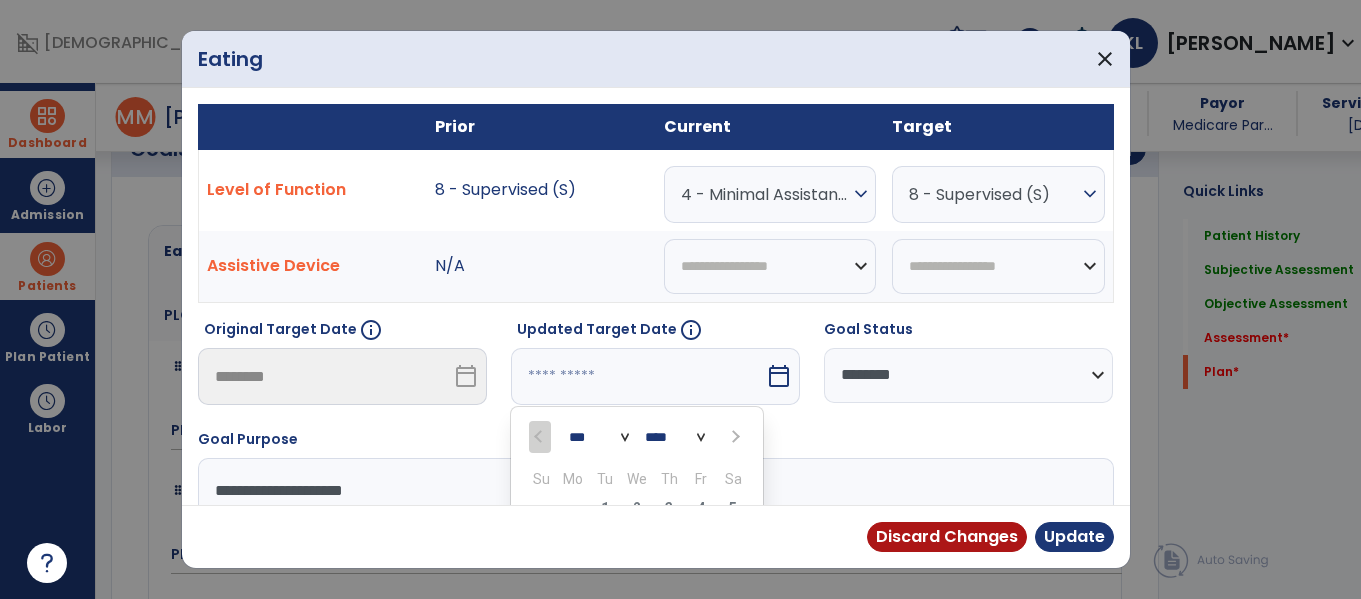 scroll, scrollTop: 4075, scrollLeft: 0, axis: vertical 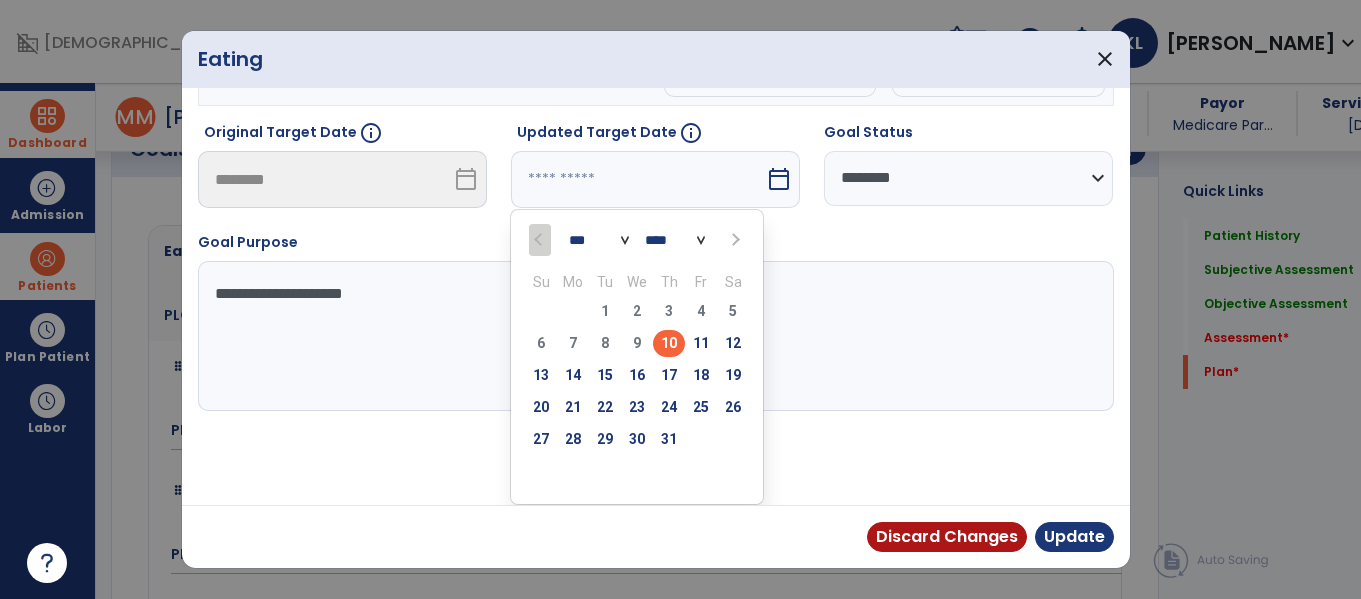 click at bounding box center (733, 239) 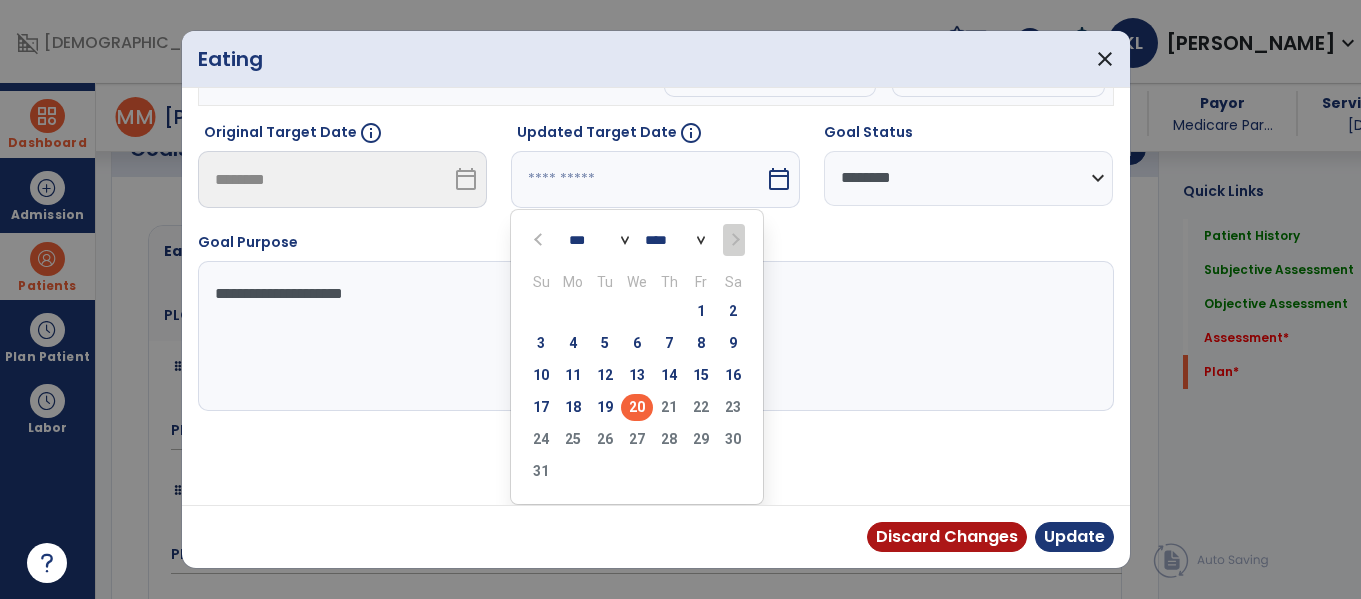 click on "20" at bounding box center [637, 407] 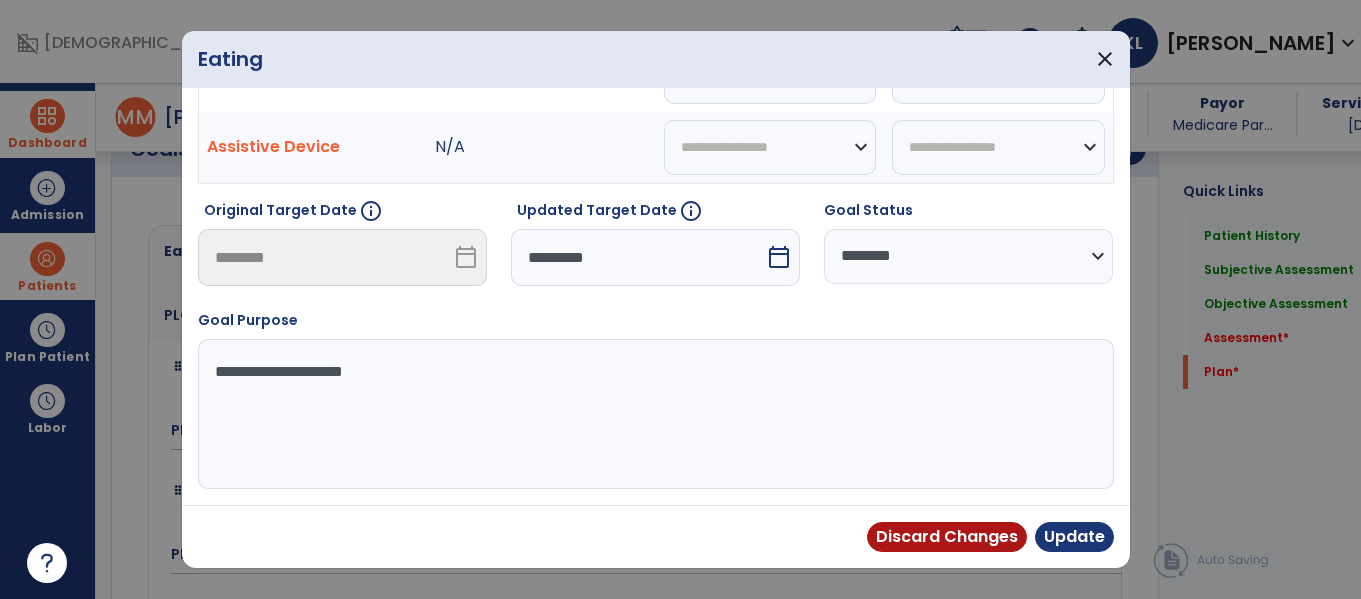 scroll, scrollTop: 119, scrollLeft: 0, axis: vertical 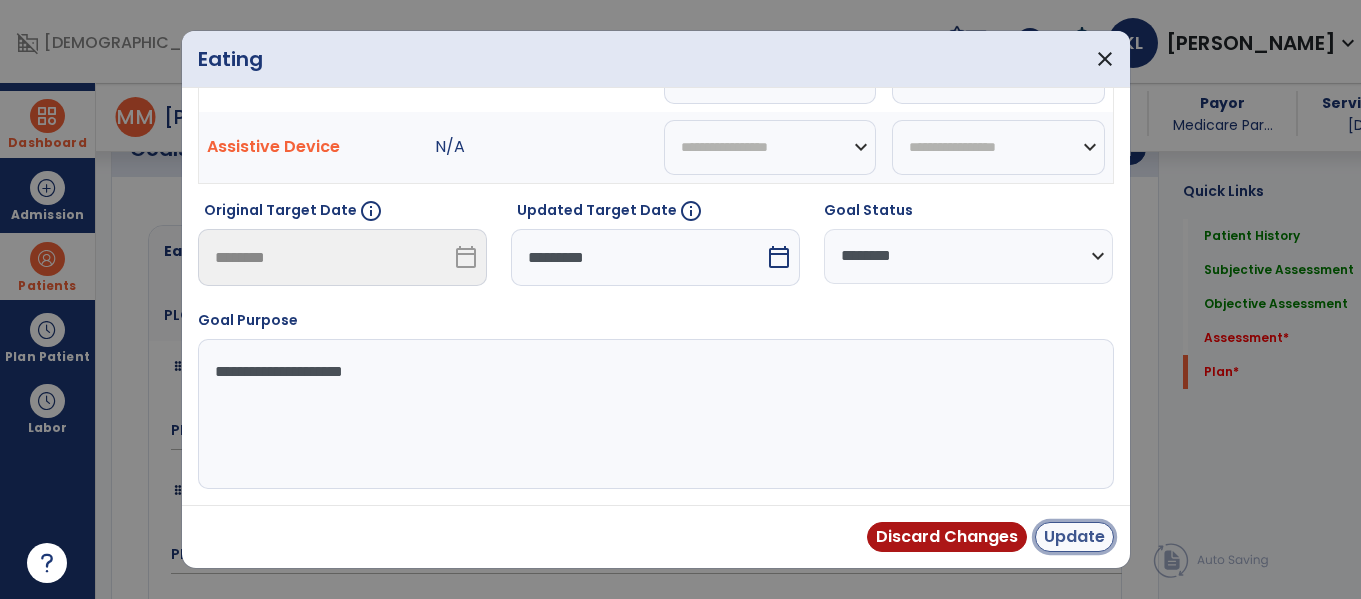 click on "Update" at bounding box center (1074, 537) 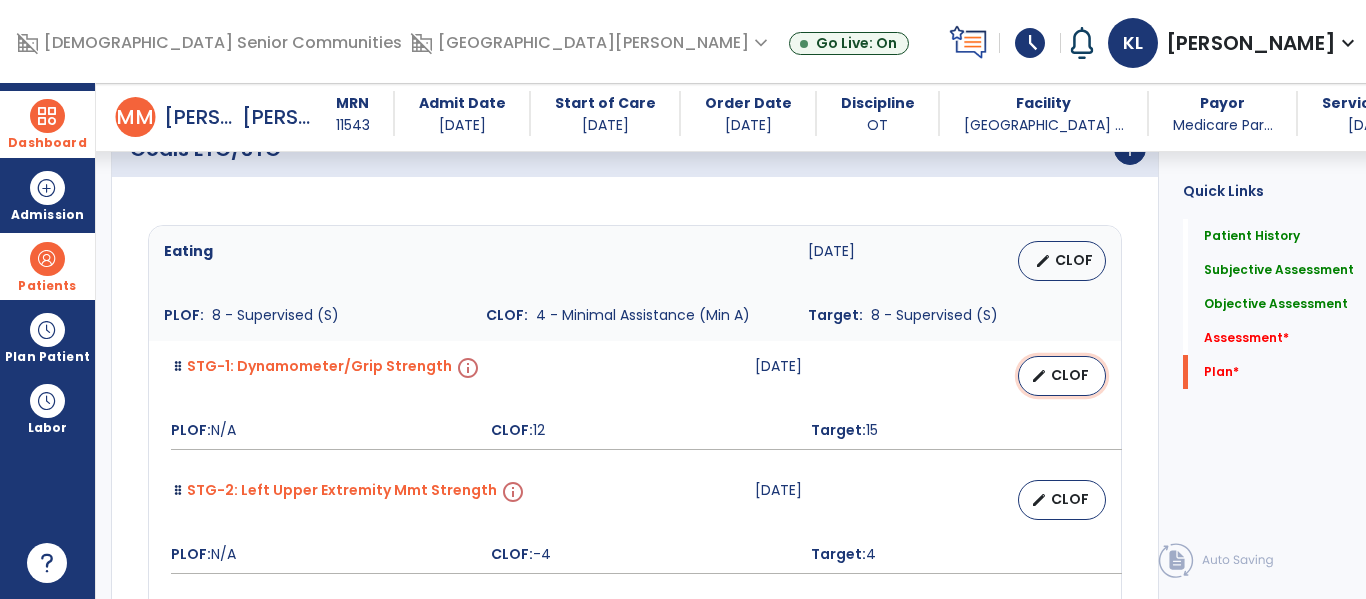 click on "edit   CLOF" at bounding box center (1062, 376) 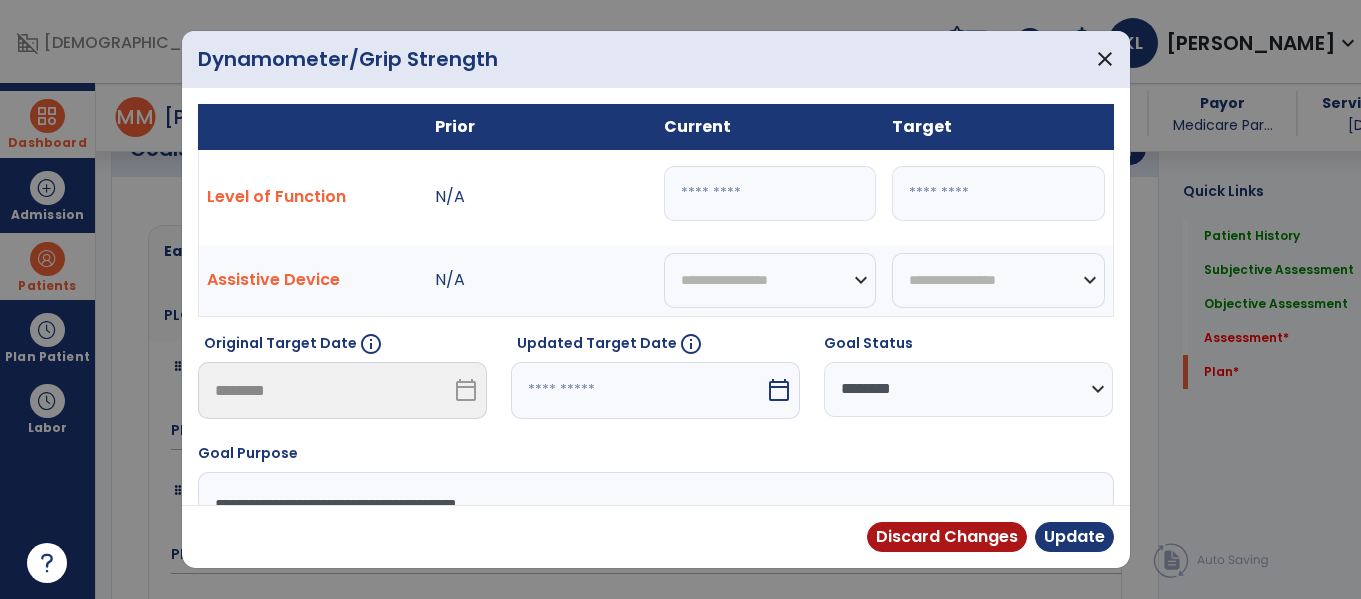 click on "calendar_today" at bounding box center [779, 390] 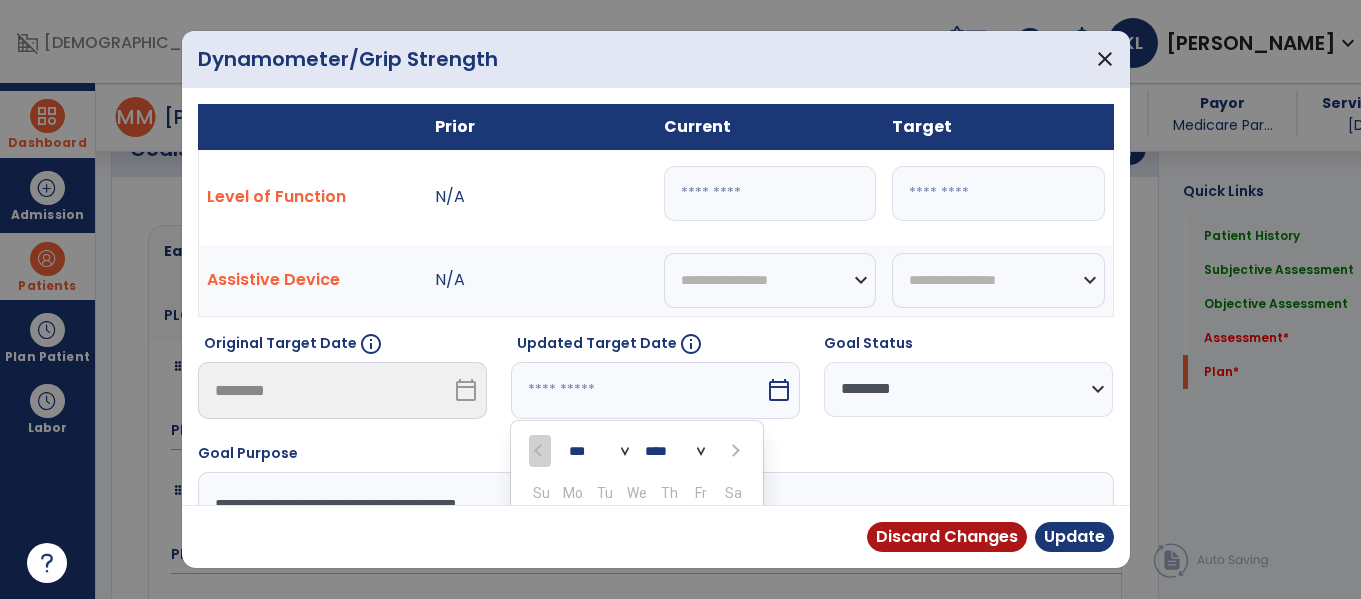 scroll, scrollTop: 4075, scrollLeft: 0, axis: vertical 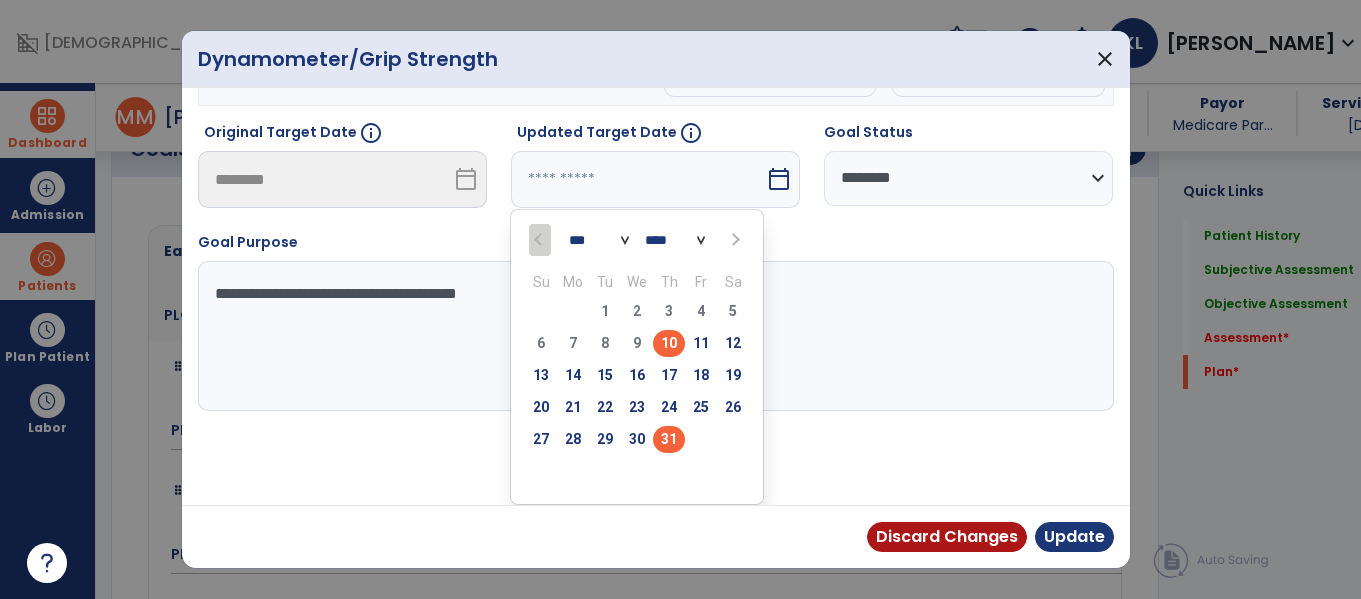 click on "31" at bounding box center [669, 439] 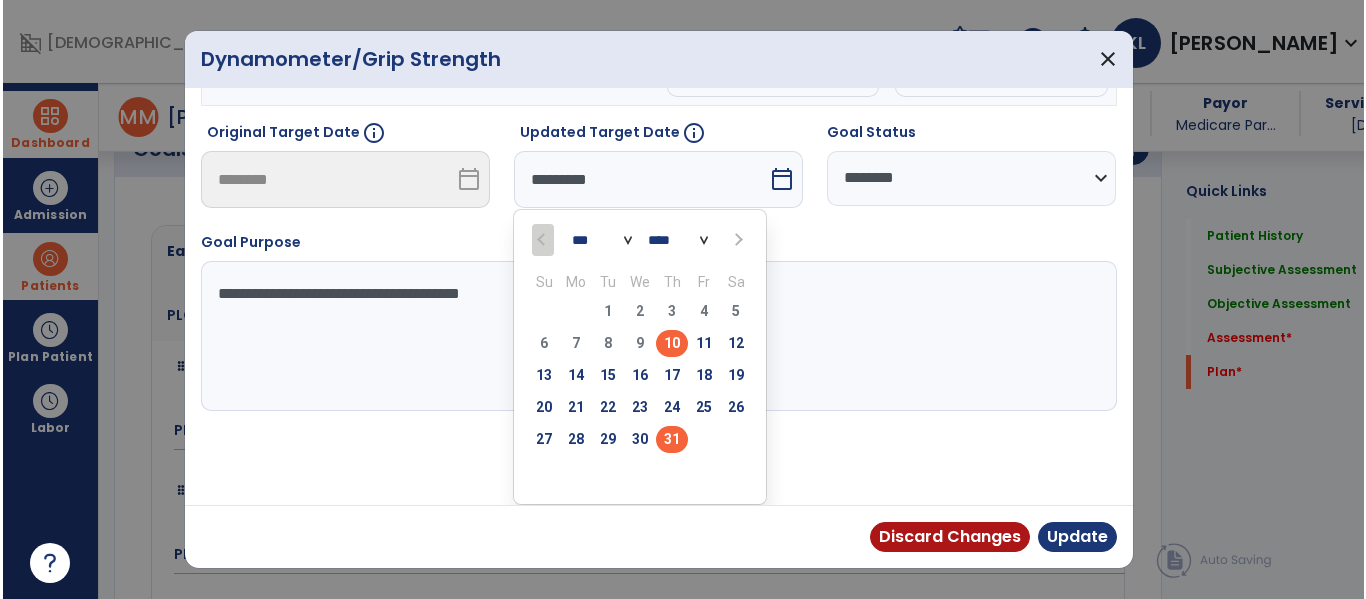 scroll, scrollTop: 133, scrollLeft: 0, axis: vertical 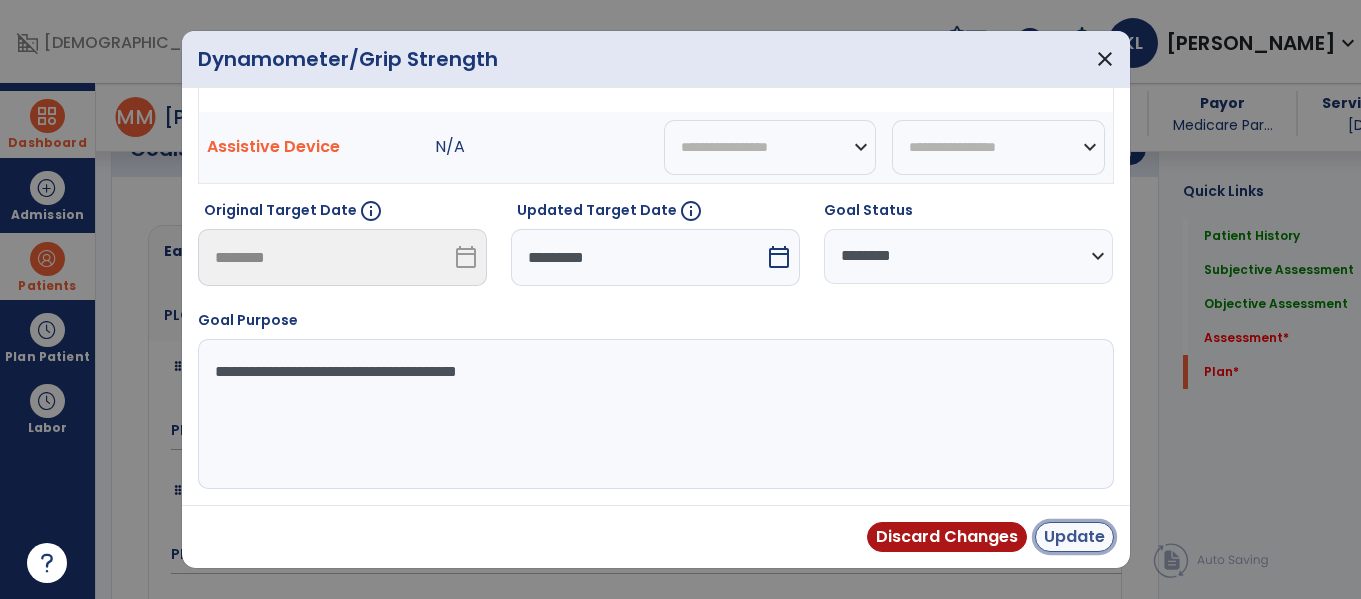 click on "Update" at bounding box center [1074, 537] 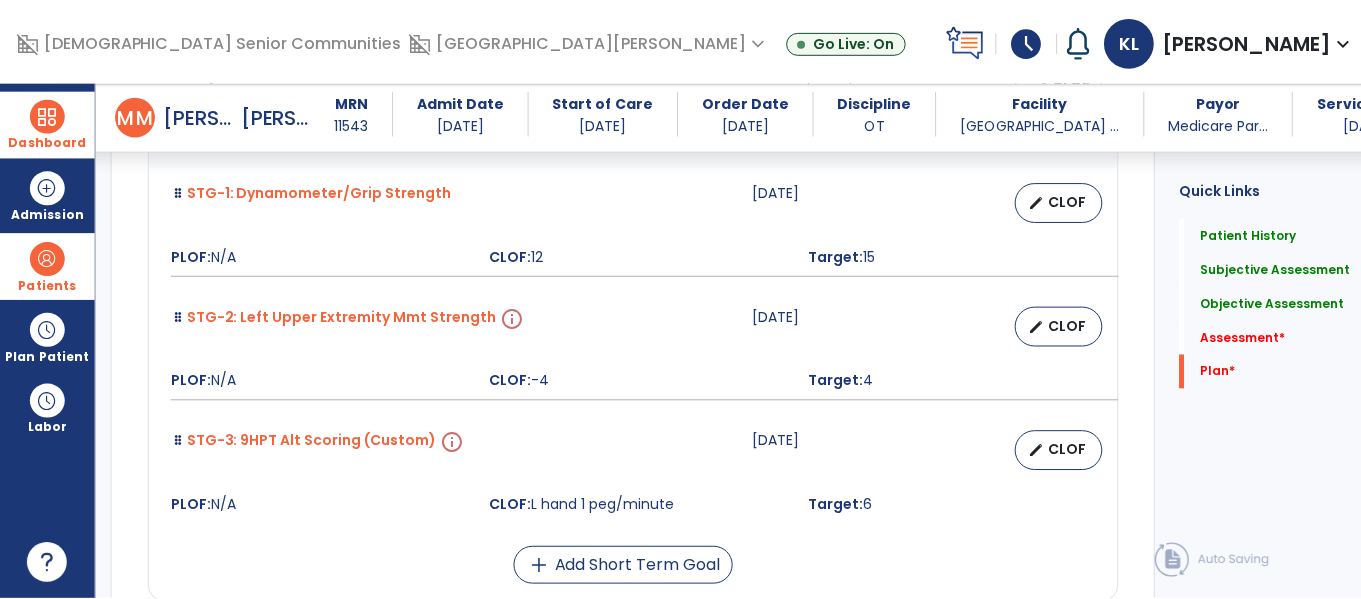 scroll, scrollTop: 4261, scrollLeft: 0, axis: vertical 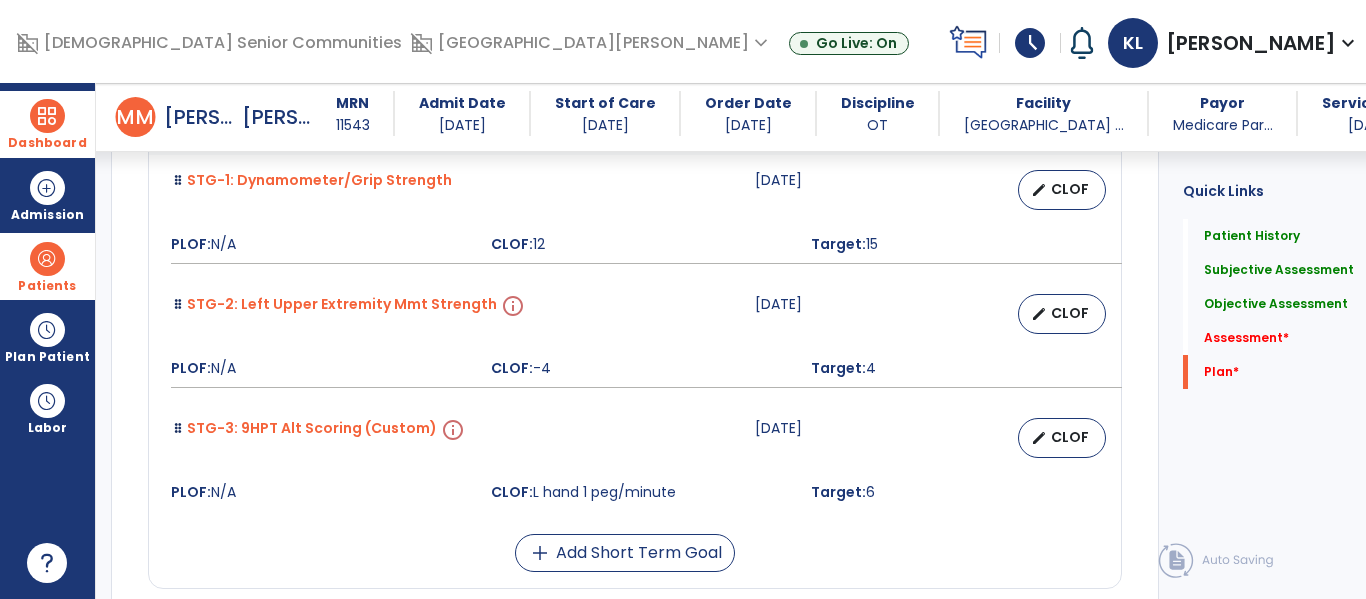 click on "Target:  4" at bounding box center (959, 368) 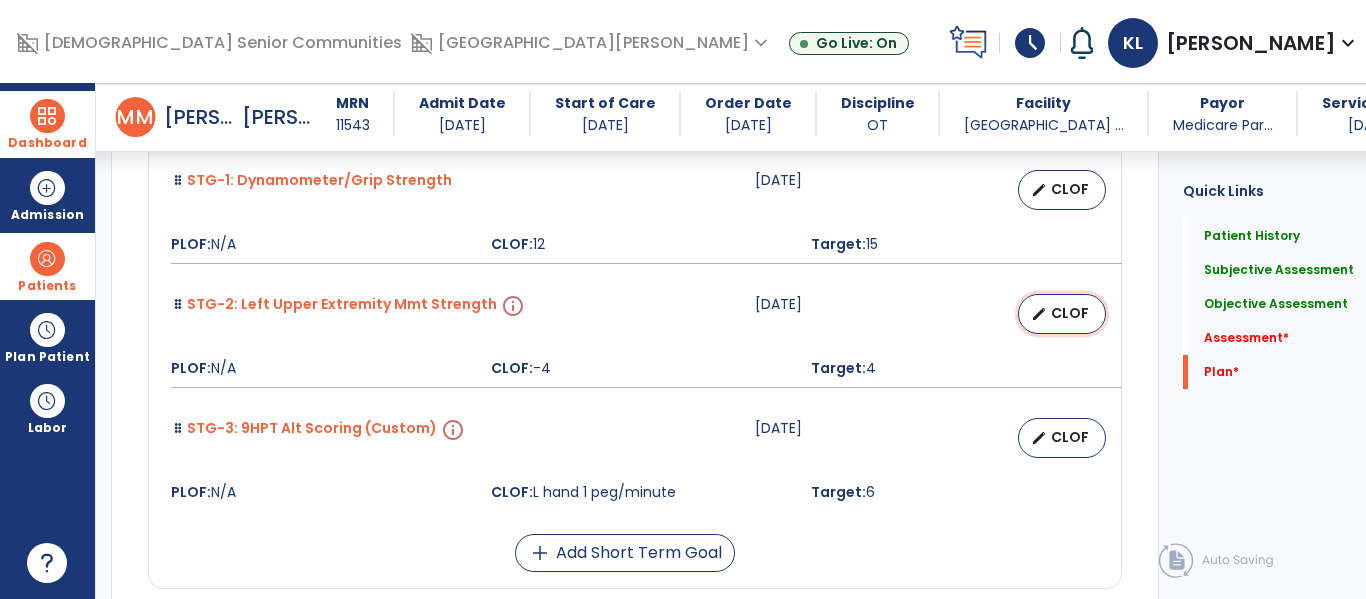 click on "edit   CLOF" at bounding box center (1062, 314) 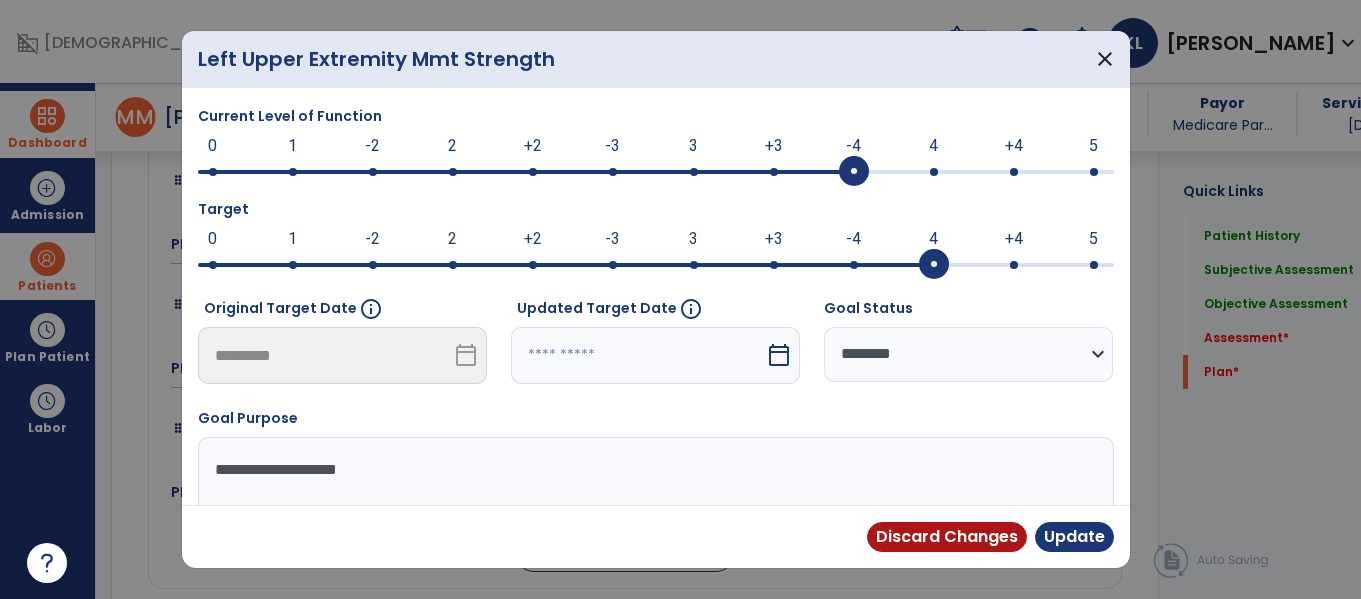 click on "calendar_today" at bounding box center [779, 355] 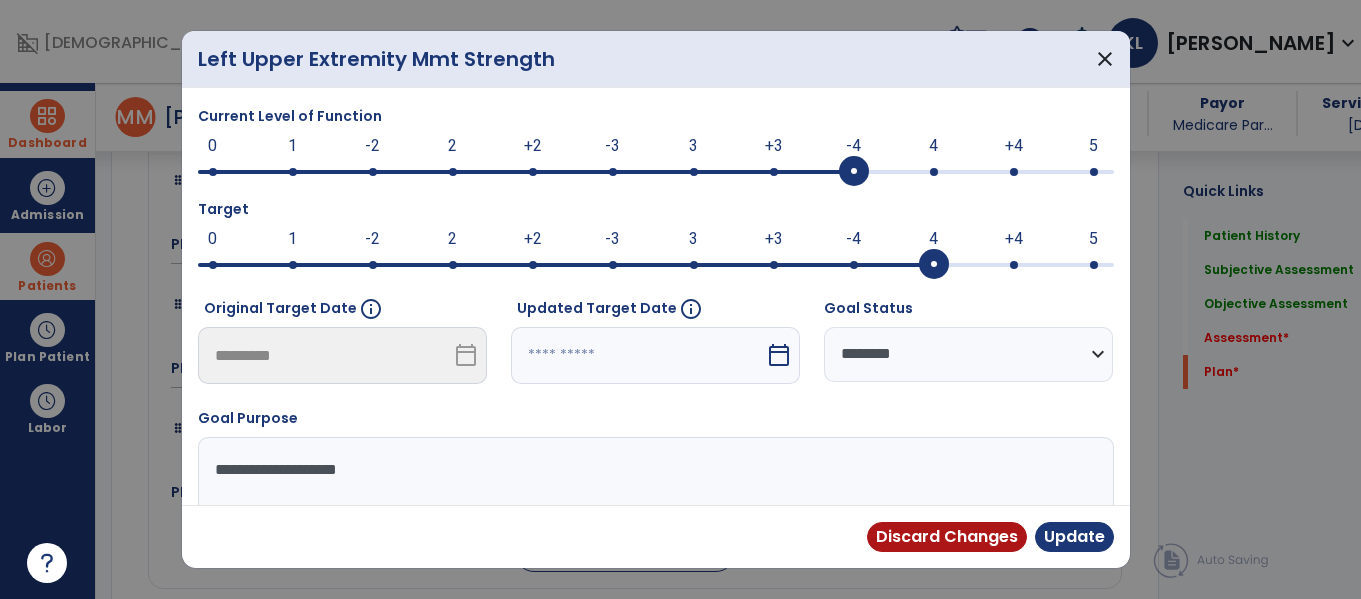 scroll, scrollTop: 4261, scrollLeft: 0, axis: vertical 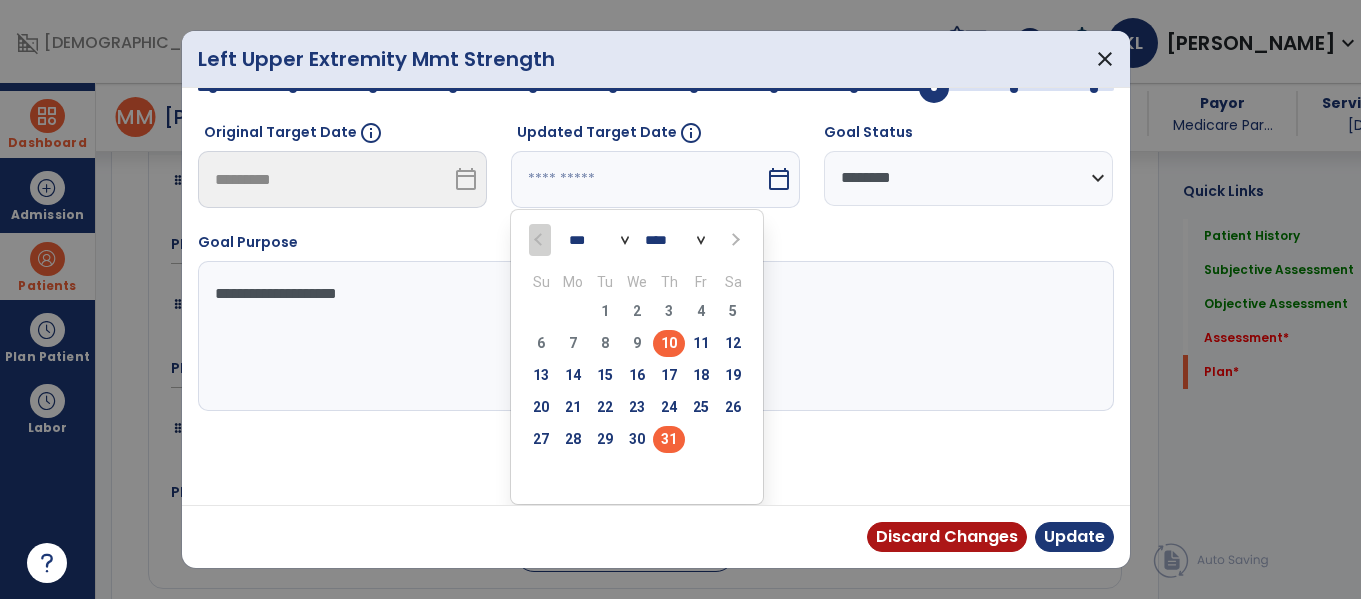 click on "31" at bounding box center [669, 439] 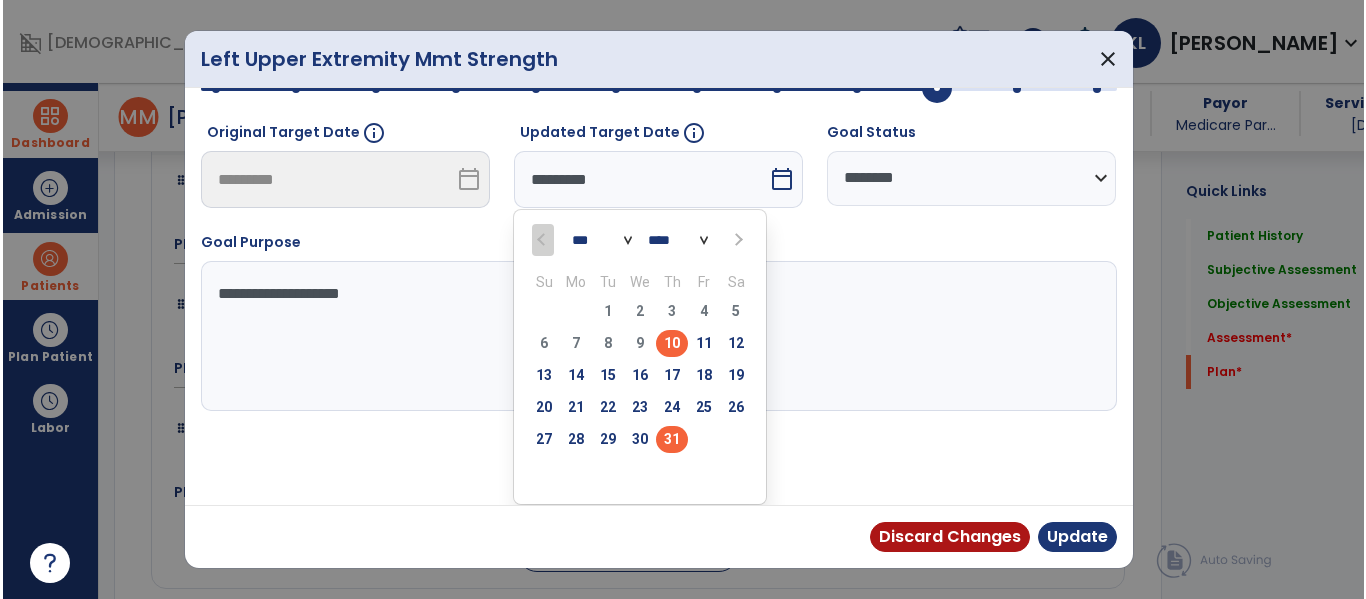 scroll, scrollTop: 98, scrollLeft: 0, axis: vertical 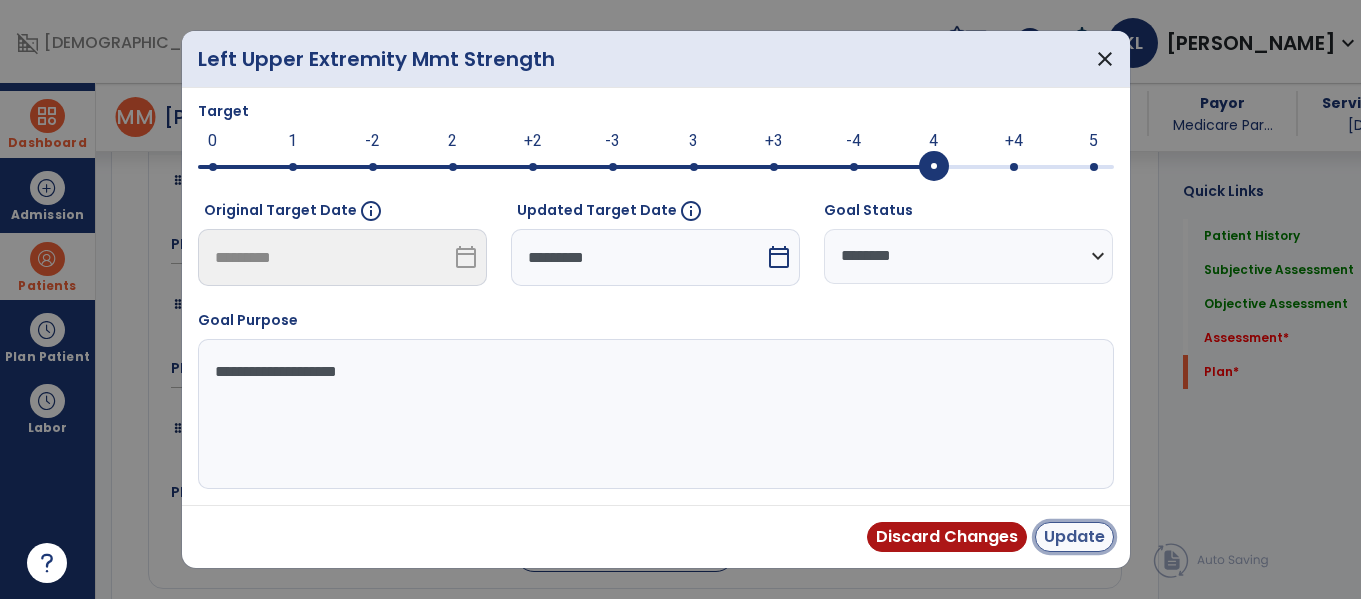click on "Update" at bounding box center (1074, 537) 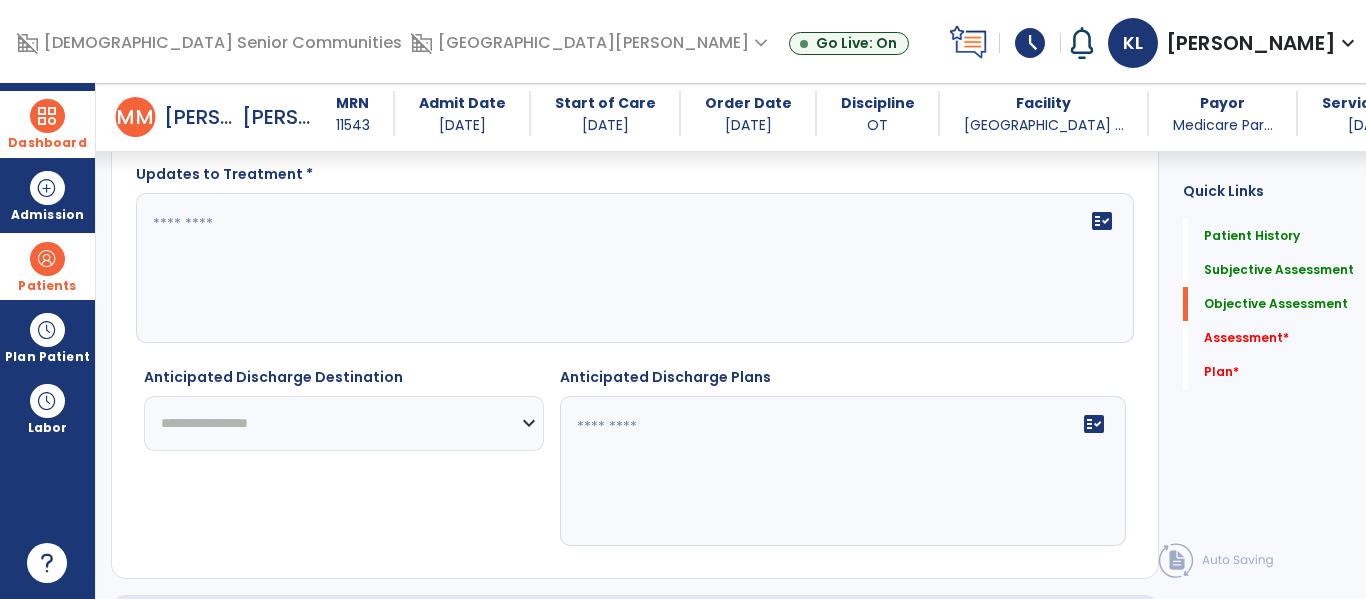 scroll, scrollTop: 3280, scrollLeft: 0, axis: vertical 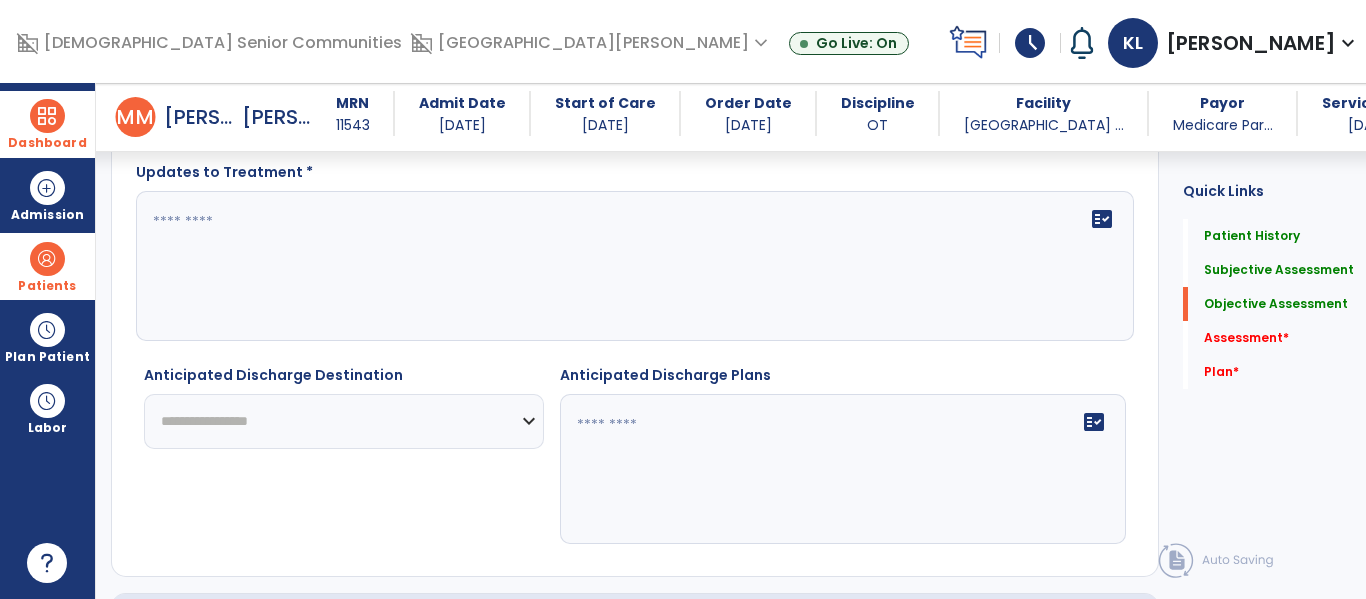 click 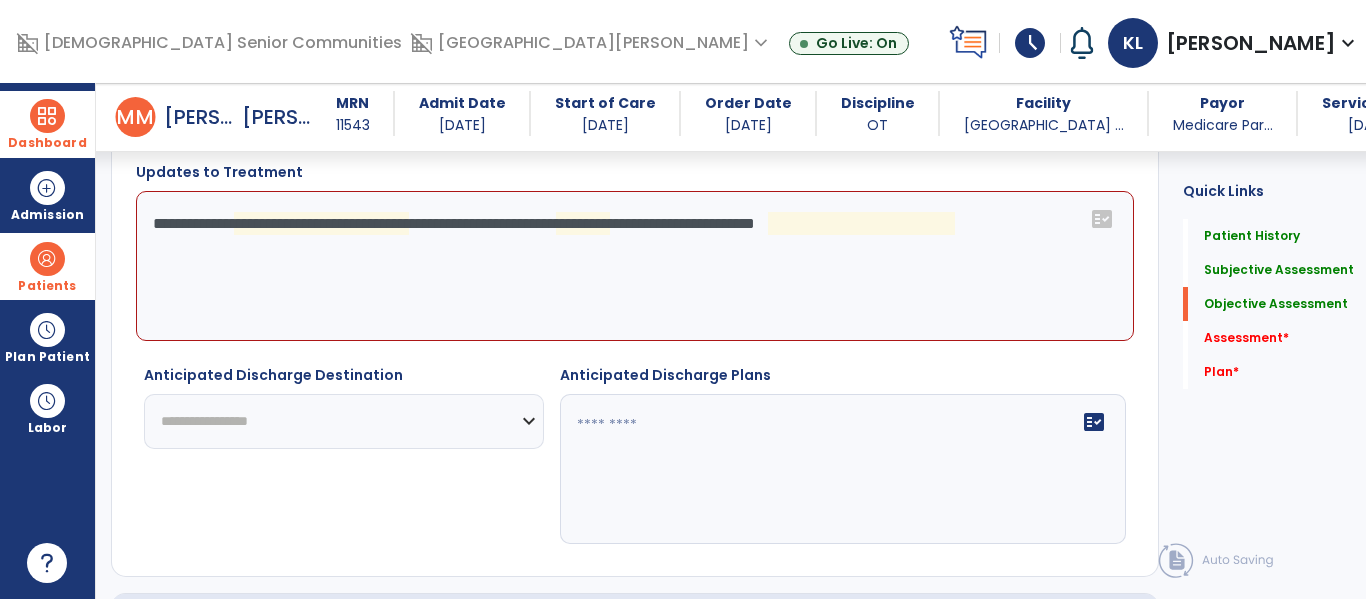 click on "**********" 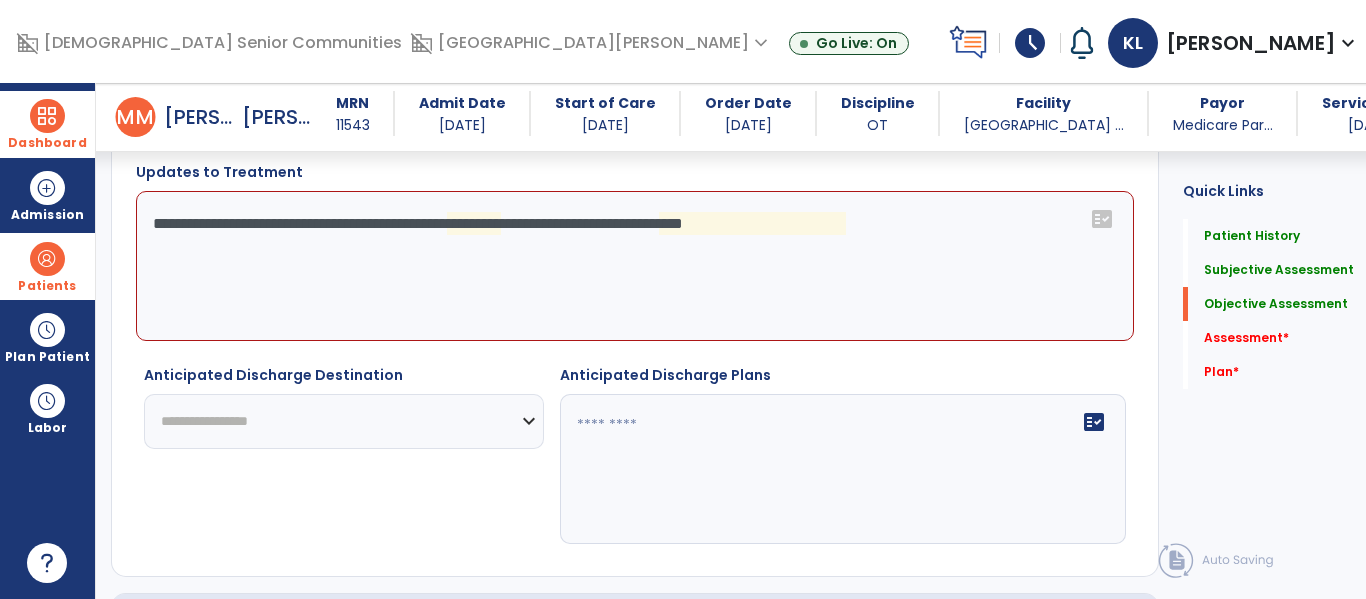 click on "**********" 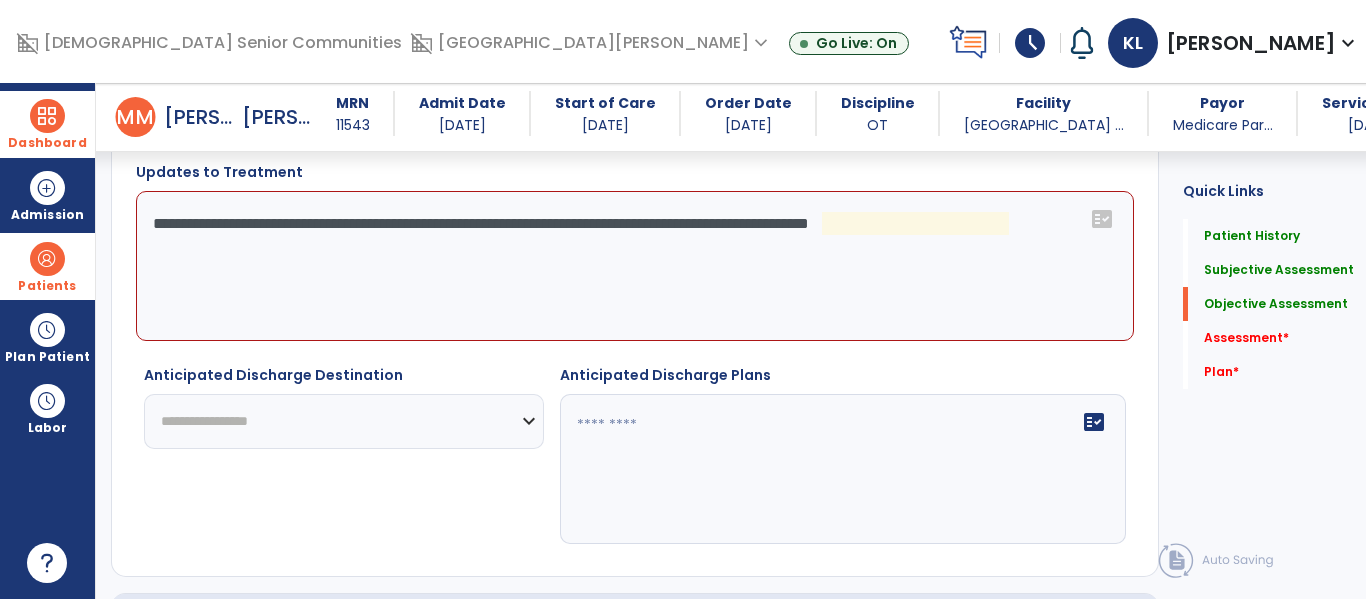 click on "**********" 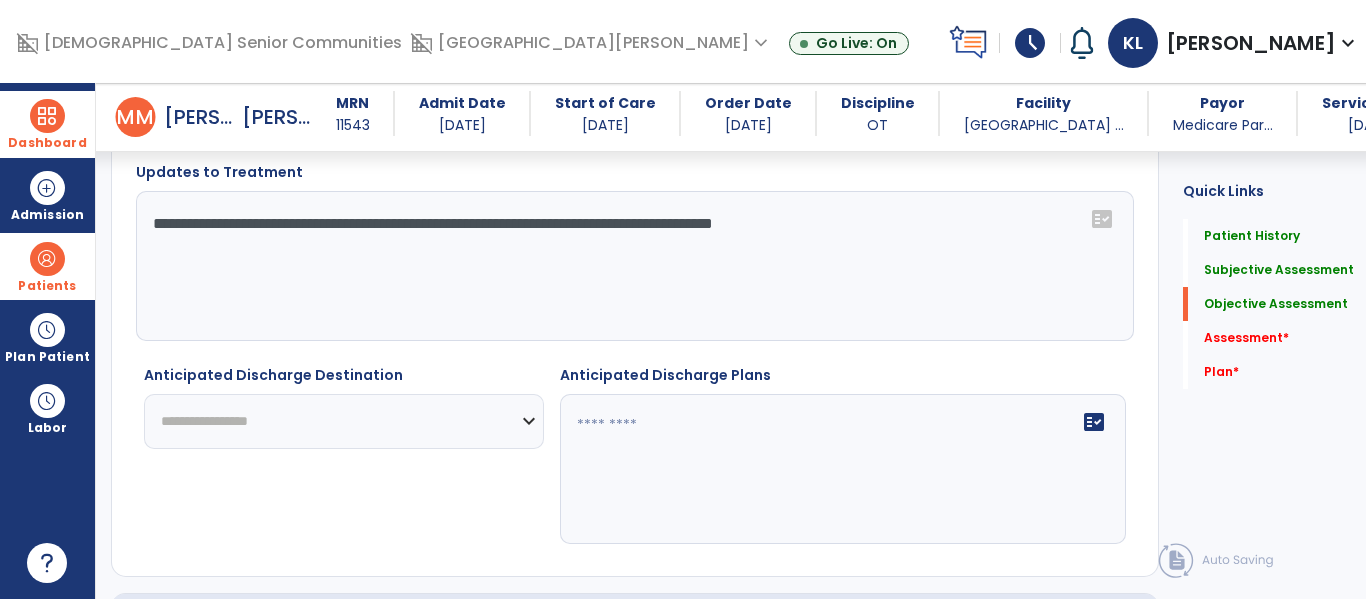 type on "**********" 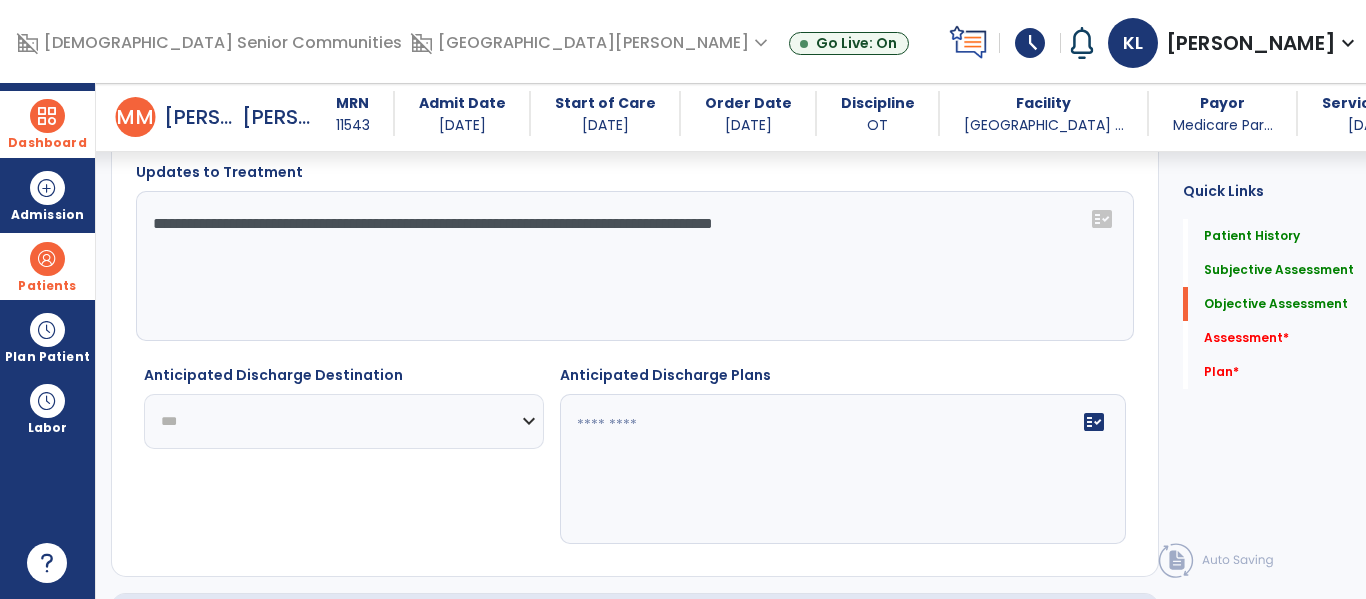 click on "**********" 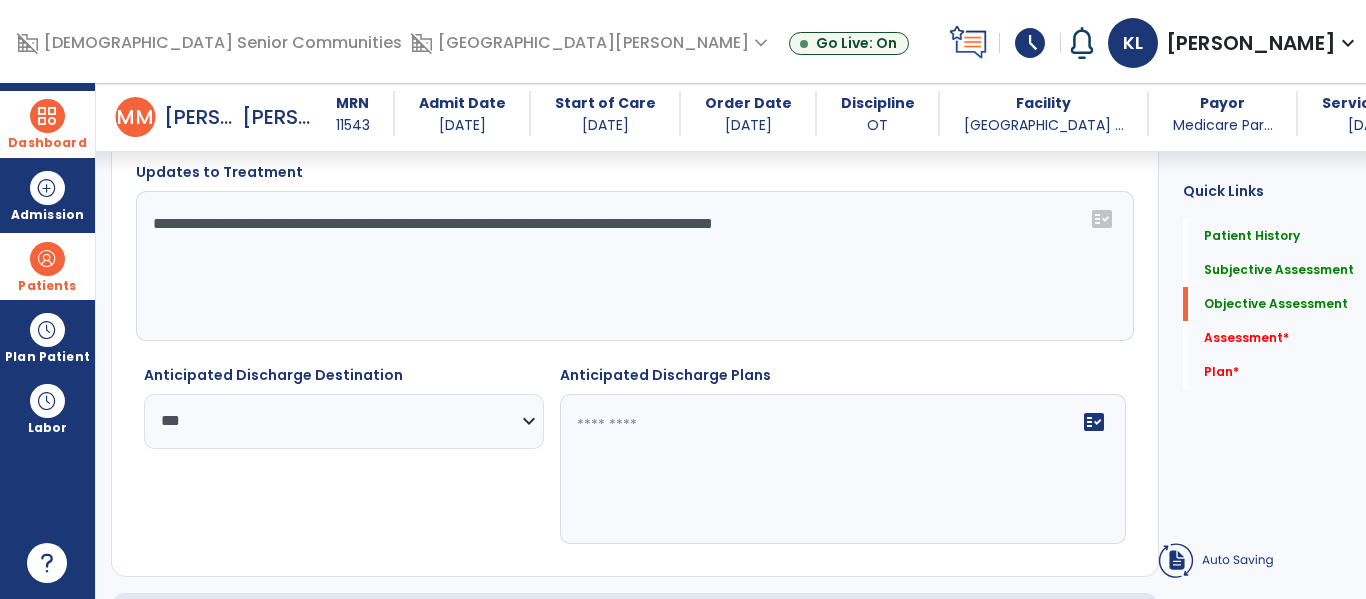 click 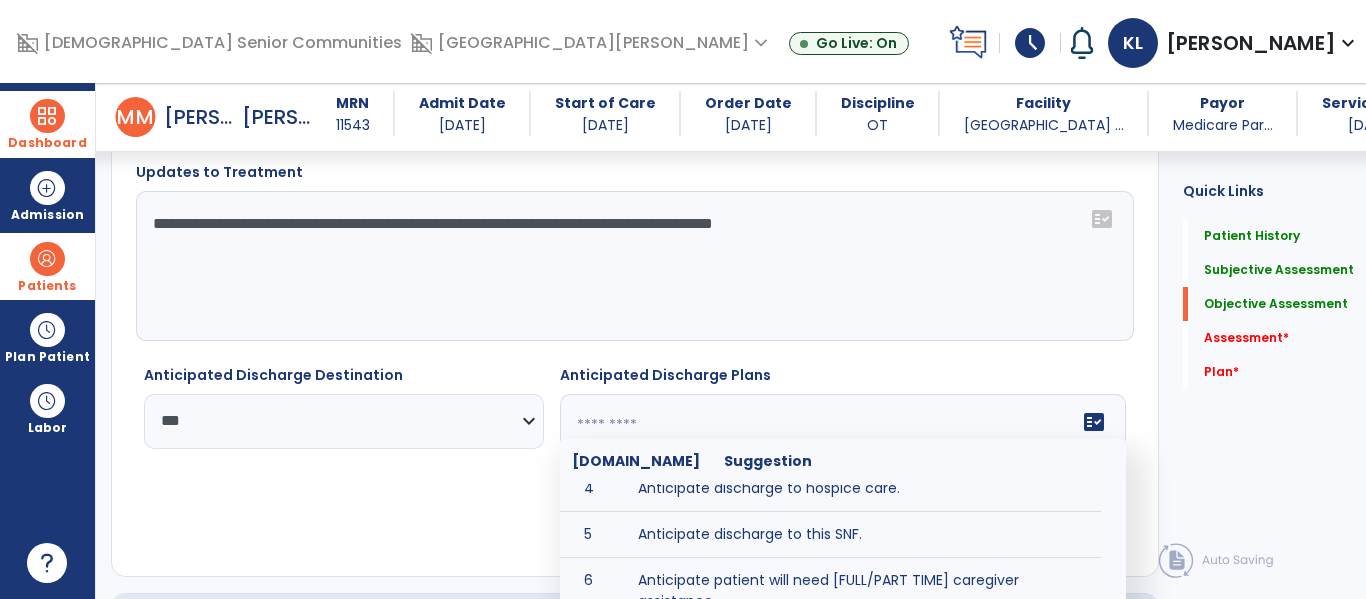 scroll, scrollTop: 157, scrollLeft: 0, axis: vertical 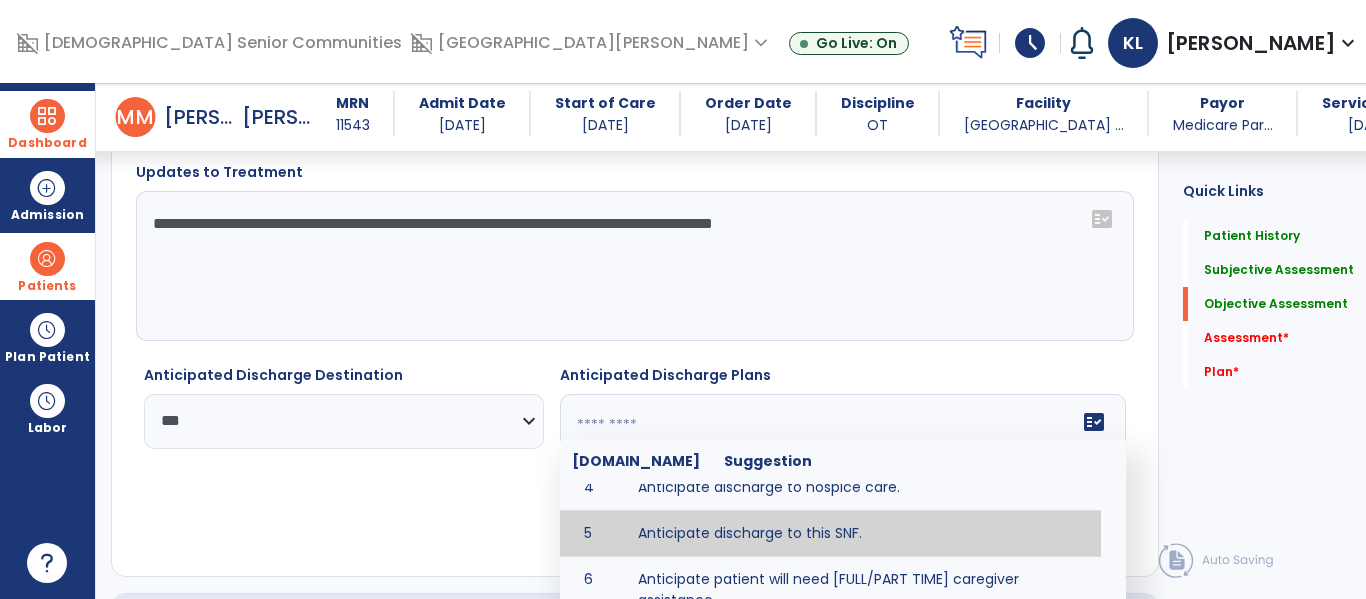 type on "**********" 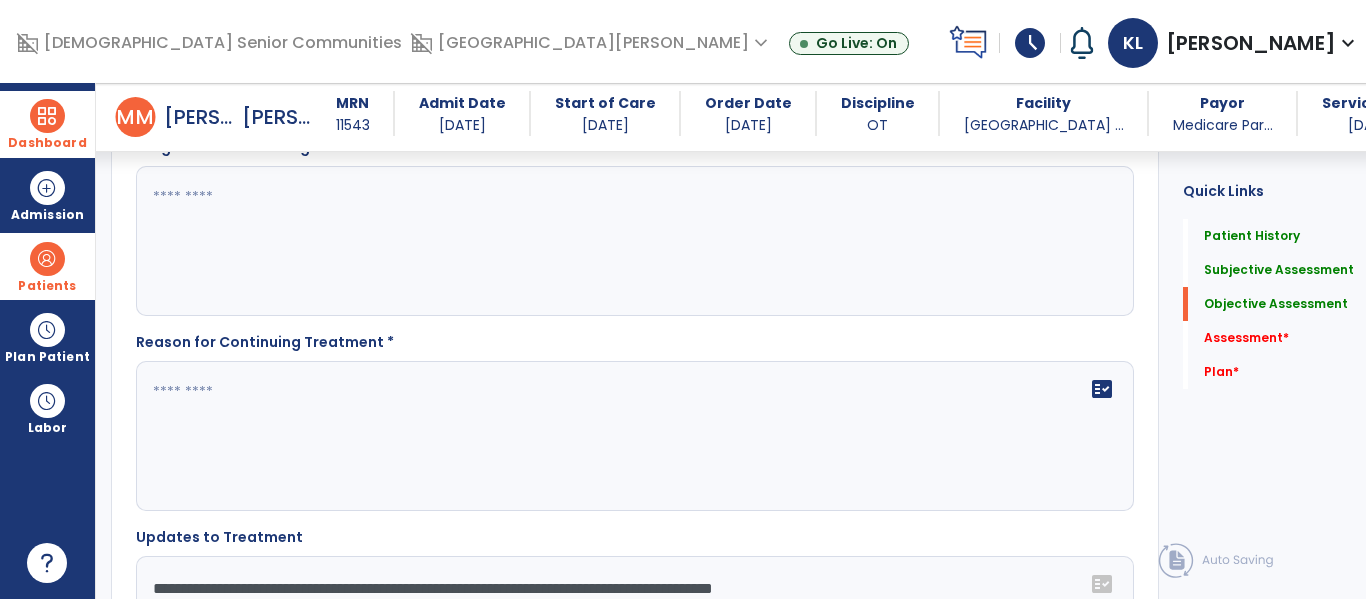 scroll, scrollTop: 2914, scrollLeft: 0, axis: vertical 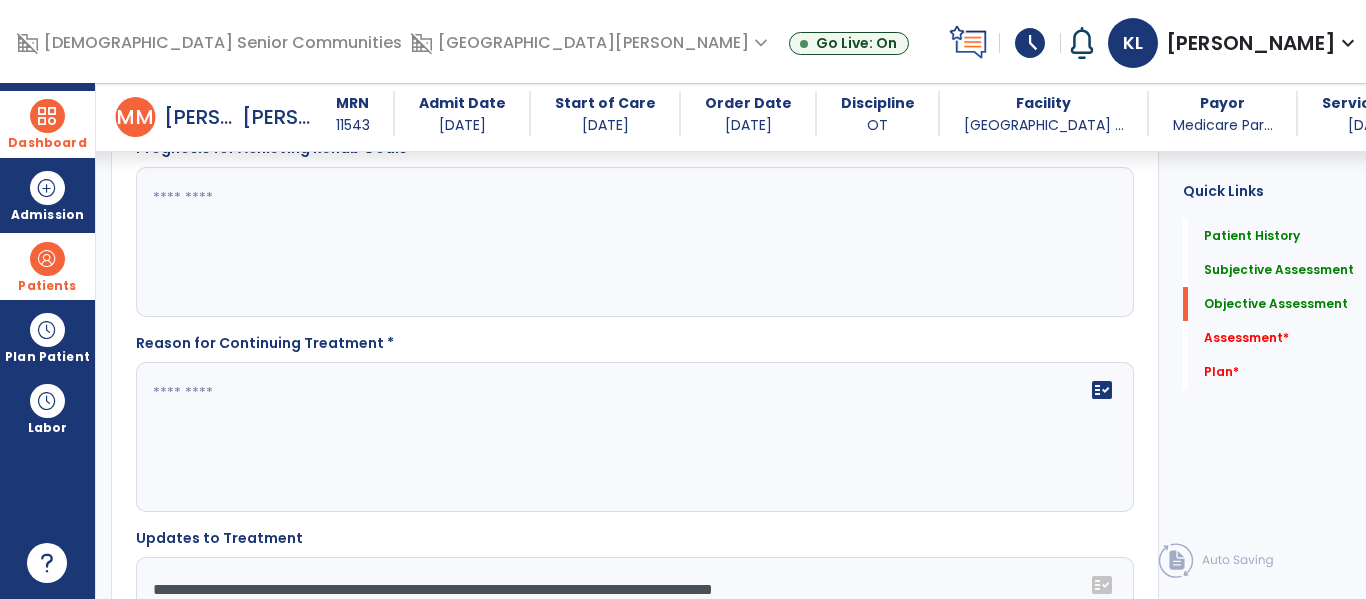 click on "fact_check" 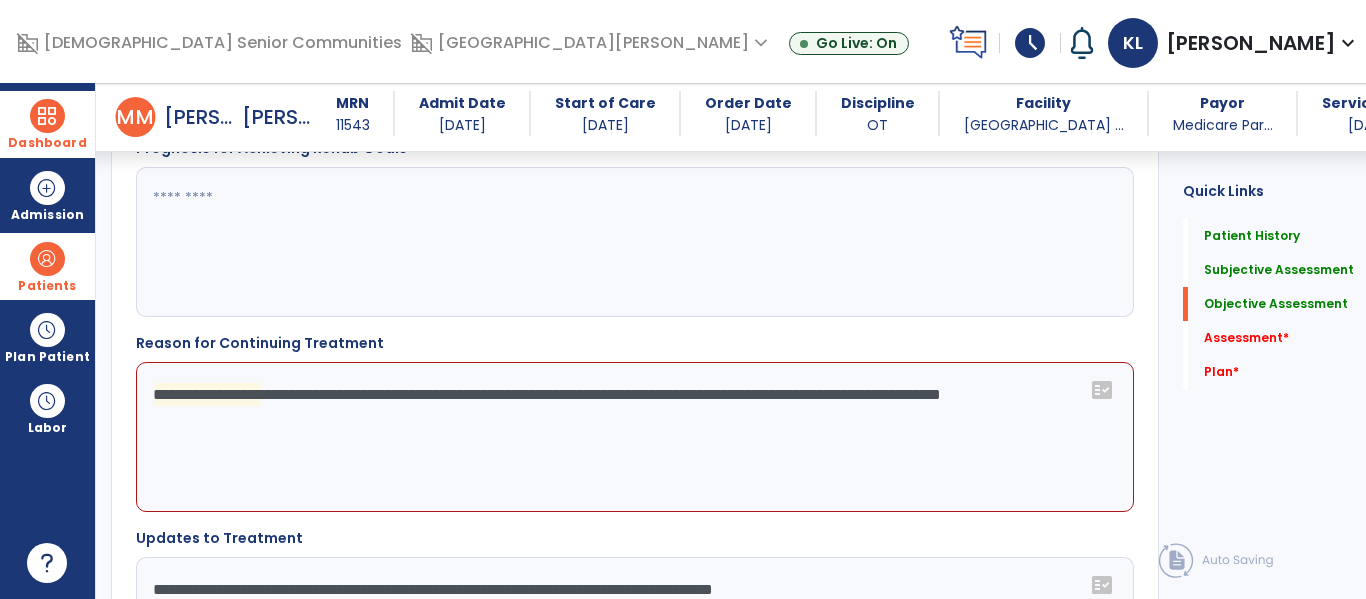 click on "**********" 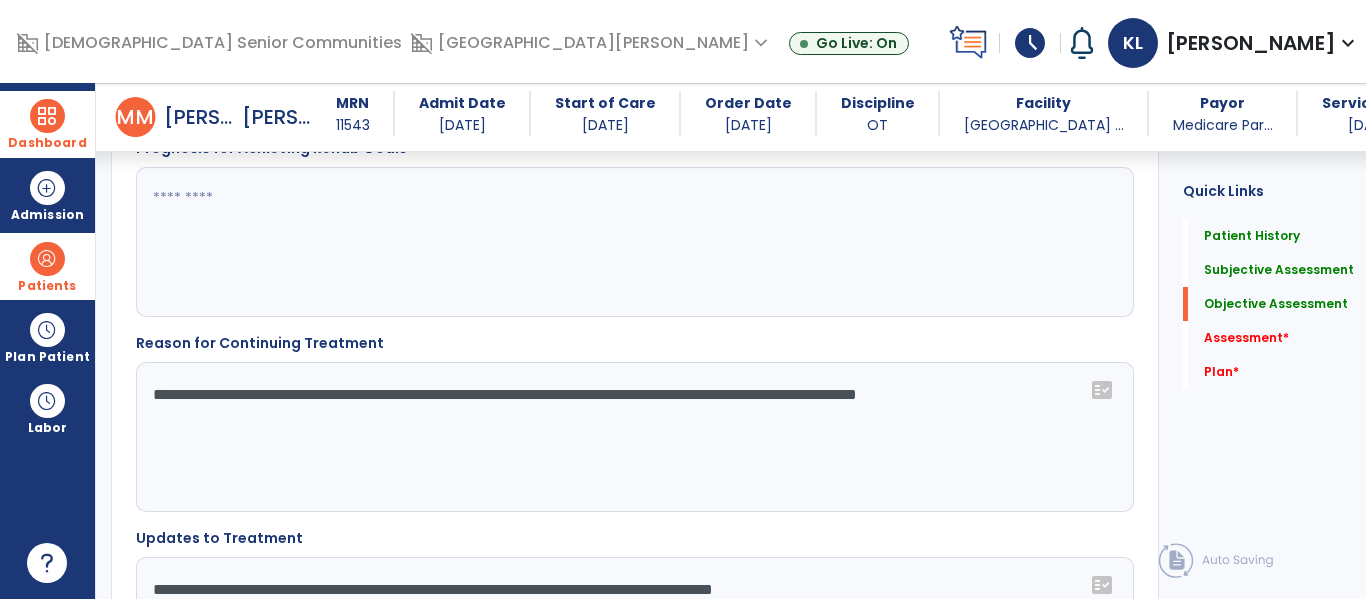 click on "**********" 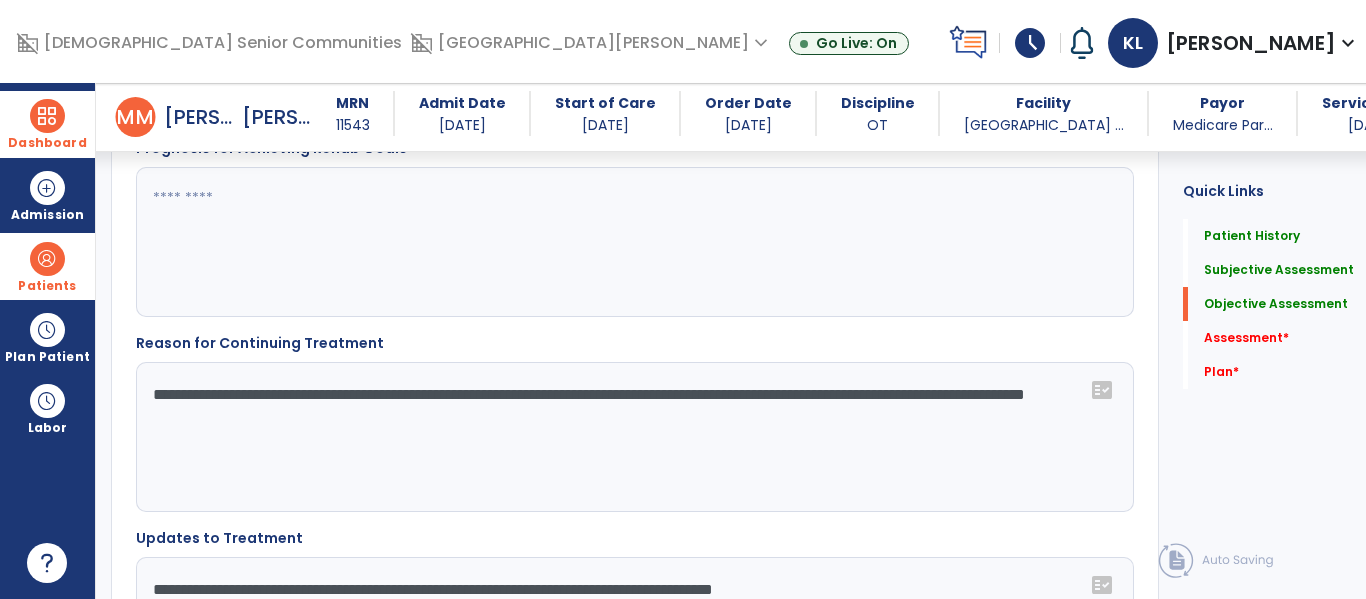 scroll, scrollTop: 2829, scrollLeft: 0, axis: vertical 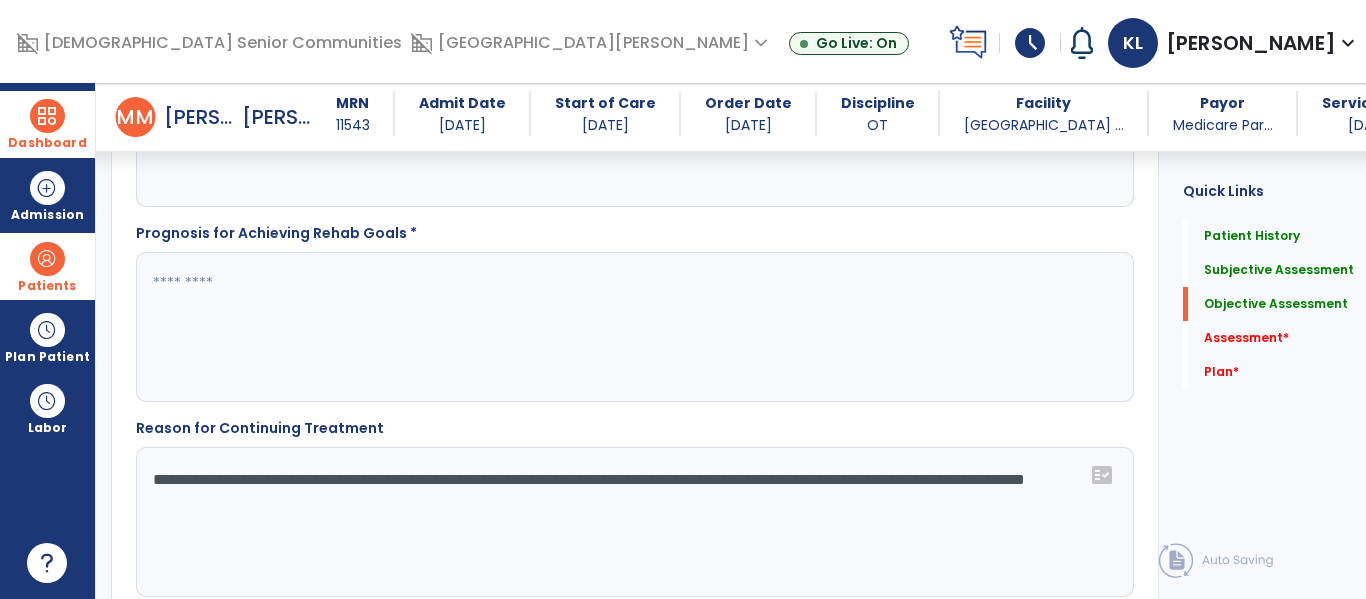 type on "**********" 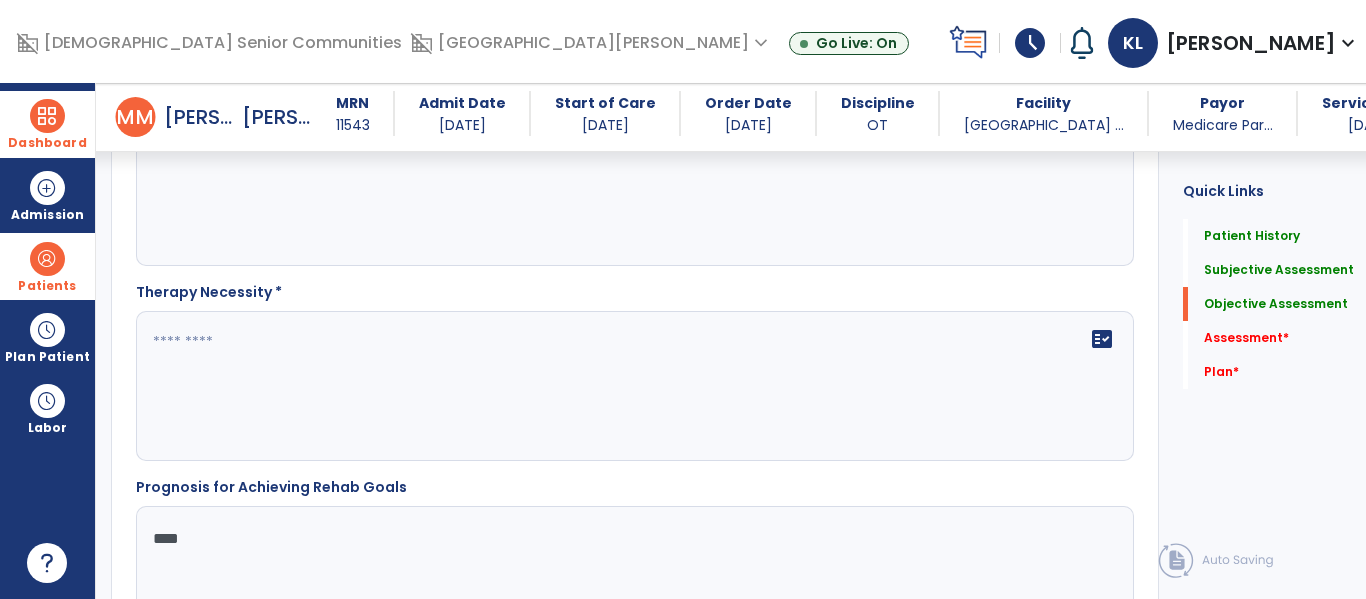 scroll, scrollTop: 2576, scrollLeft: 0, axis: vertical 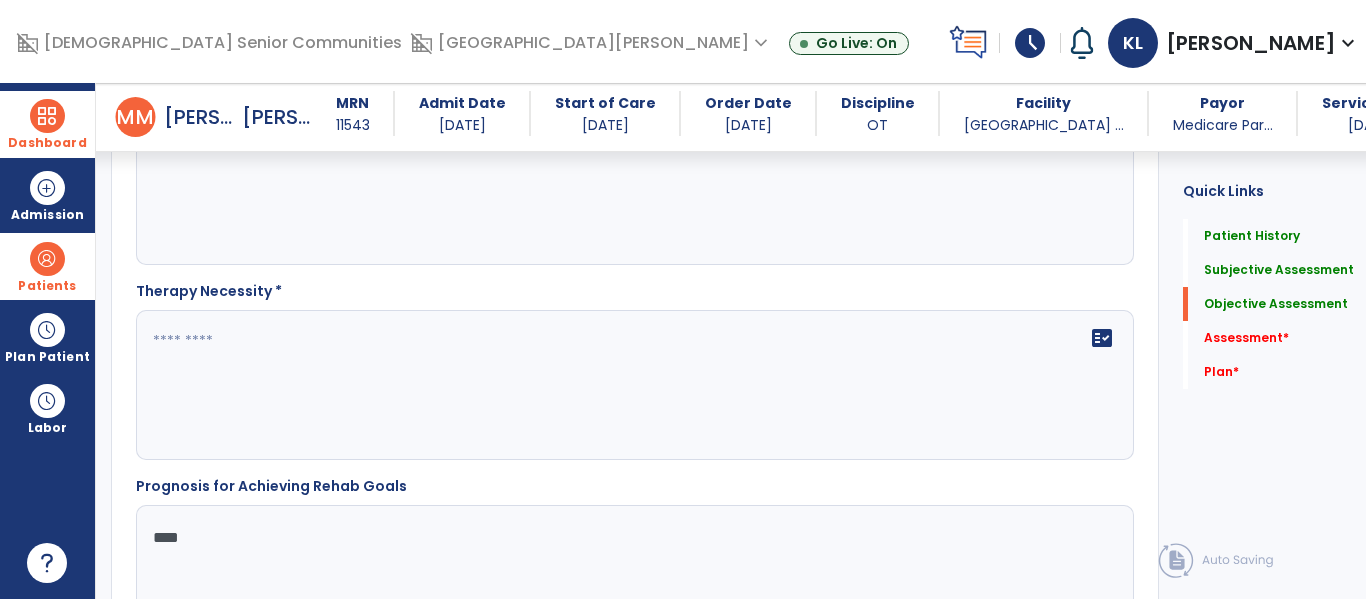 type on "****" 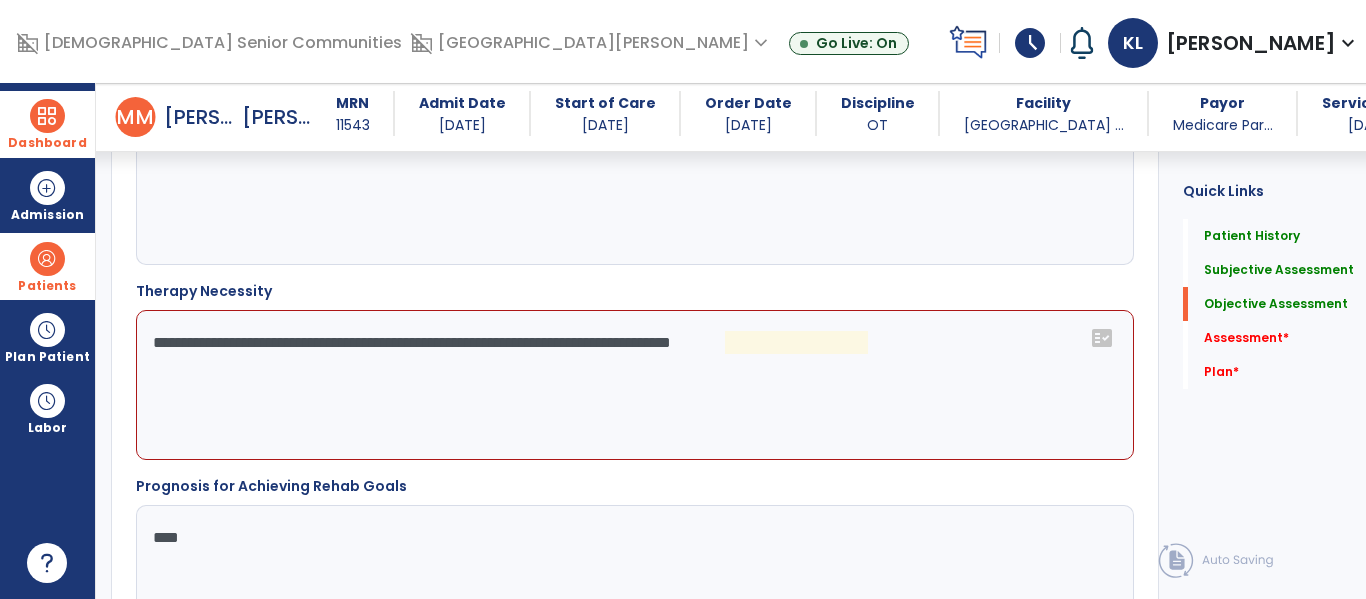 click on "**********" 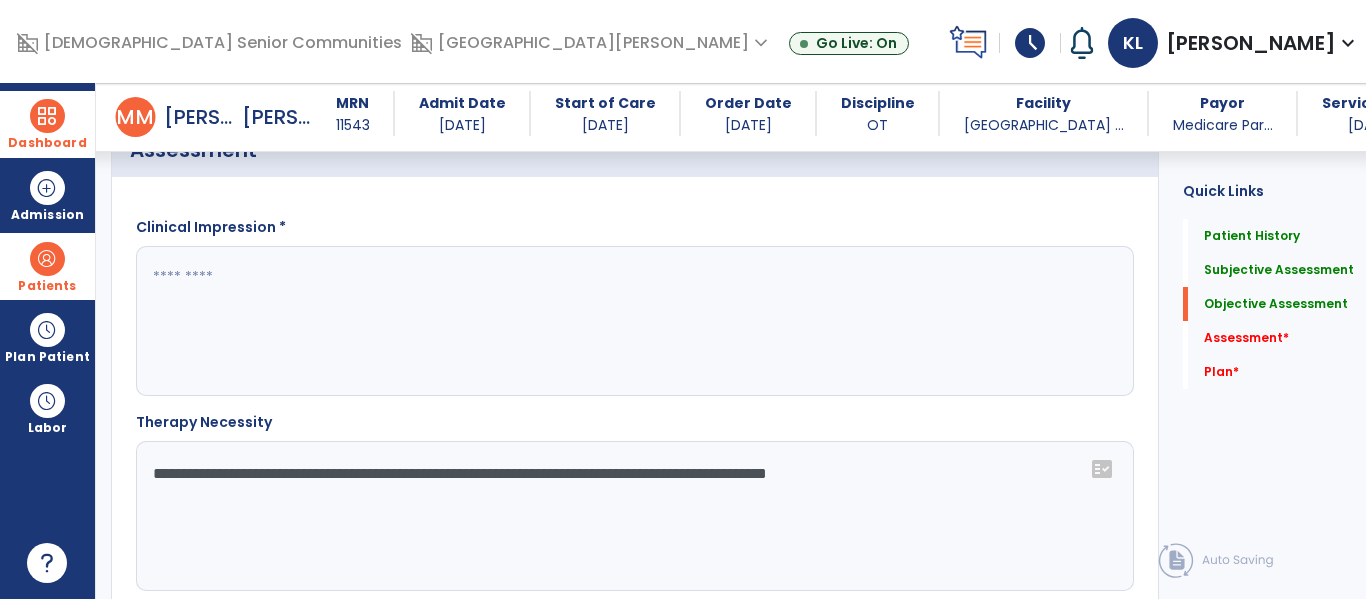 scroll, scrollTop: 2434, scrollLeft: 0, axis: vertical 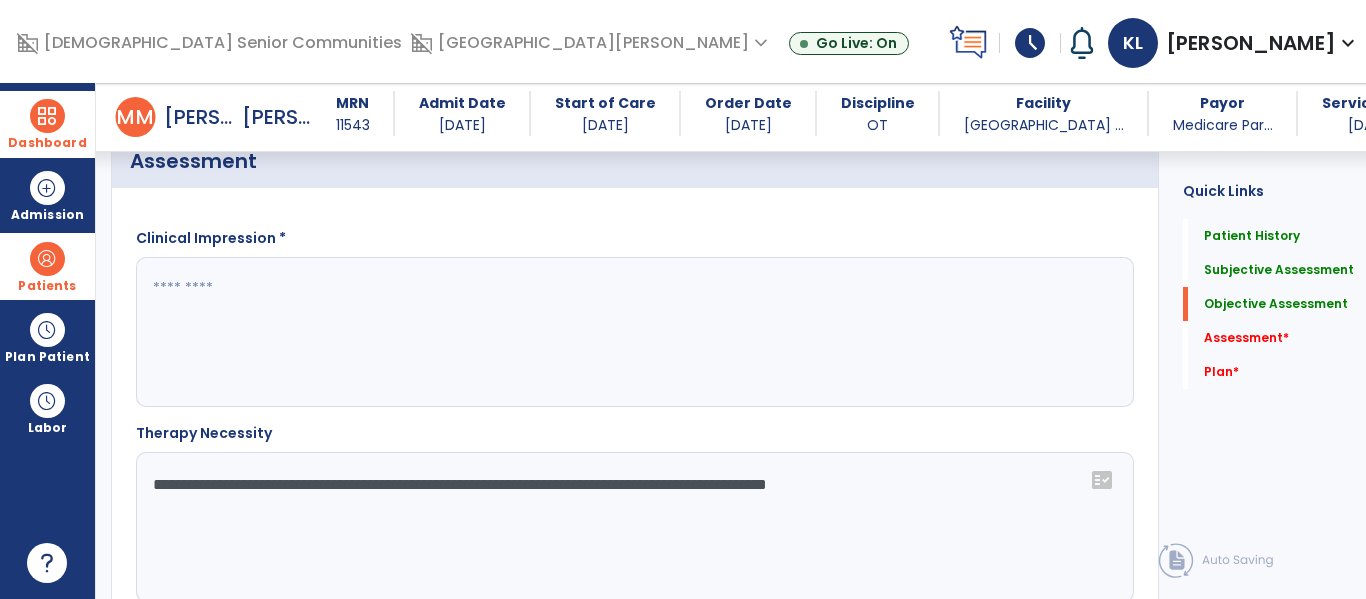 type on "**********" 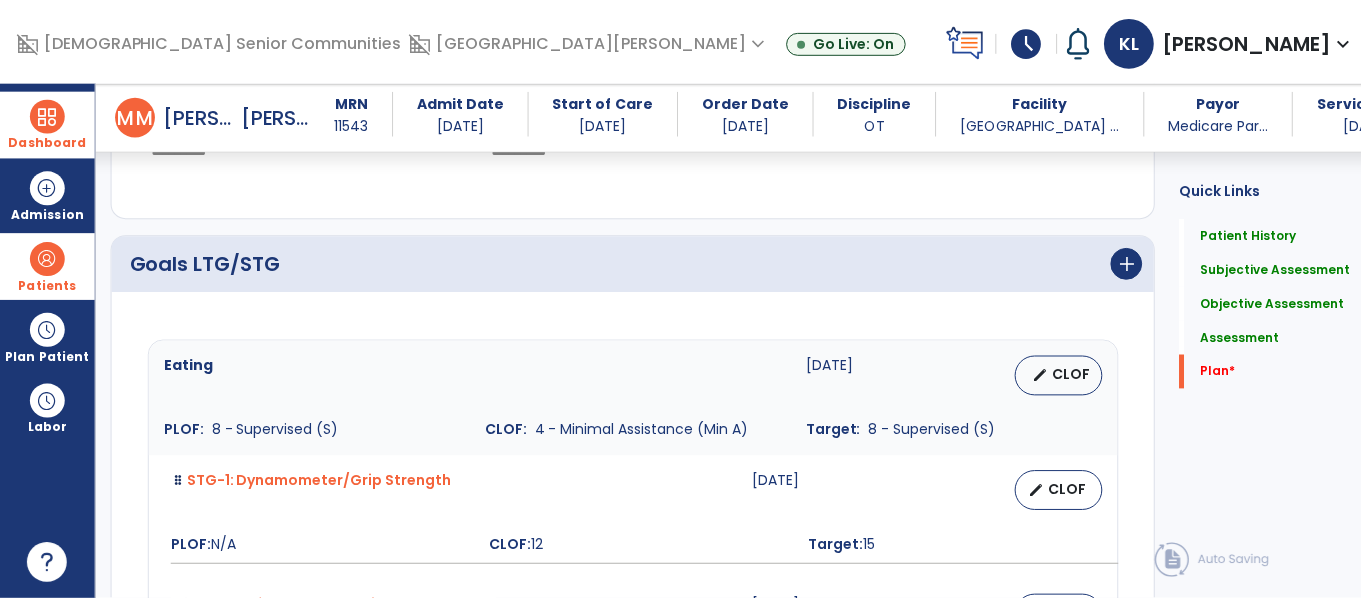 scroll, scrollTop: 3918, scrollLeft: 0, axis: vertical 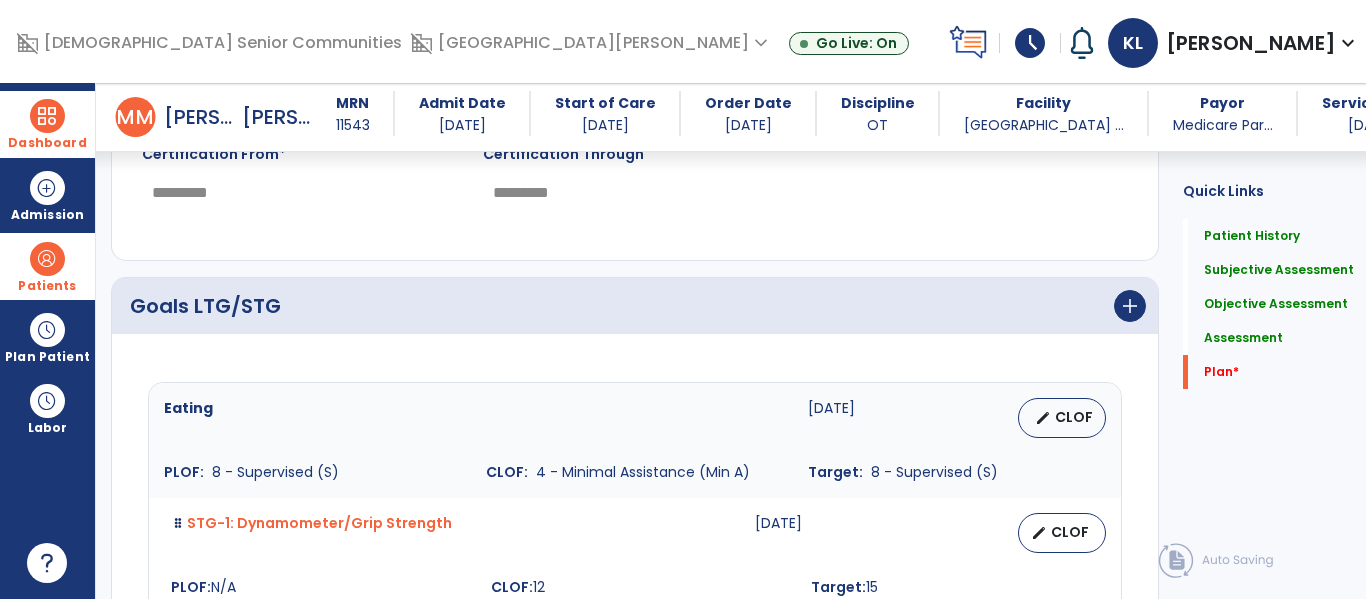 type on "**********" 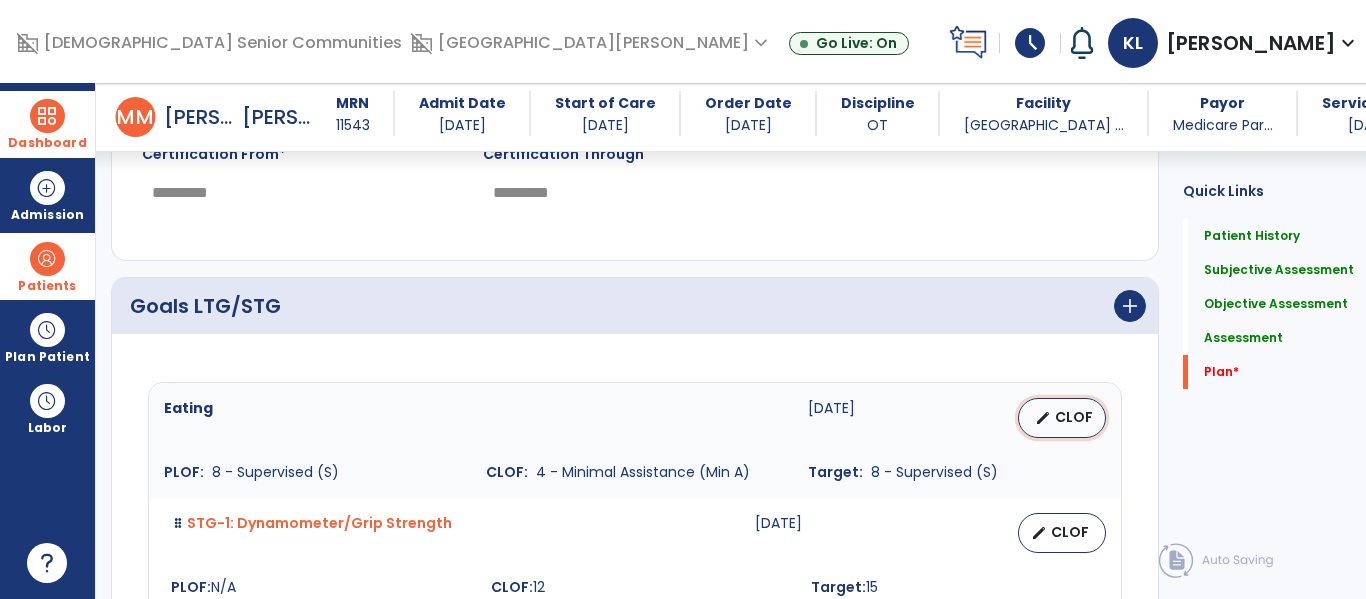 click on "edit   CLOF" at bounding box center [1062, 418] 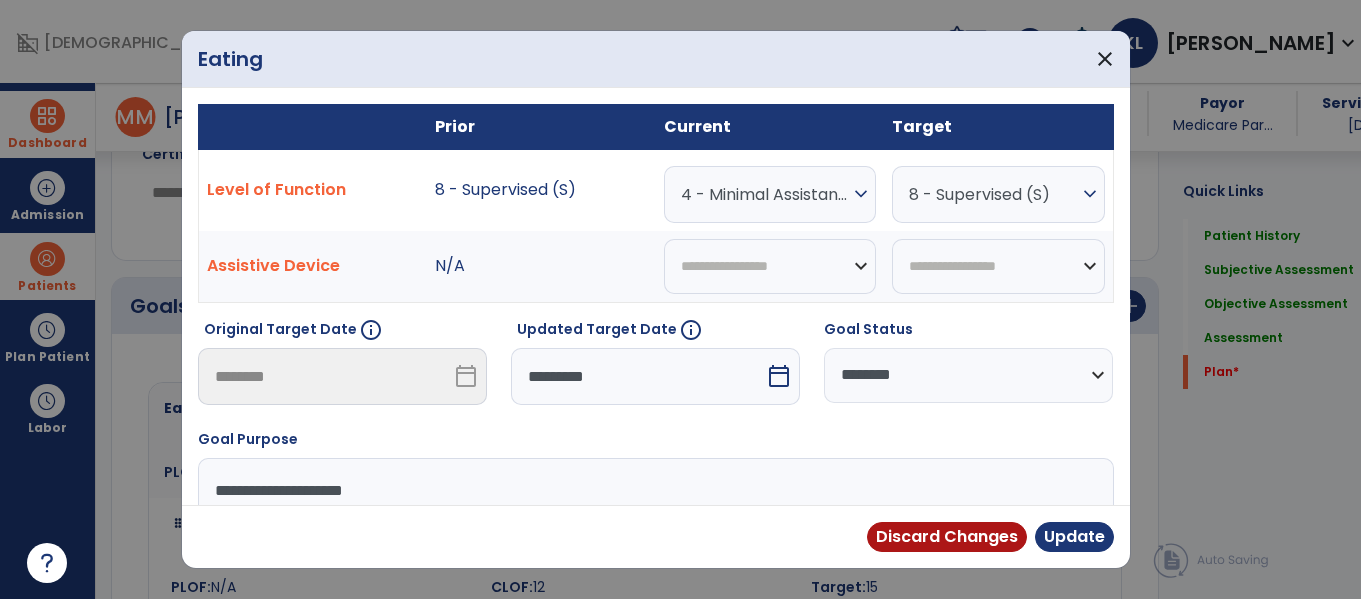 scroll, scrollTop: 3918, scrollLeft: 0, axis: vertical 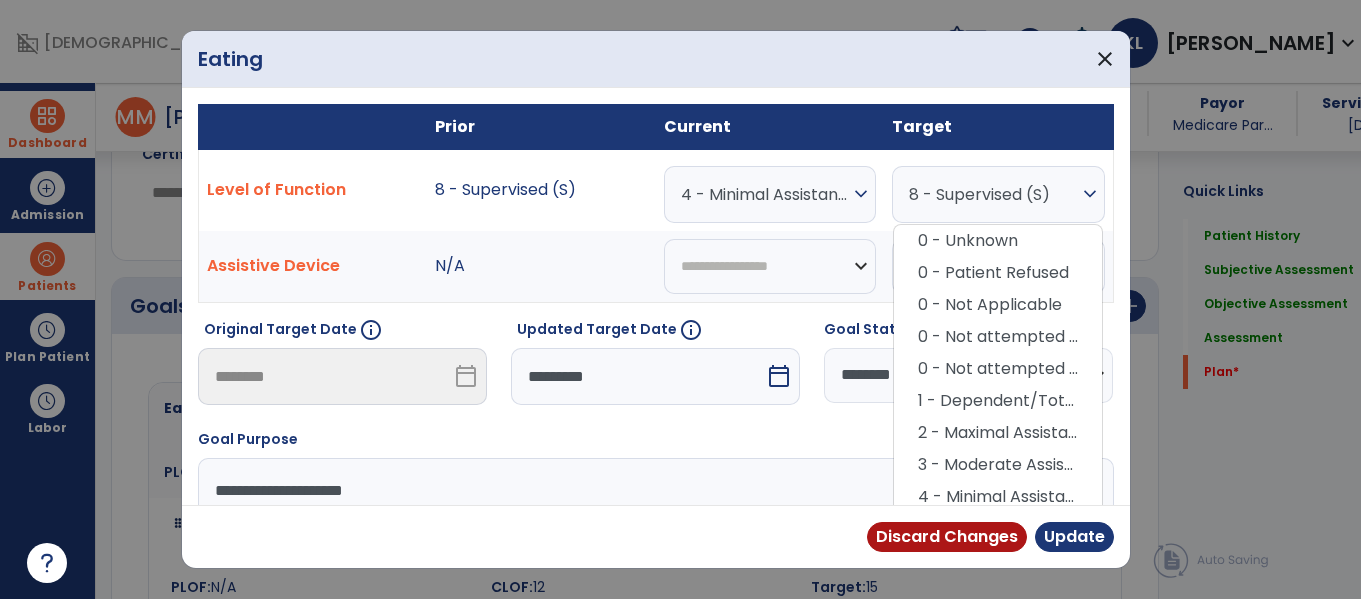 click on "**********" at bounding box center (653, 533) 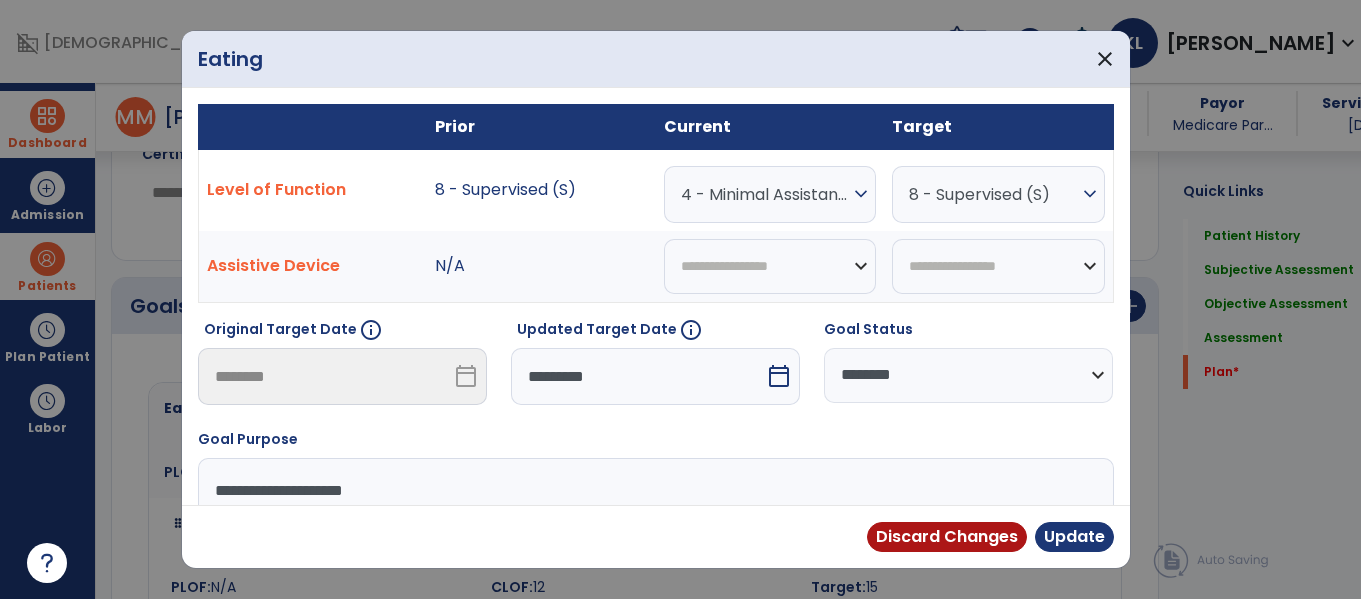 click on "8 - Supervised (S)" at bounding box center (765, 194) 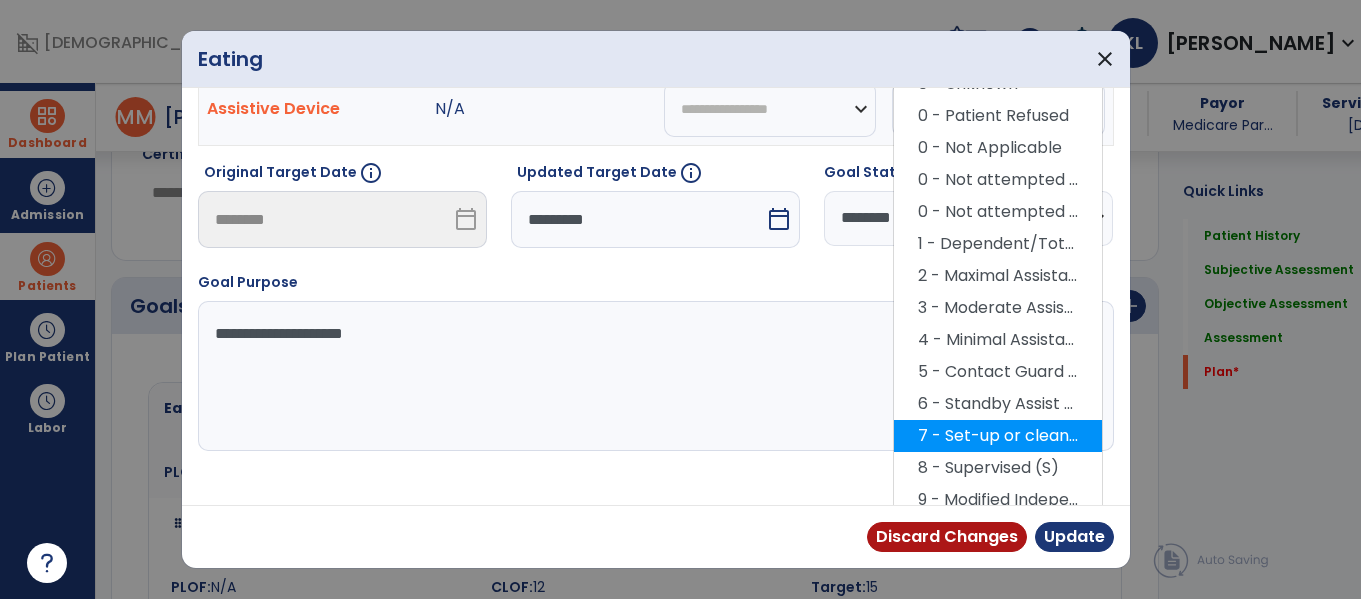 click on "7 - Set-up or clean-up assistance" at bounding box center (998, 436) 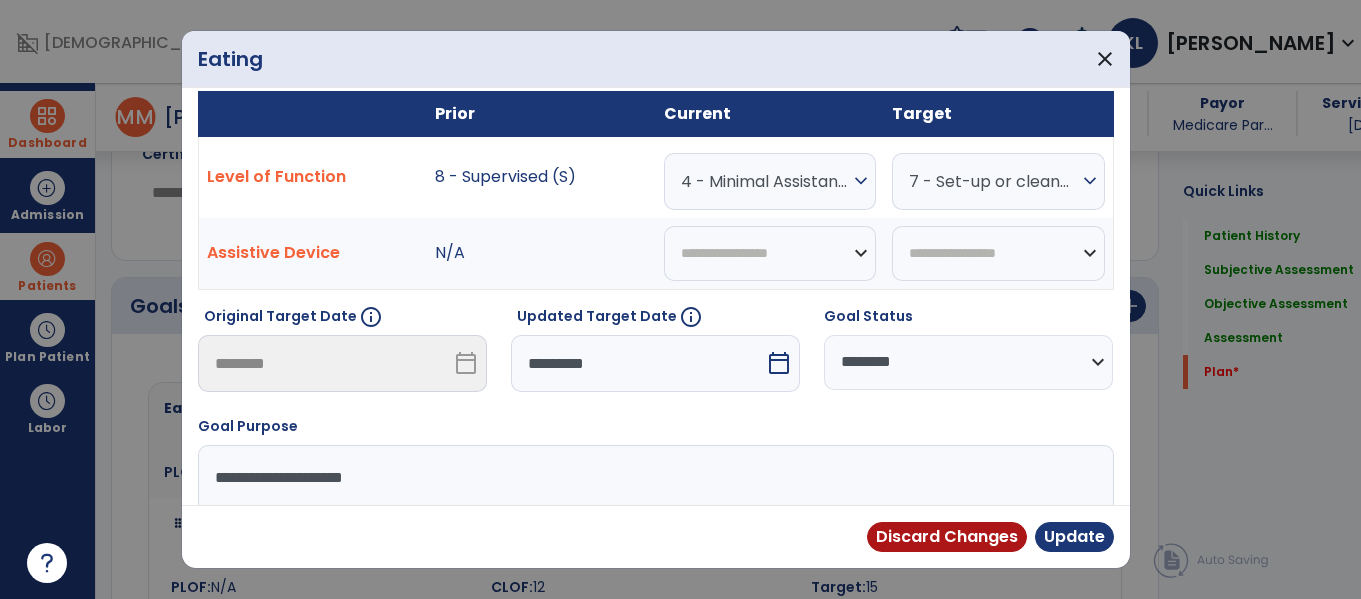scroll, scrollTop: 0, scrollLeft: 0, axis: both 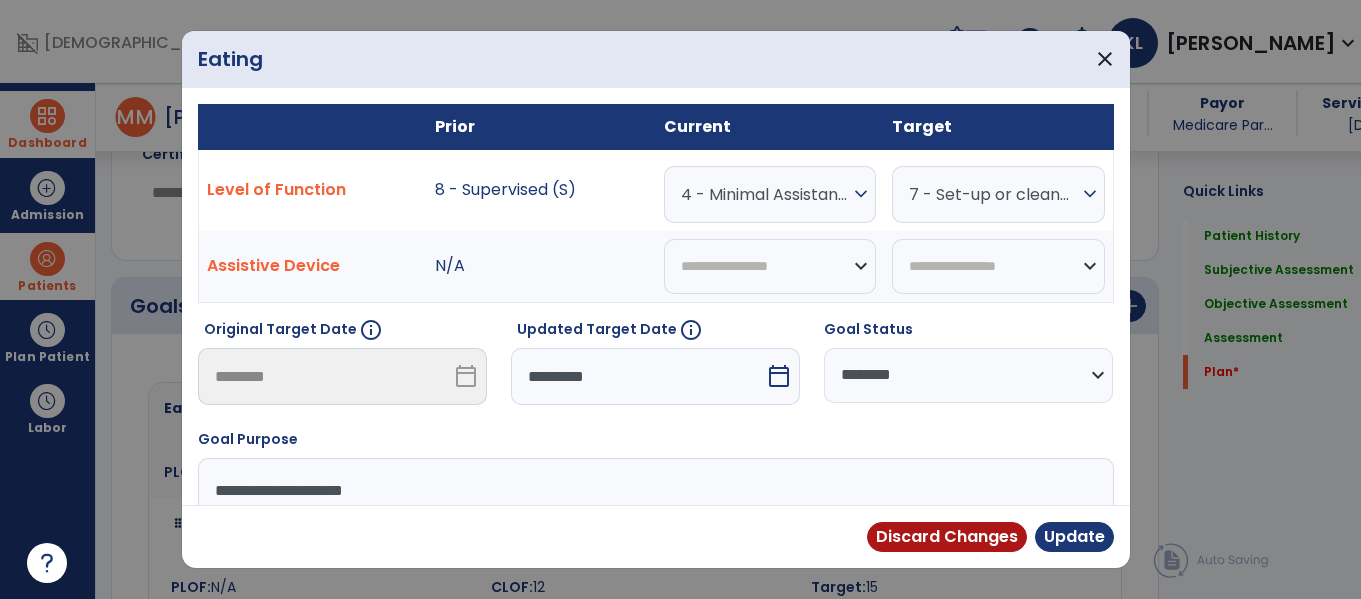 click on "7 - Set-up or clean-up assistance" at bounding box center (993, 194) 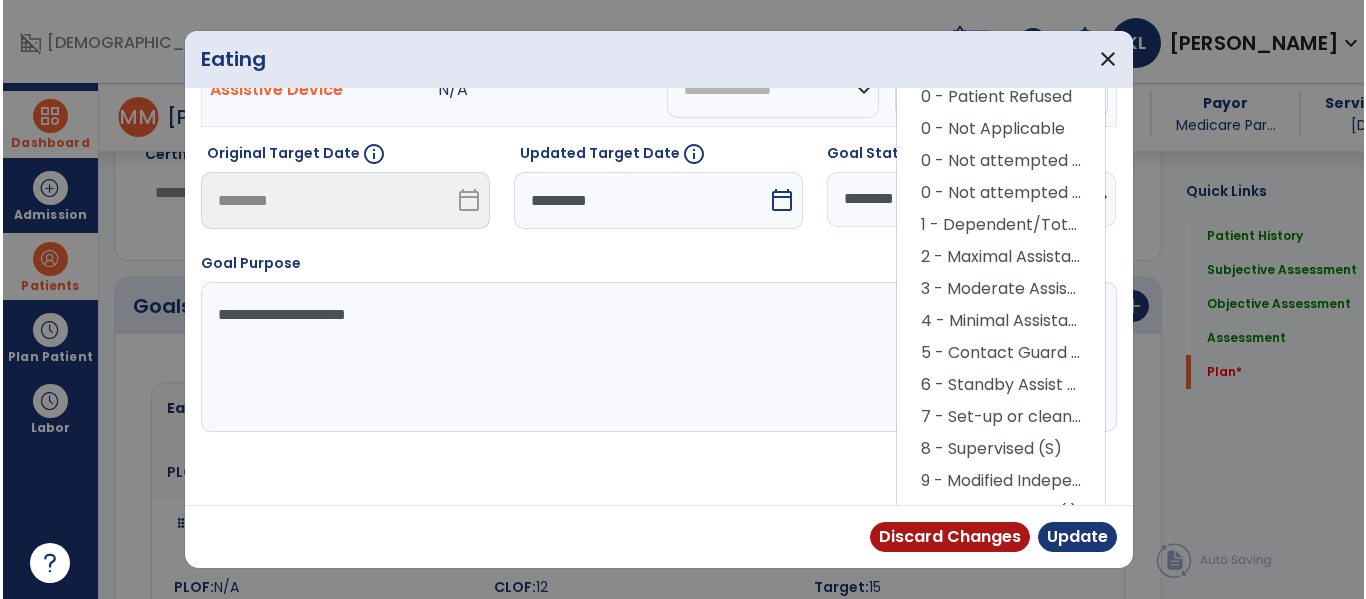 scroll, scrollTop: 185, scrollLeft: 0, axis: vertical 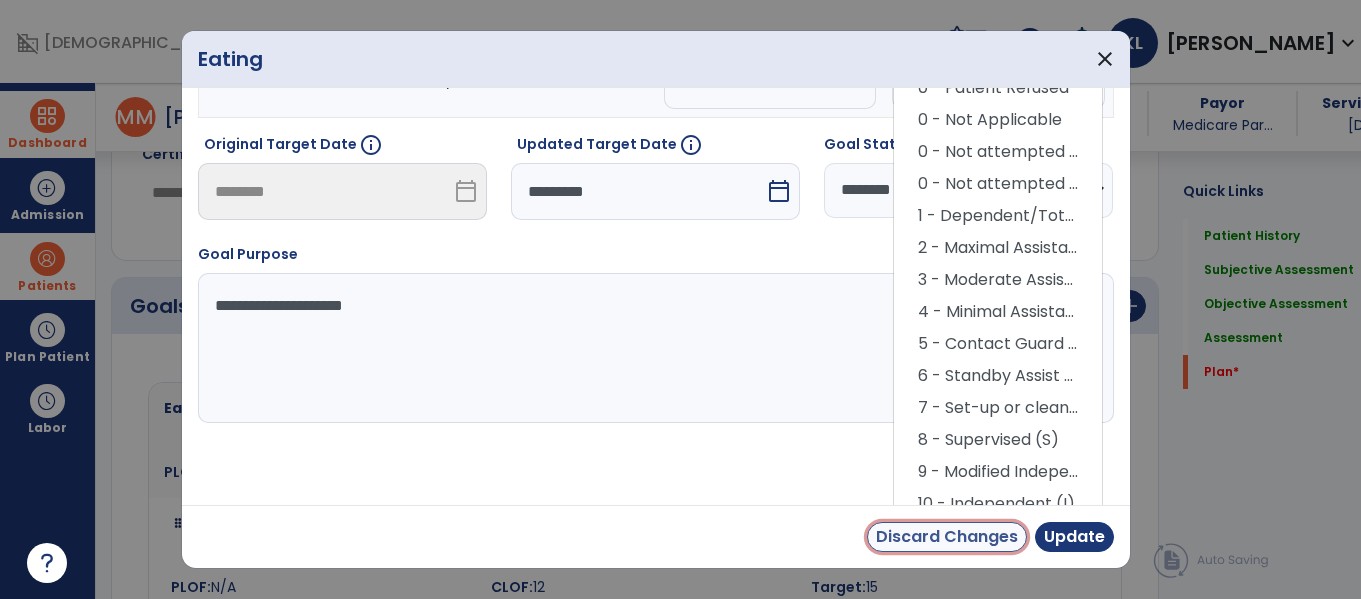 click on "Discard Changes" at bounding box center [947, 537] 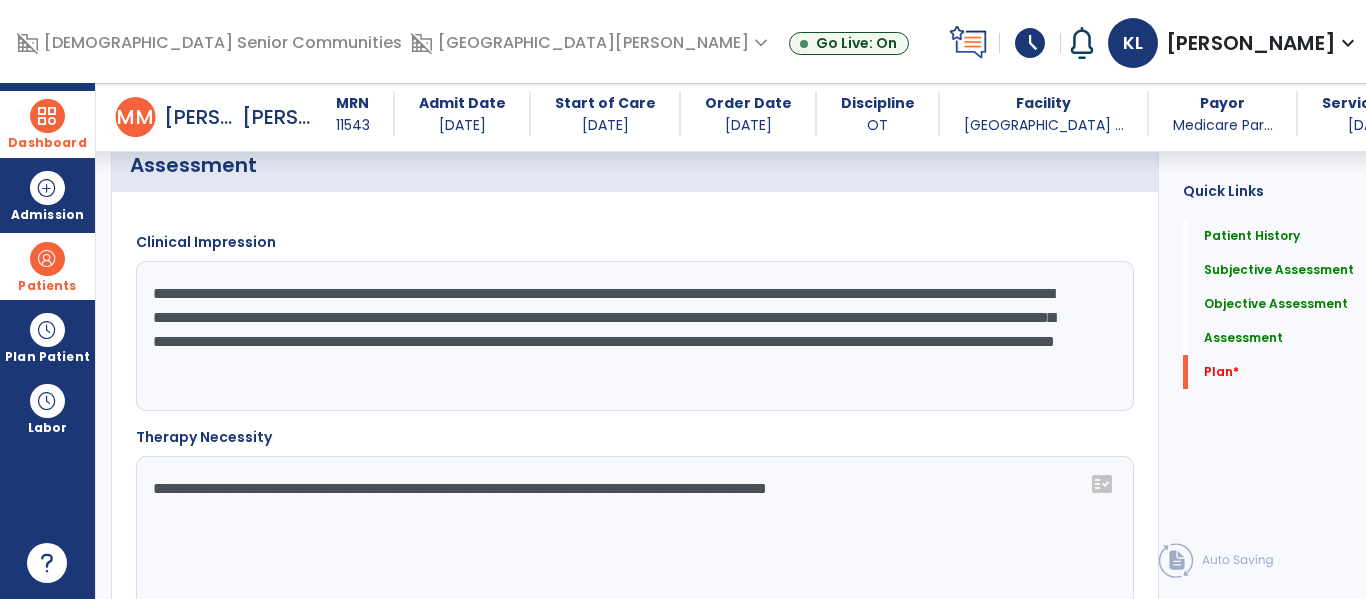 scroll, scrollTop: 2425, scrollLeft: 0, axis: vertical 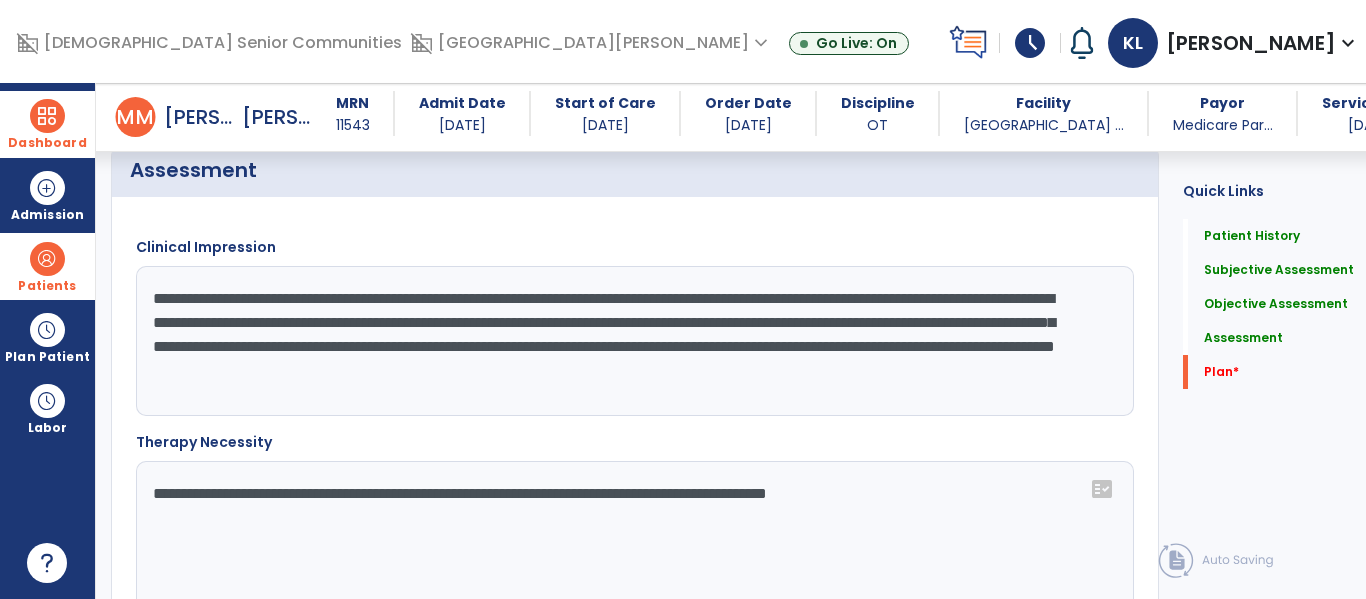 click on "**********" 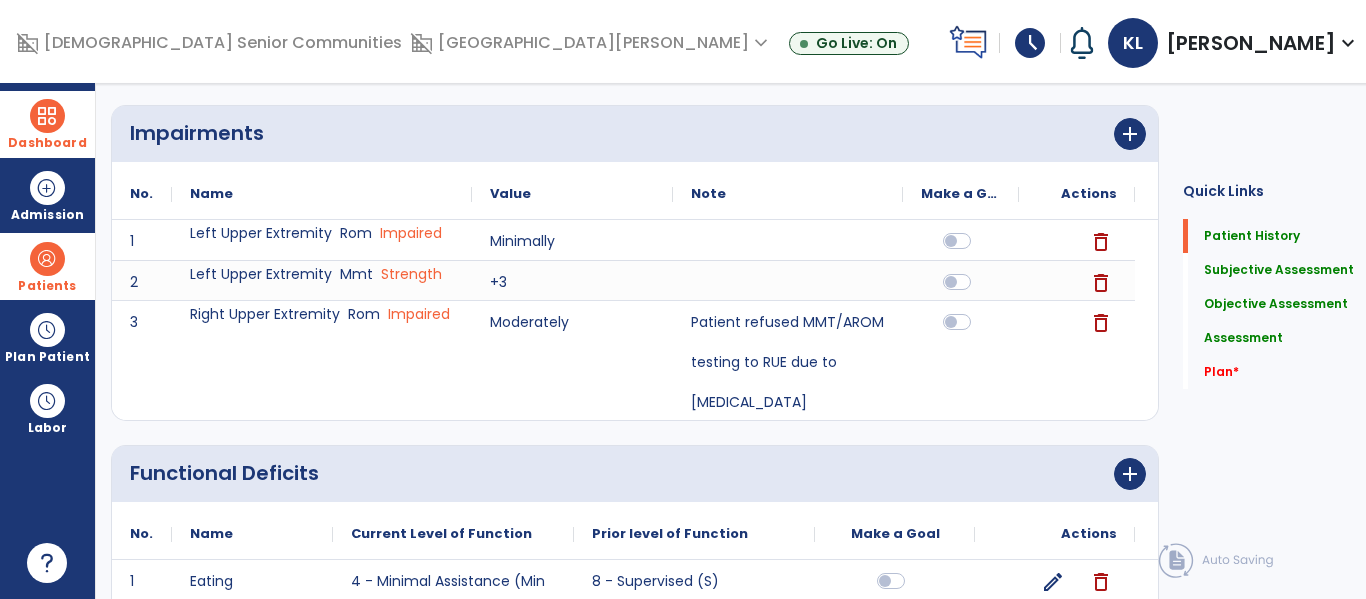 scroll, scrollTop: 0, scrollLeft: 0, axis: both 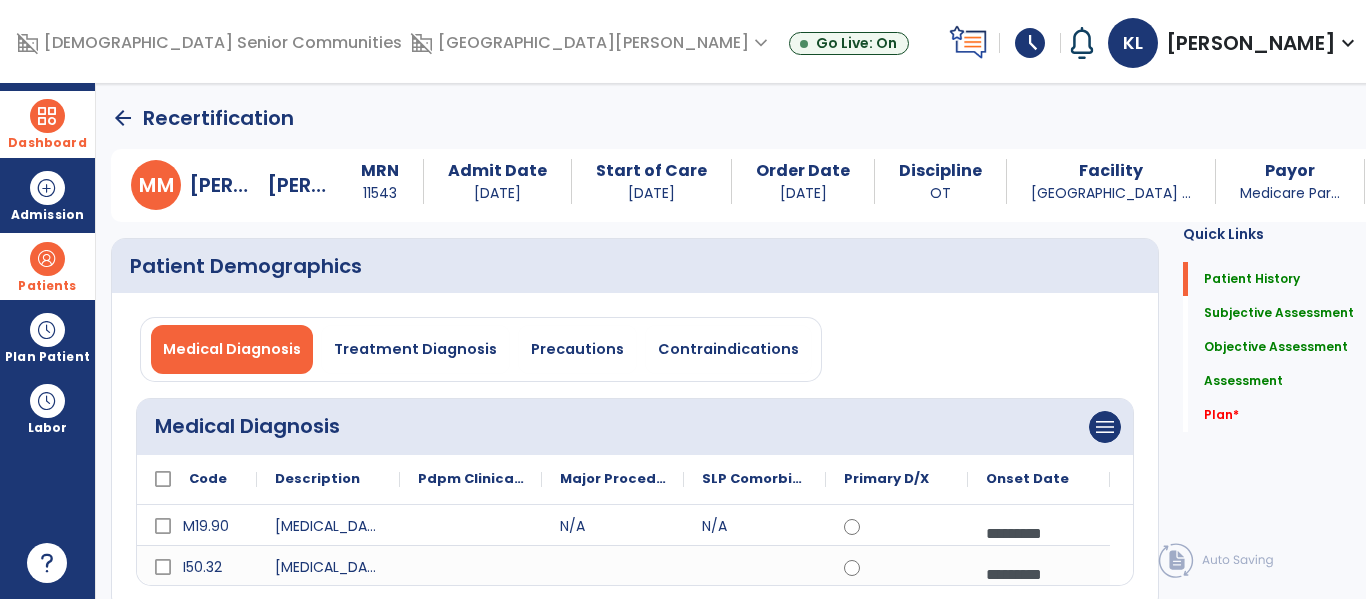 type on "**********" 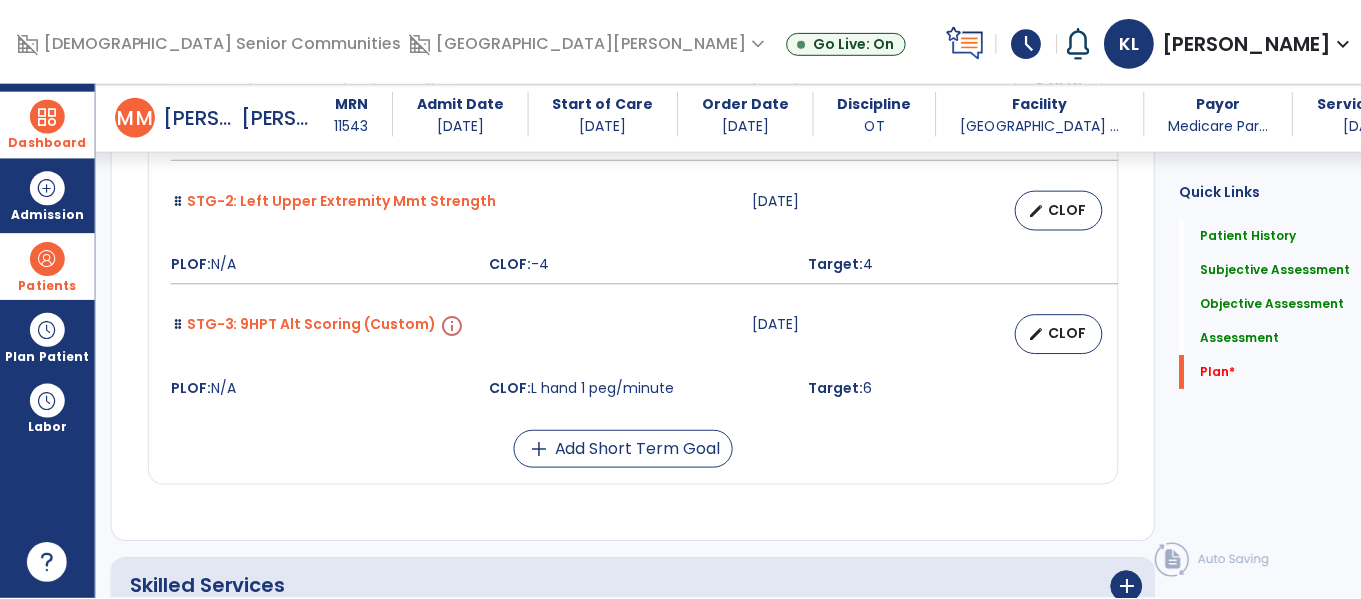 scroll, scrollTop: 4364, scrollLeft: 0, axis: vertical 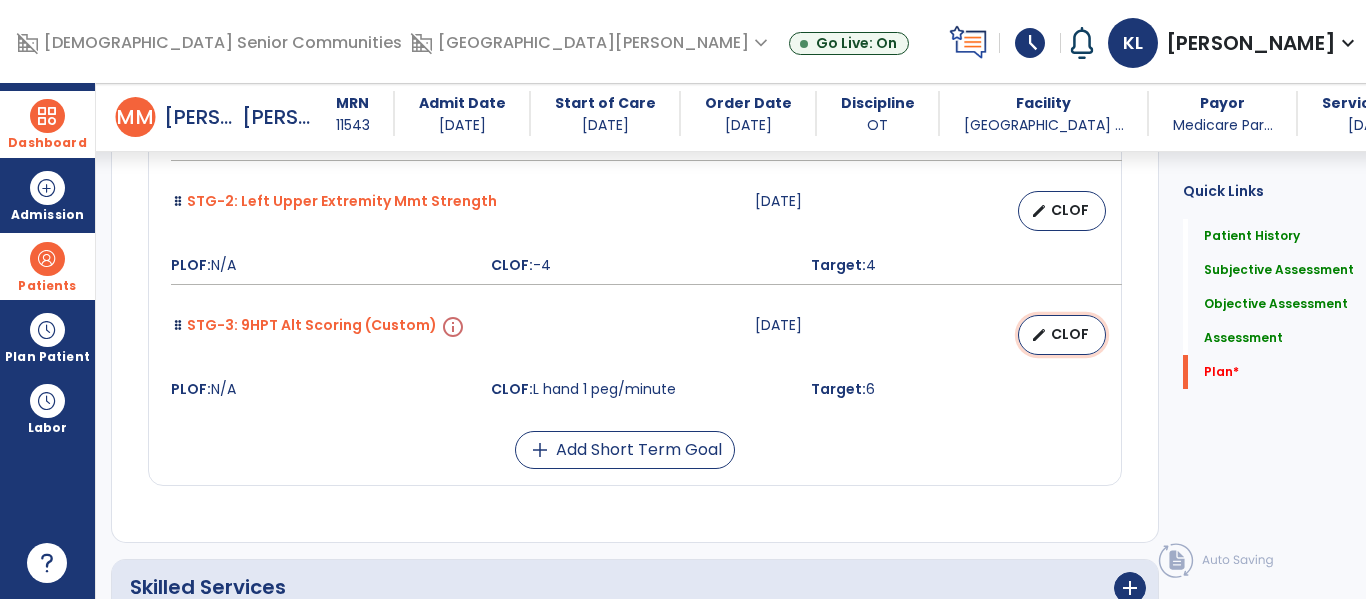 click on "edit" at bounding box center (1039, 335) 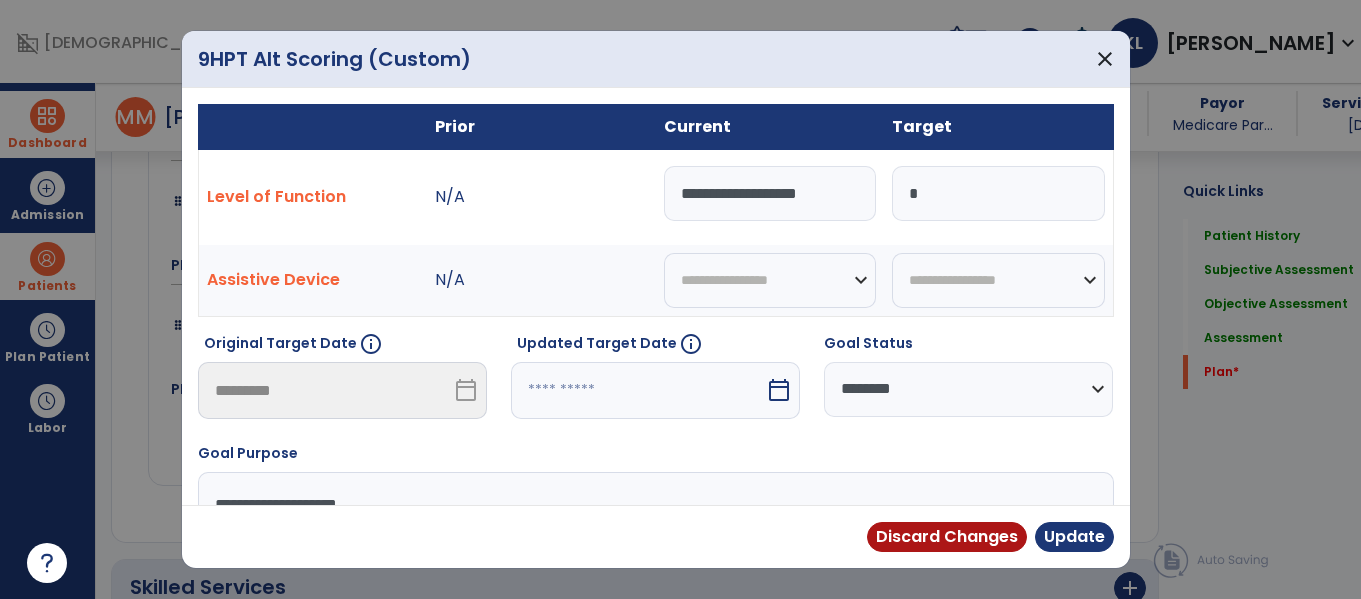 scroll, scrollTop: 4364, scrollLeft: 0, axis: vertical 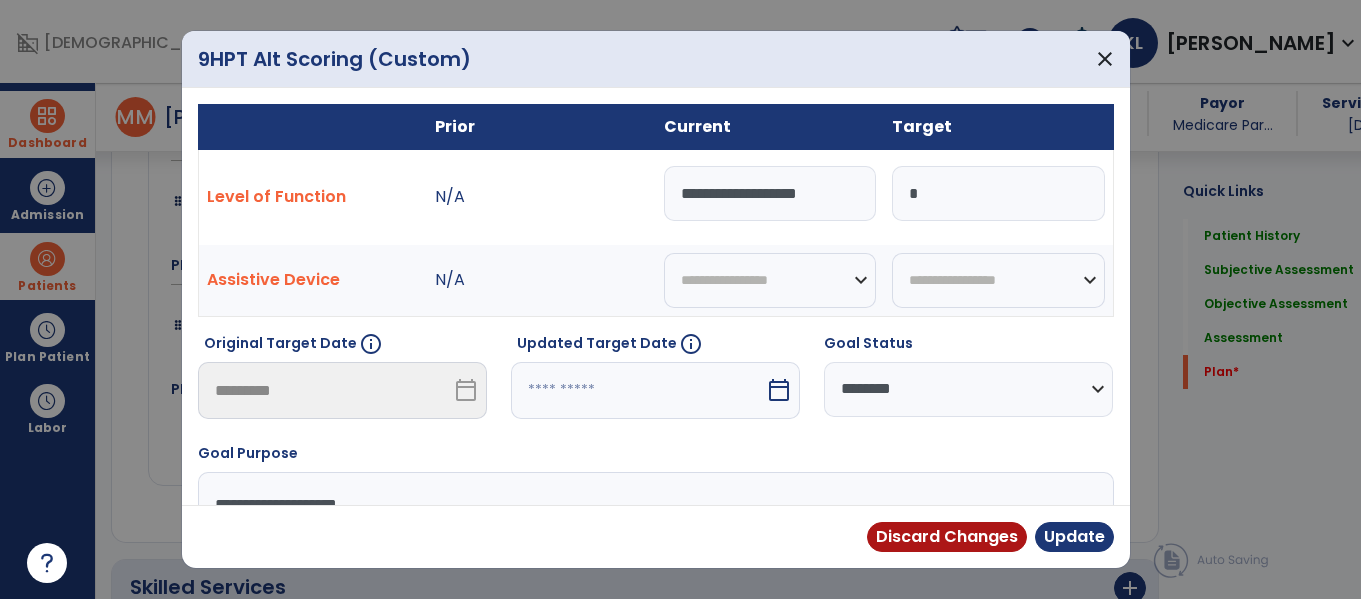 click on "calendar_today" at bounding box center [781, 390] 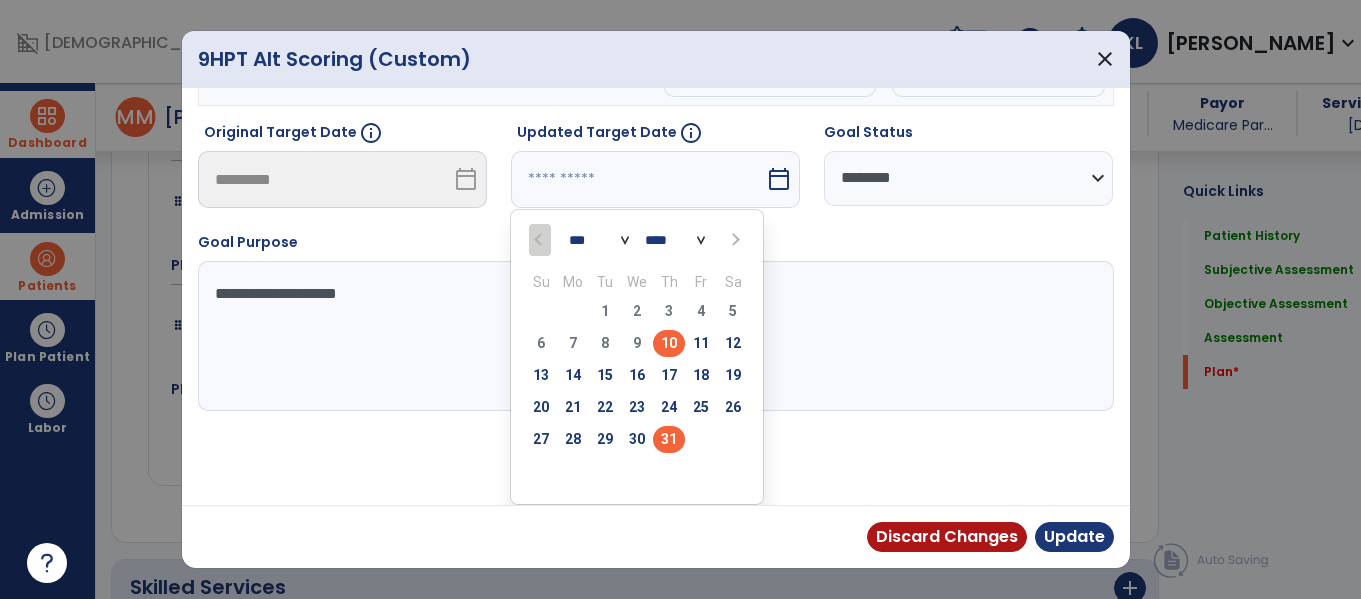 click on "31" at bounding box center [669, 439] 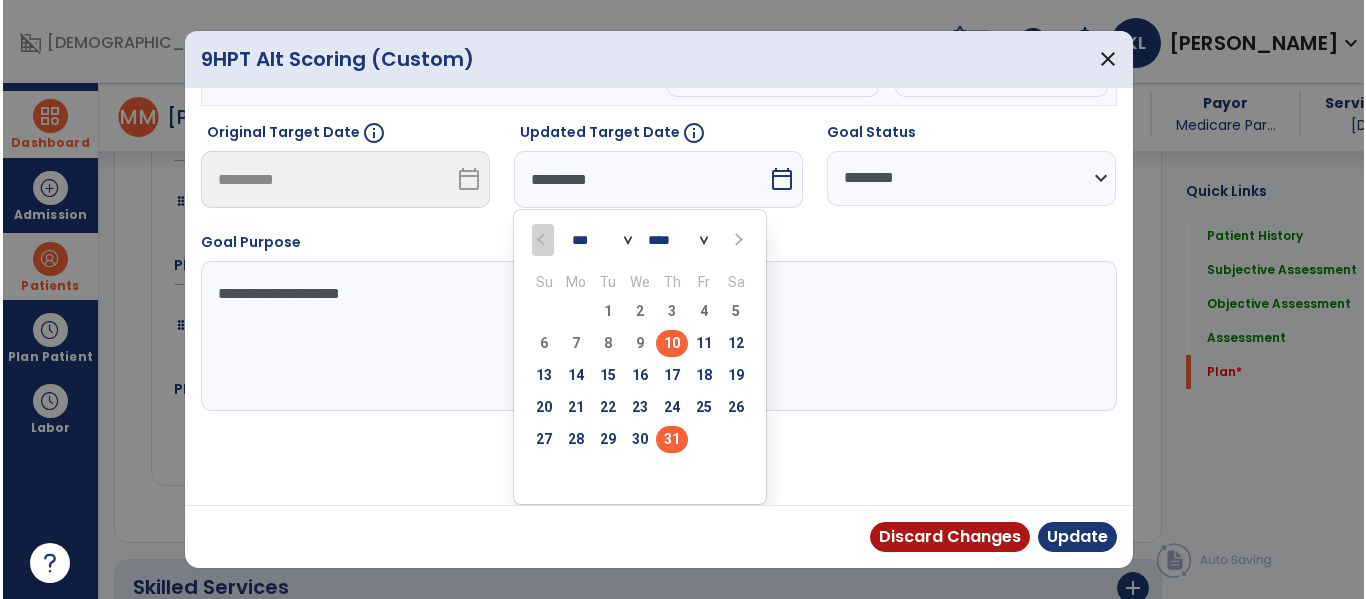 scroll, scrollTop: 133, scrollLeft: 0, axis: vertical 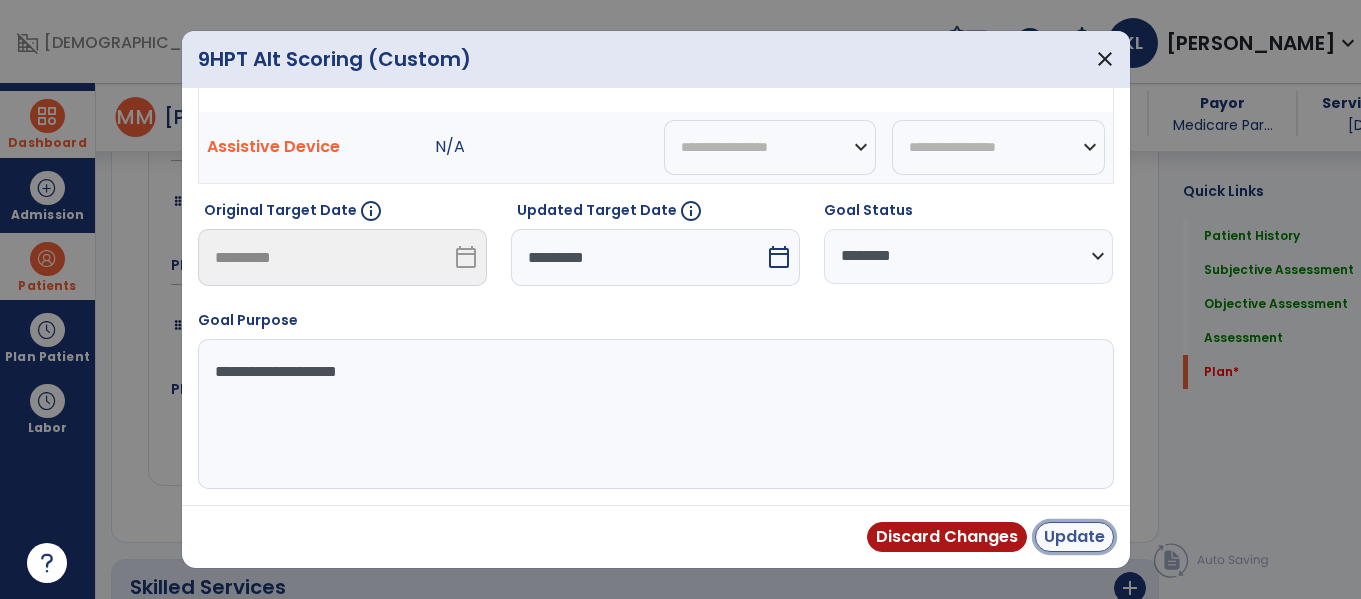 click on "Update" at bounding box center [1074, 537] 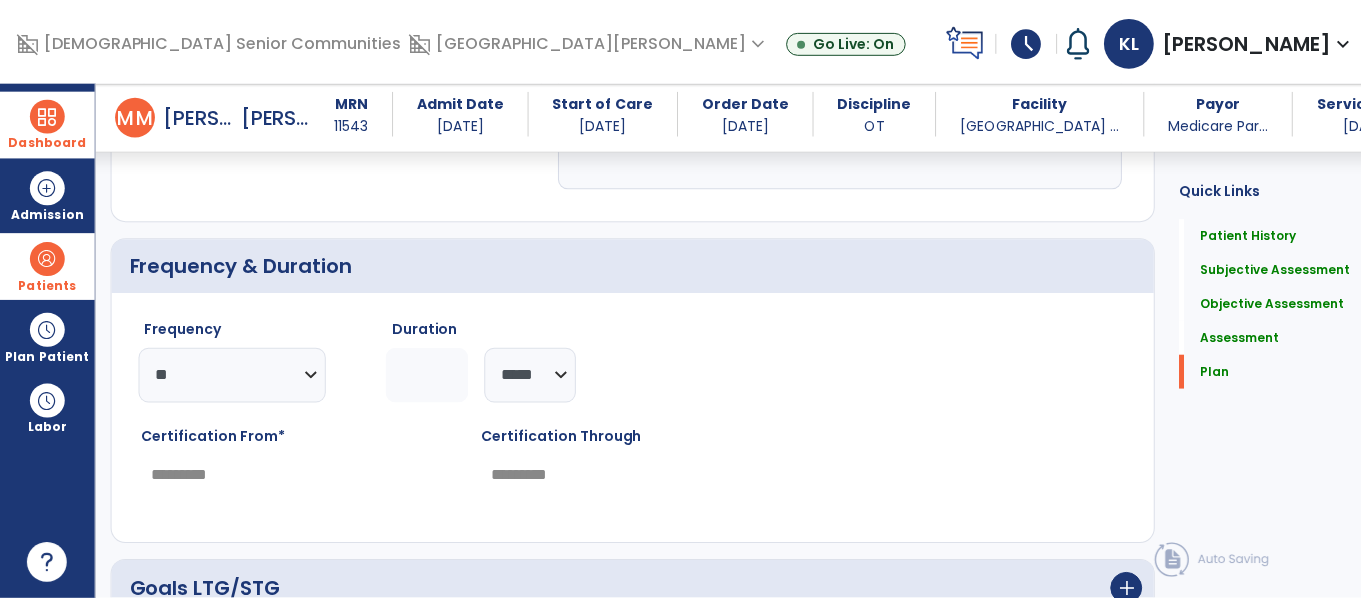 scroll, scrollTop: 4706, scrollLeft: 0, axis: vertical 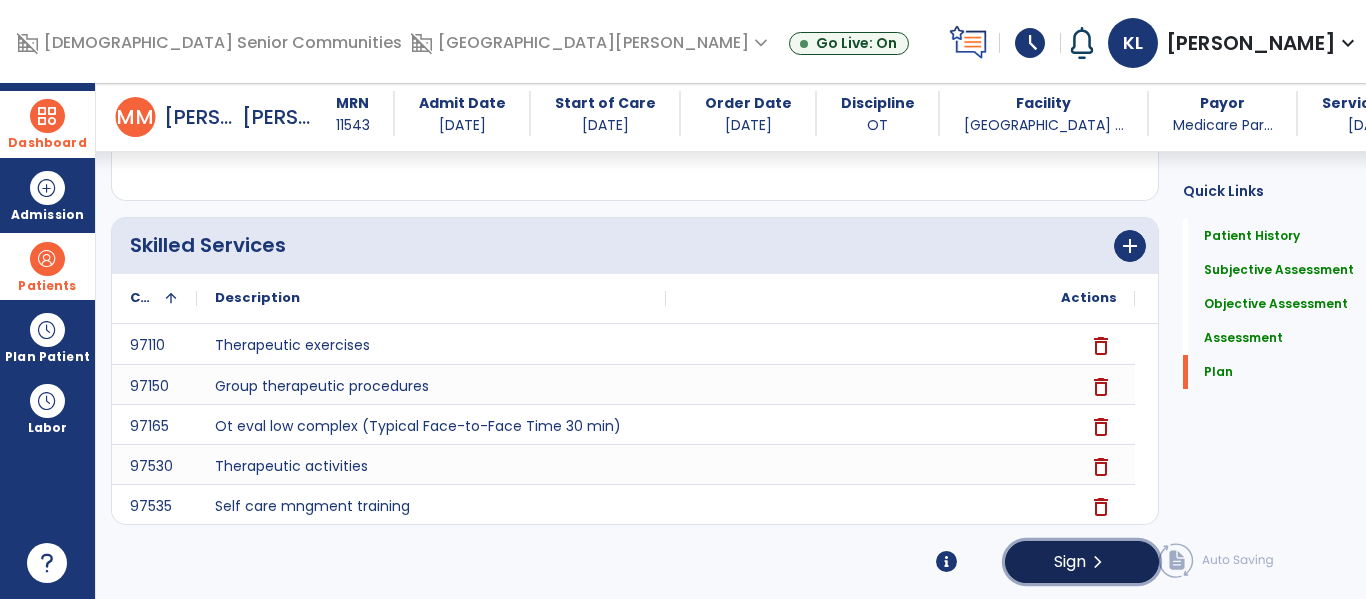 click on "Sign  chevron_right" 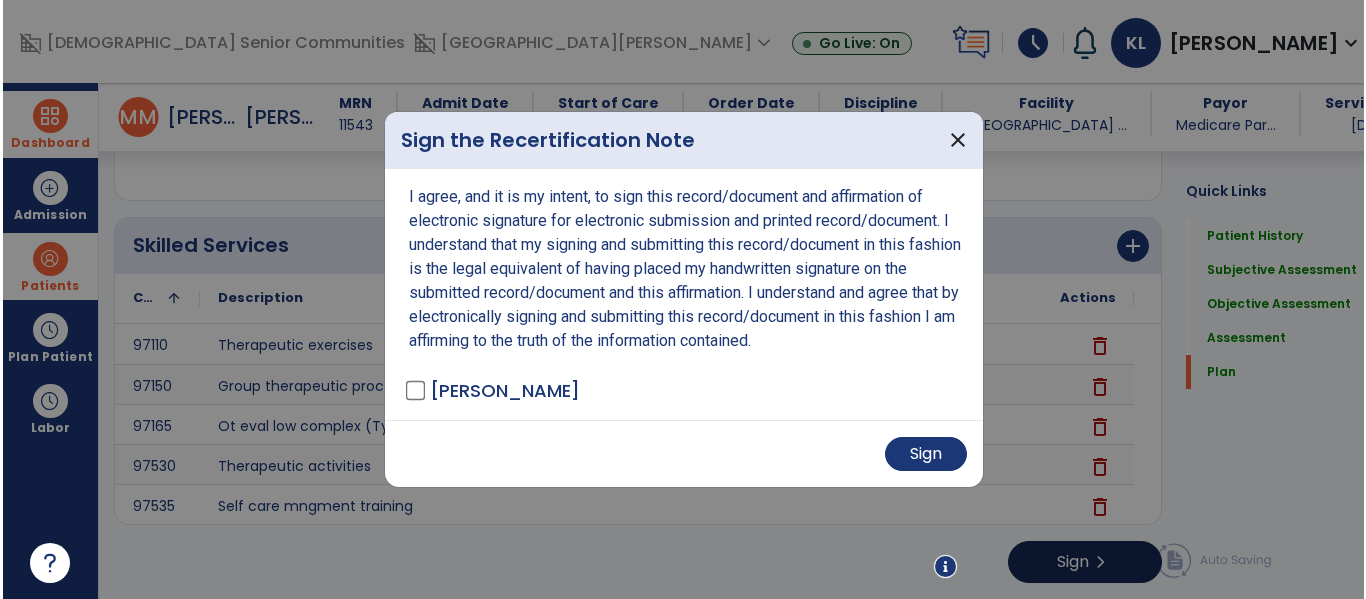 scroll, scrollTop: 4706, scrollLeft: 0, axis: vertical 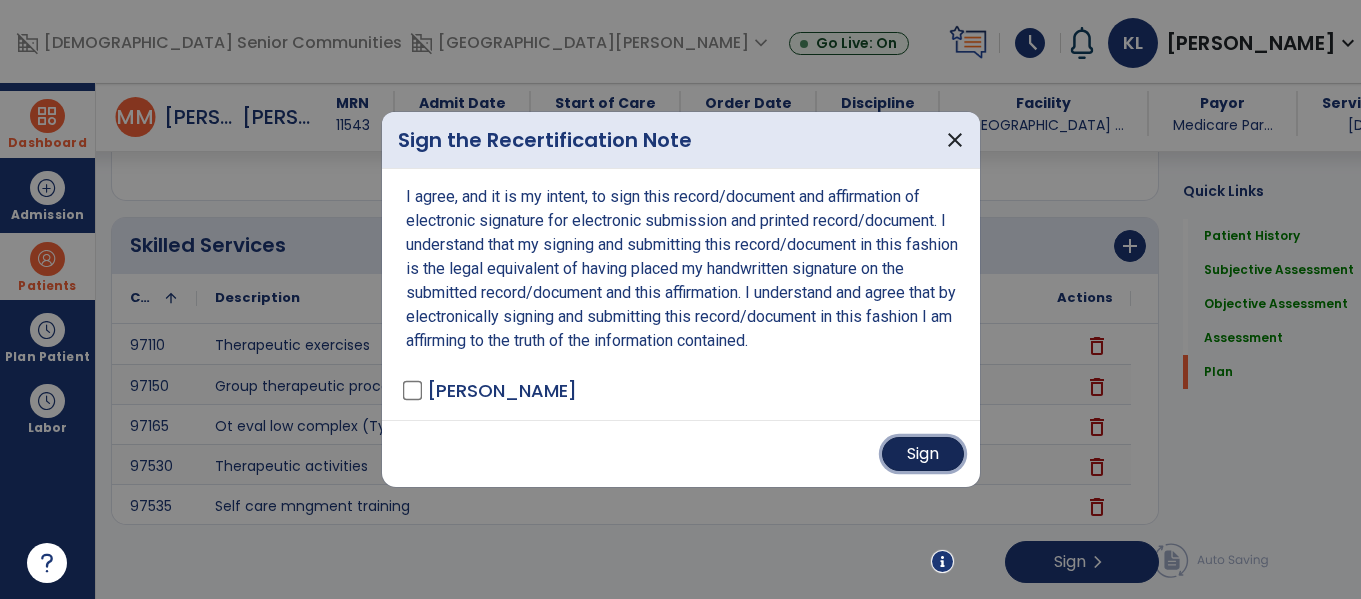 click on "Sign" at bounding box center [923, 454] 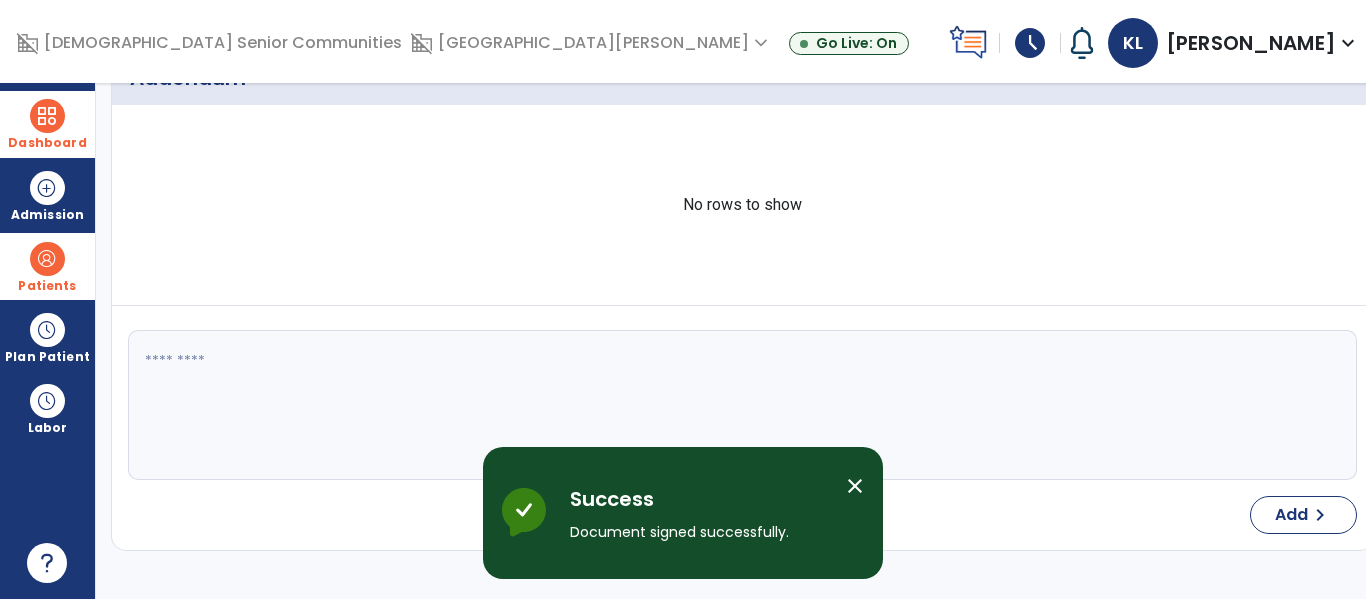 scroll, scrollTop: 0, scrollLeft: 0, axis: both 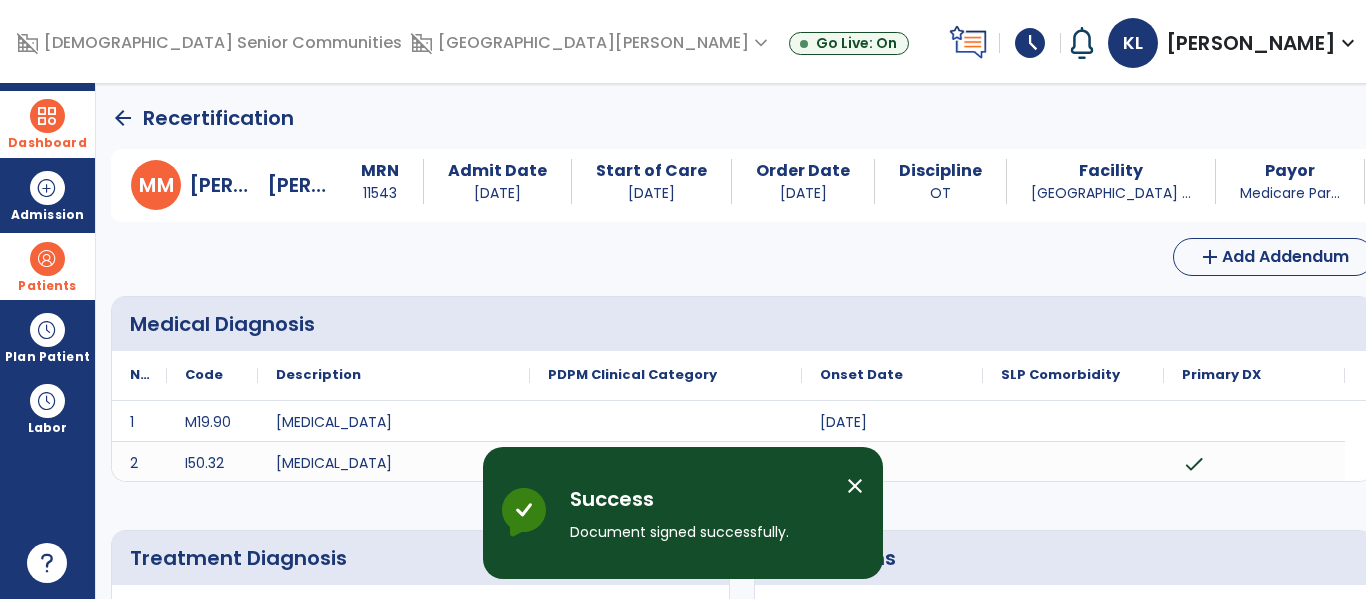 click on "Dashboard" at bounding box center (47, 124) 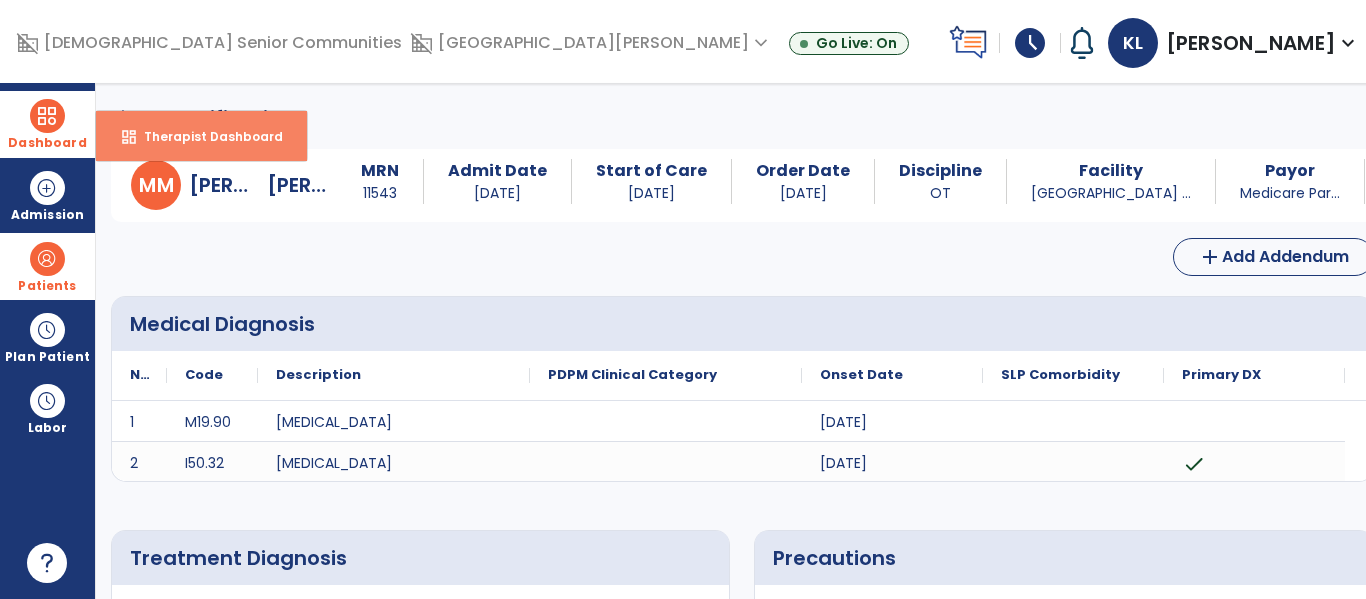 click on "dashboard  Therapist Dashboard" at bounding box center [201, 136] 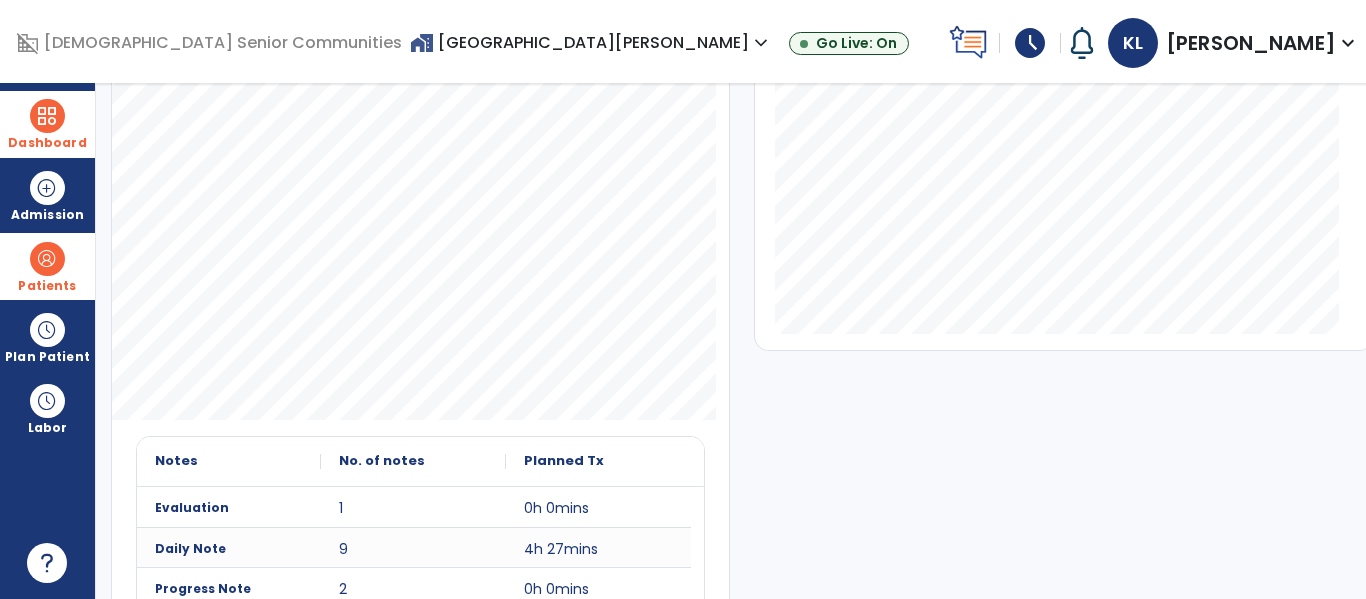 scroll, scrollTop: 0, scrollLeft: 0, axis: both 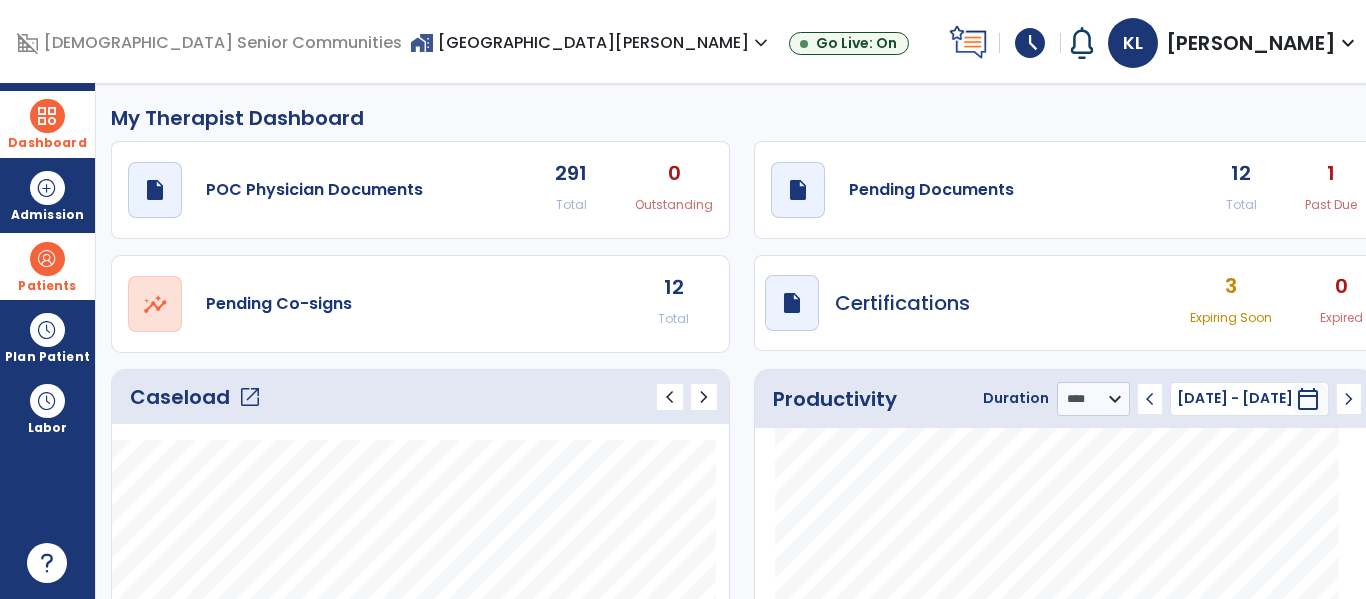 click on "12" 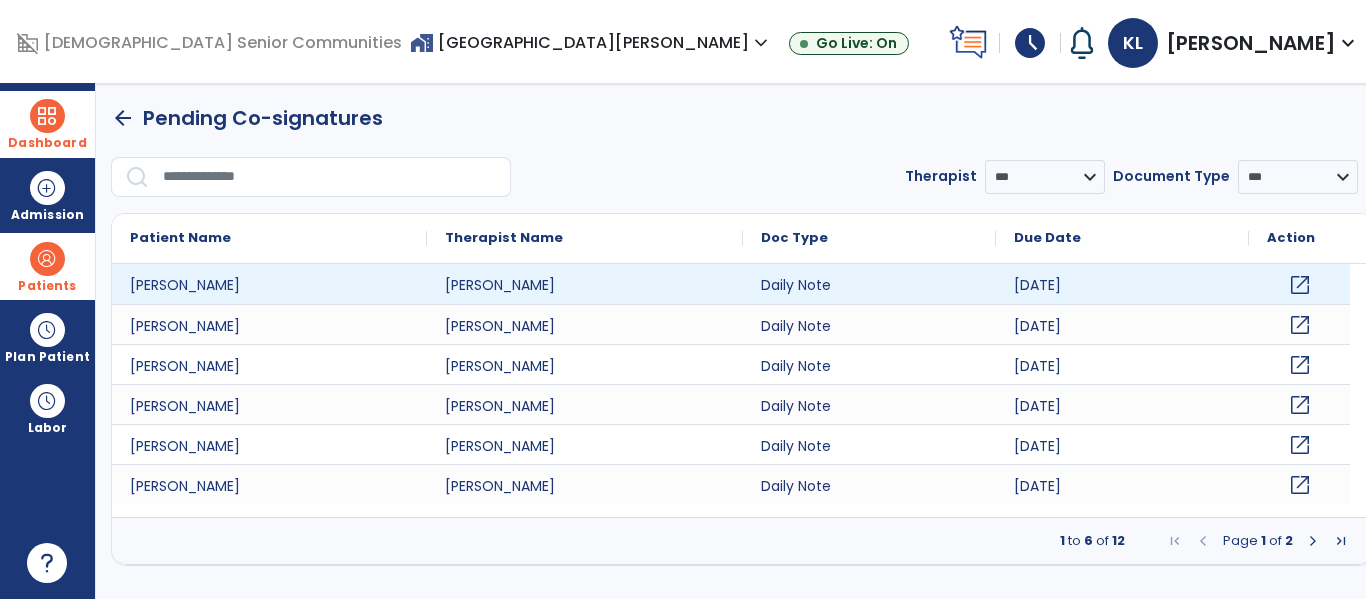 click on "open_in_new" 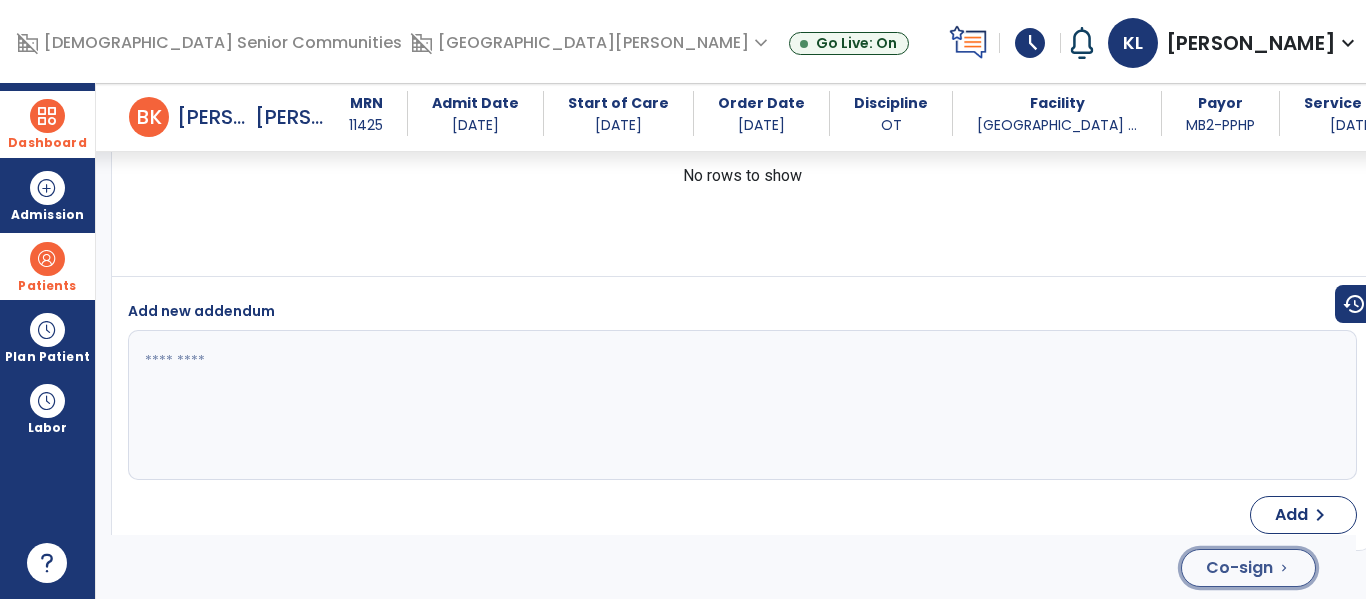 click on "Co-sign  chevron_right" 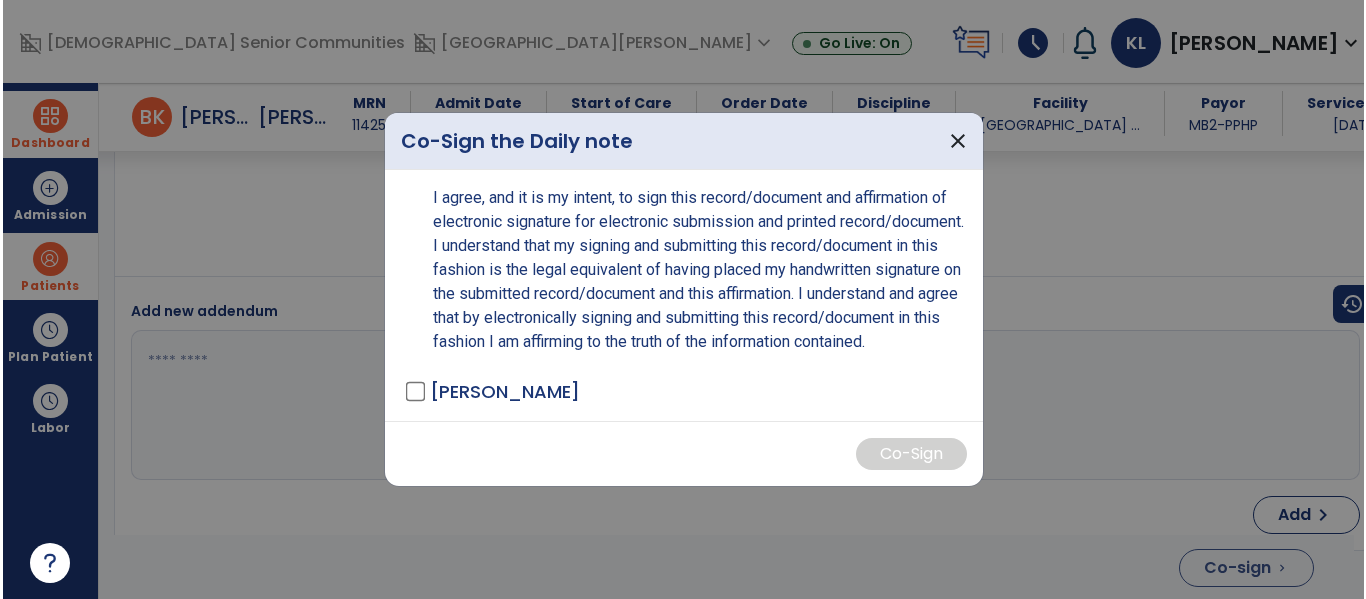 scroll, scrollTop: 4101, scrollLeft: 0, axis: vertical 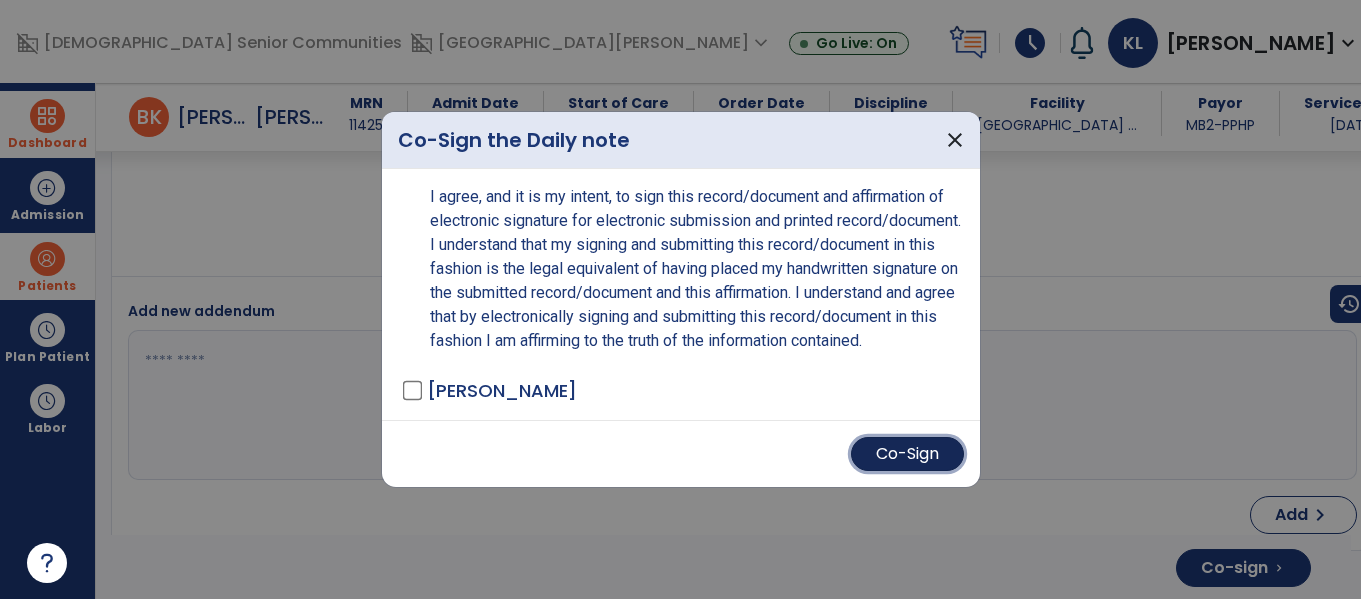 click on "Co-Sign" at bounding box center [907, 454] 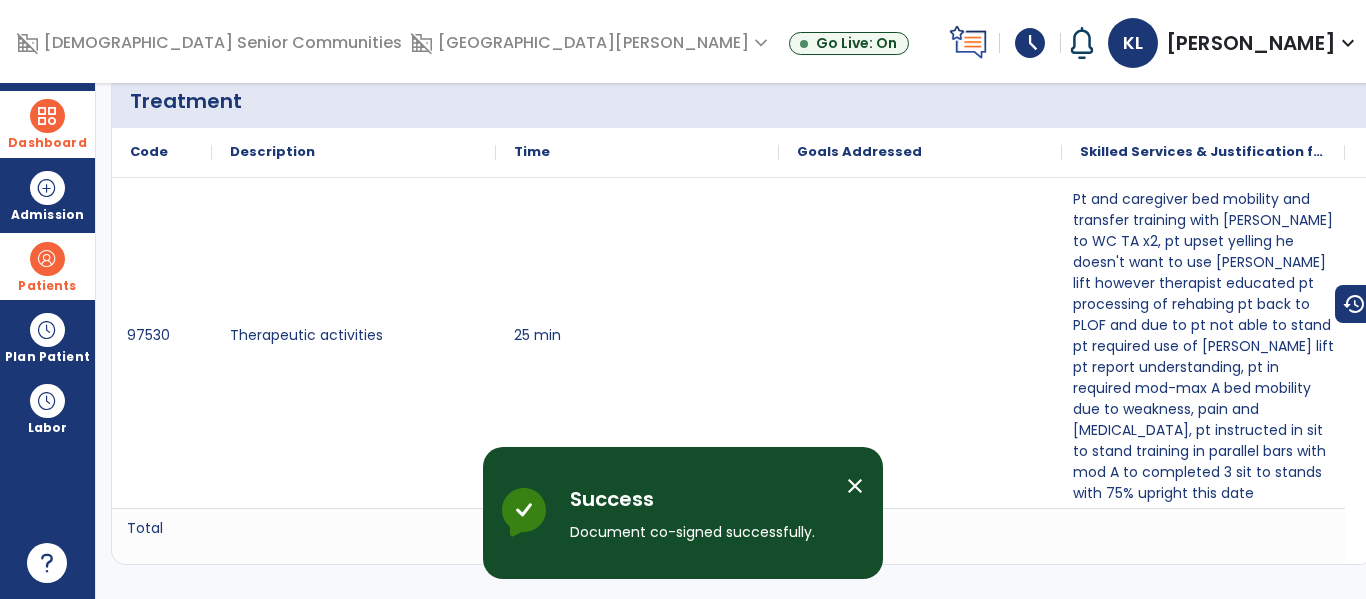 scroll, scrollTop: 0, scrollLeft: 0, axis: both 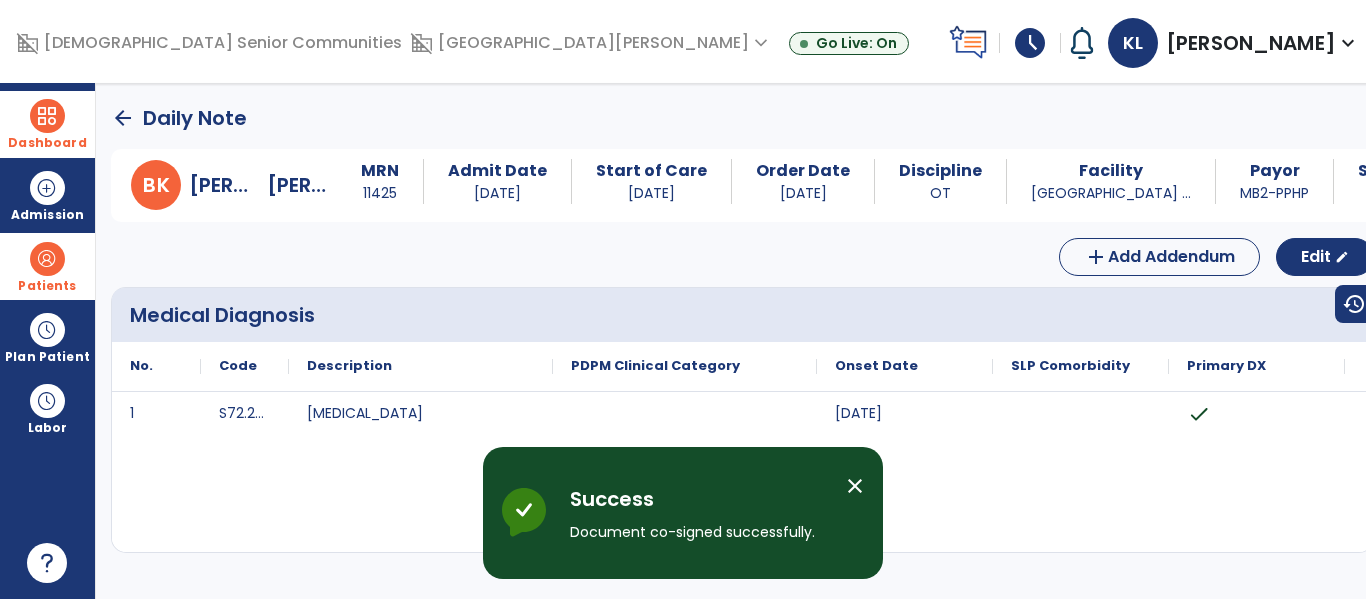 click on "arrow_back" 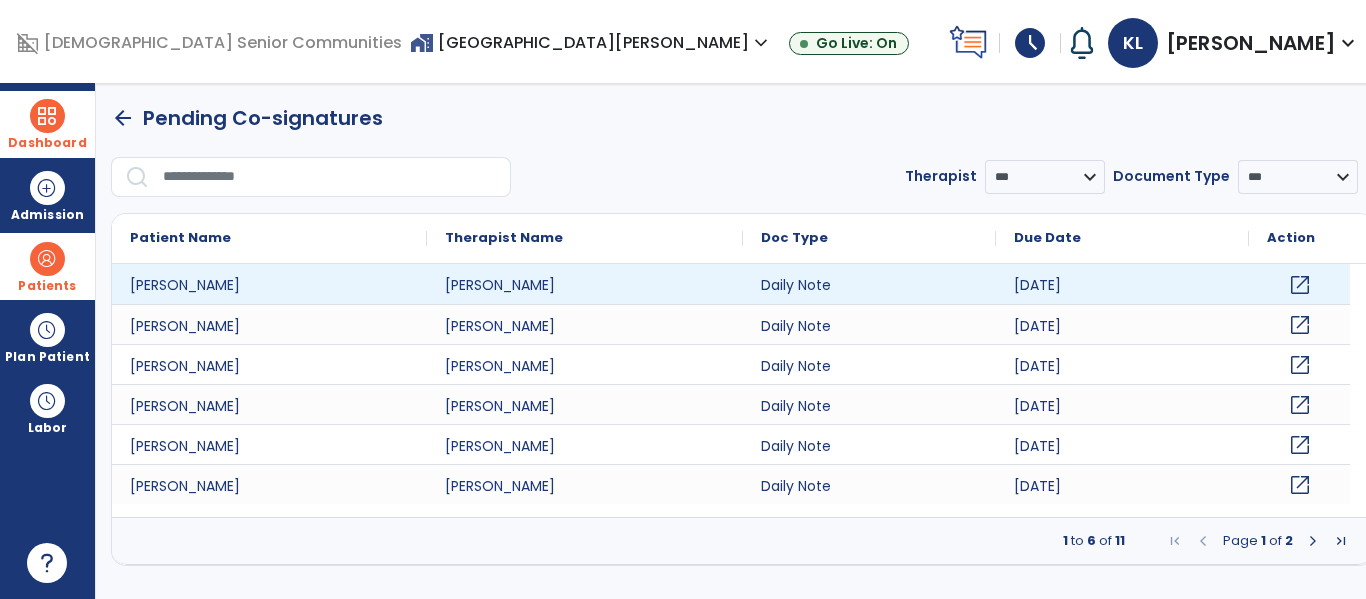 click on "open_in_new" 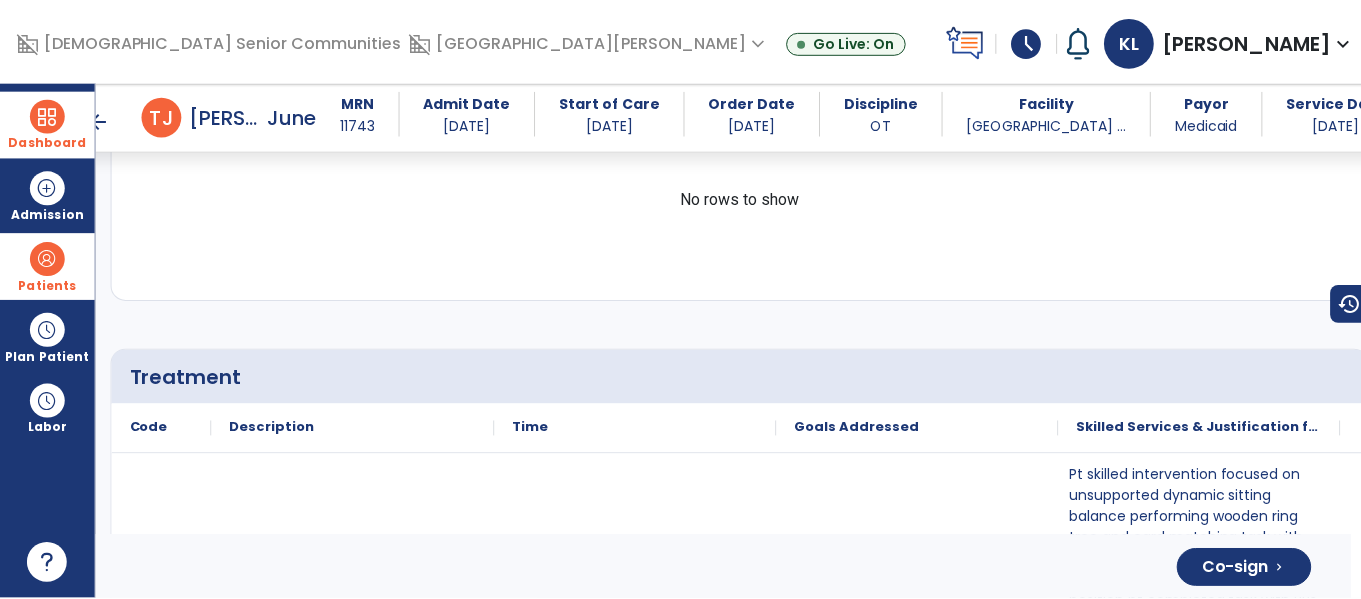 scroll, scrollTop: 3201, scrollLeft: 0, axis: vertical 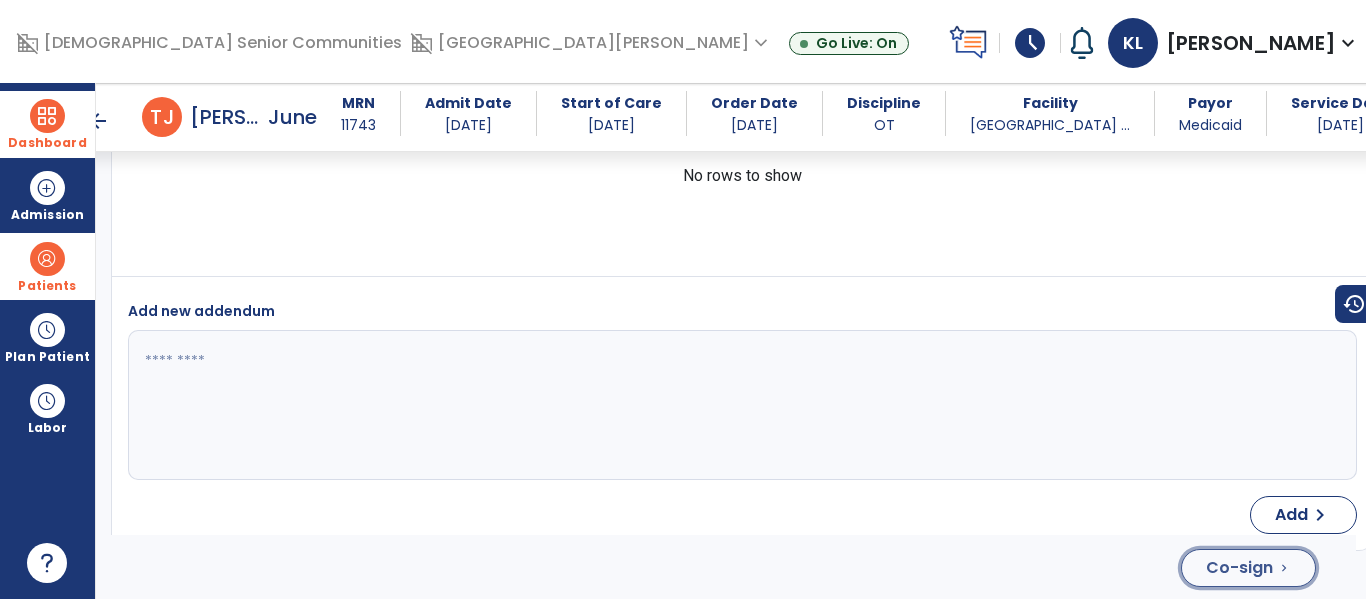 click on "Co-sign" 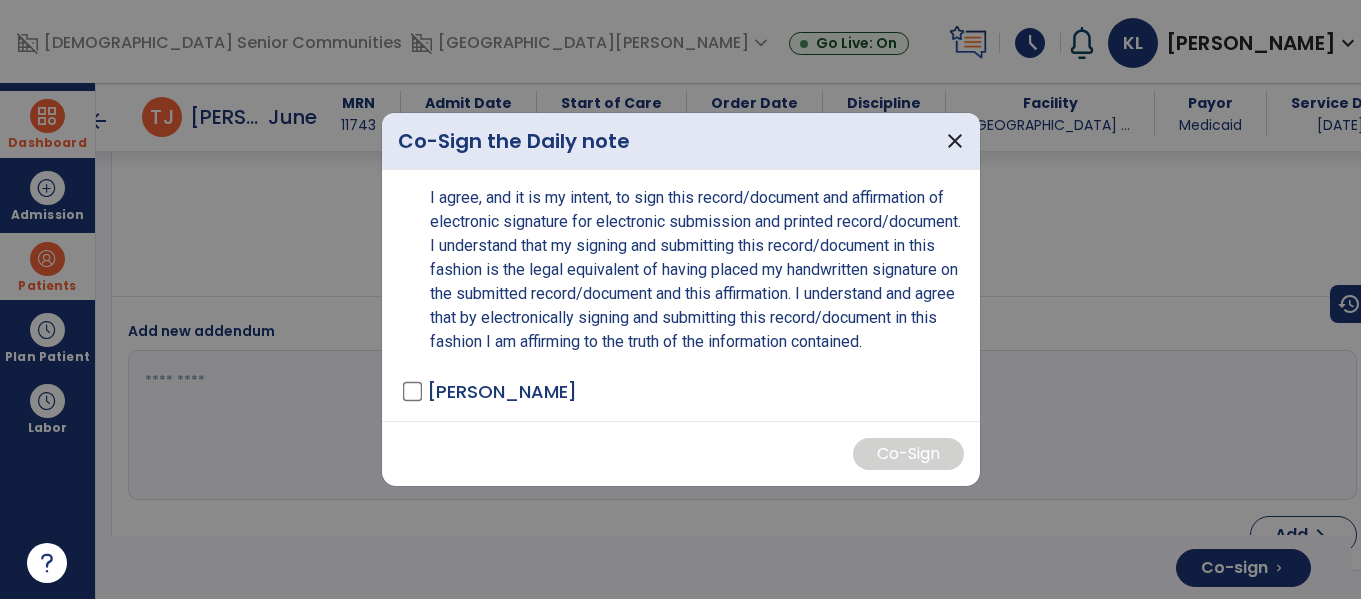 click on "LUNDY, KRISTEN  - OT" at bounding box center [502, 391] 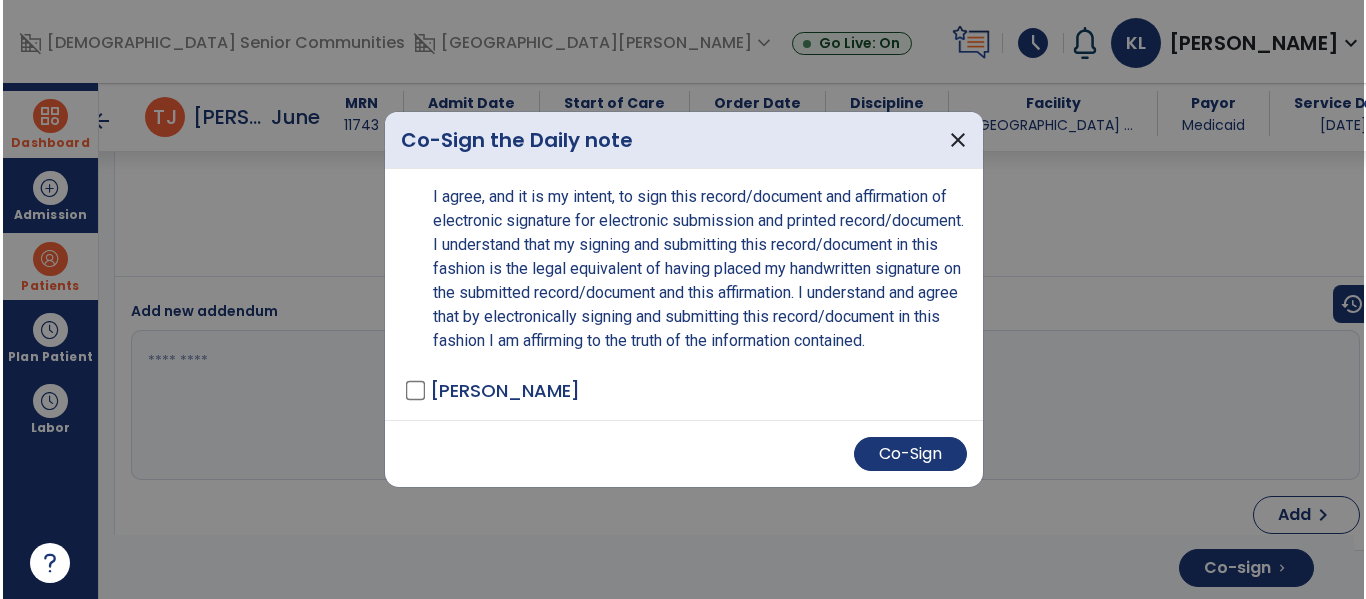 scroll, scrollTop: 3201, scrollLeft: 0, axis: vertical 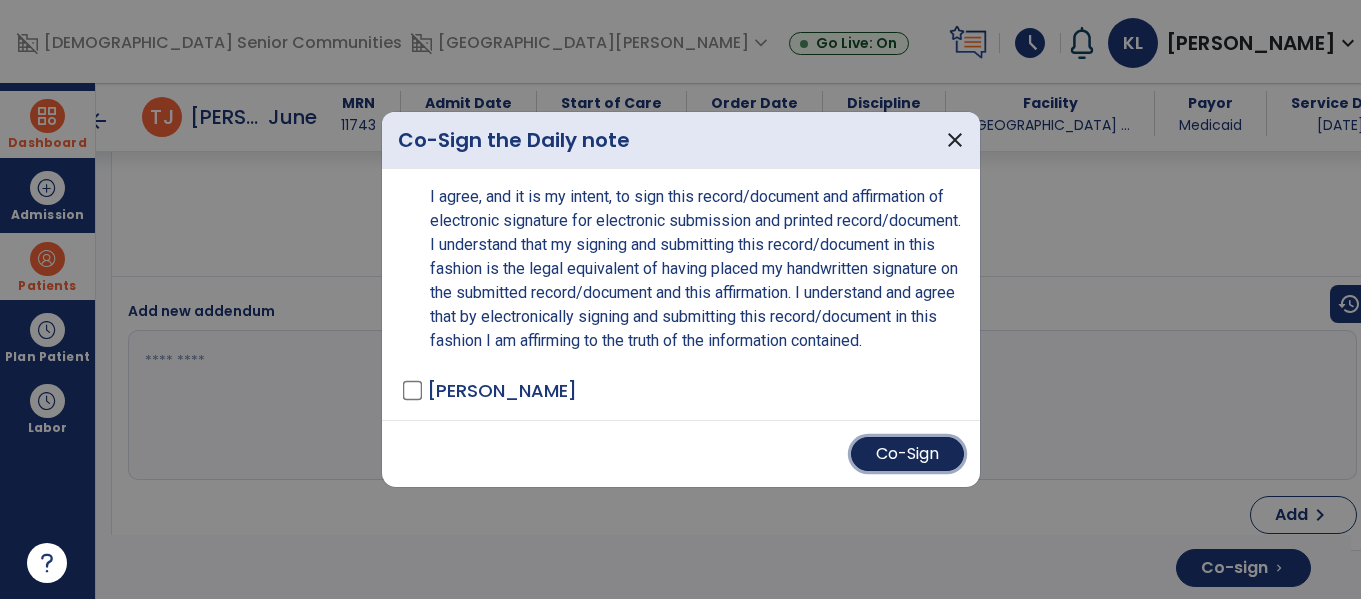 click on "Co-Sign" at bounding box center [907, 454] 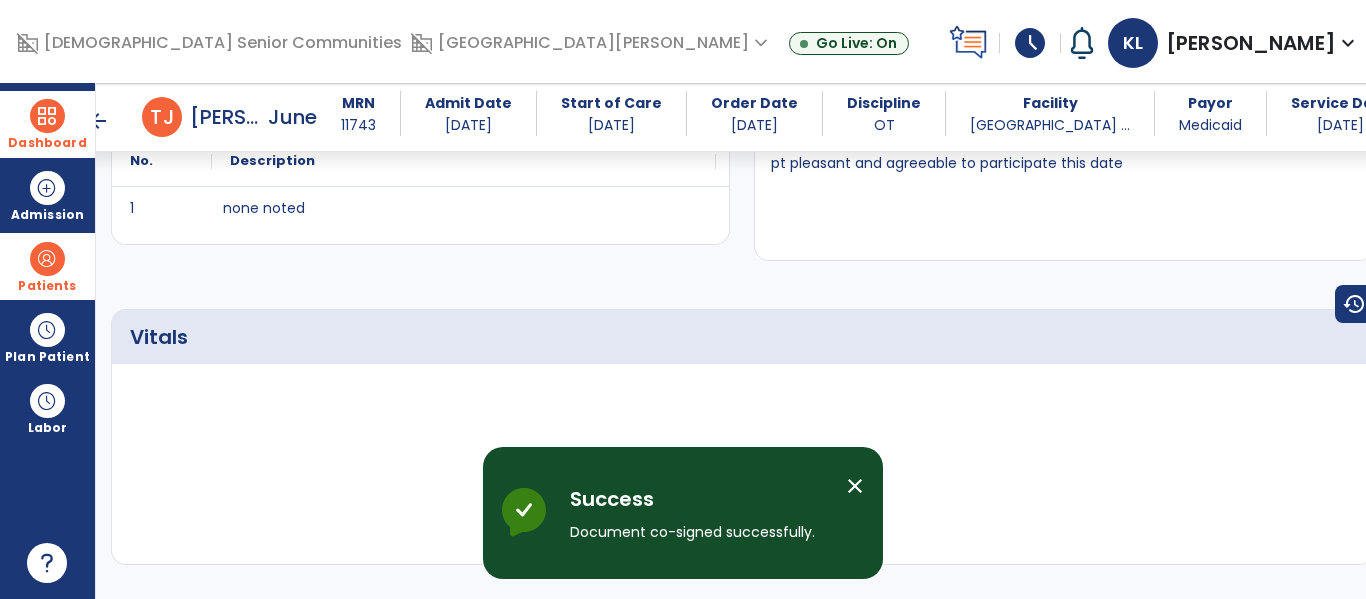 scroll, scrollTop: 0, scrollLeft: 0, axis: both 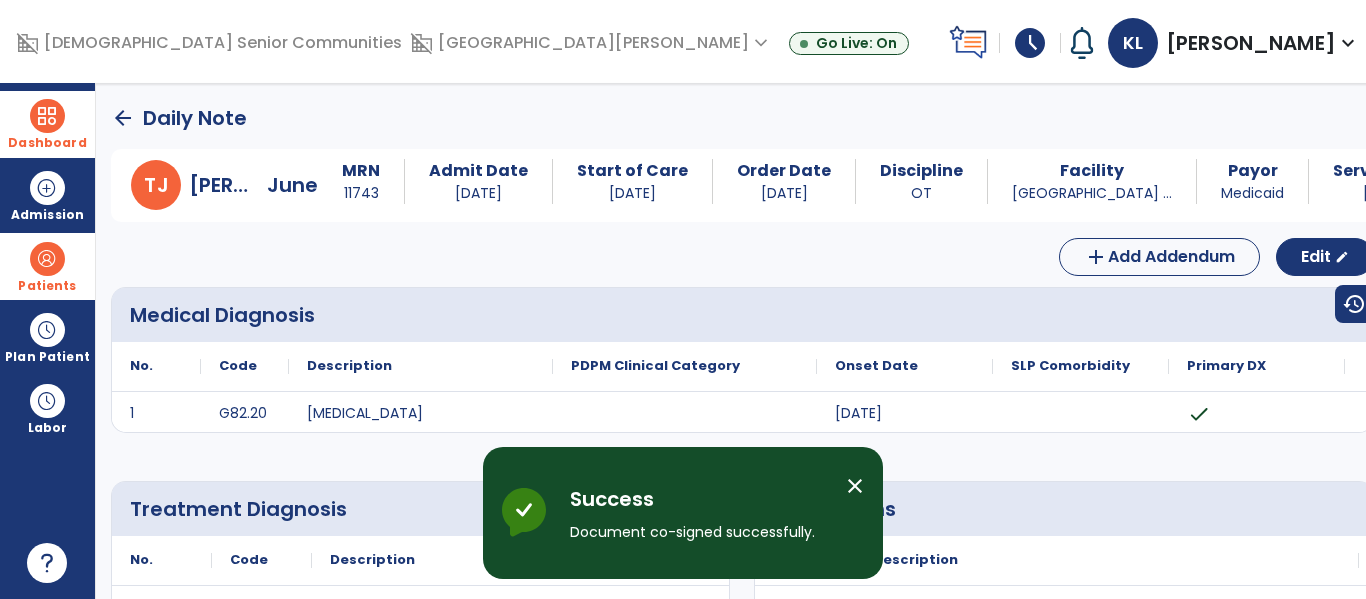 click on "arrow_back" 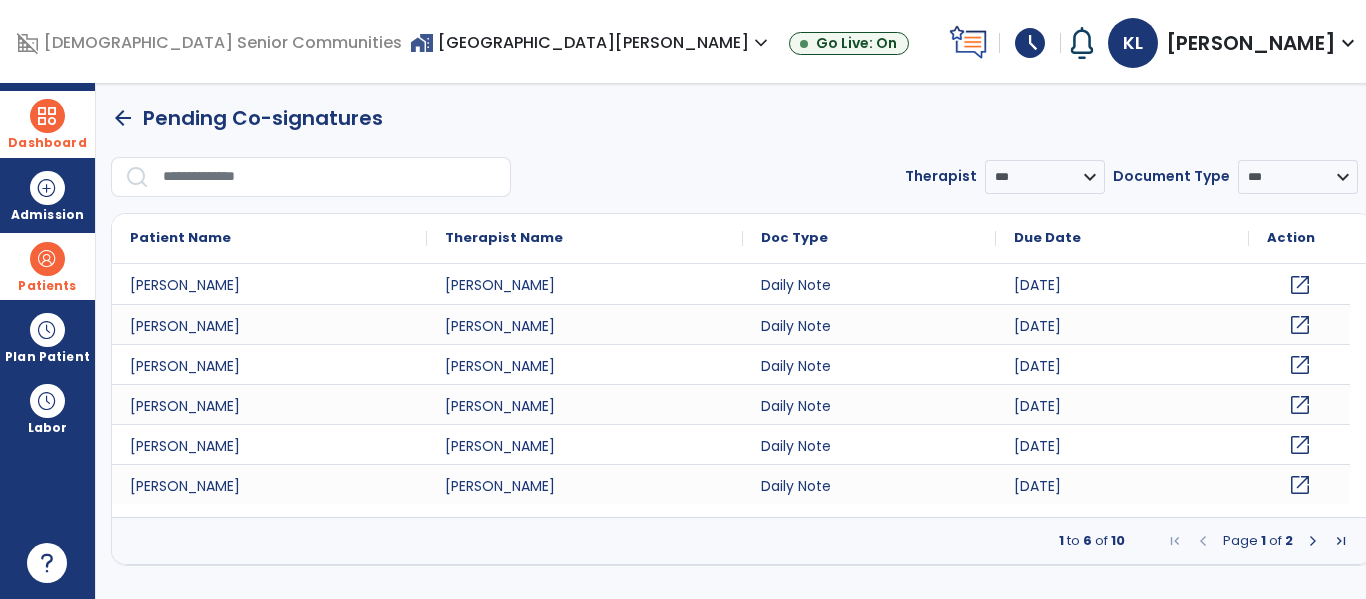click on "open_in_new" 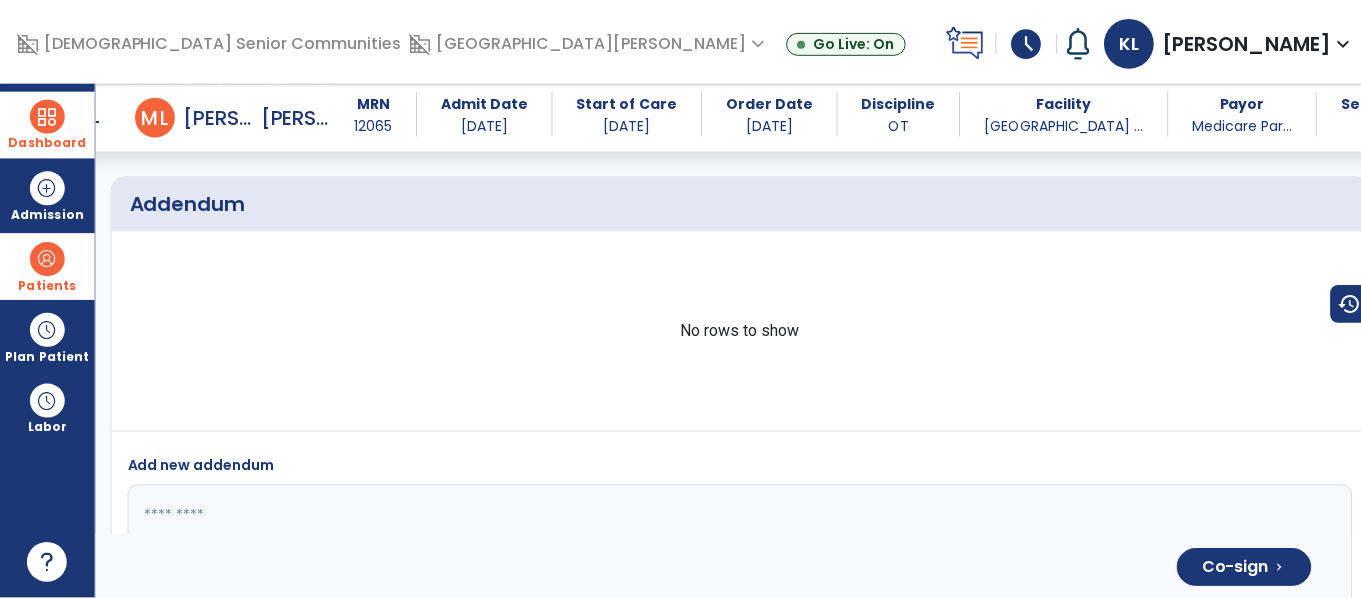 scroll, scrollTop: 3819, scrollLeft: 0, axis: vertical 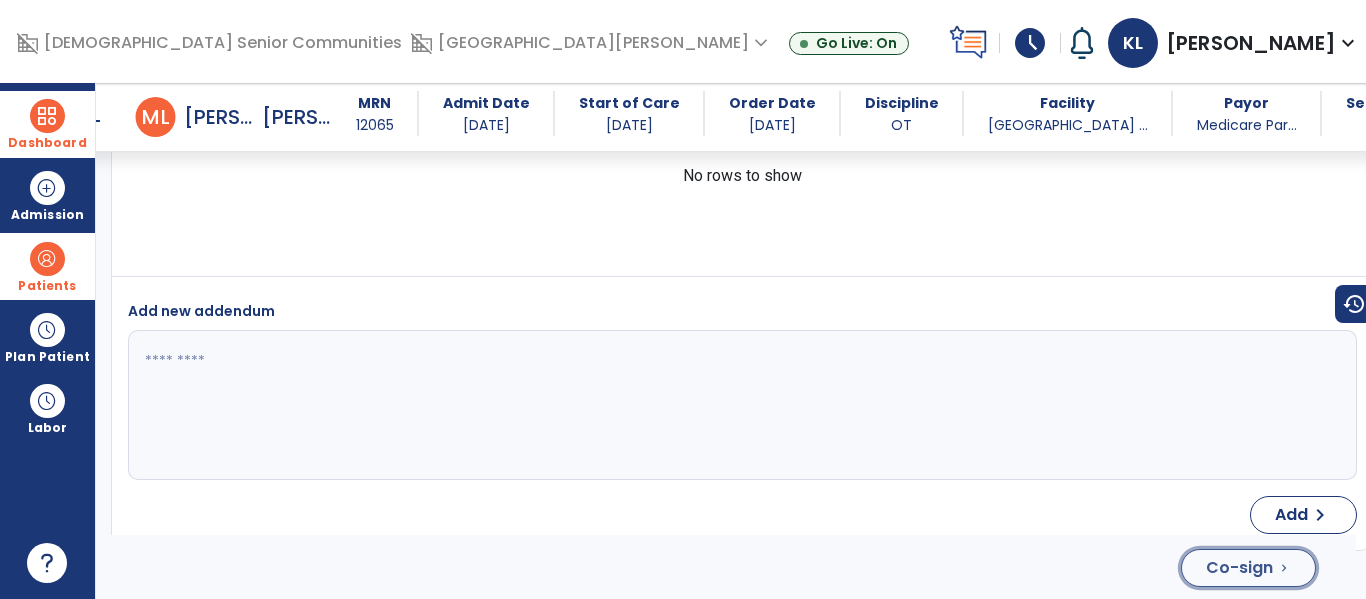 click on "Co-sign" 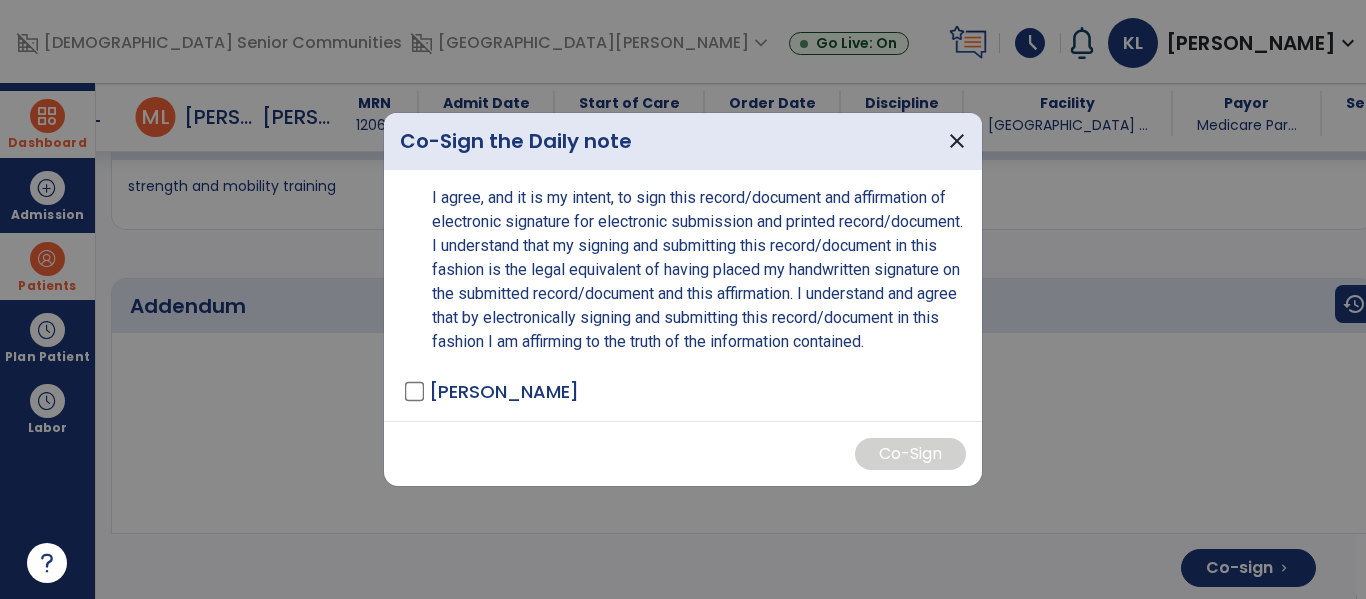 click on "LUNDY, KRISTEN  - OT" at bounding box center (504, 391) 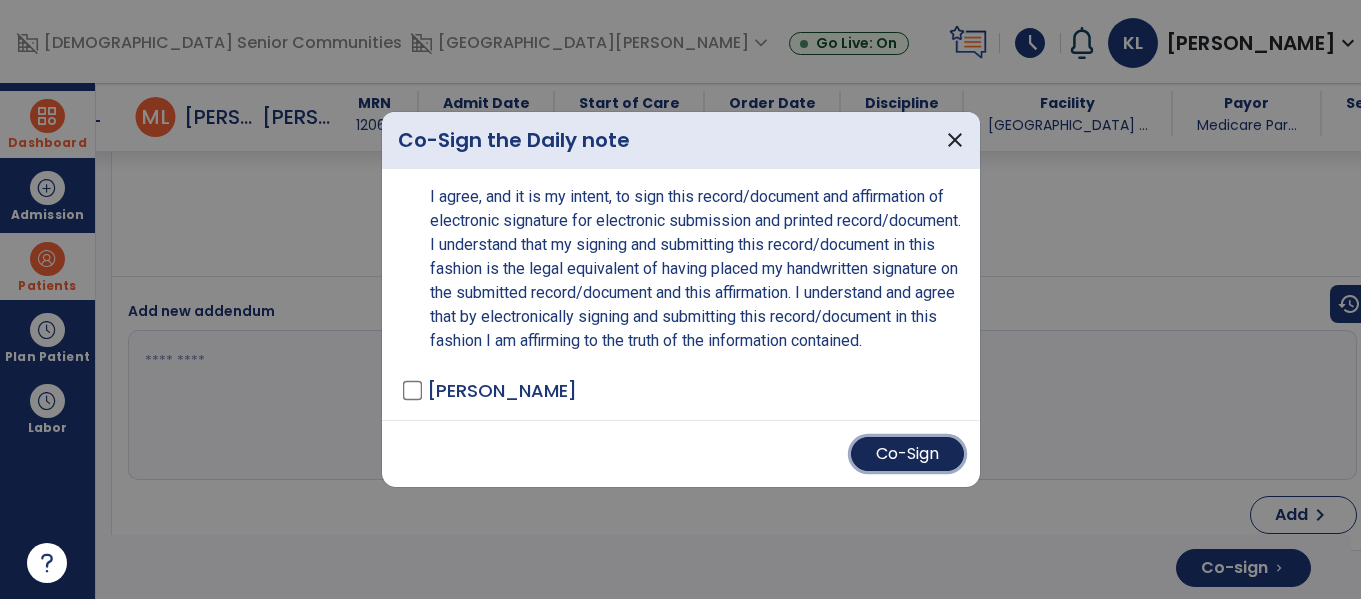 click on "Co-Sign" at bounding box center (907, 454) 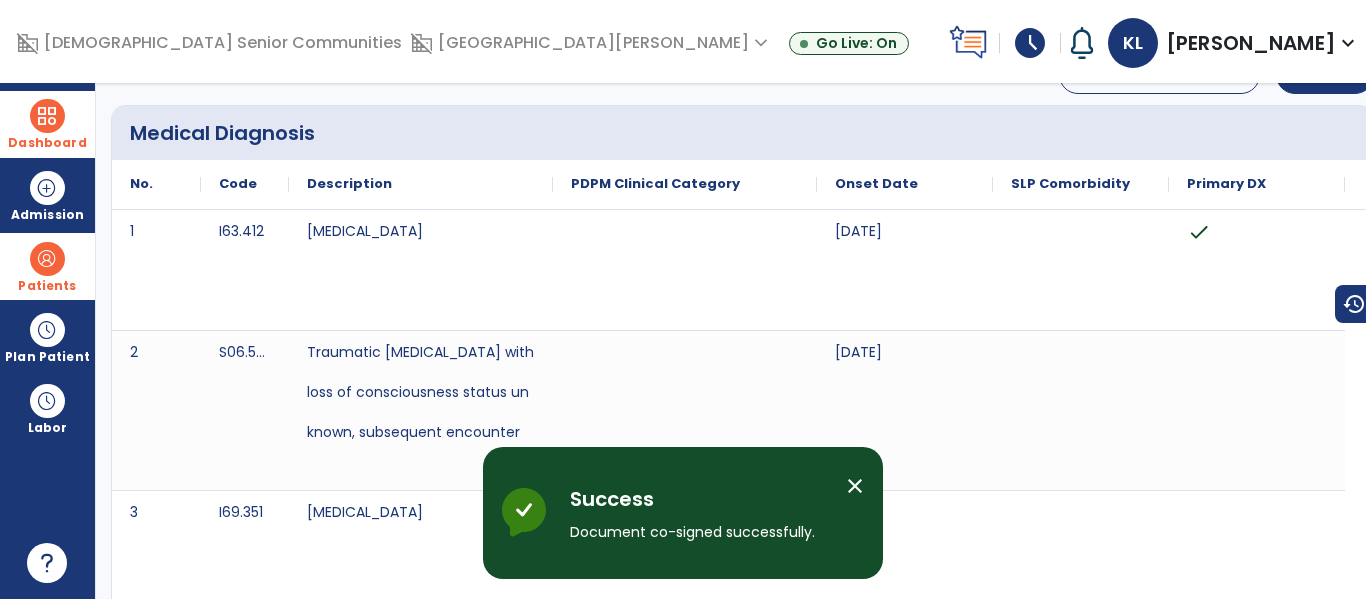 scroll, scrollTop: 0, scrollLeft: 0, axis: both 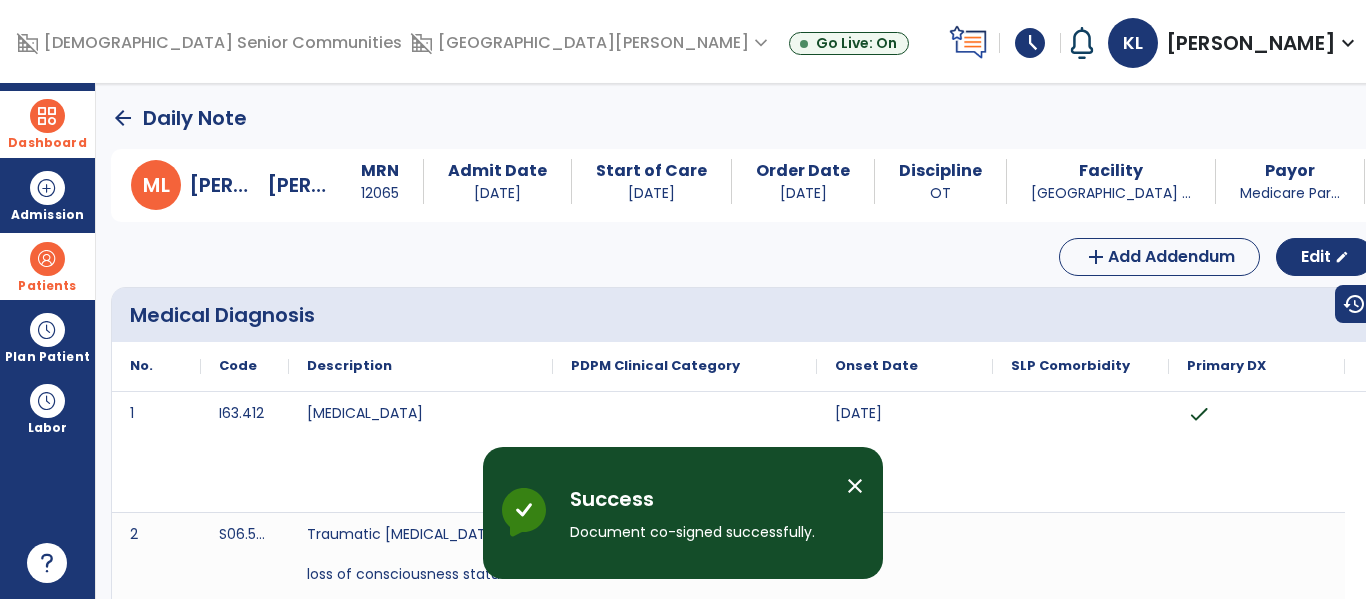 click on "arrow_back" 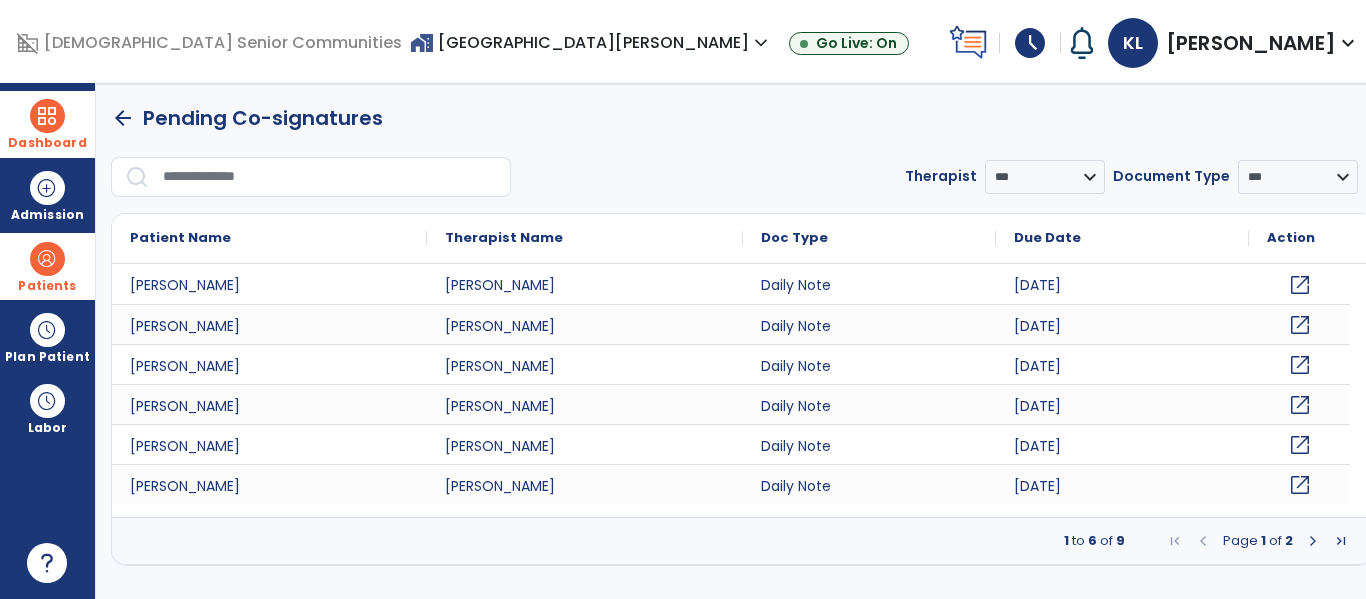 click on "open_in_new" 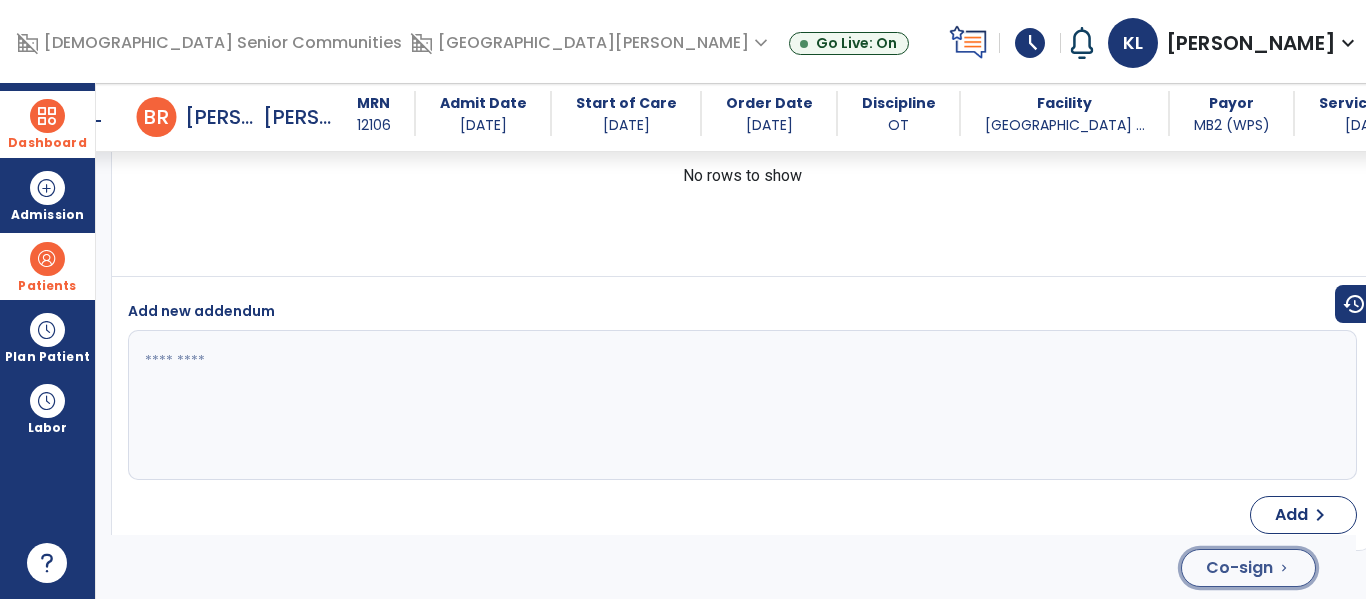 click on "Co-sign" 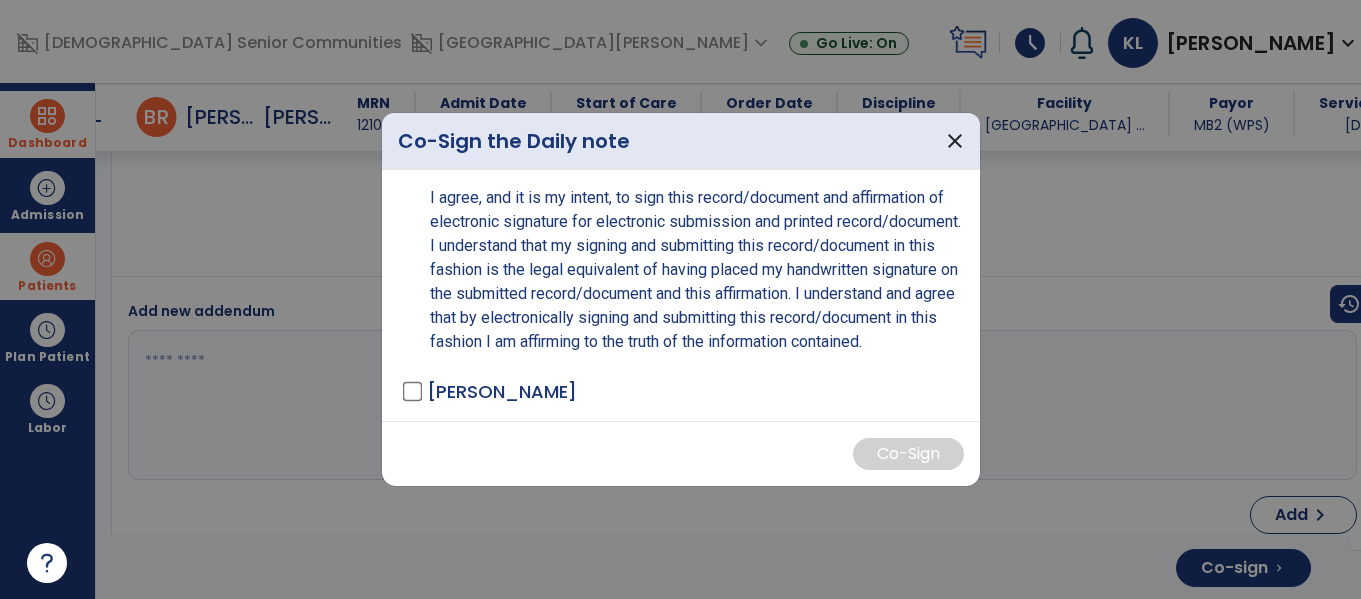 click on "LUNDY, KRISTEN  - OT" at bounding box center (502, 391) 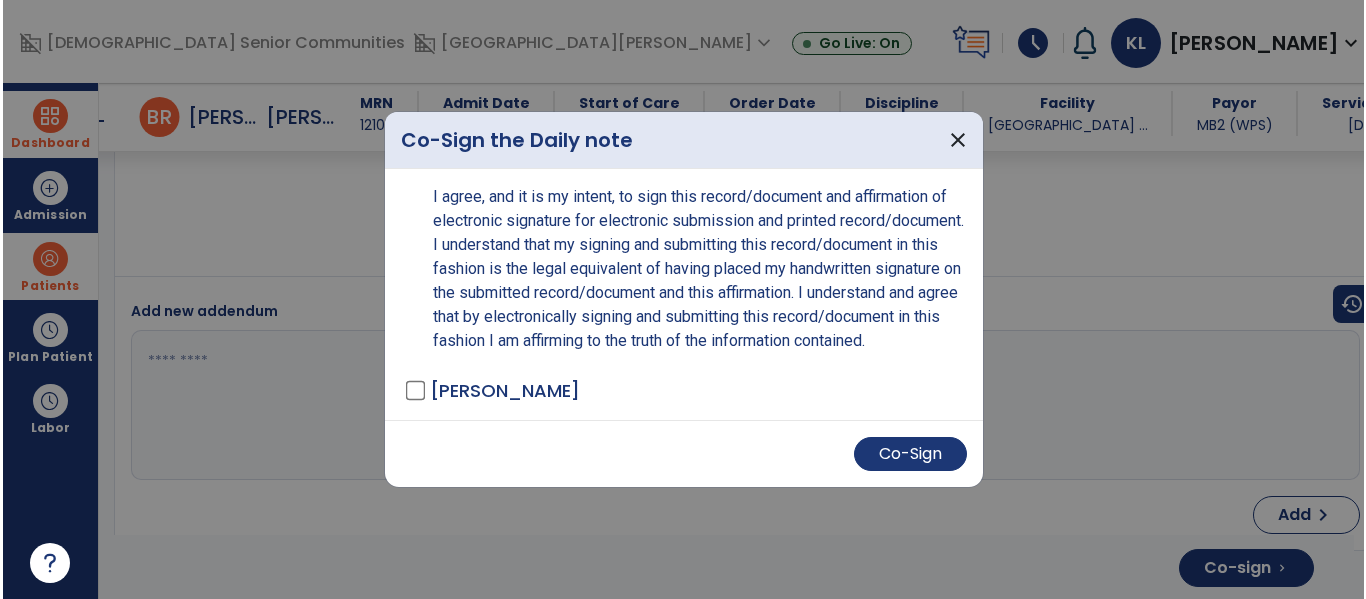 scroll, scrollTop: 4164, scrollLeft: 0, axis: vertical 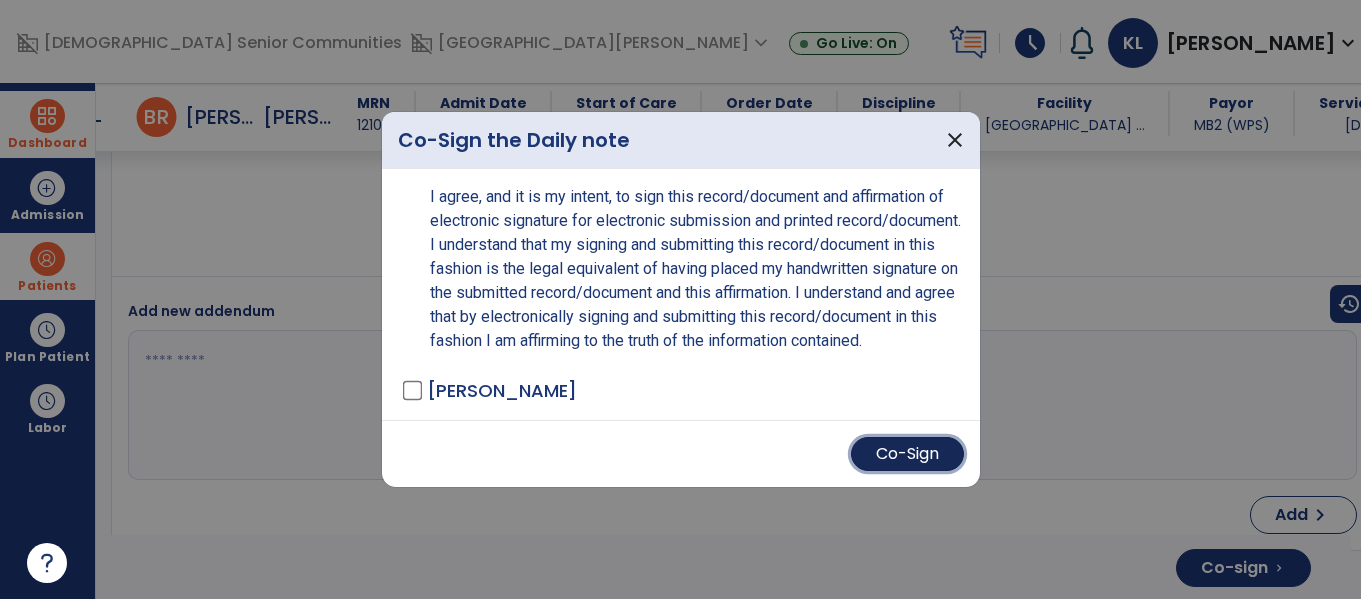 click on "Co-Sign" at bounding box center [907, 454] 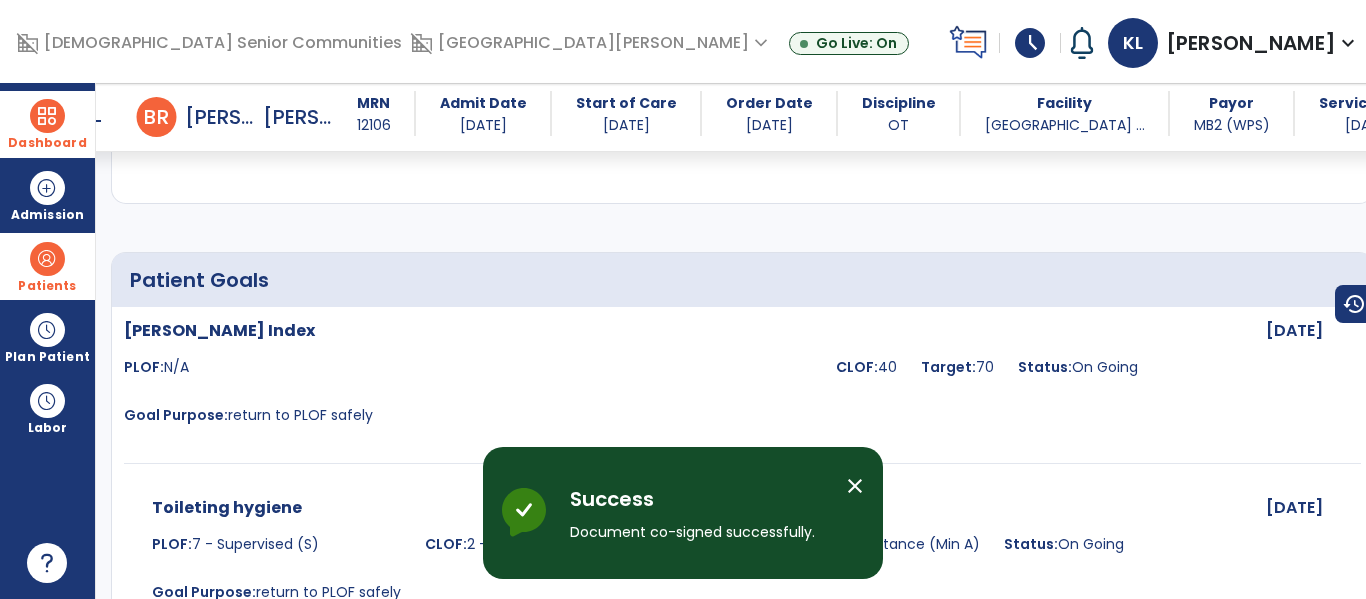 scroll, scrollTop: 0, scrollLeft: 0, axis: both 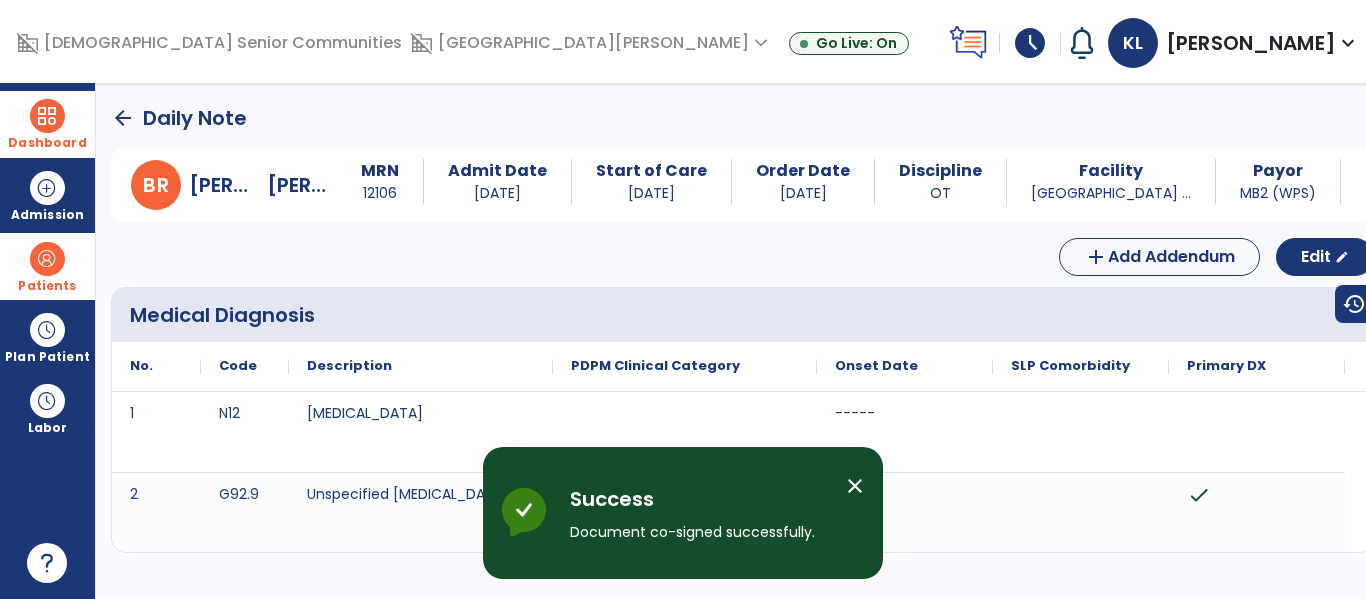 click on "arrow_back" 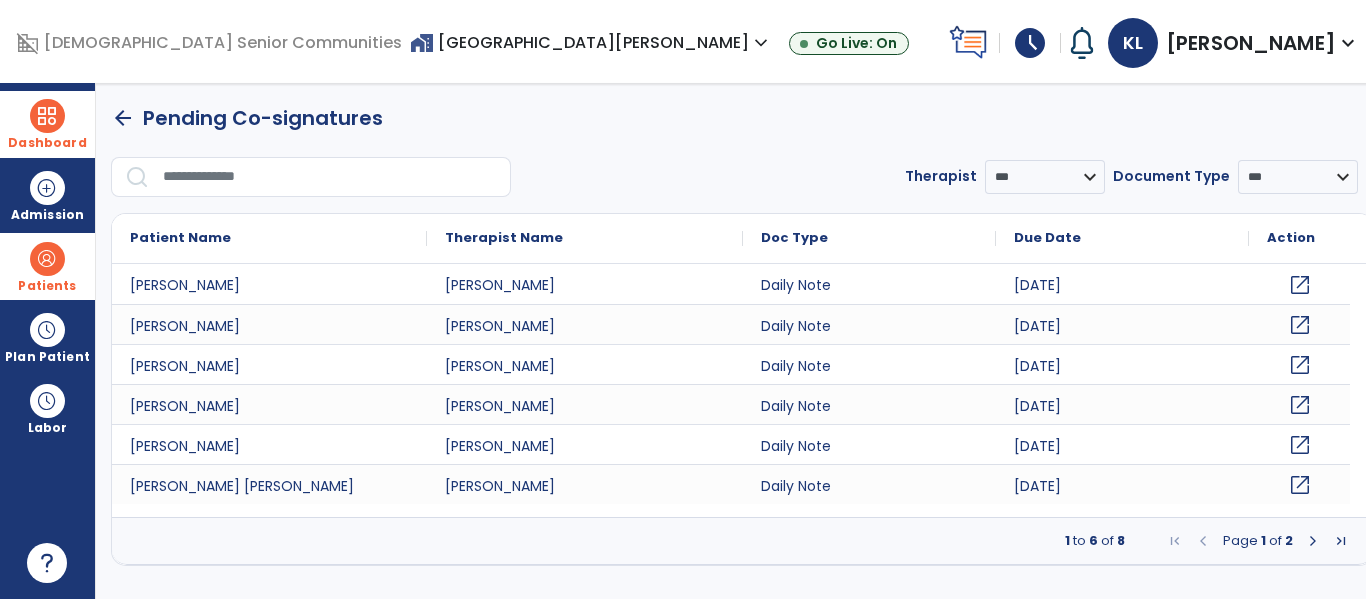 click on "open_in_new" 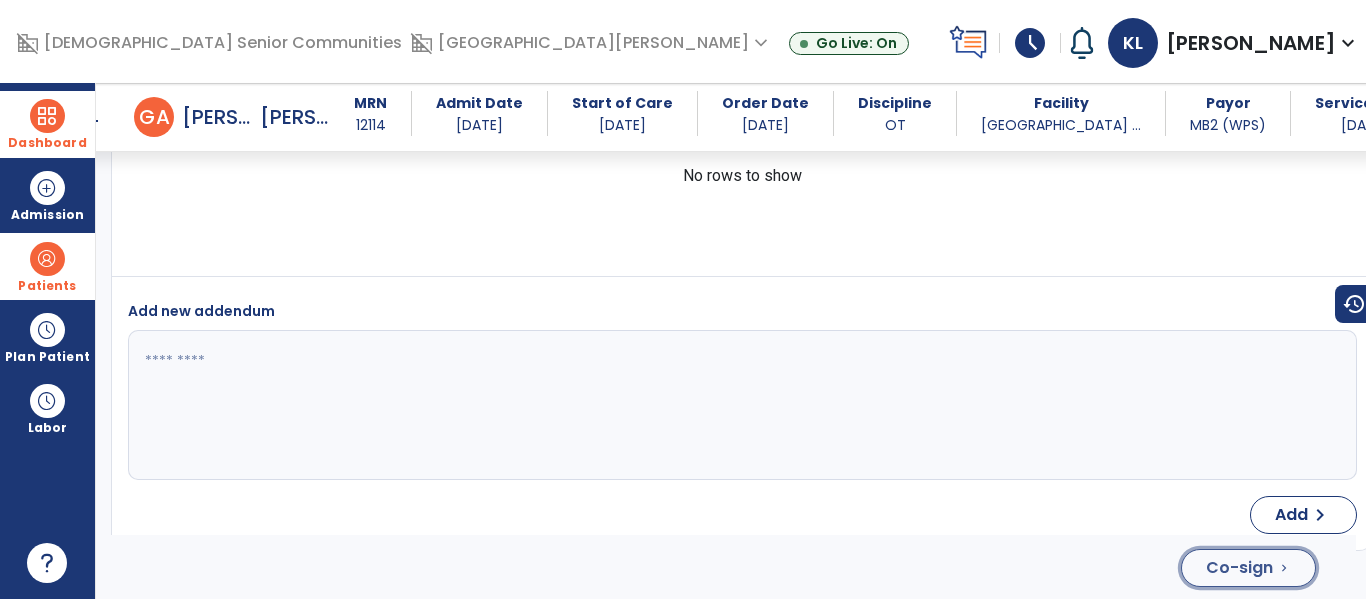 click on "Co-sign" 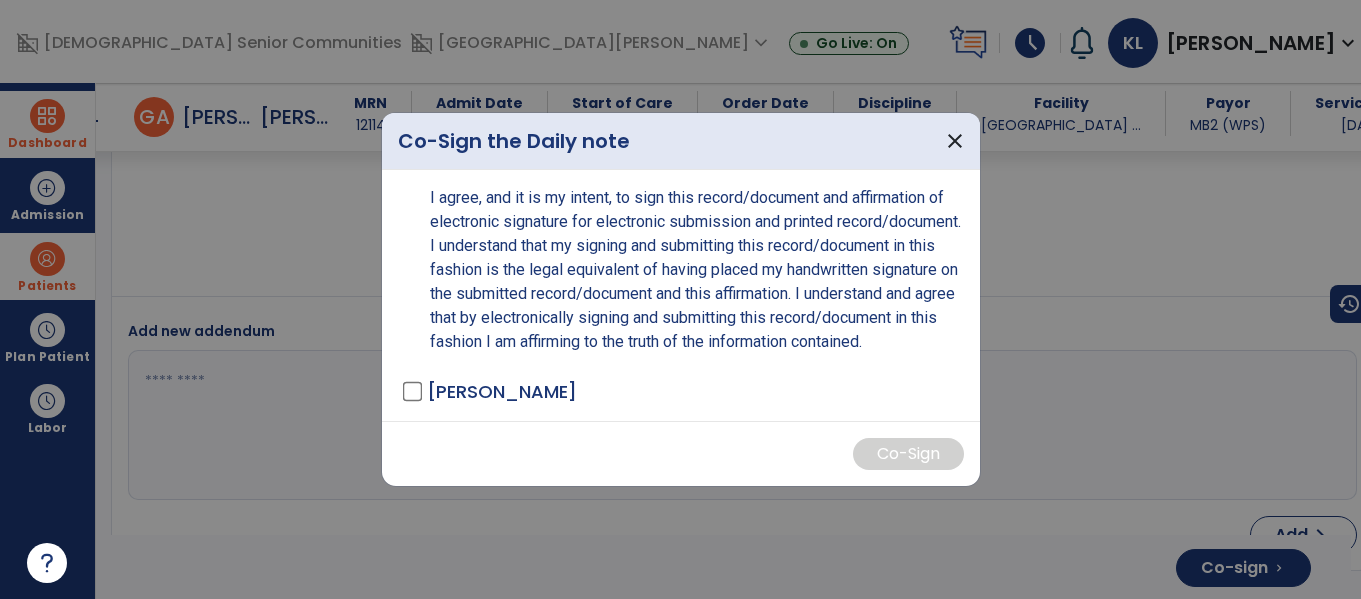 click on "LUNDY, KRISTEN  - OT" at bounding box center (502, 391) 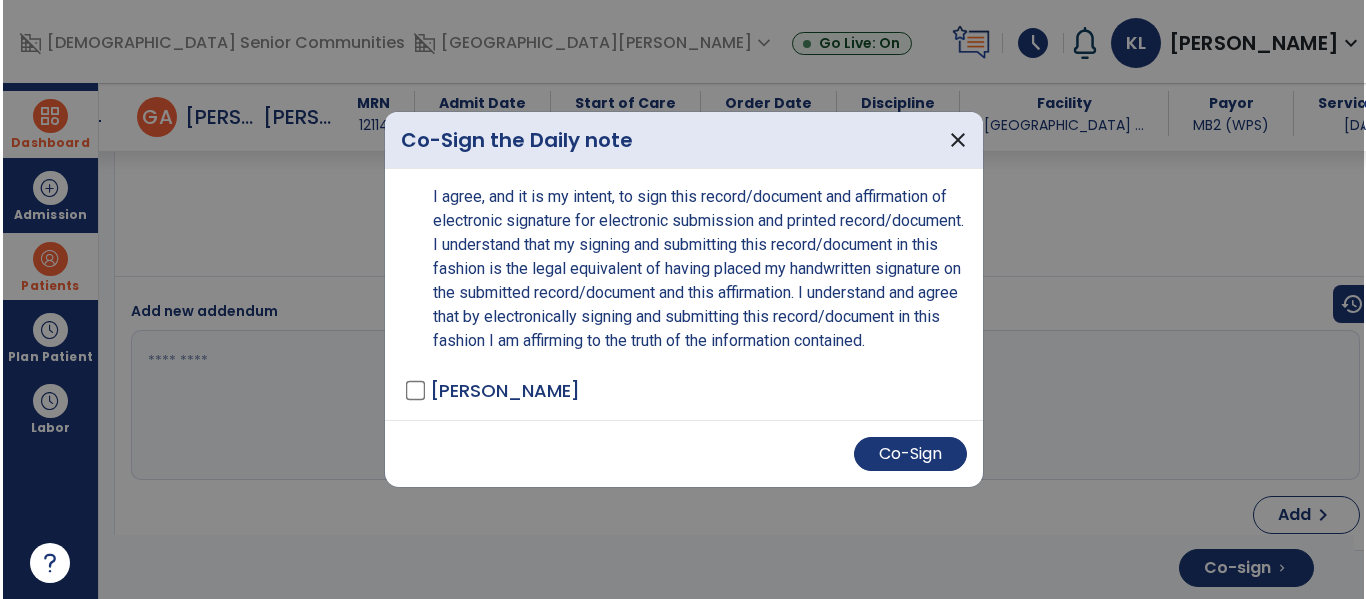 scroll, scrollTop: 4639, scrollLeft: 0, axis: vertical 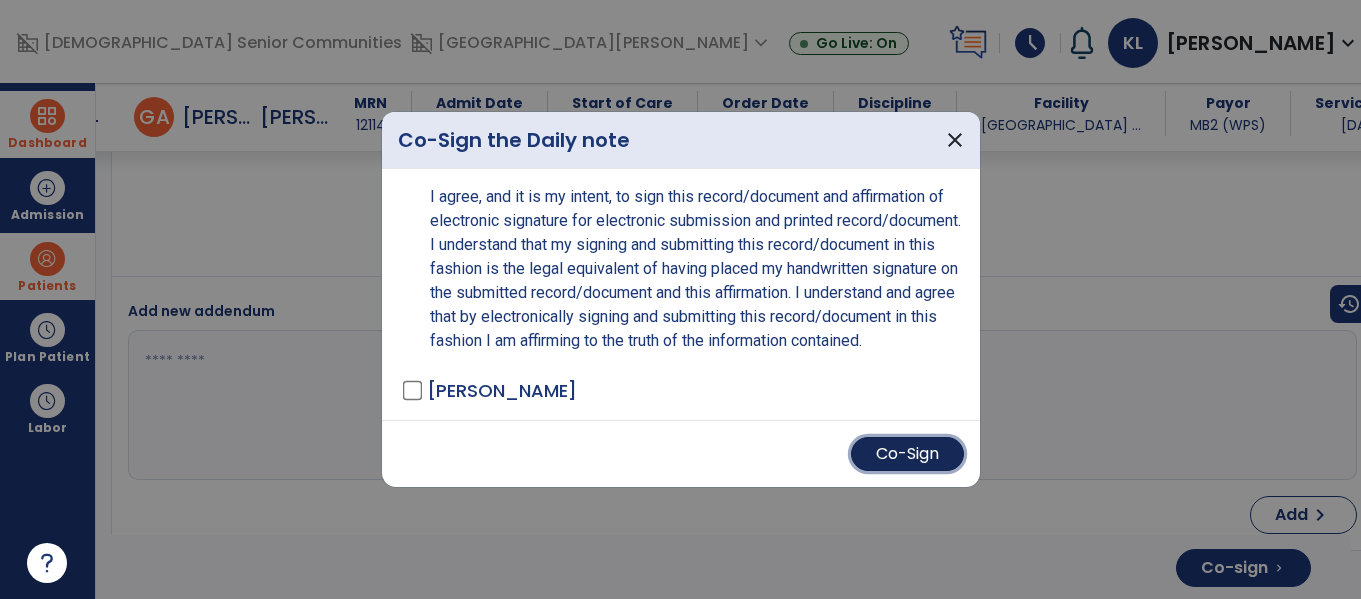 click on "Co-Sign" at bounding box center [907, 454] 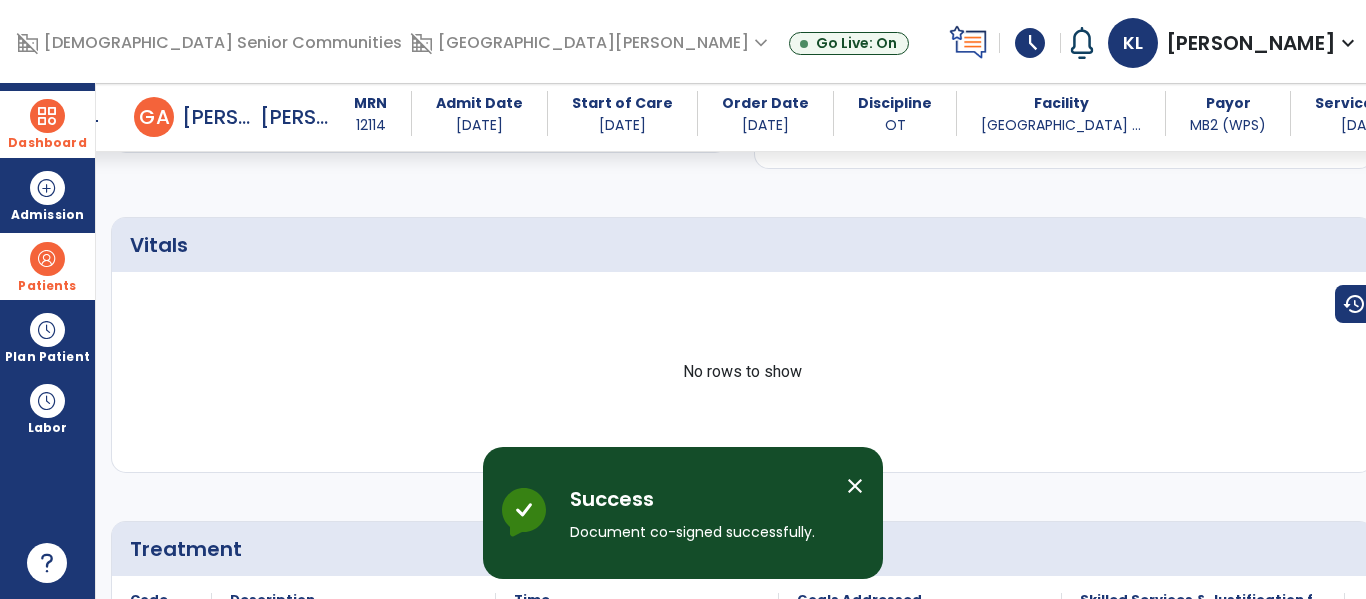 scroll, scrollTop: 0, scrollLeft: 0, axis: both 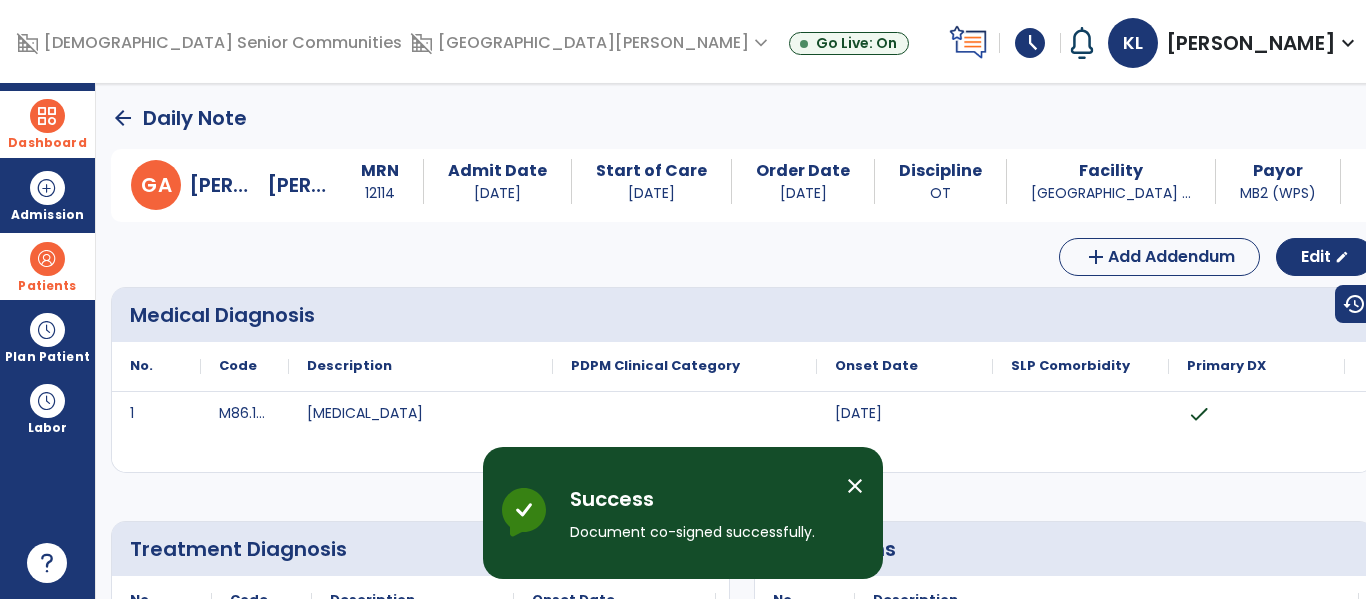 click on "arrow_back" 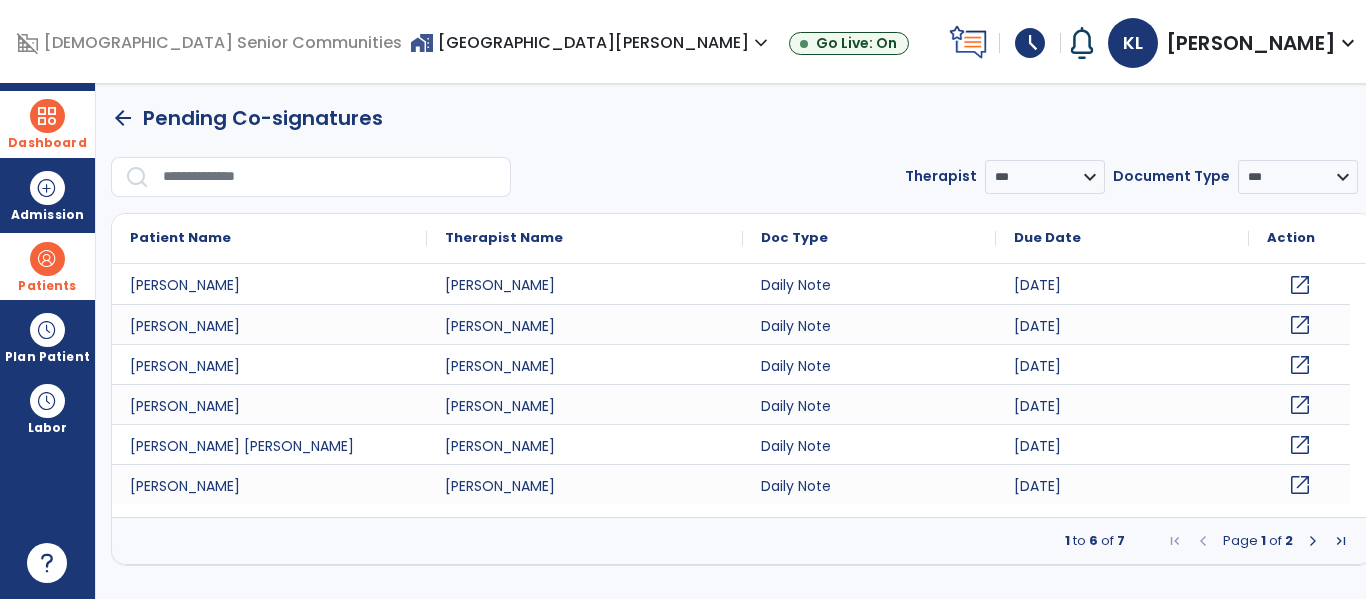 click on "open_in_new" 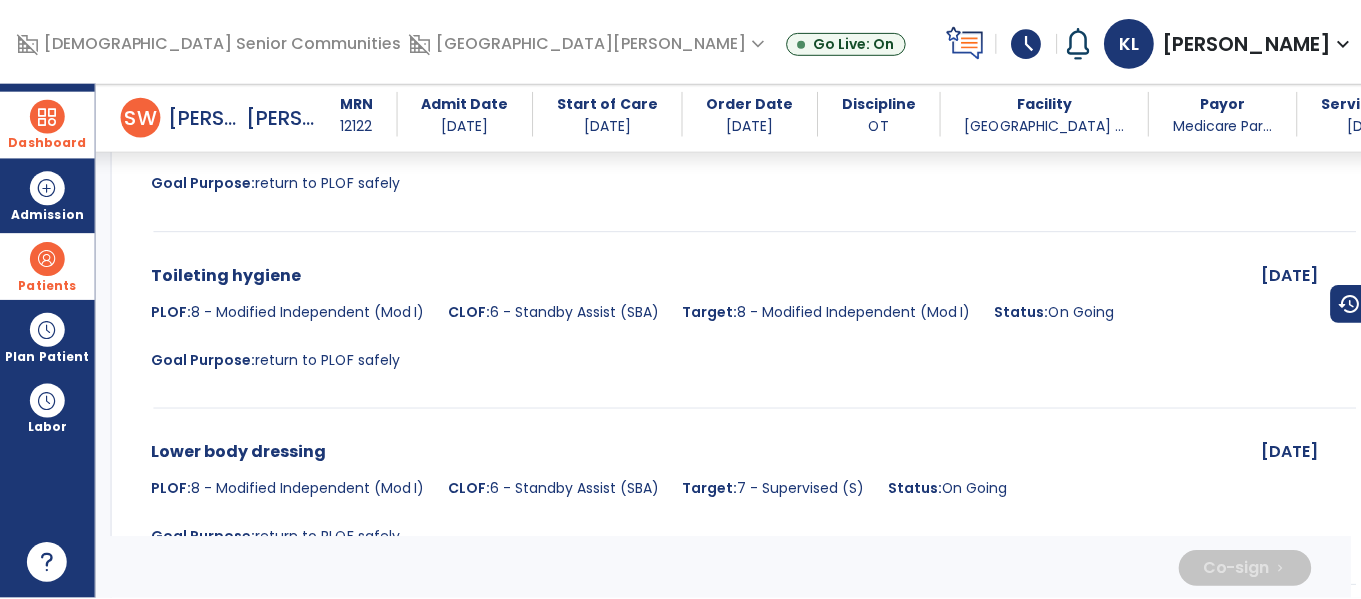 scroll, scrollTop: 3998, scrollLeft: 0, axis: vertical 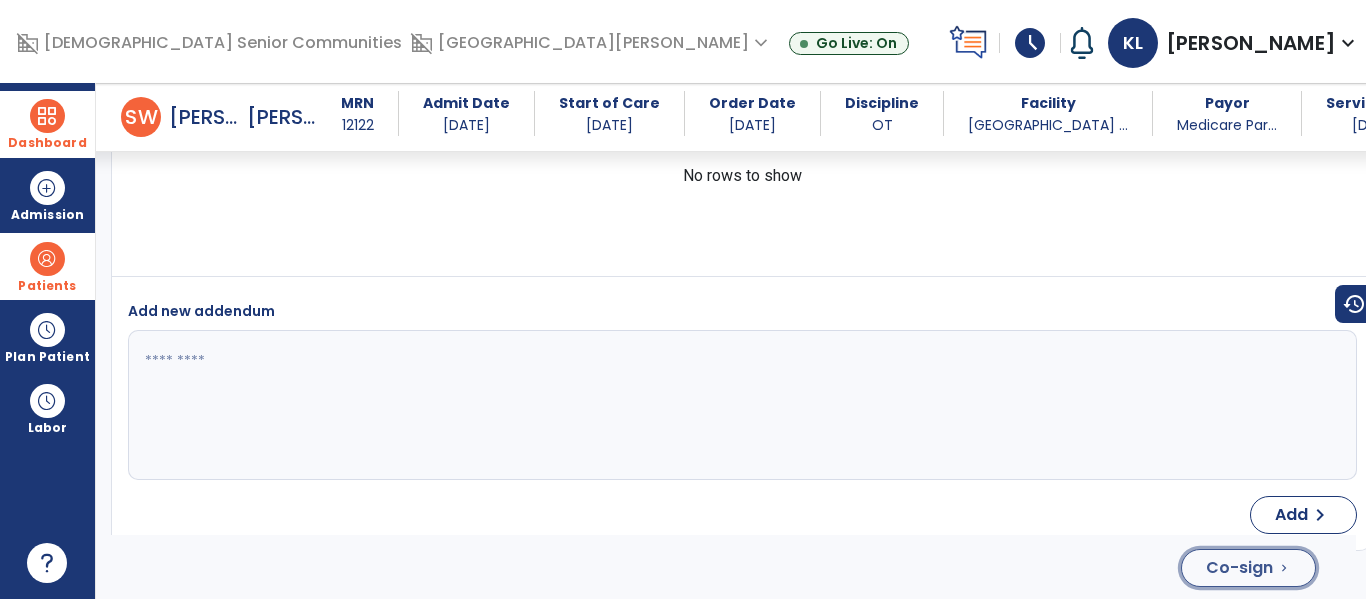click on "Co-sign" 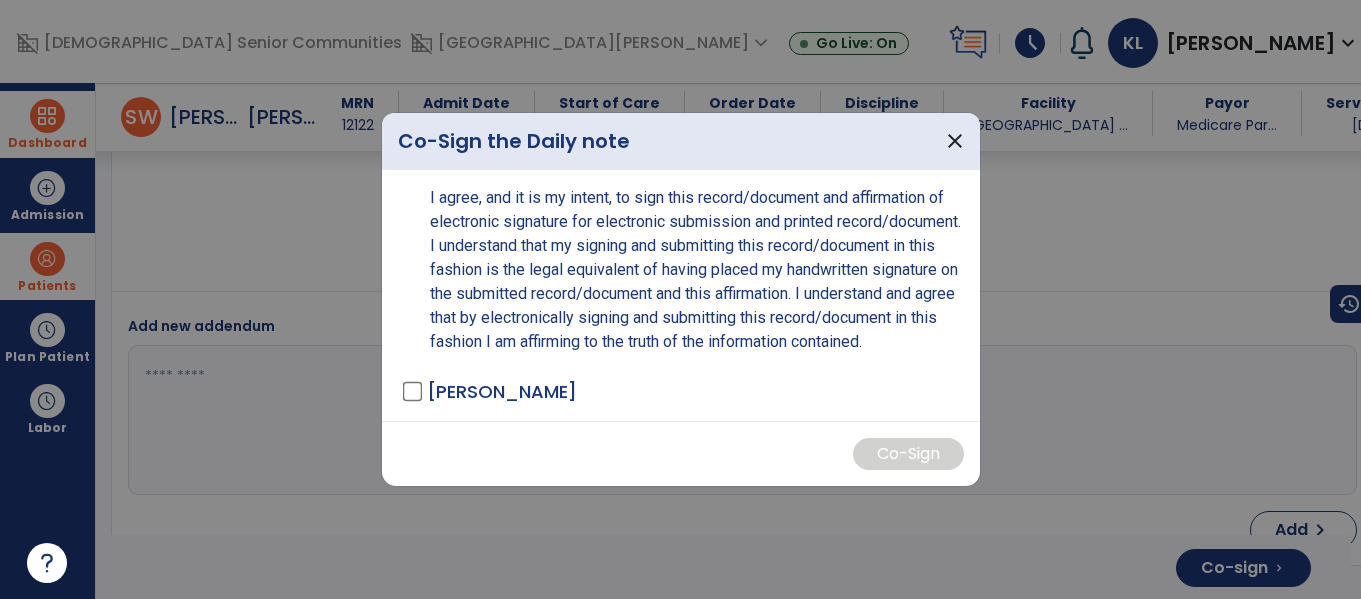click on "LUNDY, KRISTEN  - OT" at bounding box center (502, 391) 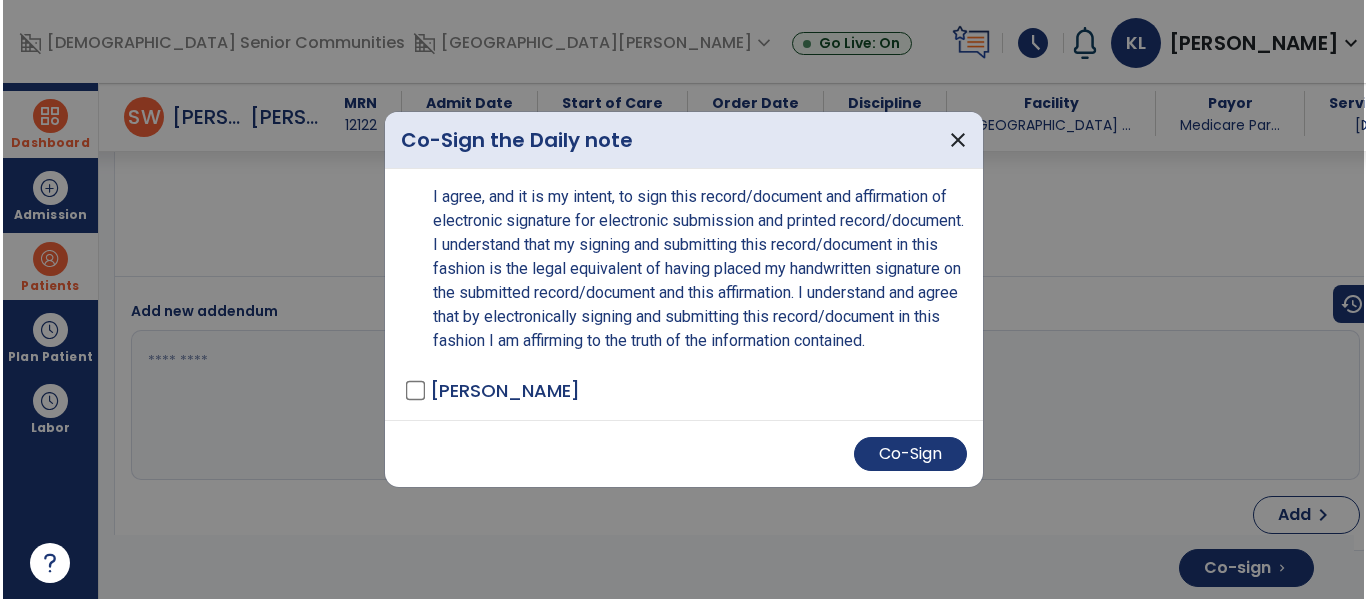 scroll, scrollTop: 3998, scrollLeft: 0, axis: vertical 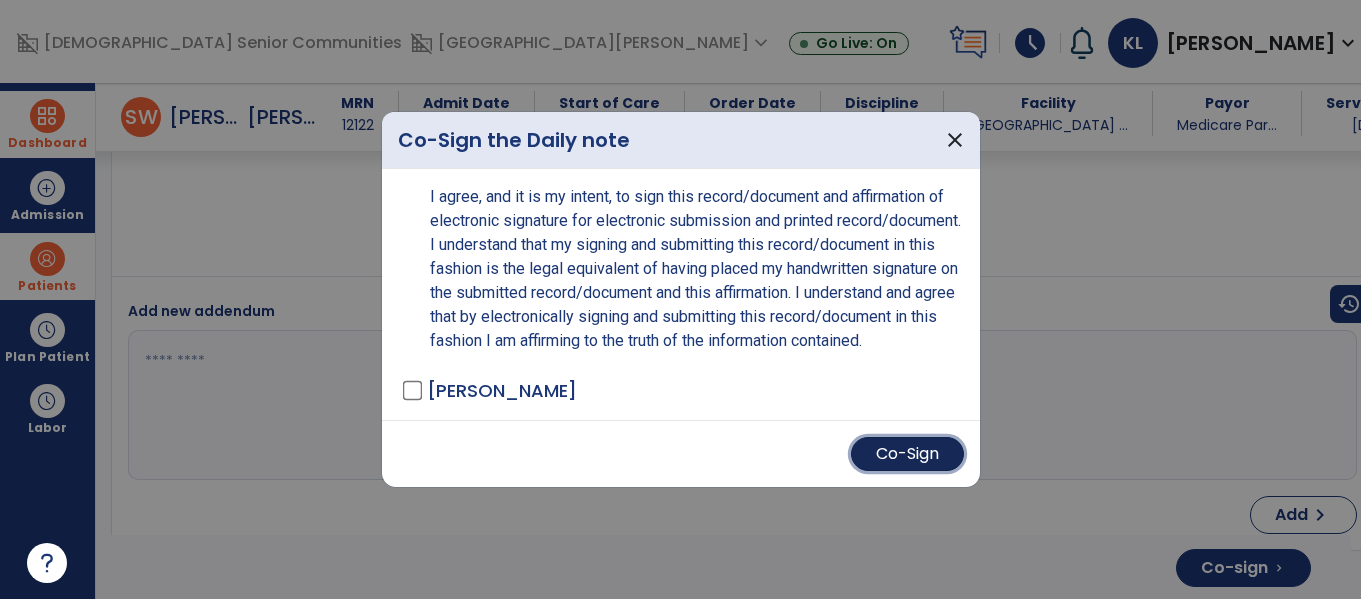 click on "Co-Sign" at bounding box center [907, 454] 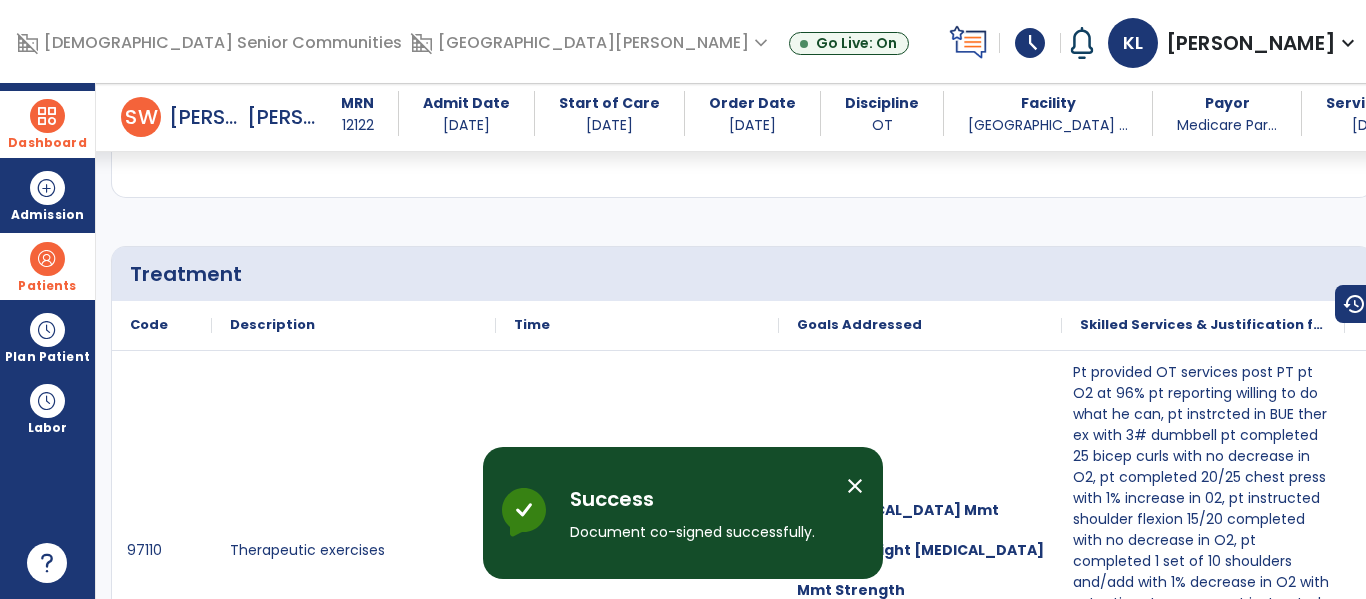 scroll, scrollTop: 0, scrollLeft: 0, axis: both 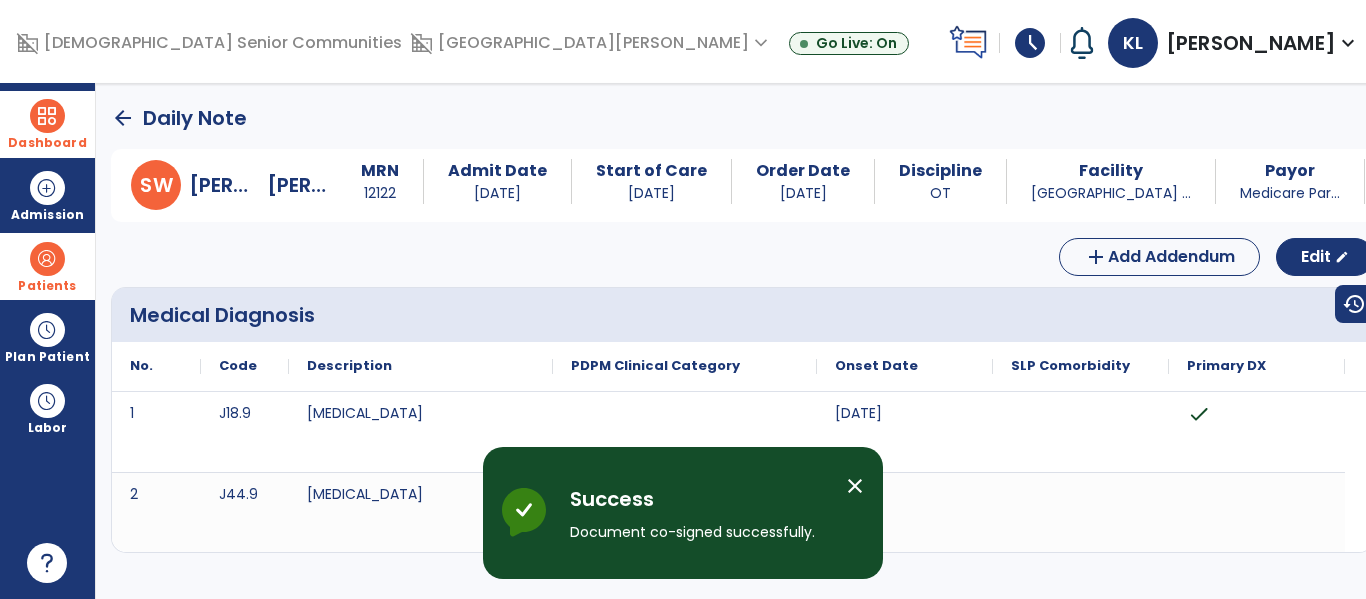 click on "arrow_back" 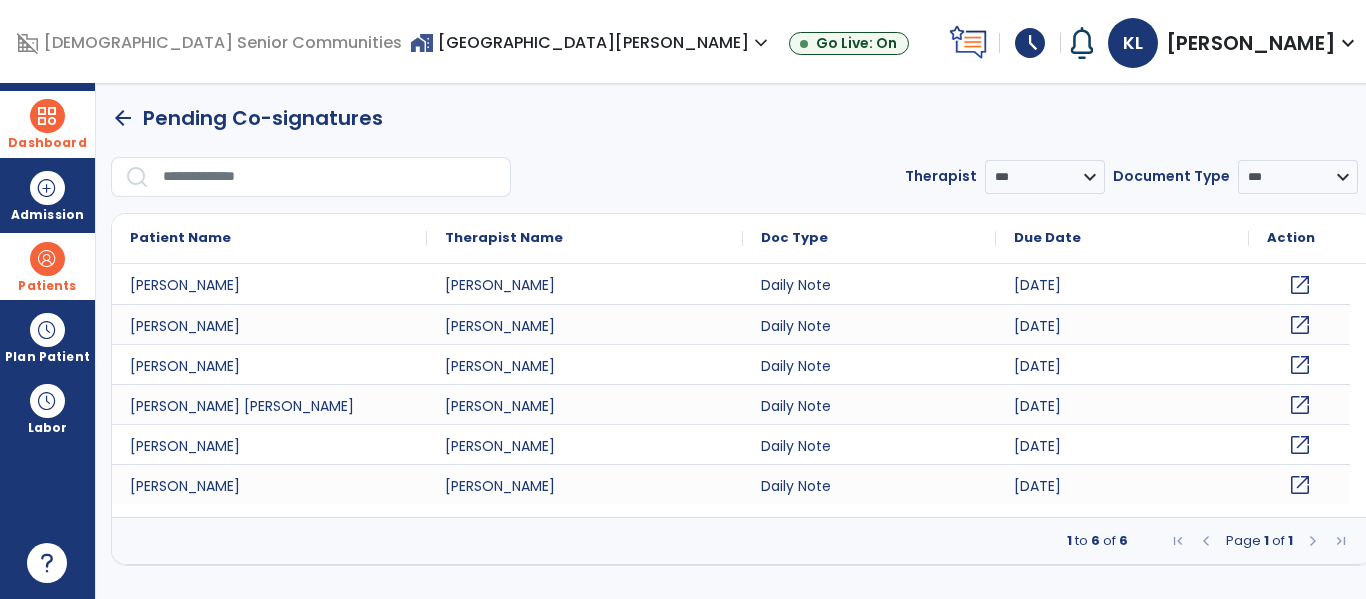 click on "open_in_new" 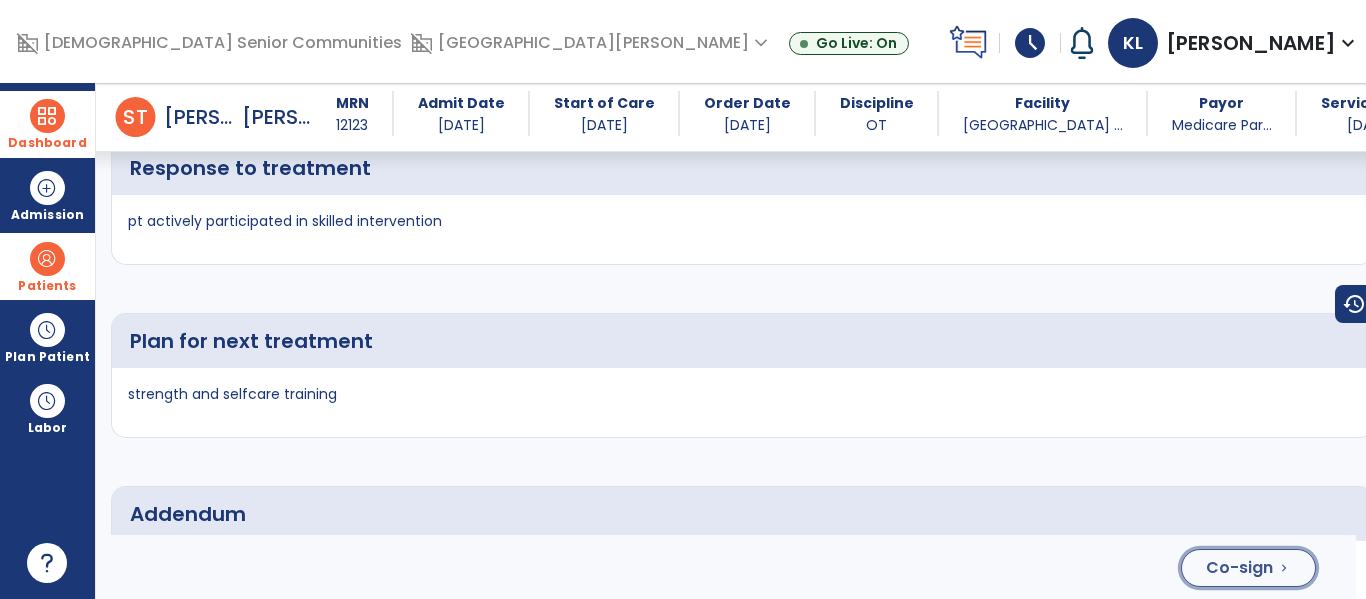 click on "Co-sign" 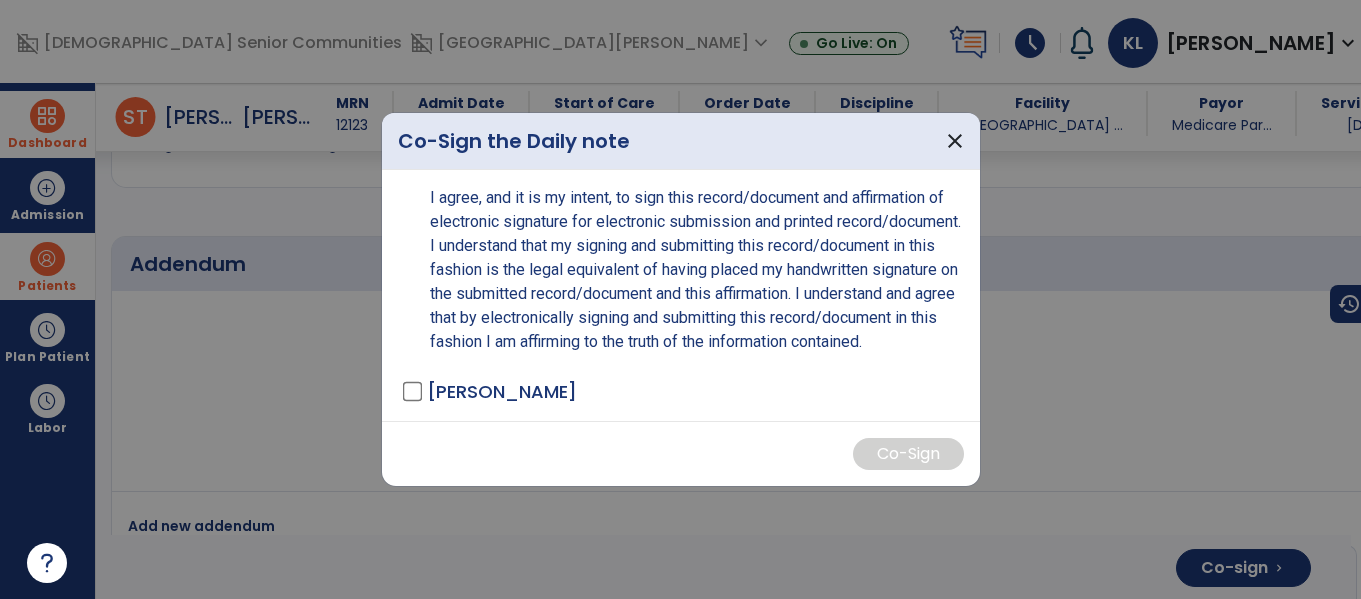 click on "LUNDY, KRISTEN  - OT" at bounding box center (502, 391) 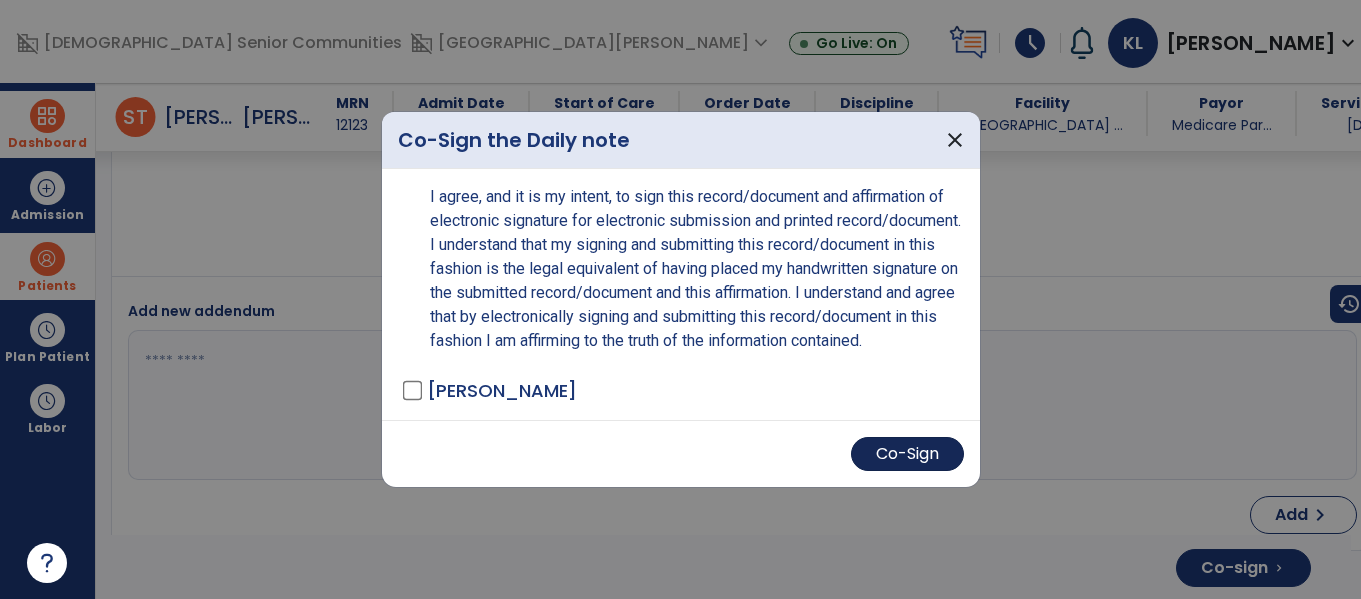 click on "Co-Sign" at bounding box center (907, 454) 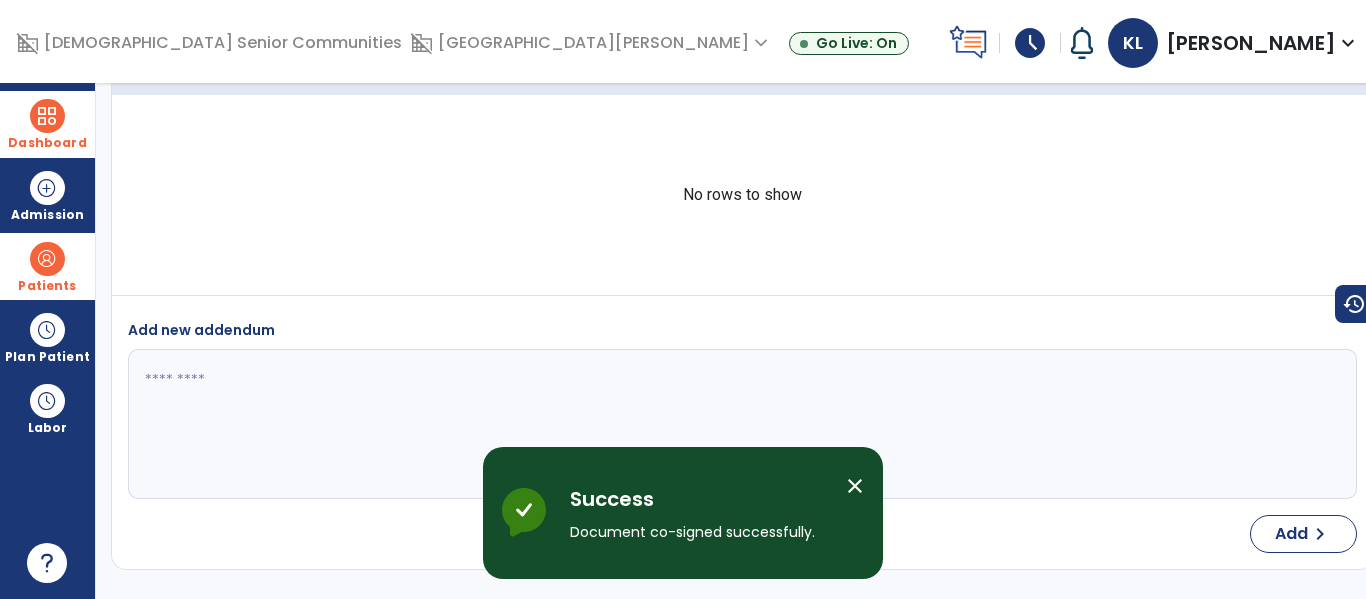 scroll, scrollTop: 0, scrollLeft: 0, axis: both 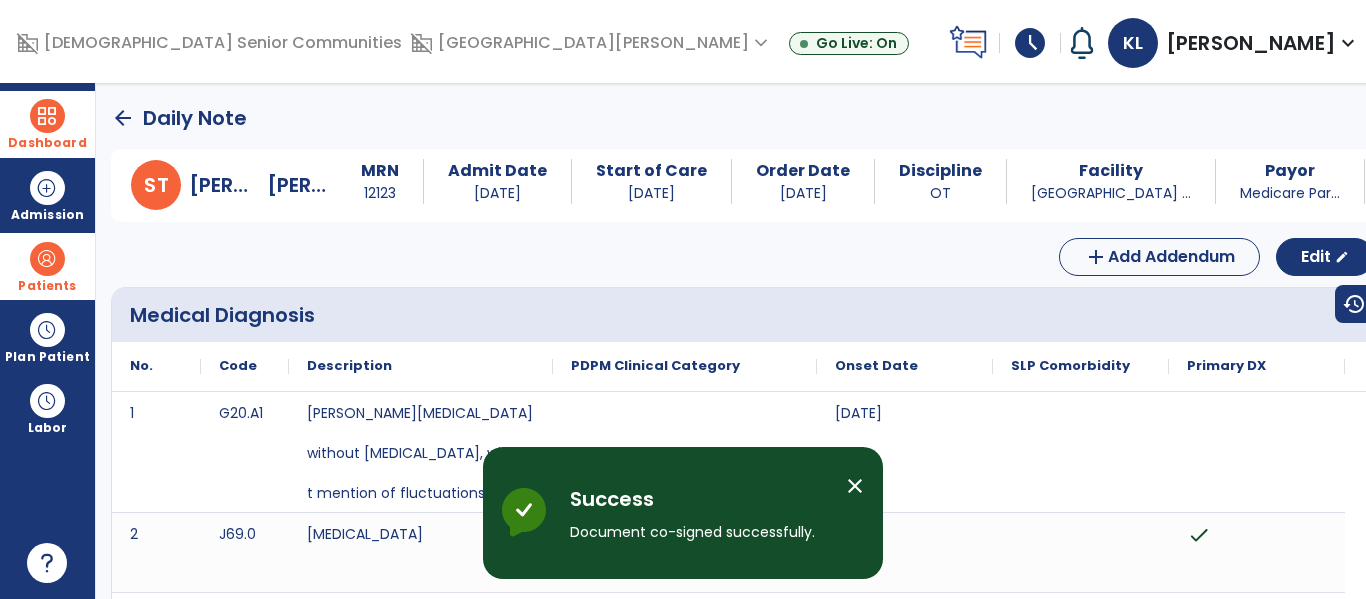 click on "arrow_back" 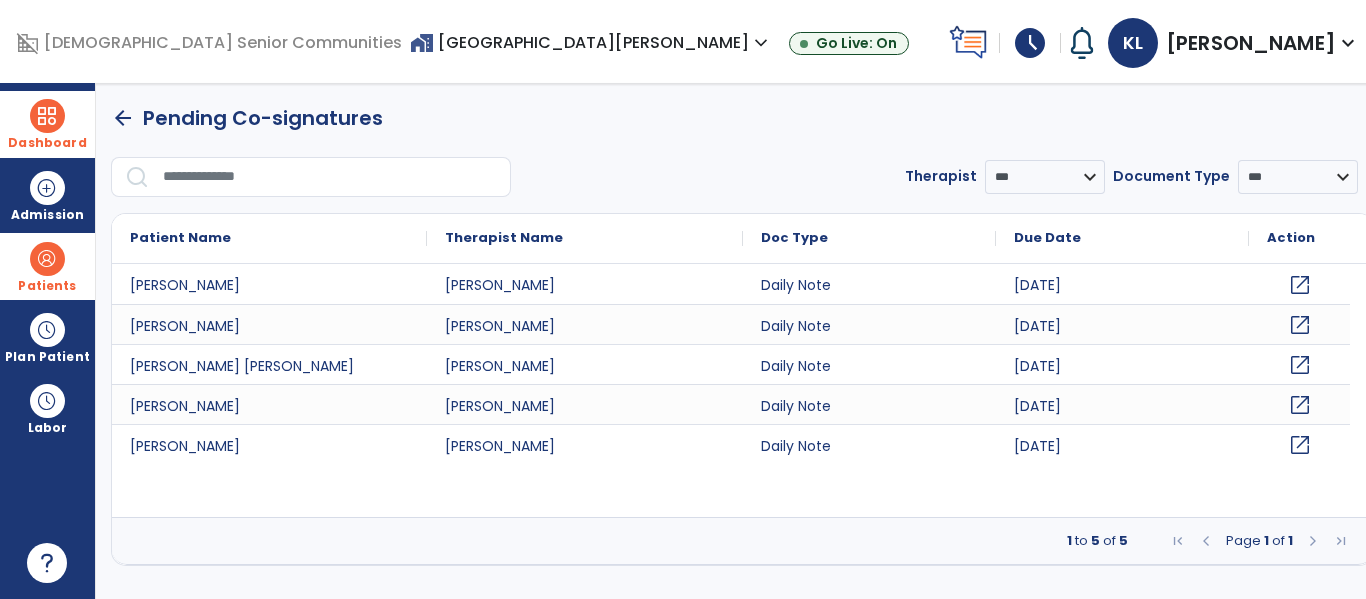 click on "open_in_new" 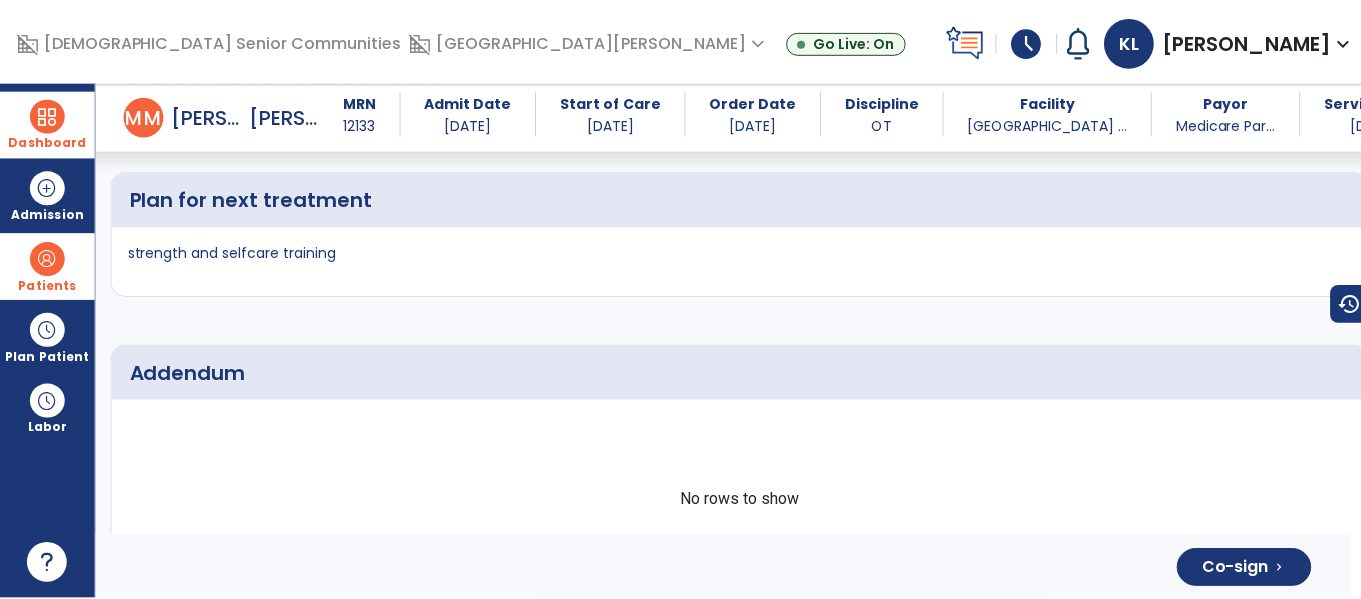 scroll, scrollTop: 4120, scrollLeft: 0, axis: vertical 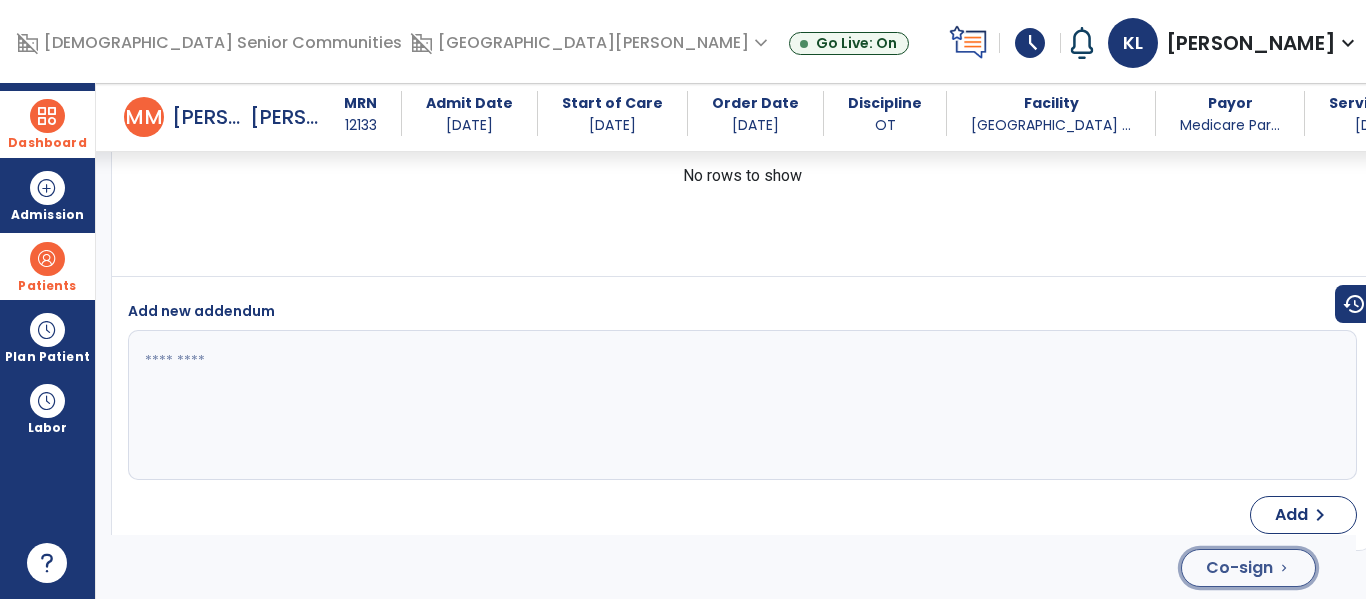 click on "Co-sign" 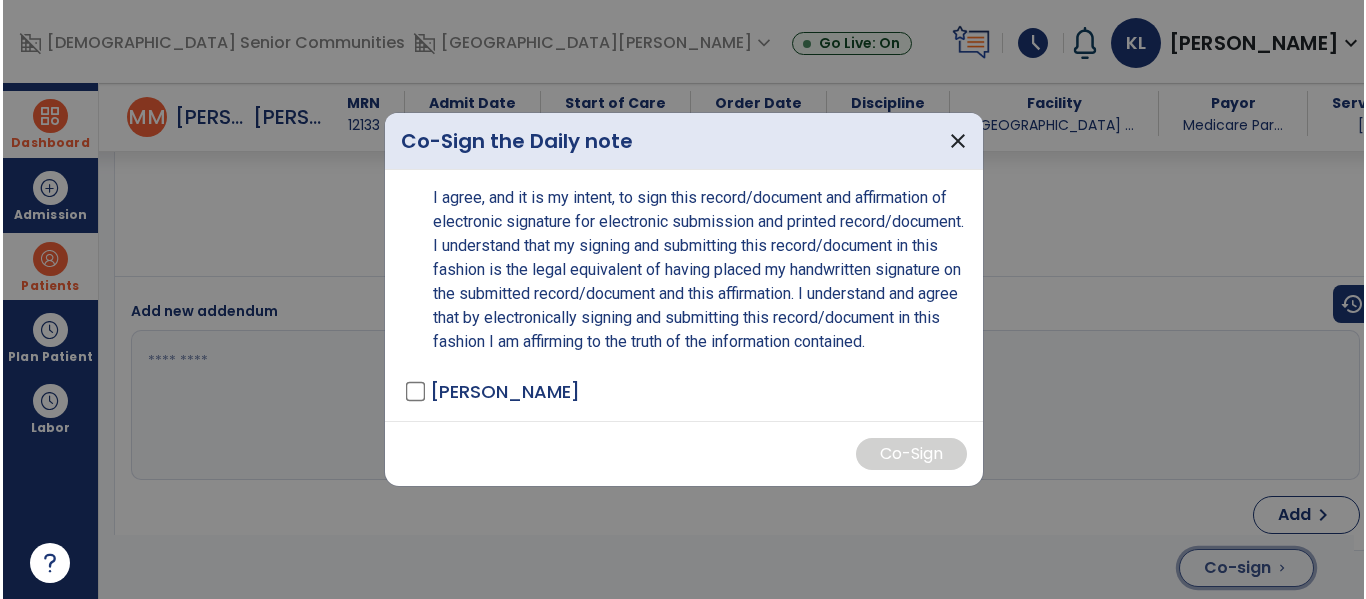 scroll, scrollTop: 4120, scrollLeft: 0, axis: vertical 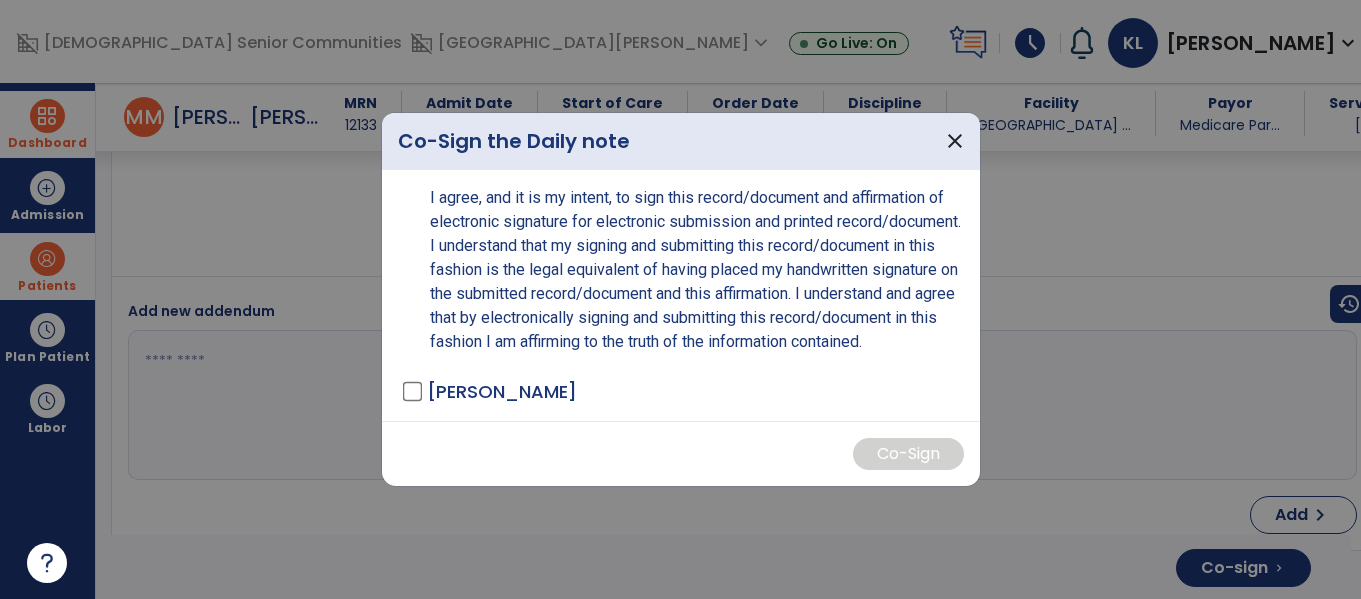 click on "LUNDY, KRISTEN  - OT" at bounding box center [502, 391] 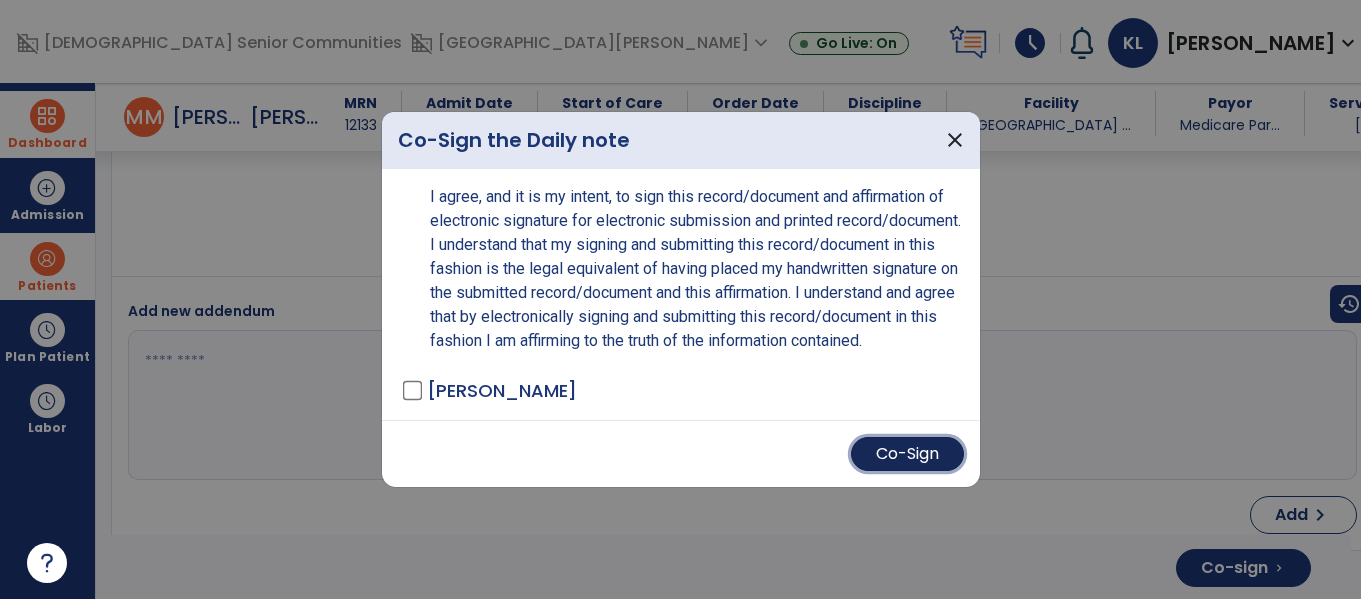 click on "Co-Sign" at bounding box center (907, 454) 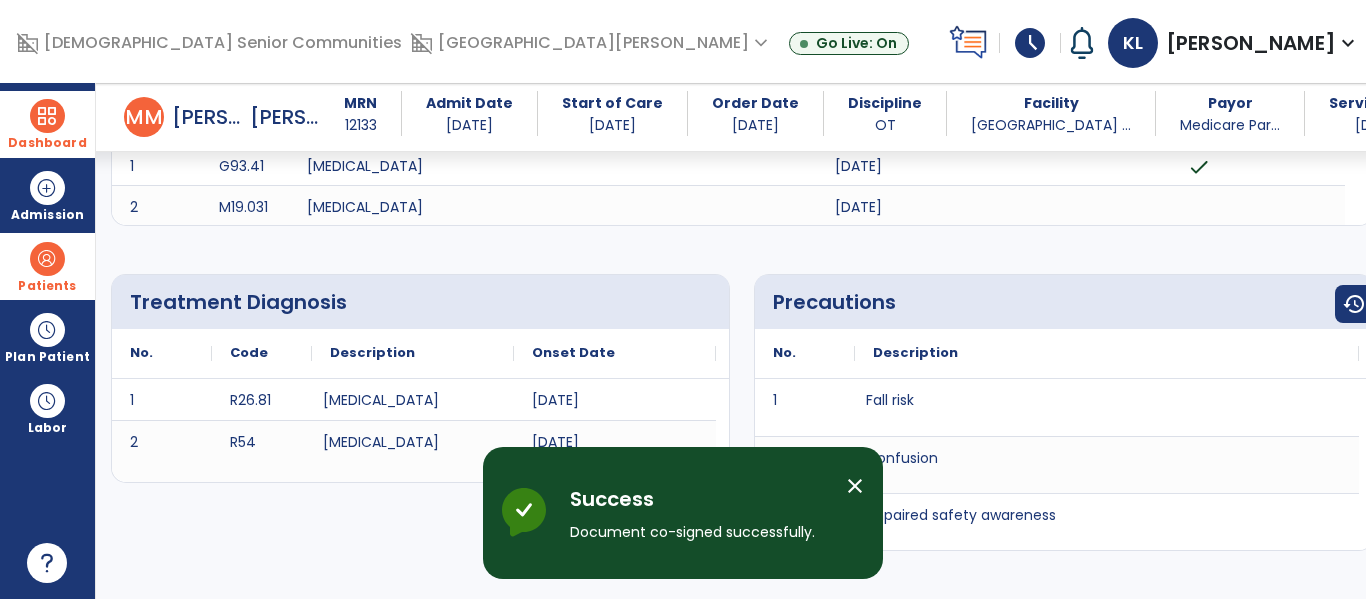 scroll, scrollTop: 0, scrollLeft: 0, axis: both 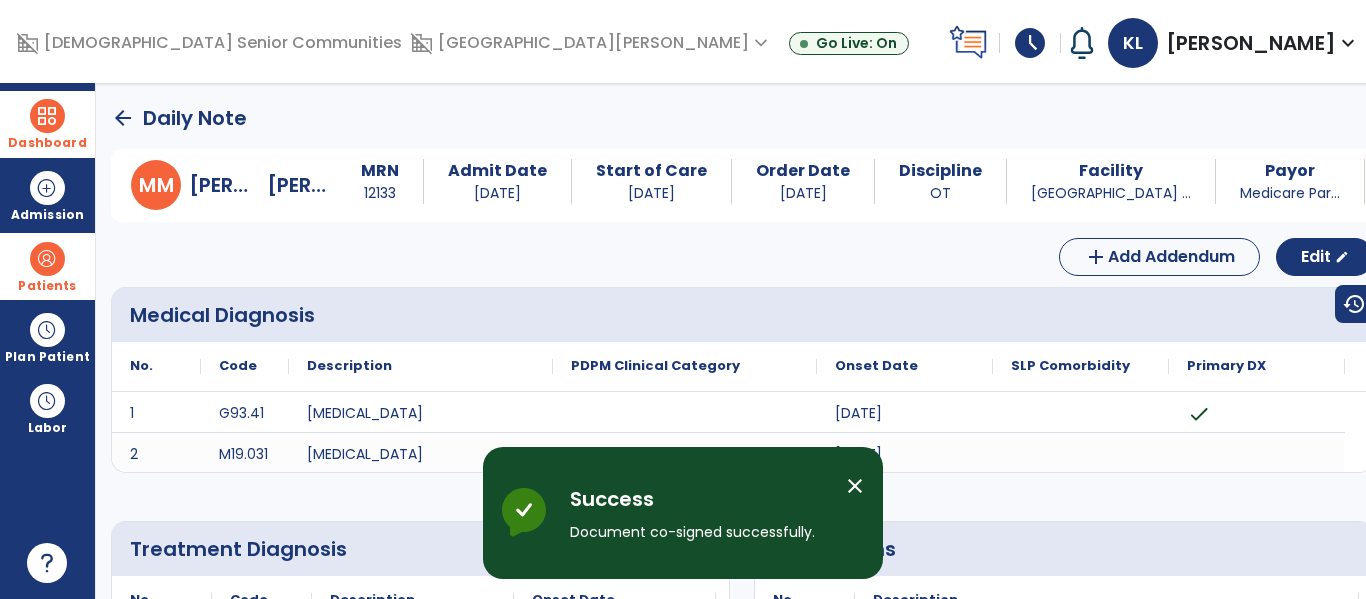 click on "arrow_back" 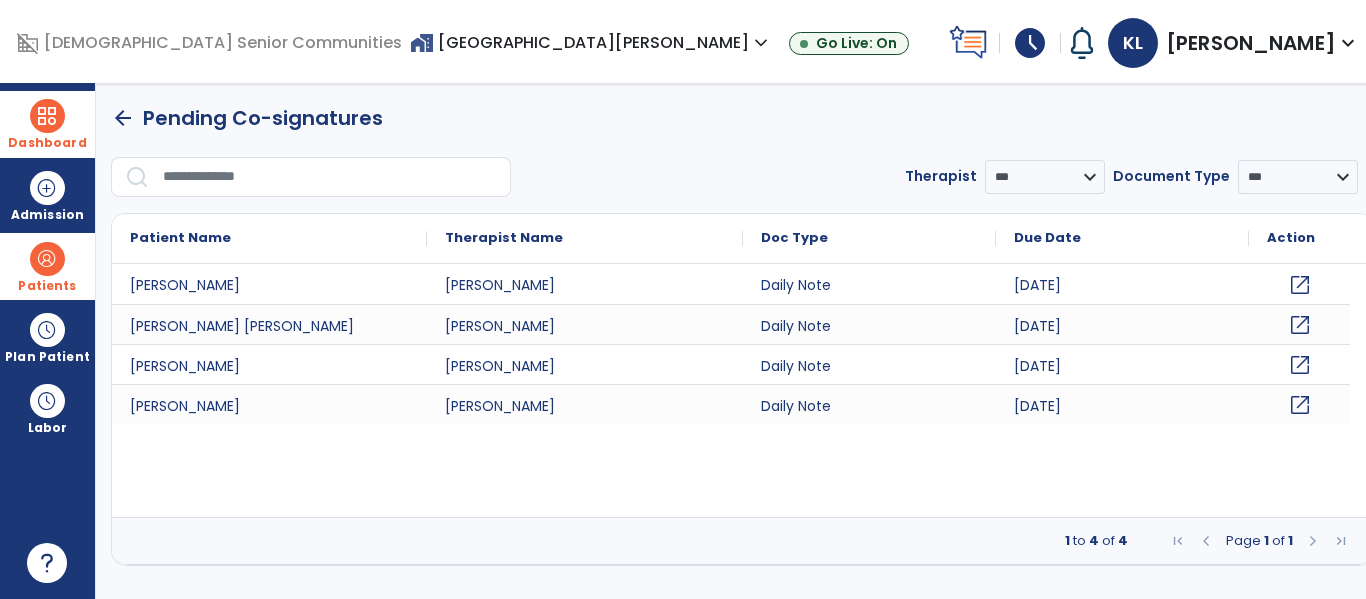 click on "open_in_new" 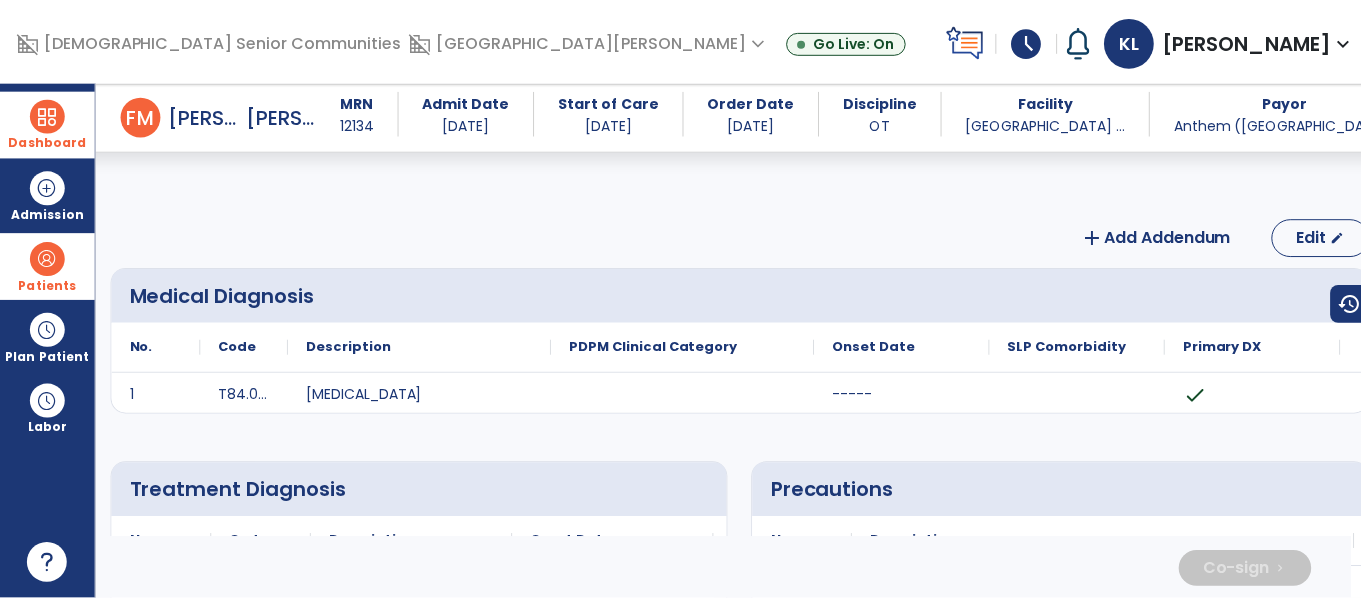 scroll, scrollTop: 4530, scrollLeft: 0, axis: vertical 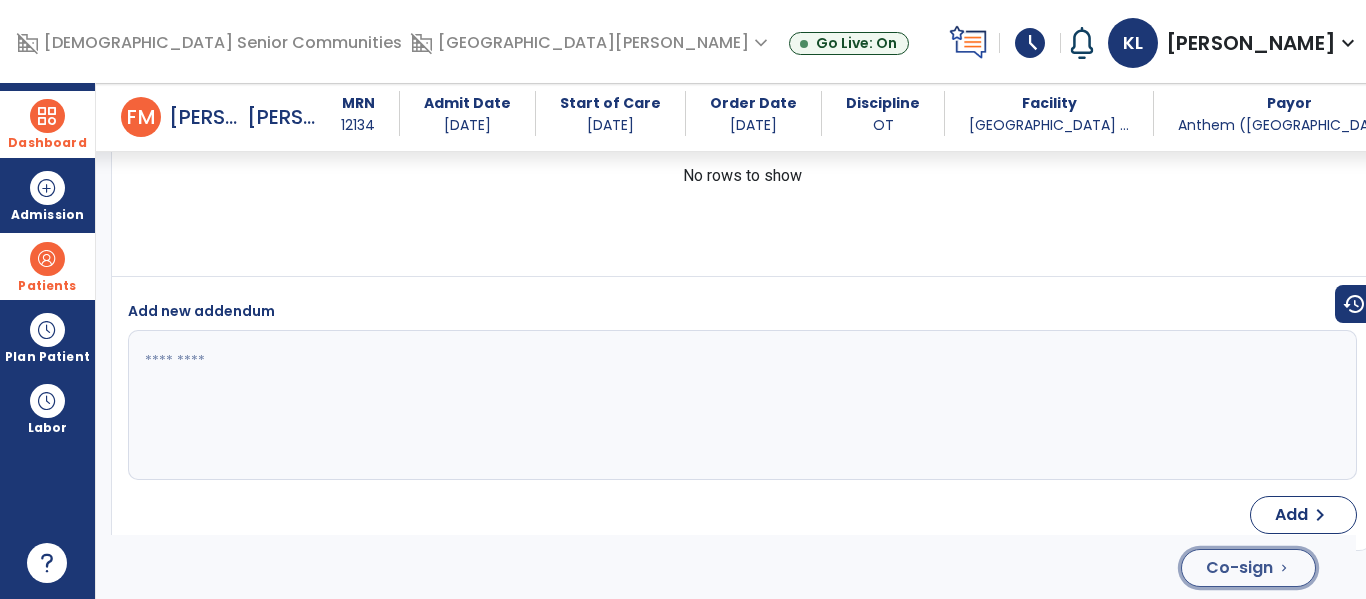 click on "Co-sign  chevron_right" 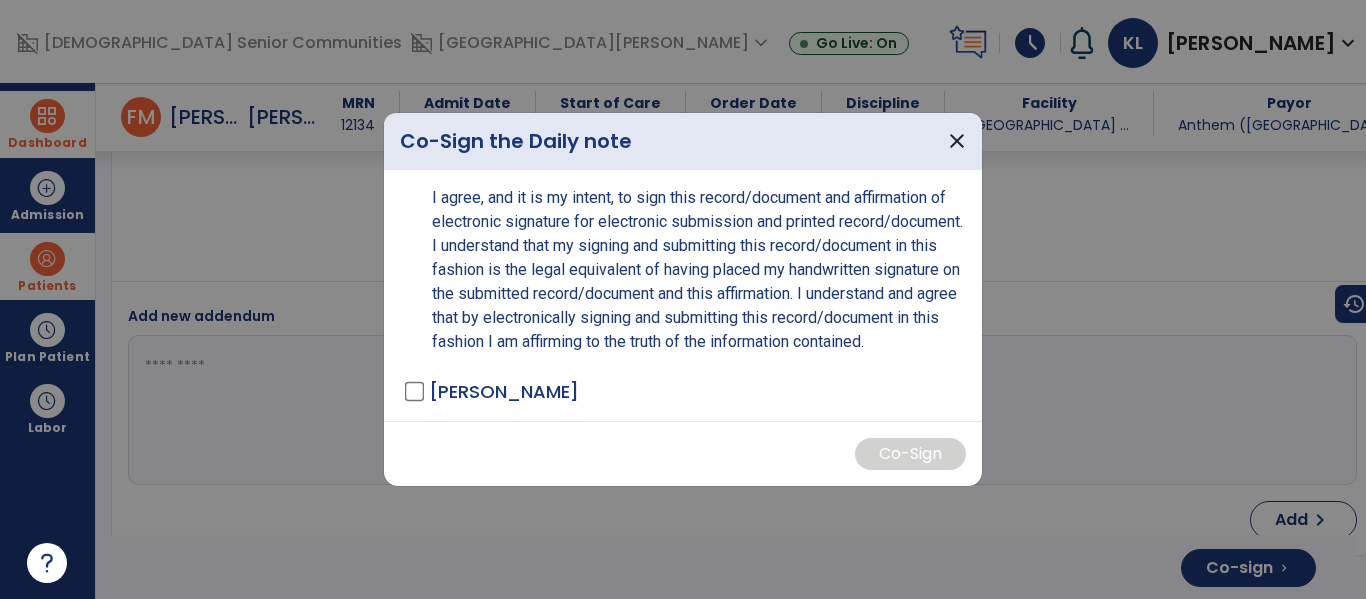 click on "LUNDY, KRISTEN  - OT" at bounding box center (504, 391) 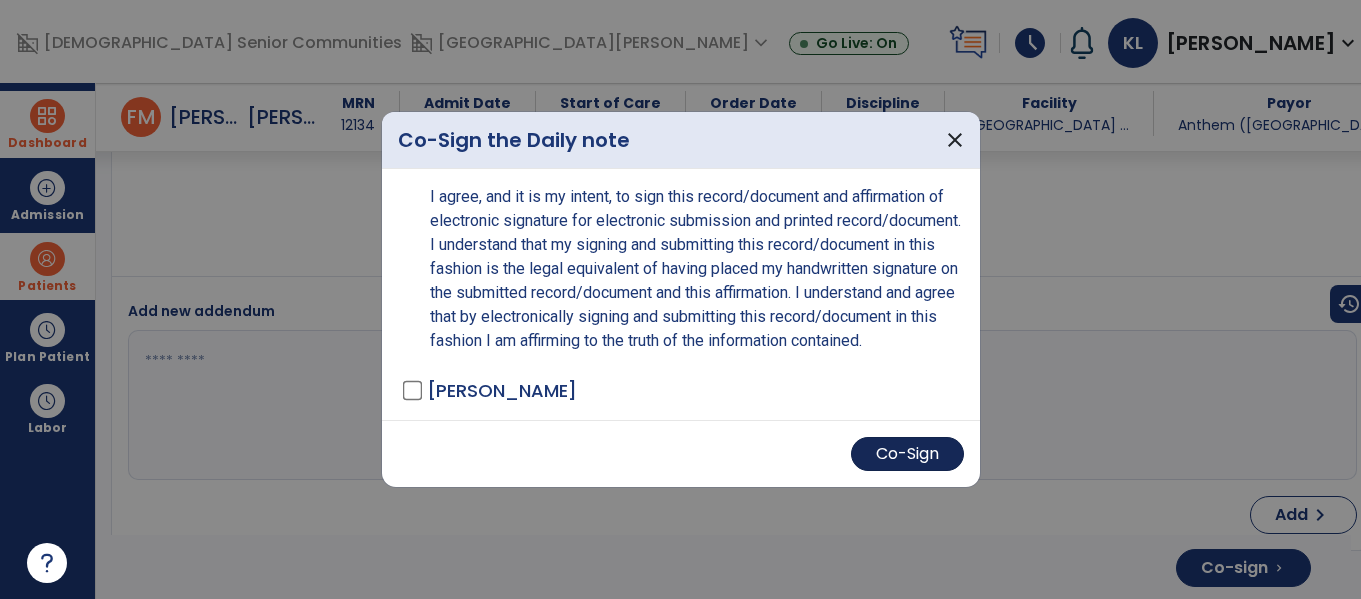 click on "Co-Sign" at bounding box center (907, 454) 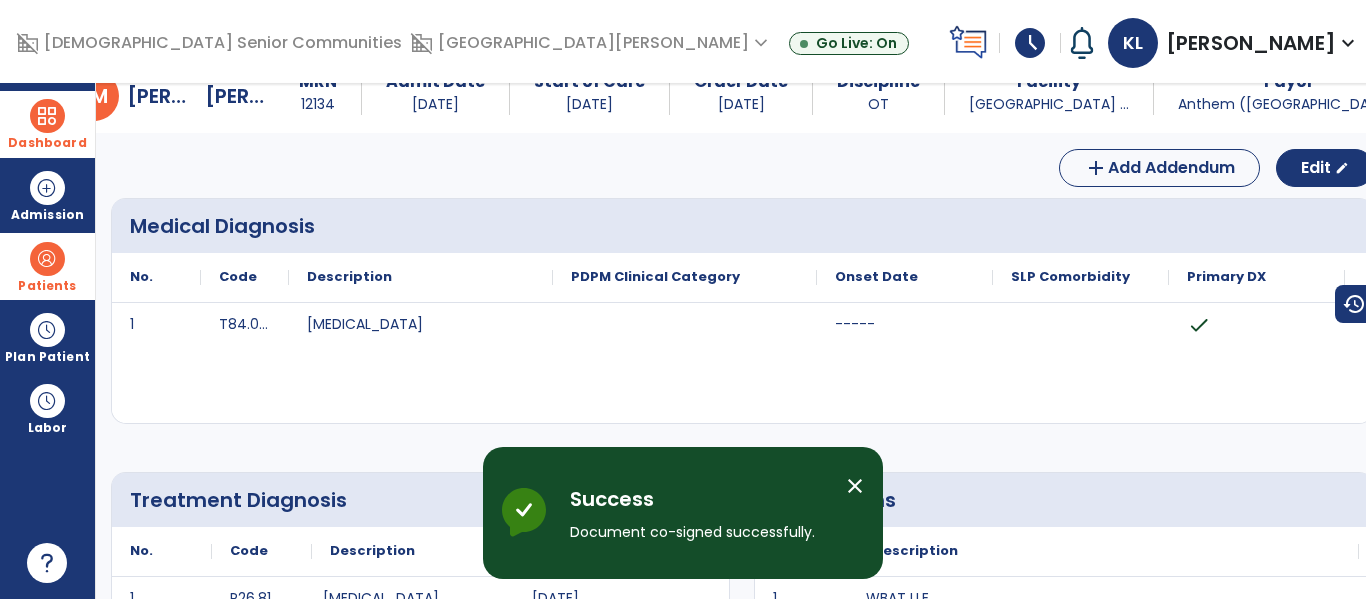 scroll, scrollTop: 0, scrollLeft: 0, axis: both 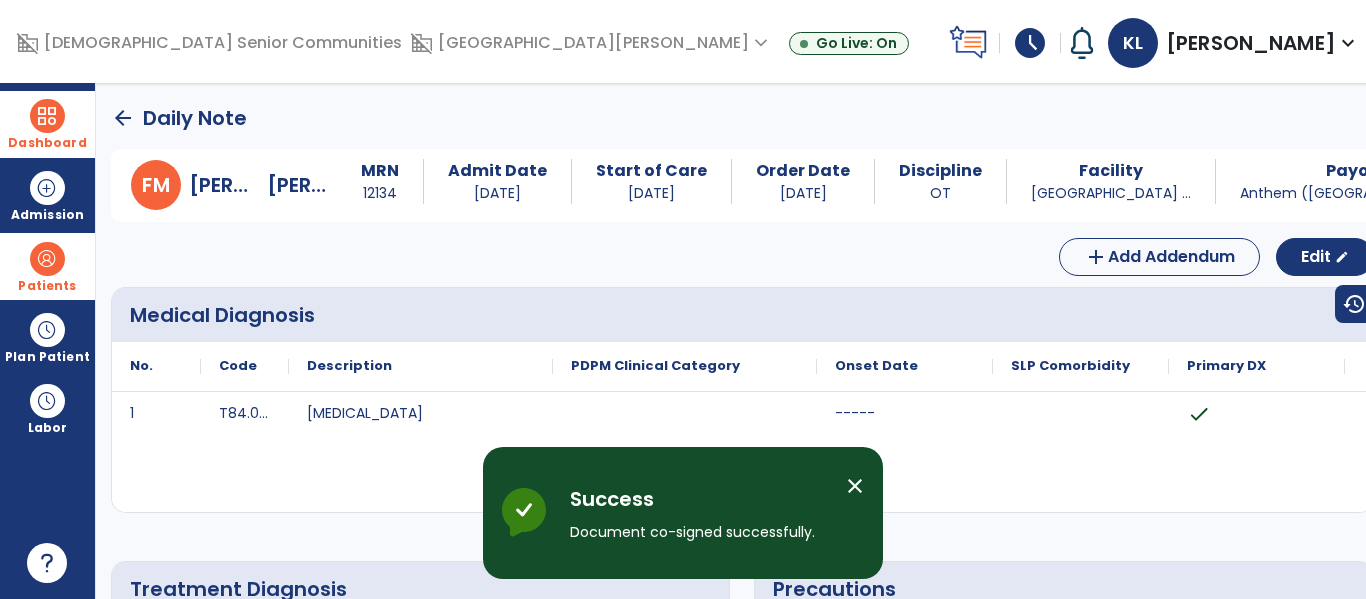 click on "arrow_back" 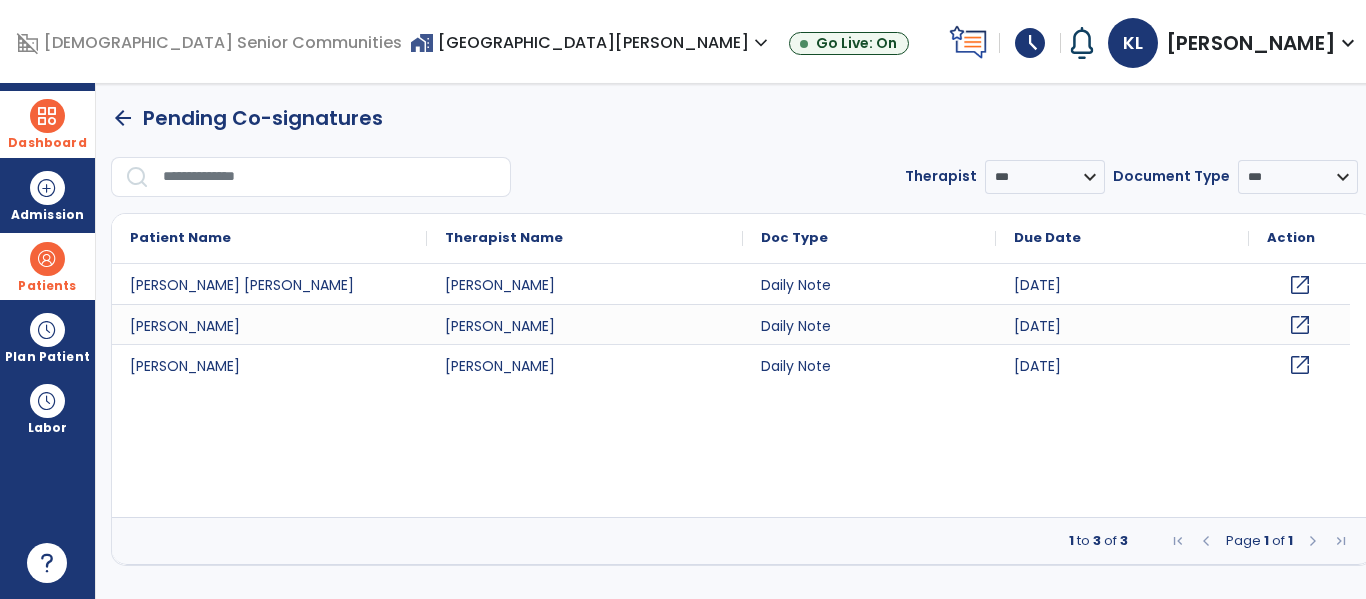 click on "open_in_new" 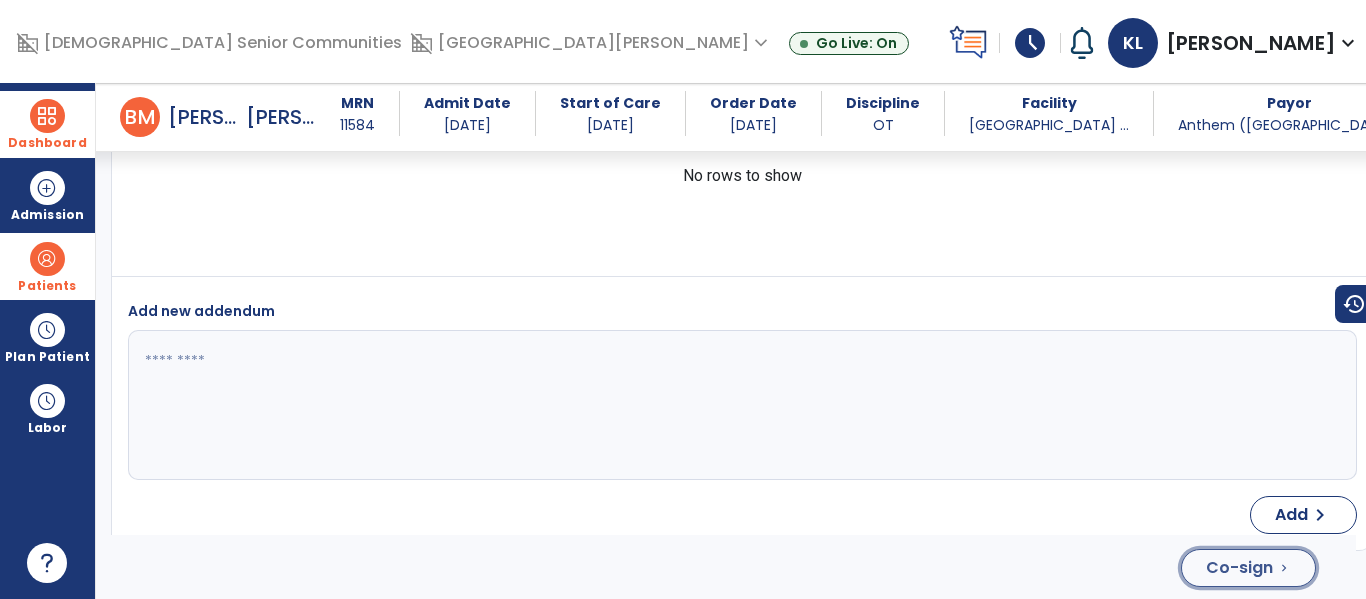 click on "Co-sign" 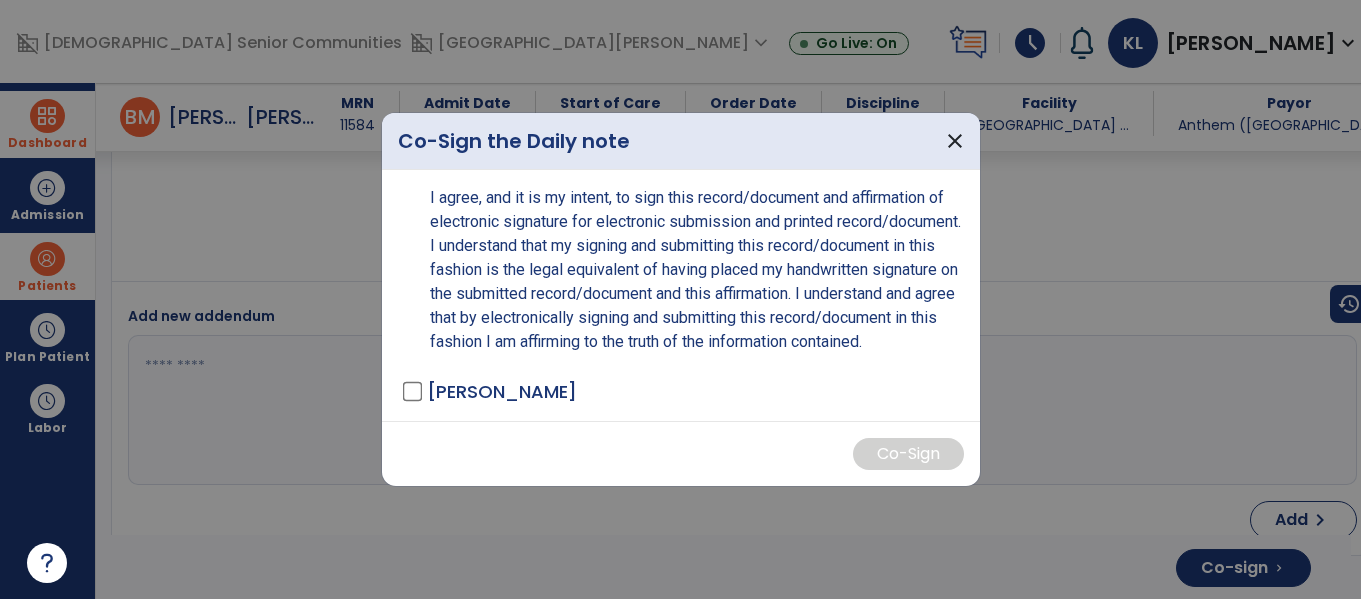 click on "LUNDY, KRISTEN  - OT" at bounding box center [502, 391] 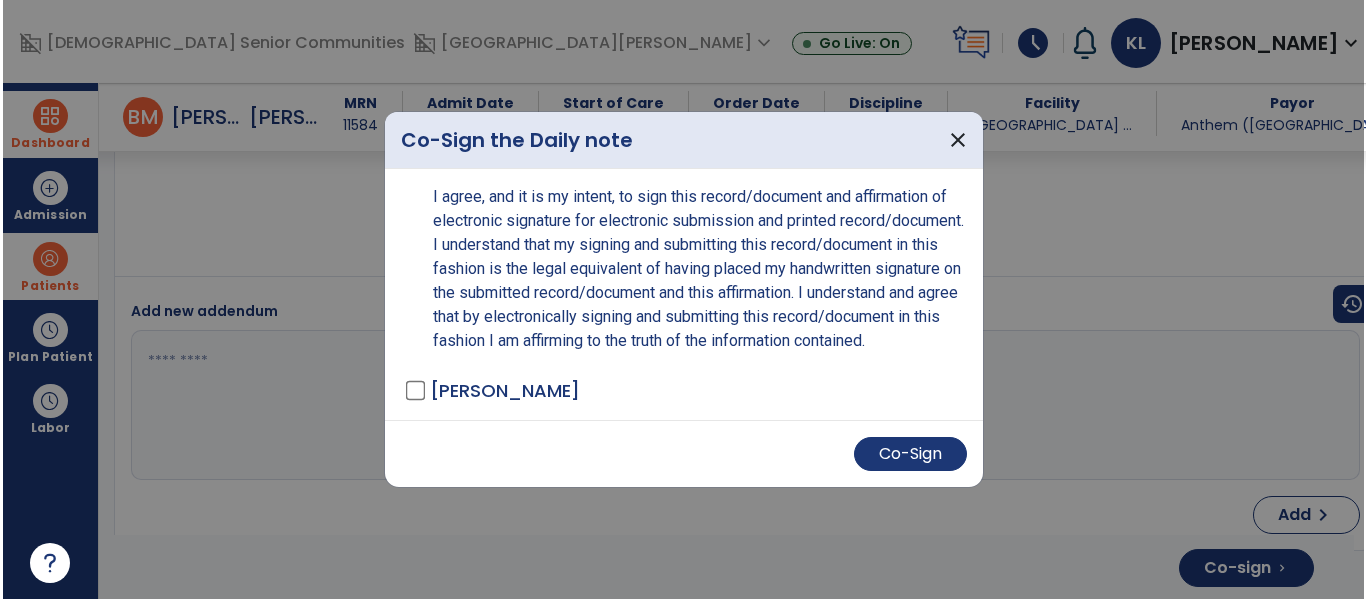 scroll, scrollTop: 3693, scrollLeft: 0, axis: vertical 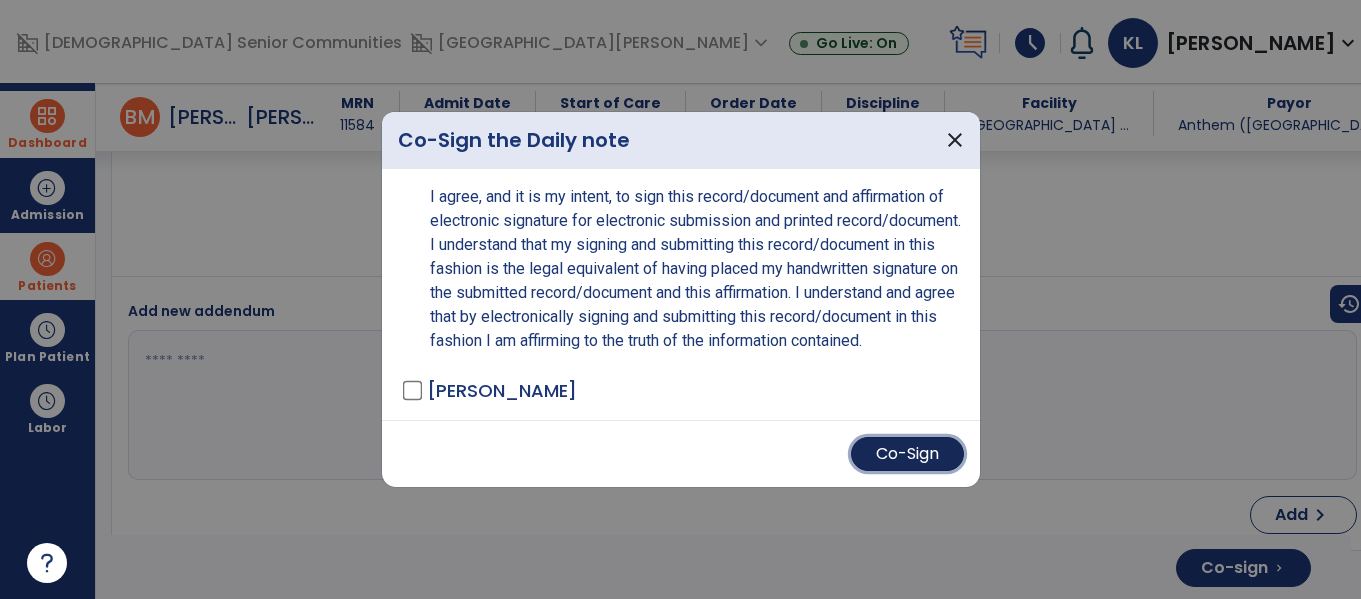 click on "Co-Sign" at bounding box center (907, 454) 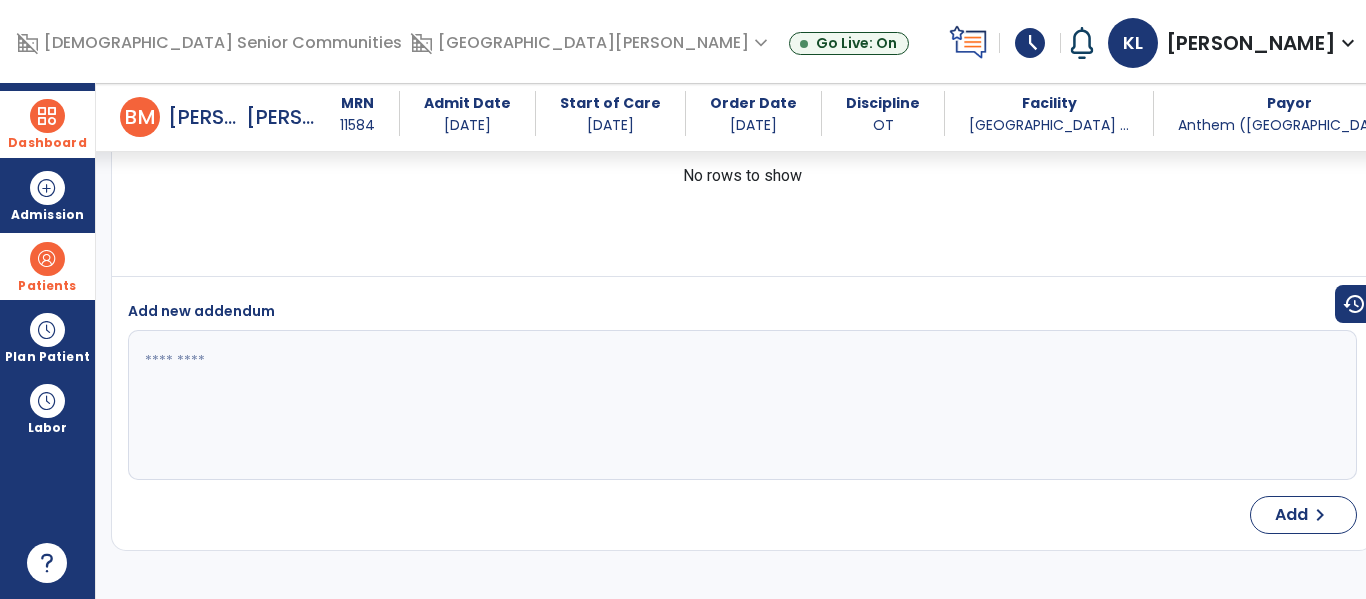 scroll, scrollTop: 0, scrollLeft: 0, axis: both 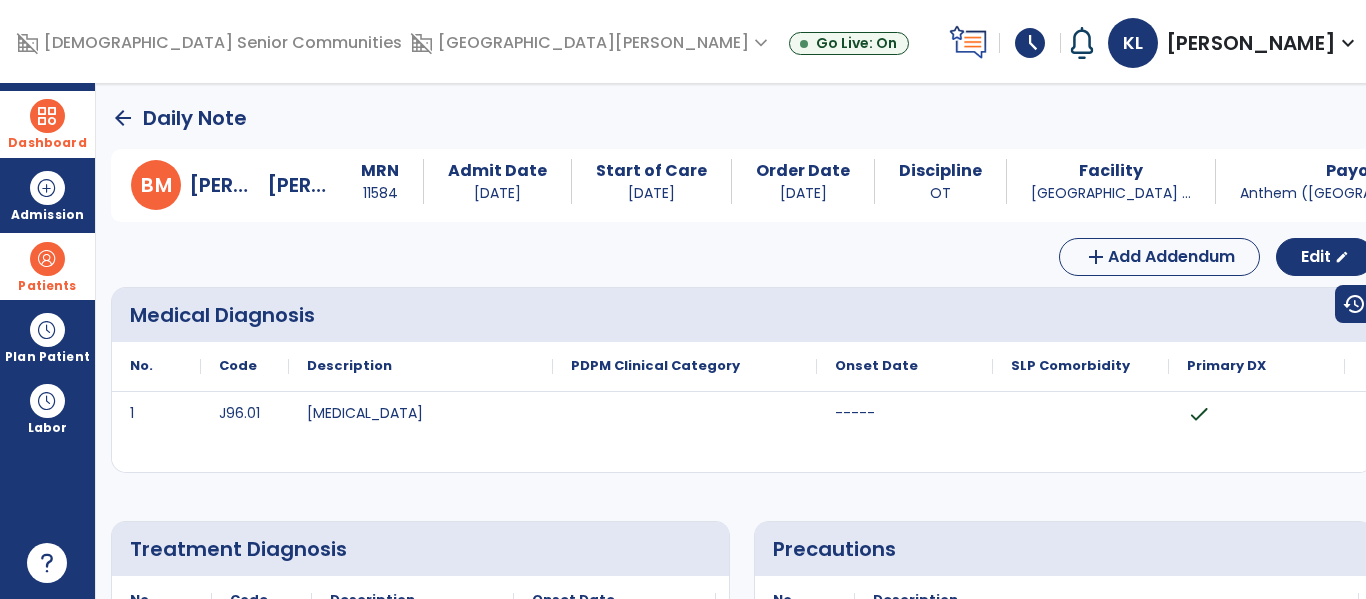 click on "arrow_back" 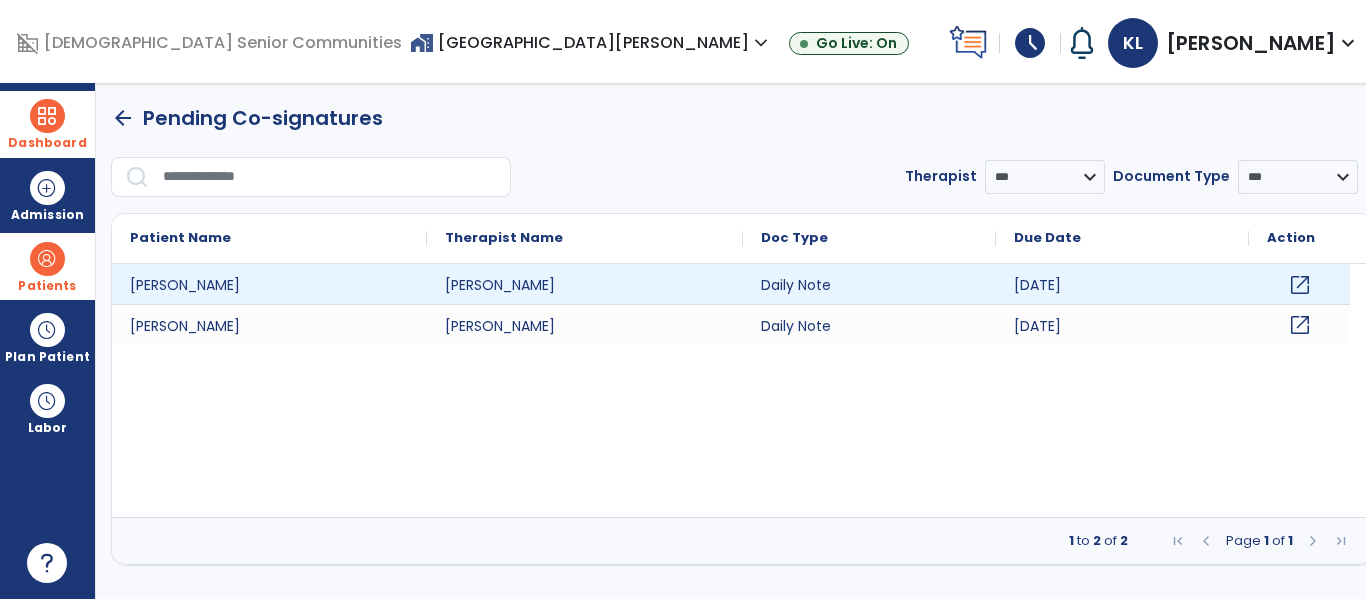 click on "open_in_new" 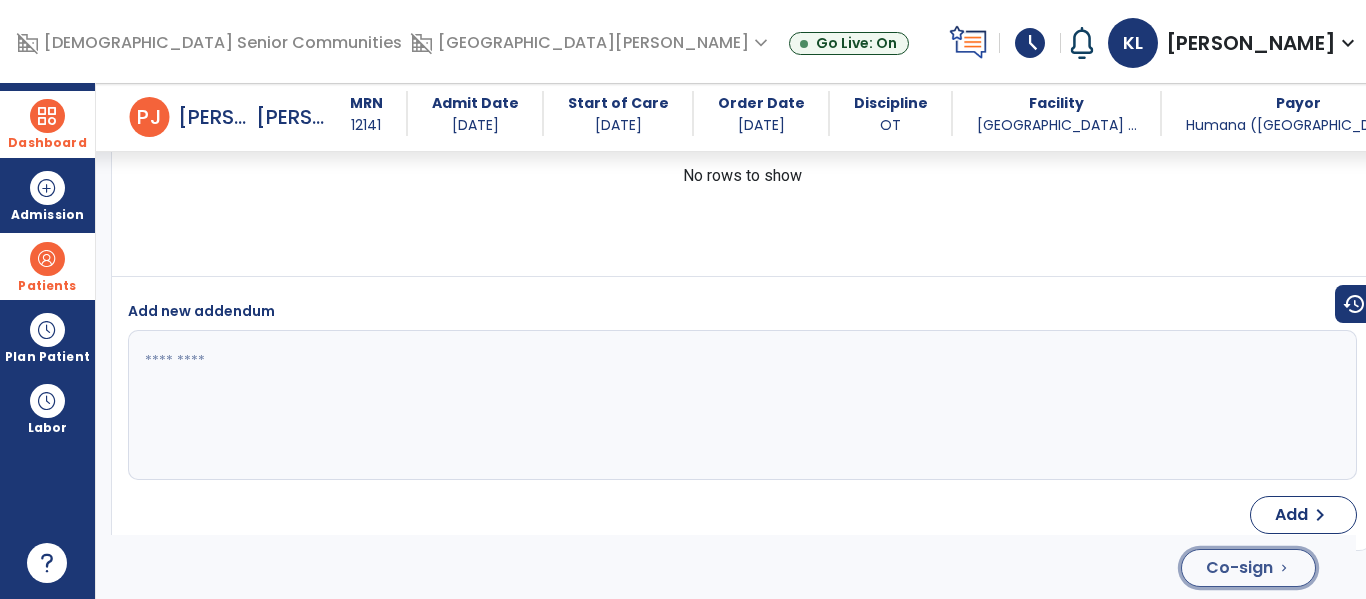 click on "Co-sign  chevron_right" 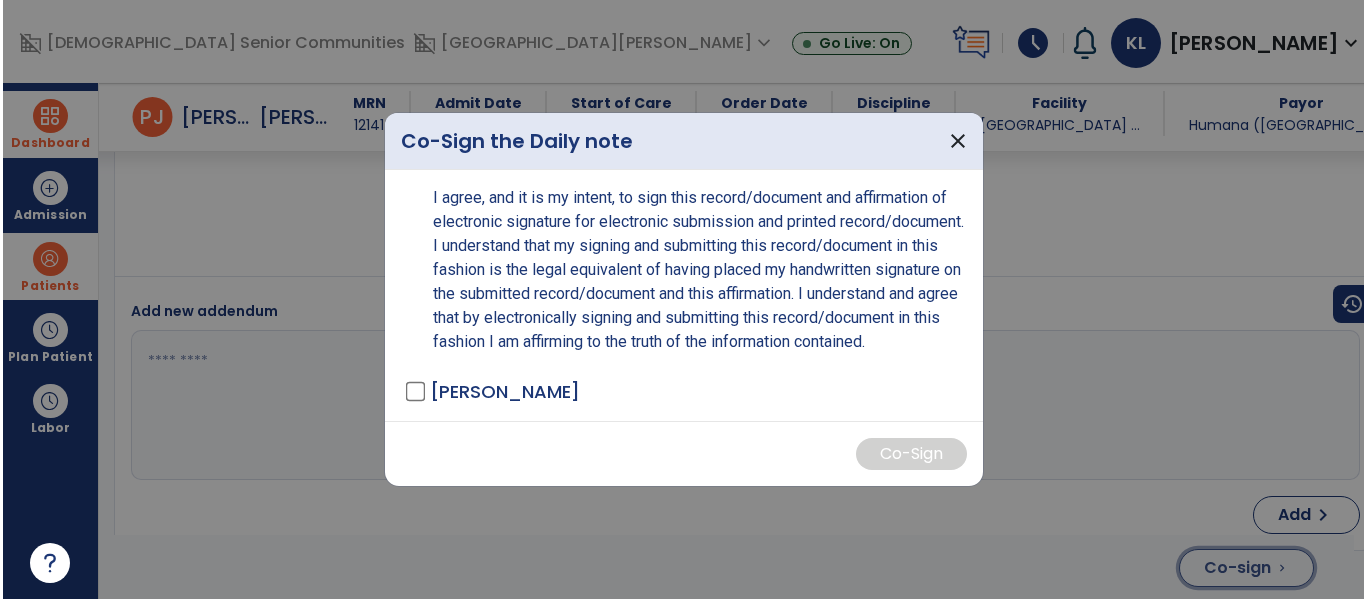scroll, scrollTop: 5321, scrollLeft: 0, axis: vertical 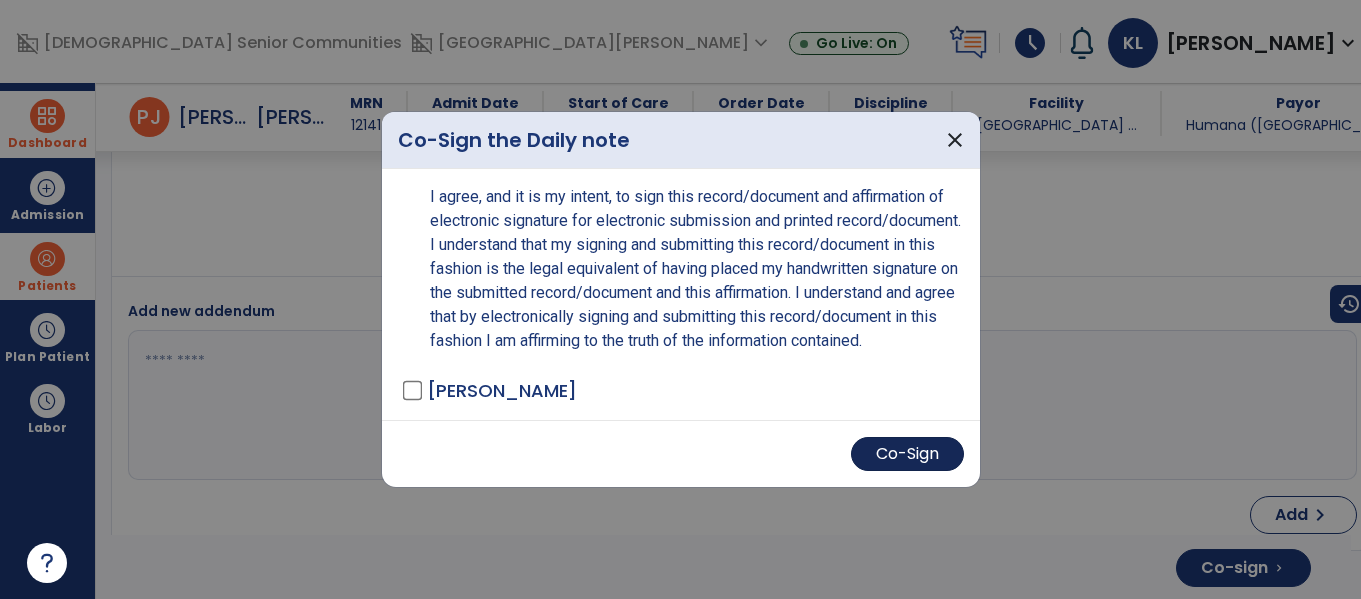 click on "Co-Sign" at bounding box center (907, 454) 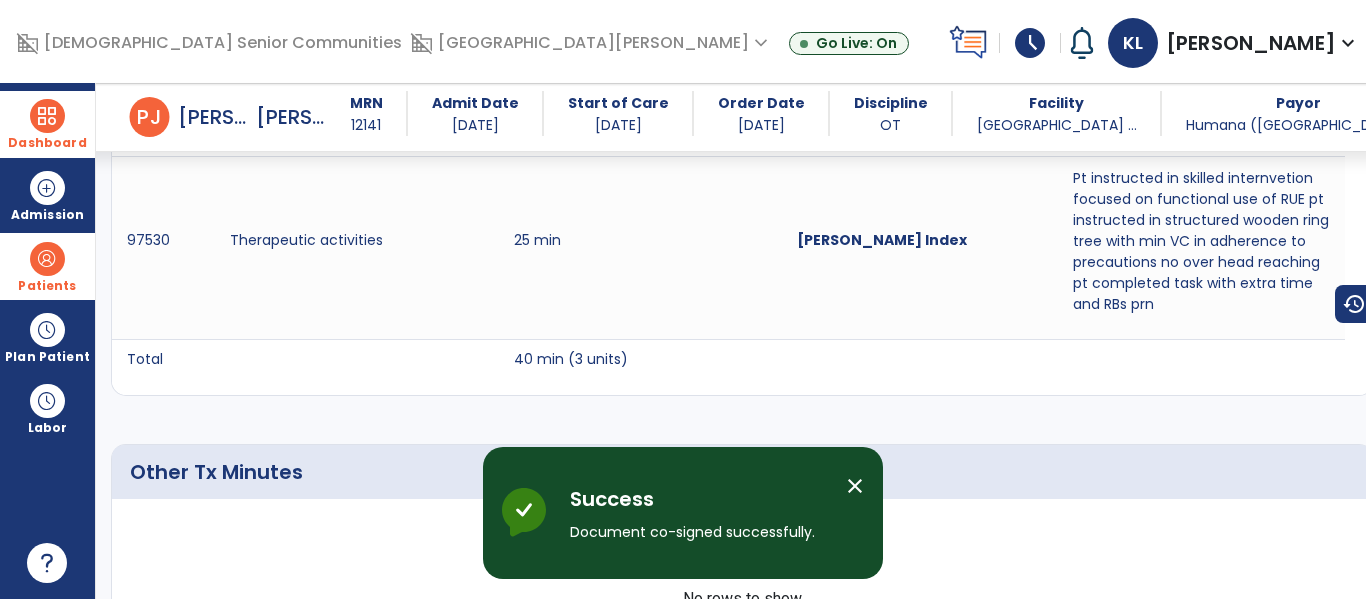 scroll, scrollTop: 0, scrollLeft: 0, axis: both 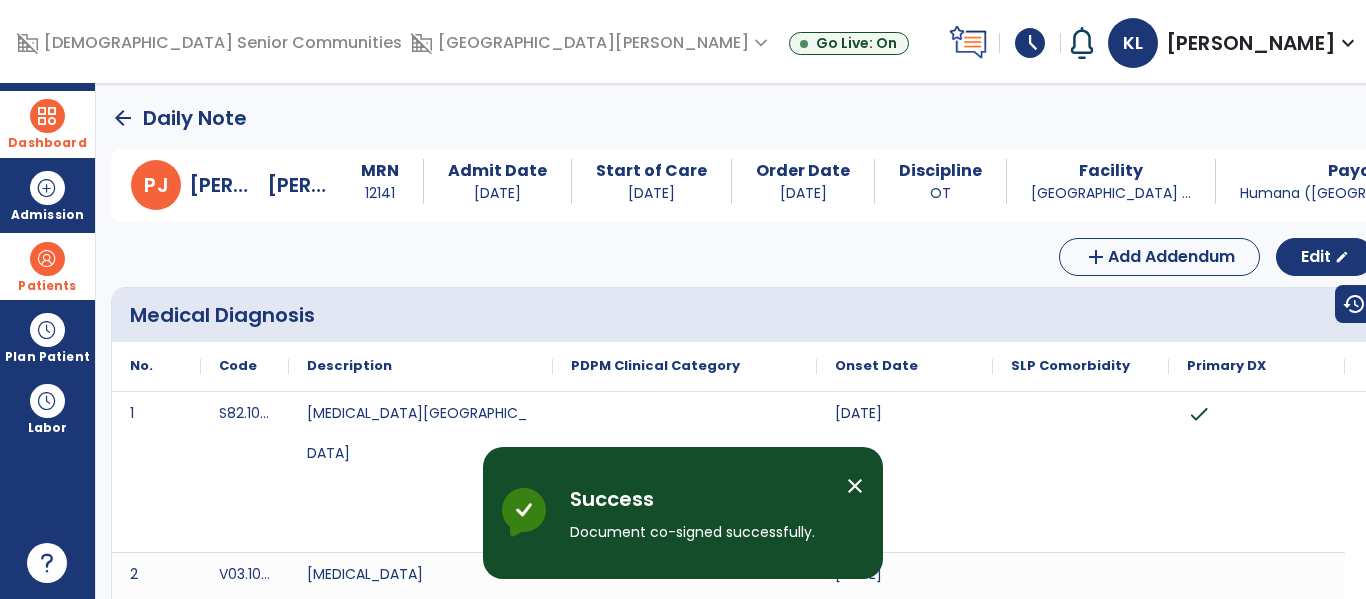click on "arrow_back" 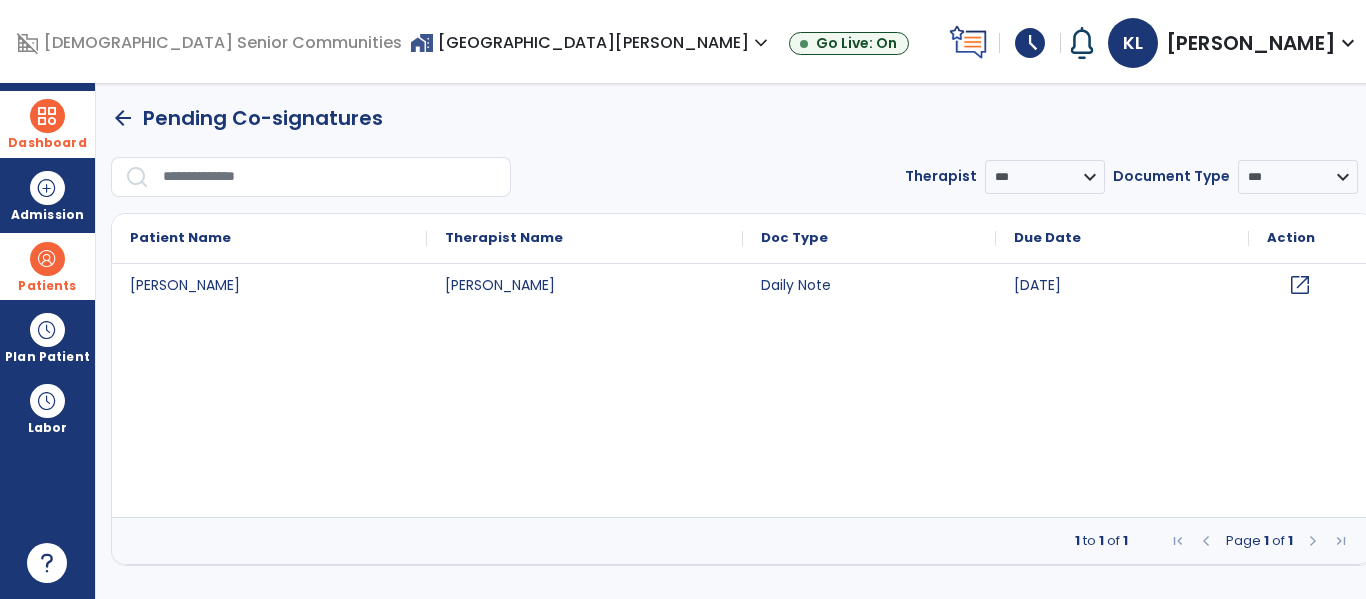 click on "open_in_new" 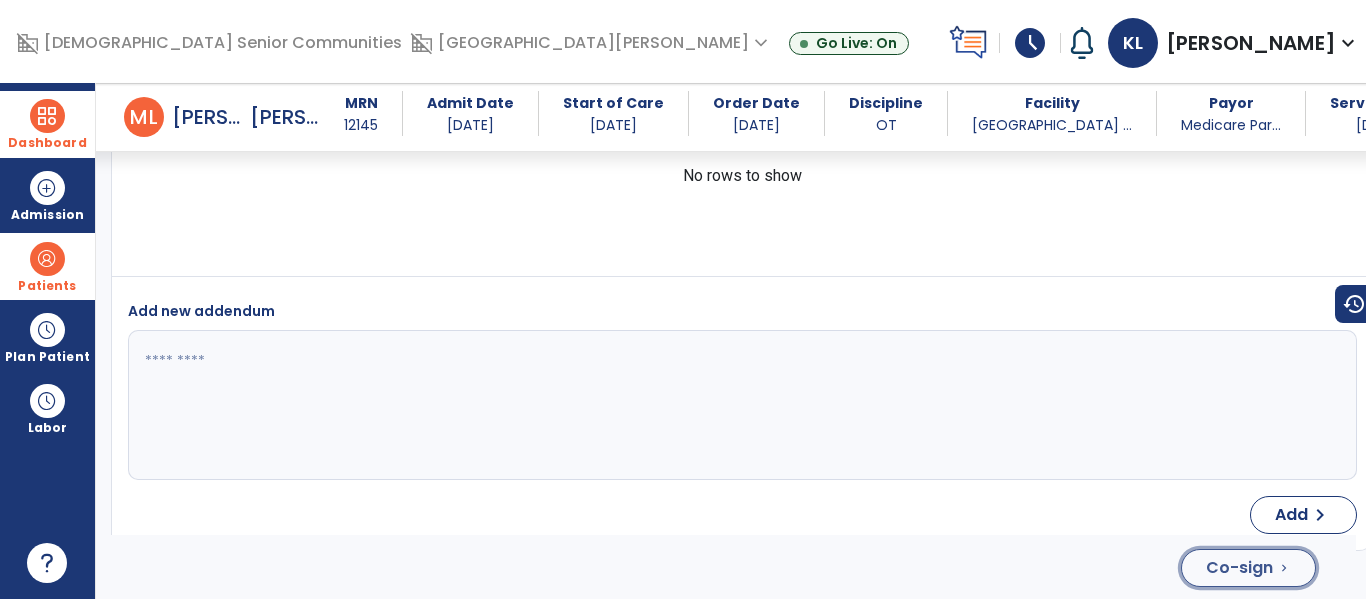 click on "Co-sign  chevron_right" 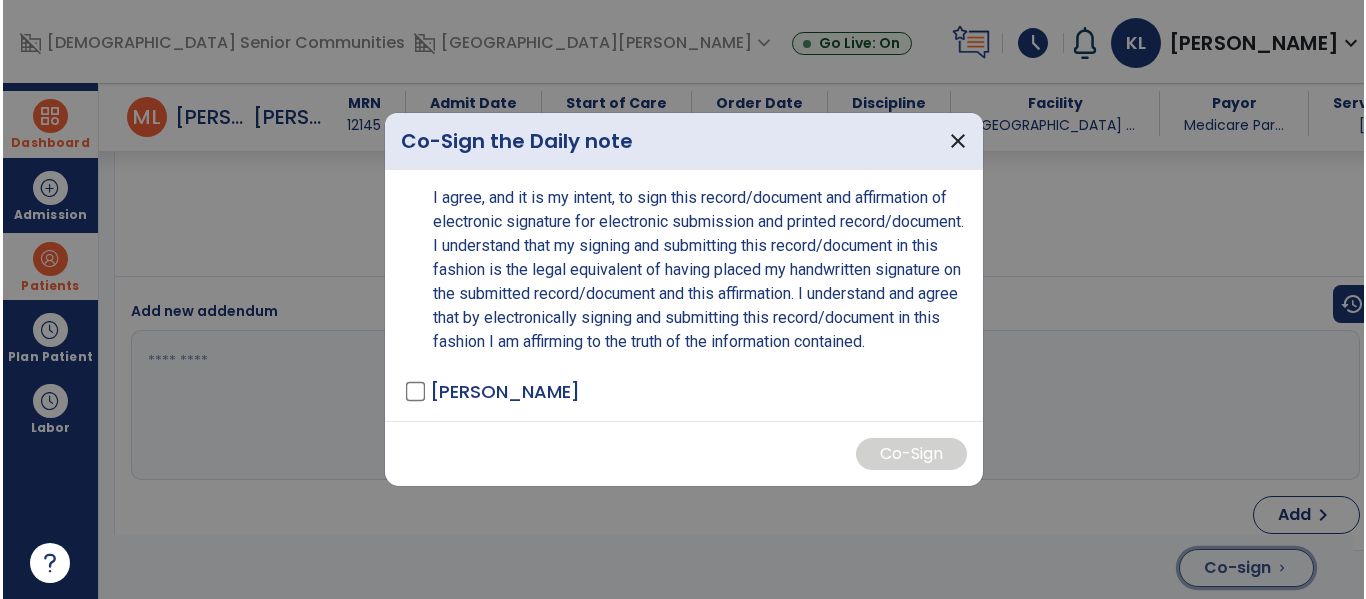 scroll, scrollTop: 4426, scrollLeft: 0, axis: vertical 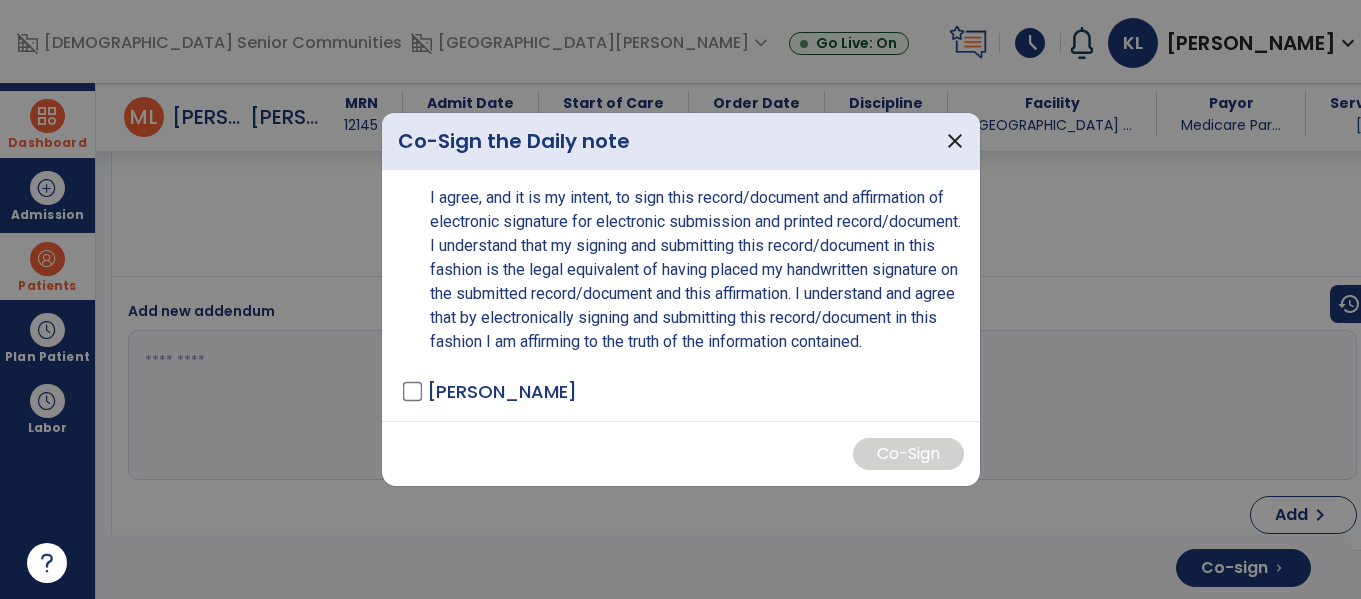 click on "I agree, and it is my intent, to sign this record/document and affirmation of electronic signature for electronic submission and printed record/document. I understand that my signing and submitting this record/document in this fashion is the legal equivalent of having placed my handwritten signature on the submitted record/document and this affirmation. I understand and agree that by electronically signing and submitting this record/document in this fashion I am affirming to the truth of the information contained.  LUNDY, KRISTEN  - OT" at bounding box center [681, 295] 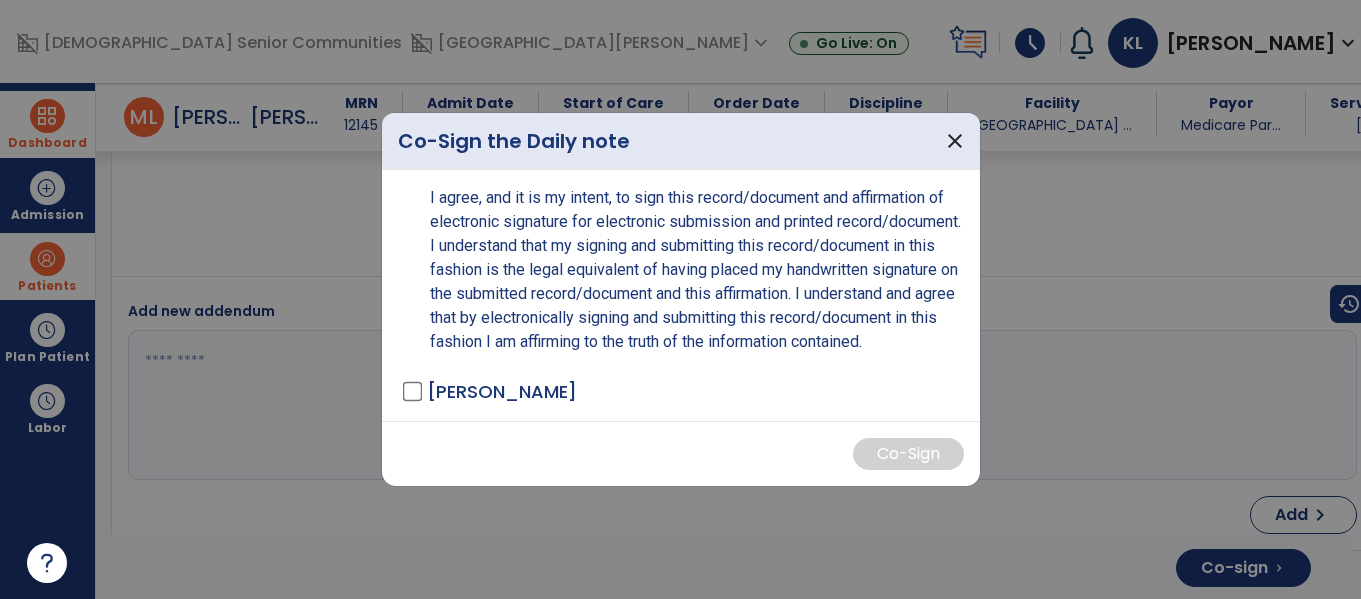 click on "LUNDY, KRISTEN  - OT" at bounding box center [502, 391] 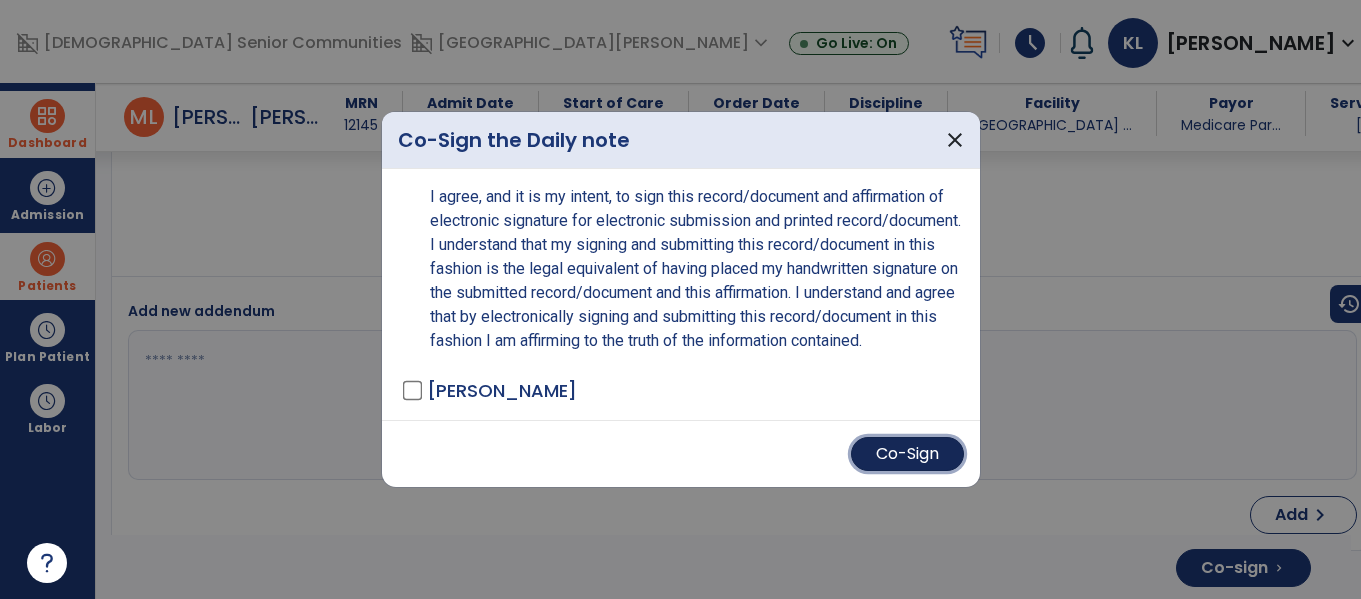 click on "Co-Sign" at bounding box center [907, 454] 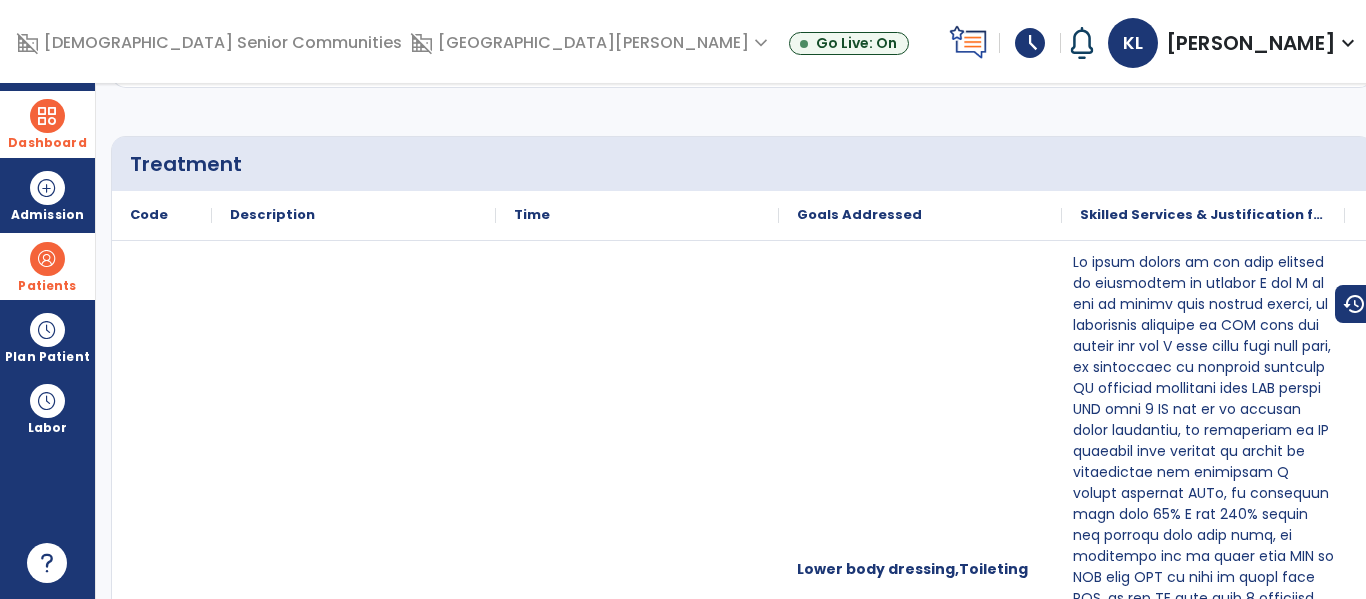 scroll, scrollTop: 0, scrollLeft: 0, axis: both 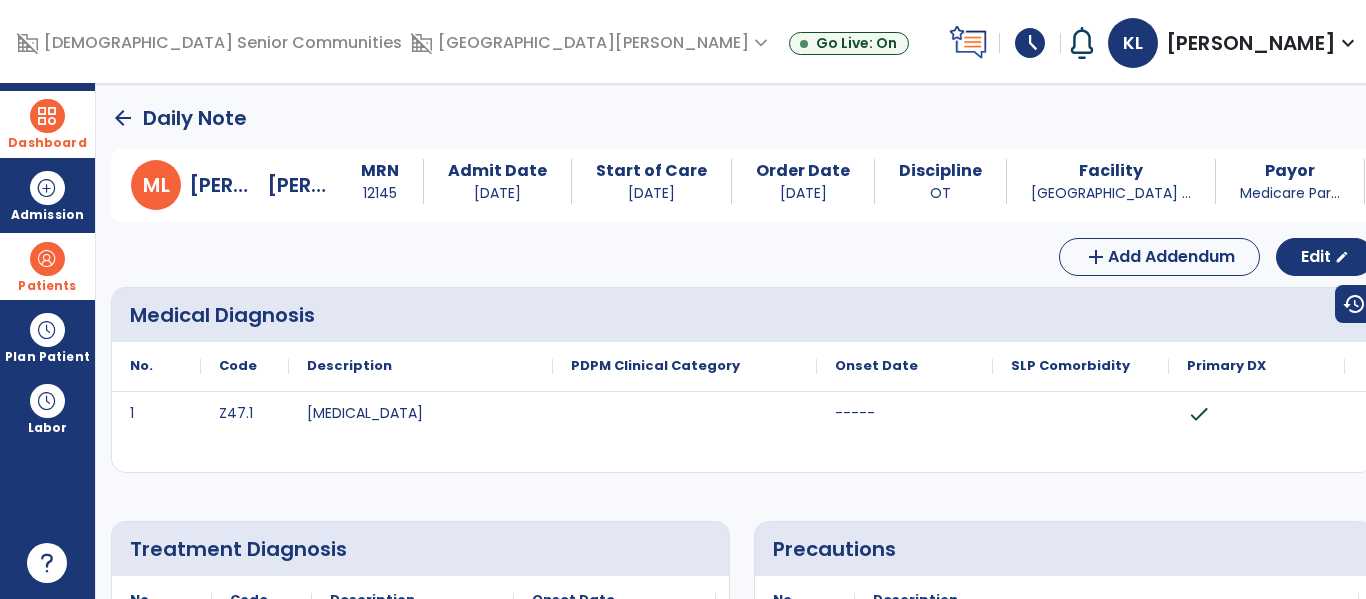 click on "Dashboard" at bounding box center [47, 143] 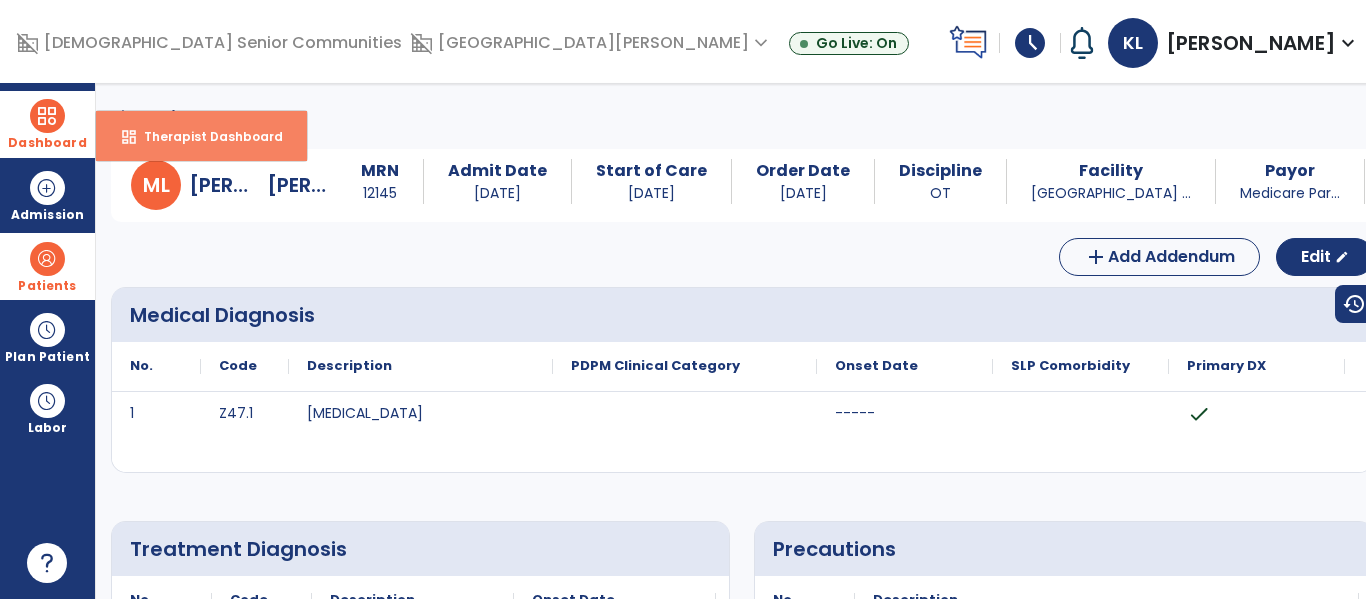 click on "dashboard  Therapist Dashboard" at bounding box center [201, 136] 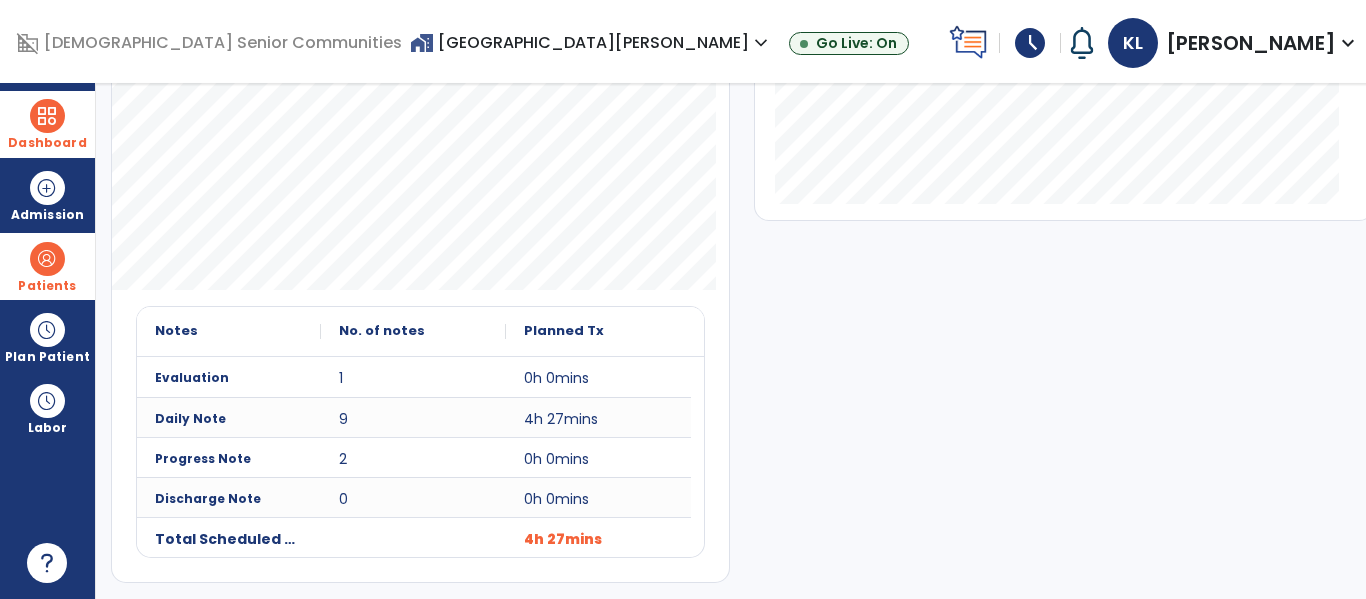 scroll, scrollTop: 0, scrollLeft: 0, axis: both 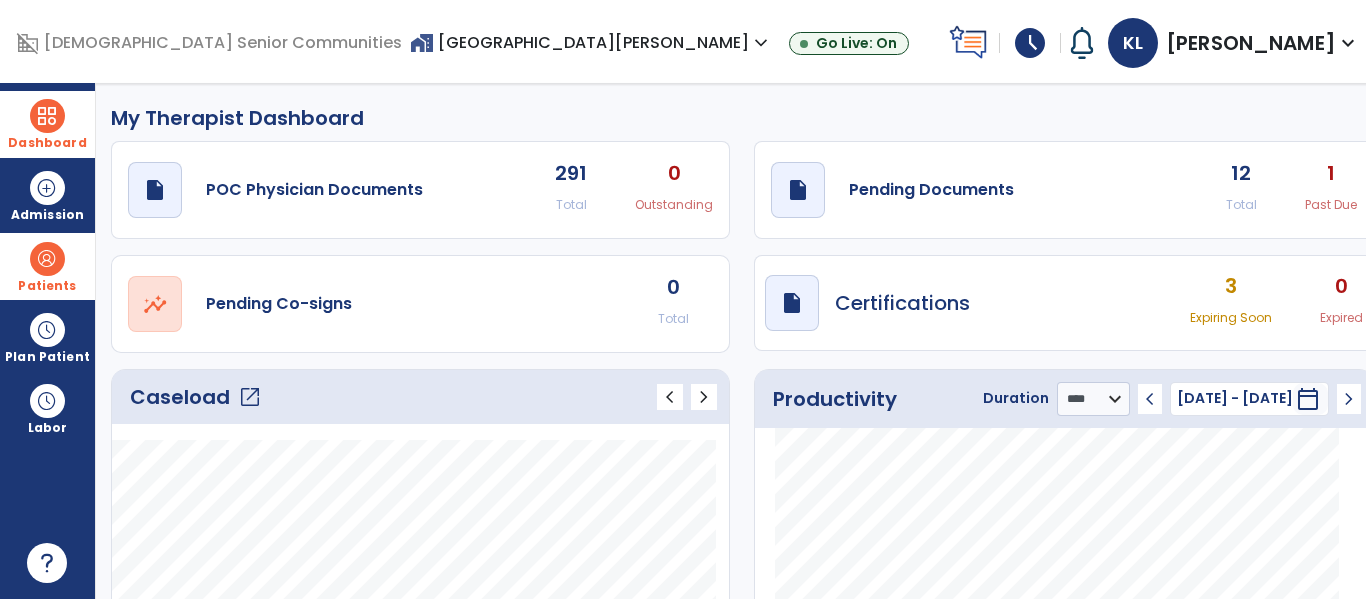 click on "open_in_new" 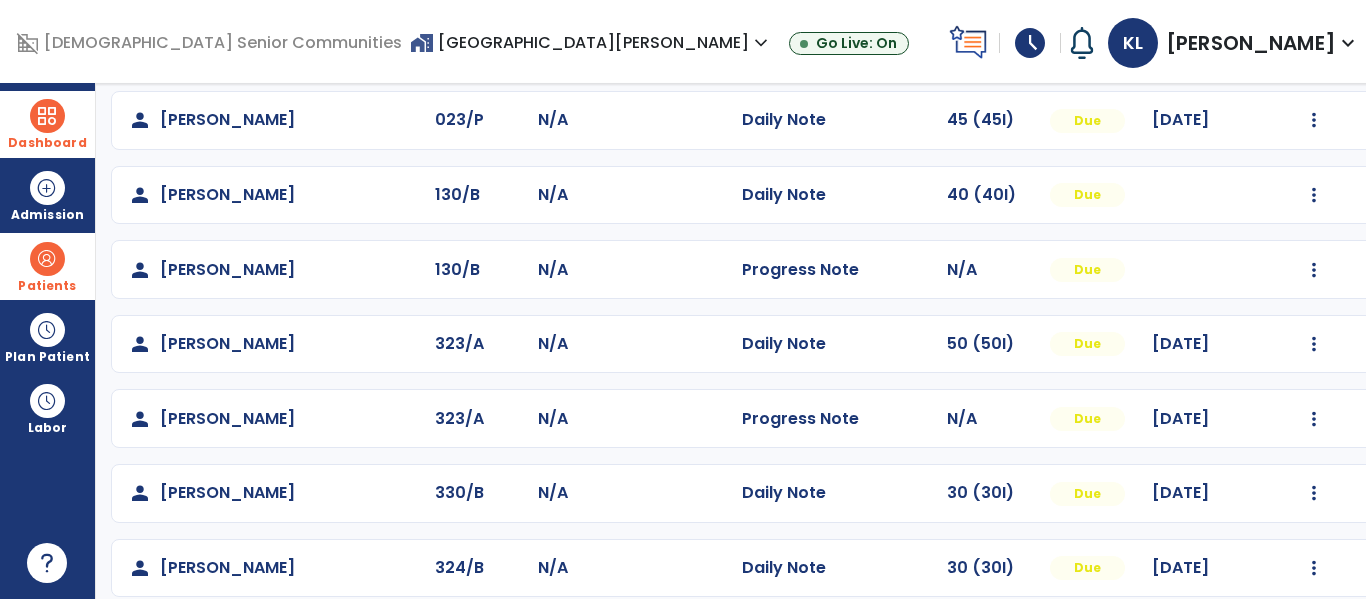 scroll, scrollTop: 711, scrollLeft: 0, axis: vertical 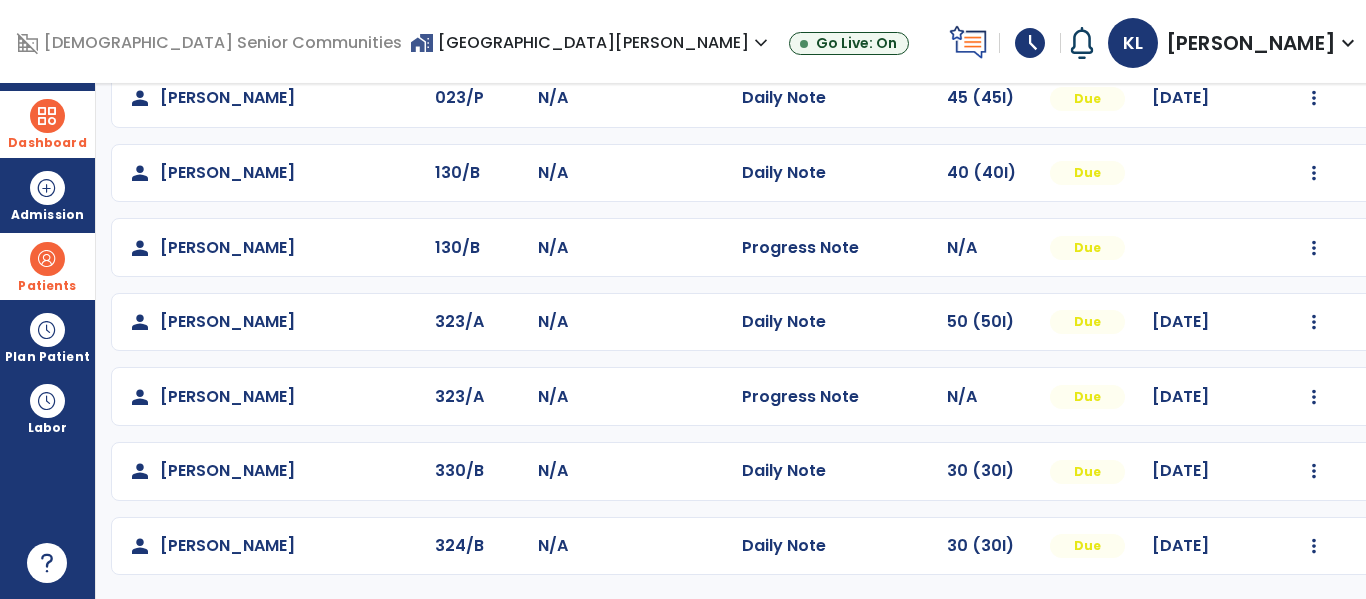 click at bounding box center [47, 259] 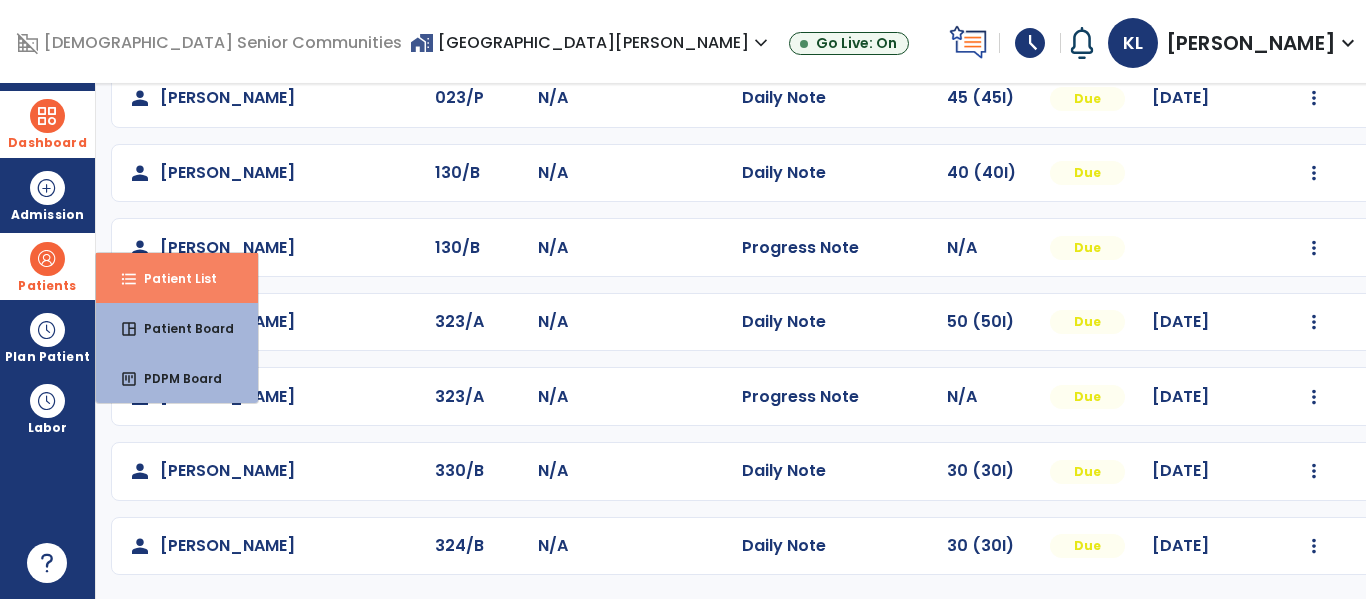 click on "format_list_bulleted" at bounding box center [129, 279] 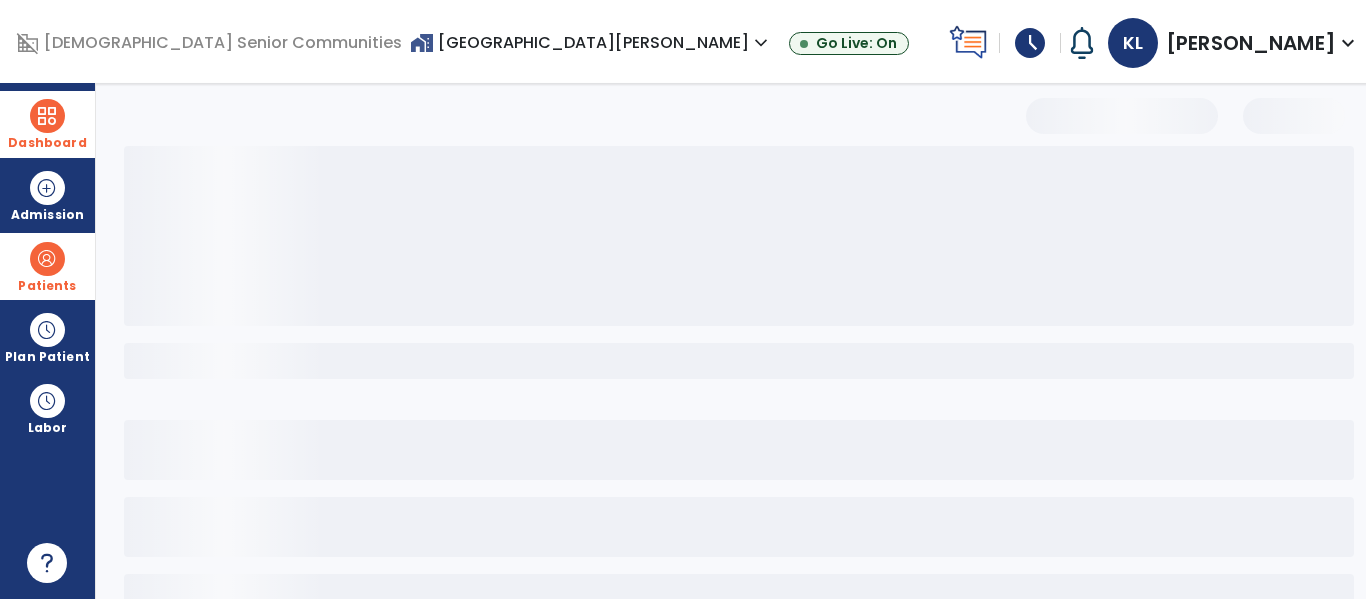scroll, scrollTop: 144, scrollLeft: 0, axis: vertical 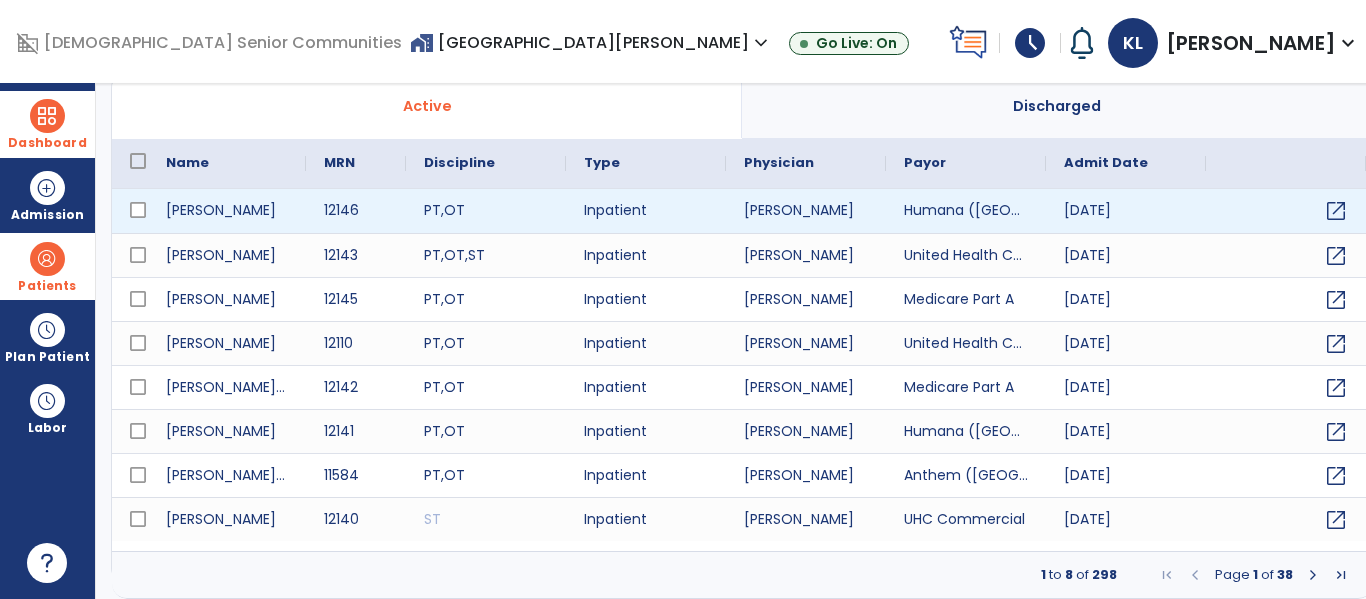 select on "***" 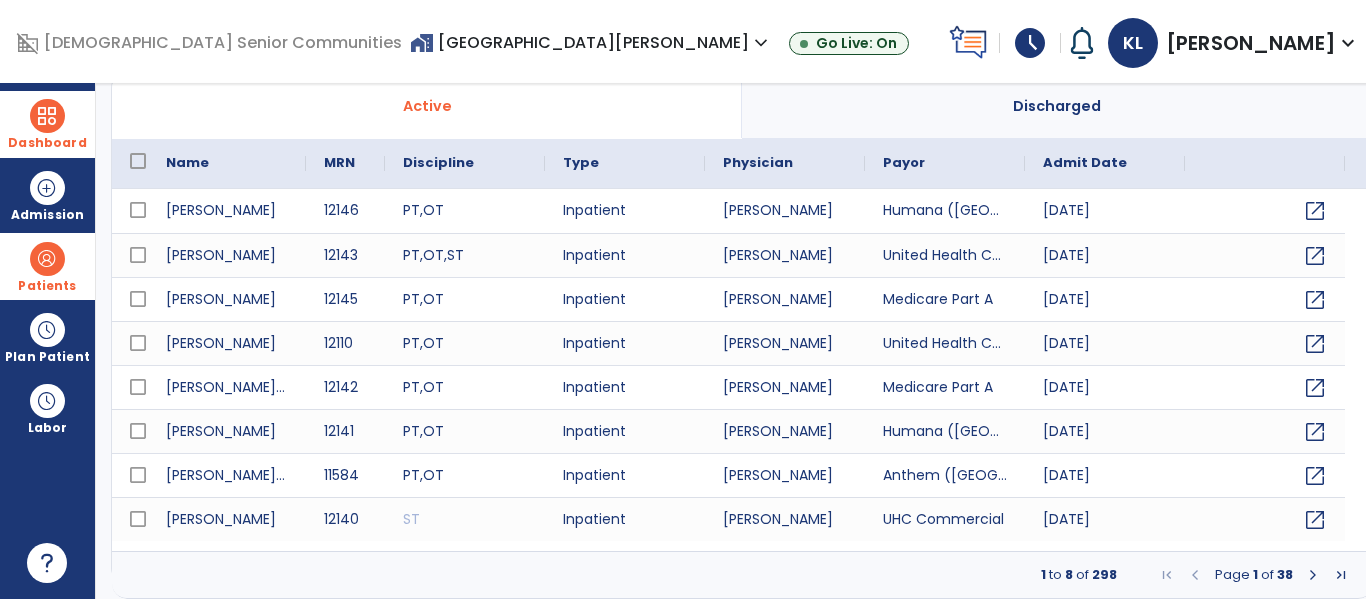 scroll, scrollTop: 0, scrollLeft: 0, axis: both 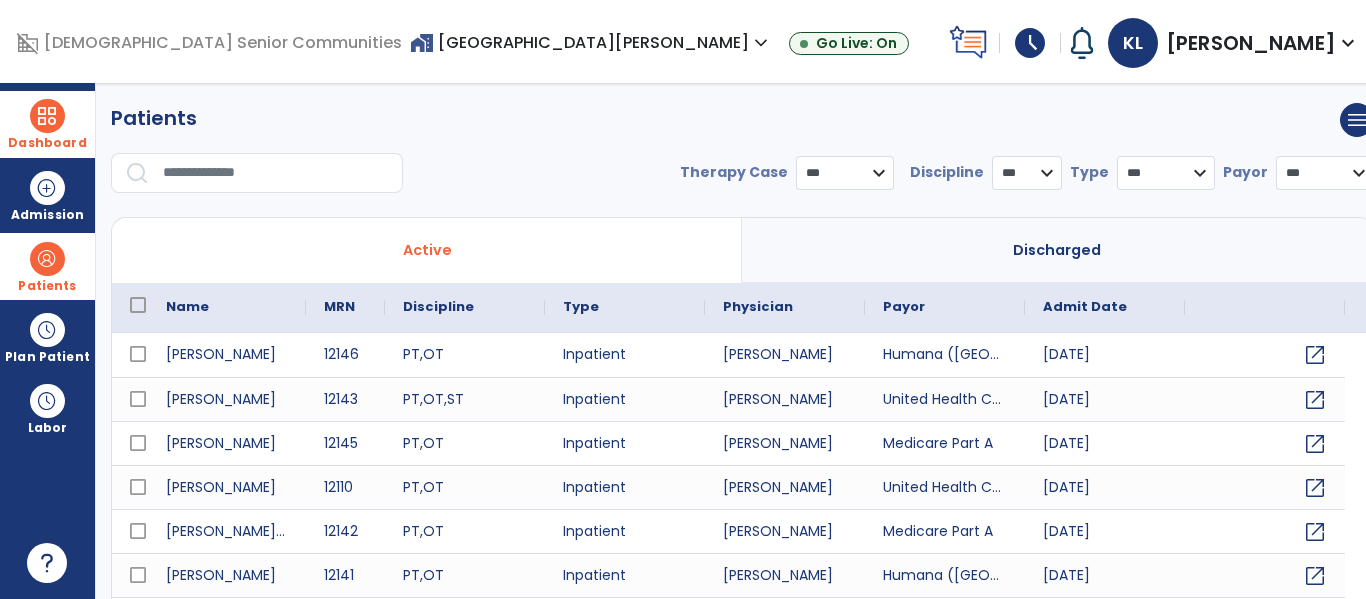 click at bounding box center [276, 173] 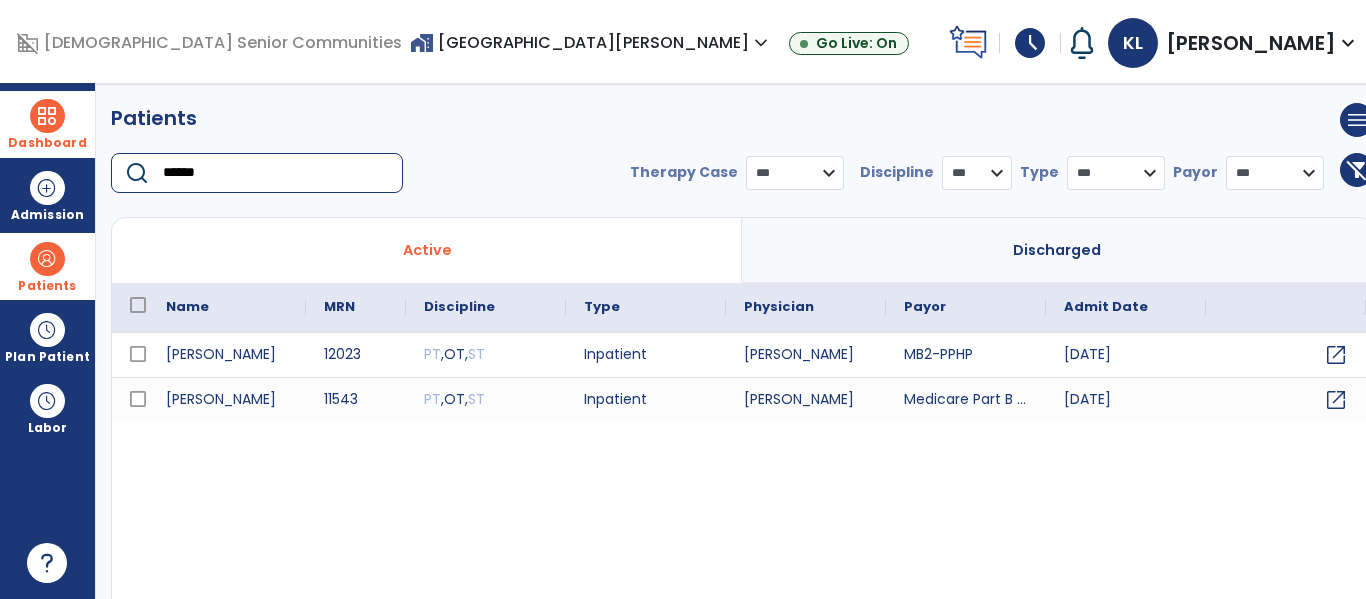 type on "******" 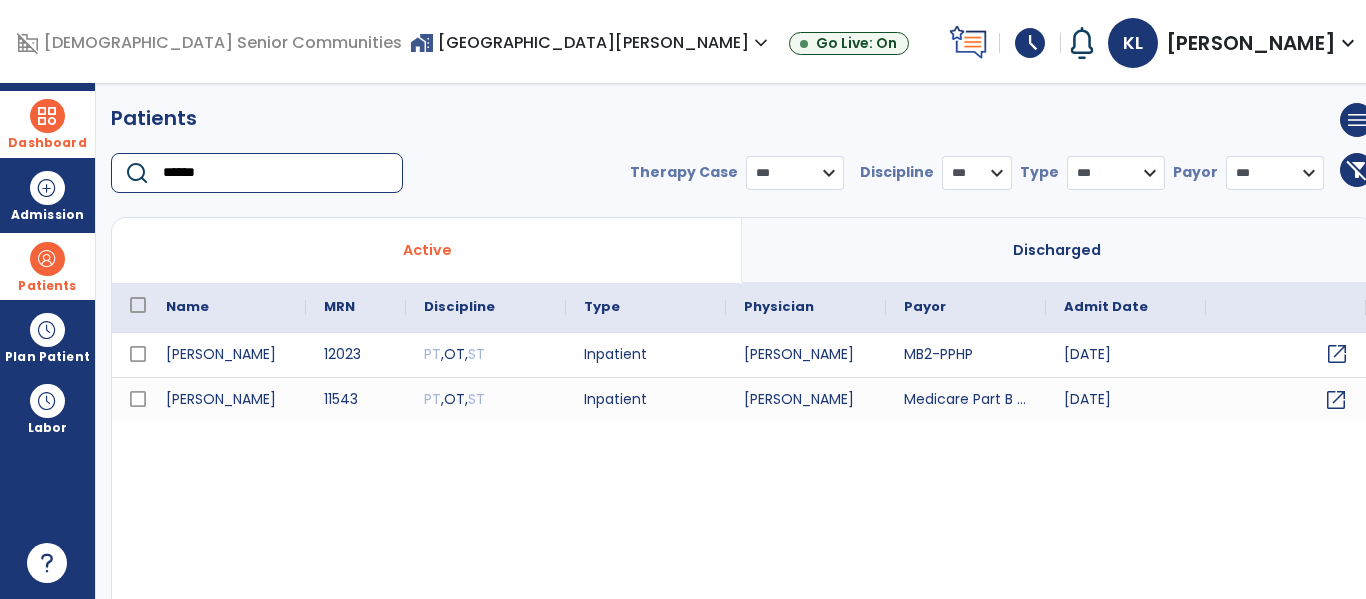 click on "open_in_new" at bounding box center (1337, 354) 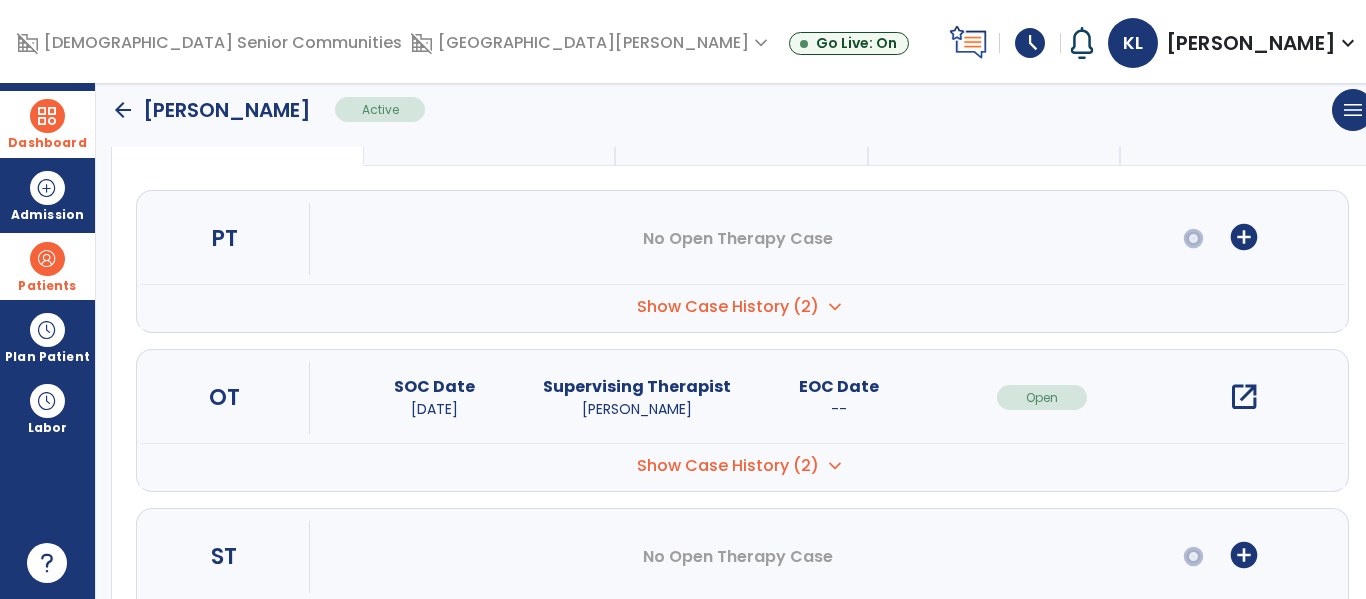 scroll, scrollTop: 194, scrollLeft: 0, axis: vertical 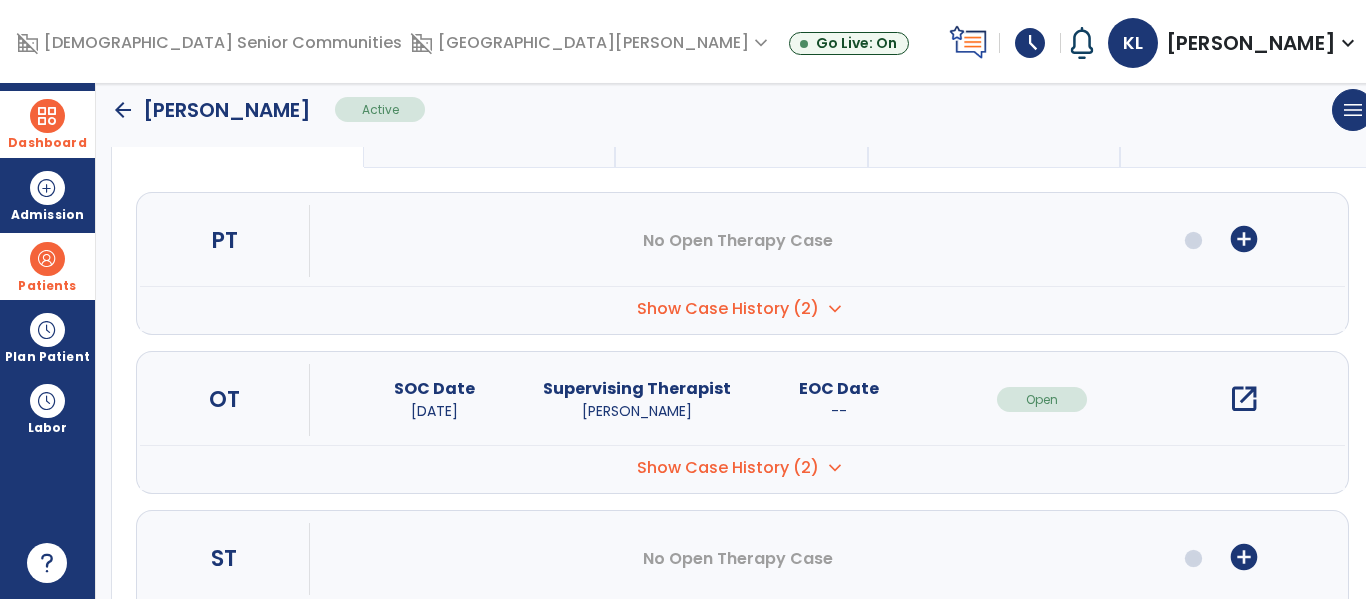 click on "open_in_new" at bounding box center (1244, 399) 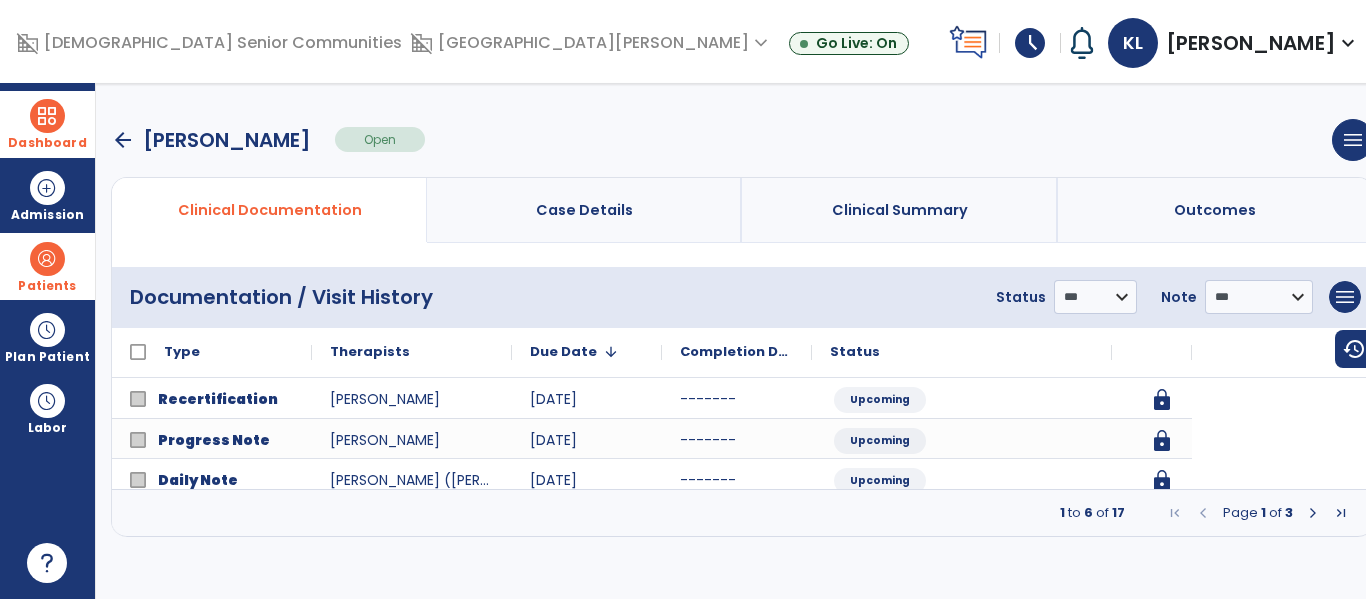 scroll, scrollTop: 0, scrollLeft: 0, axis: both 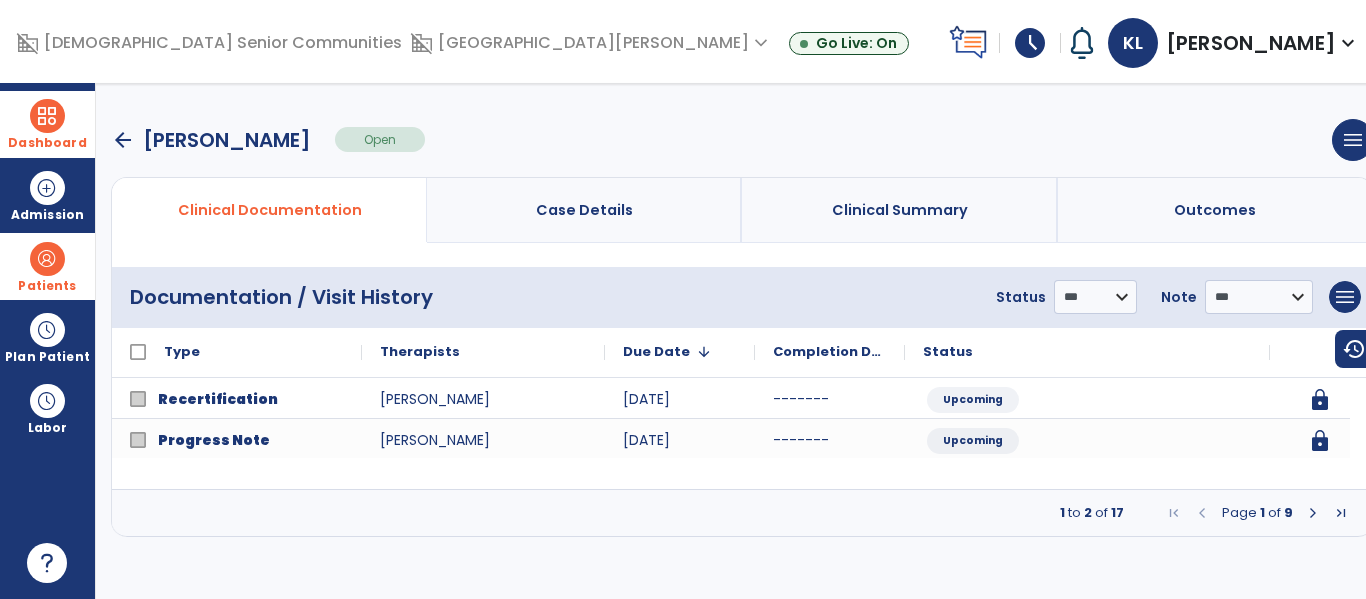 click at bounding box center [1313, 513] 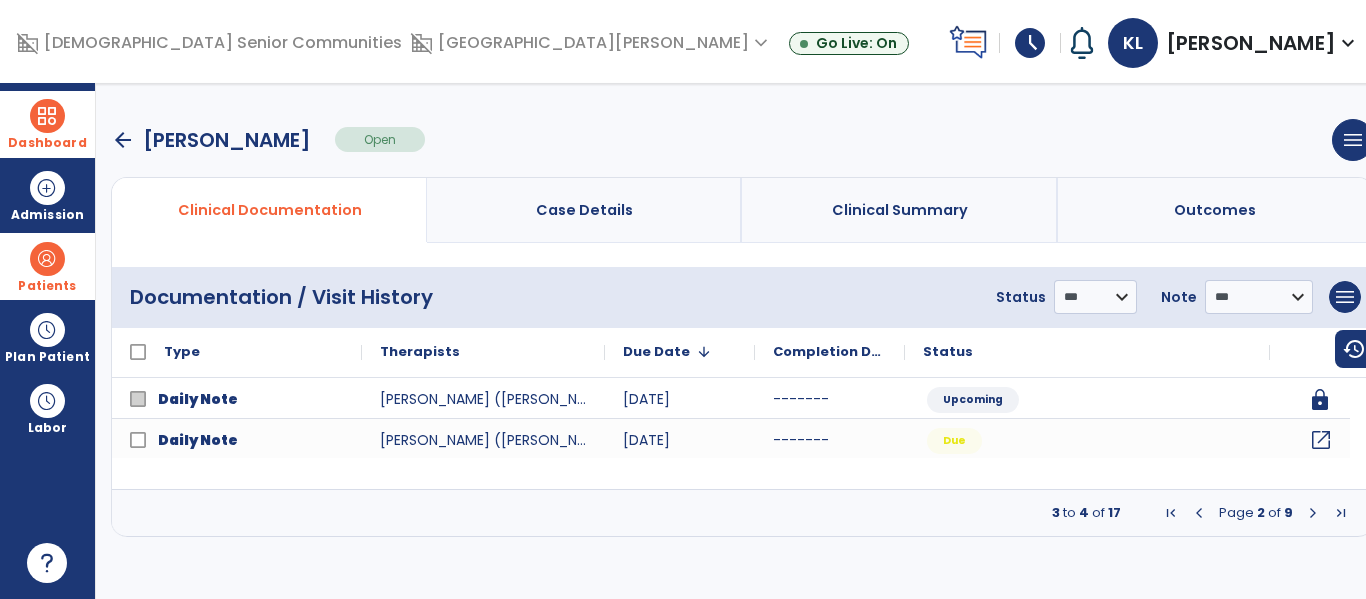 click on "open_in_new" 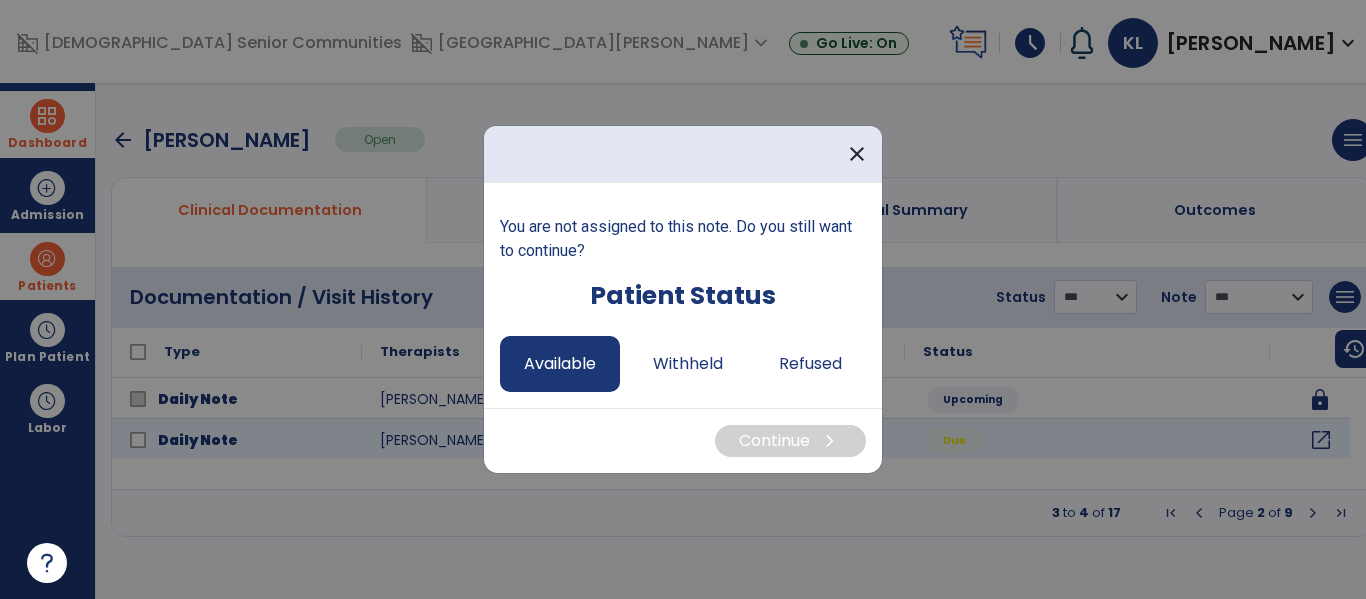 click on "Available" at bounding box center [560, 364] 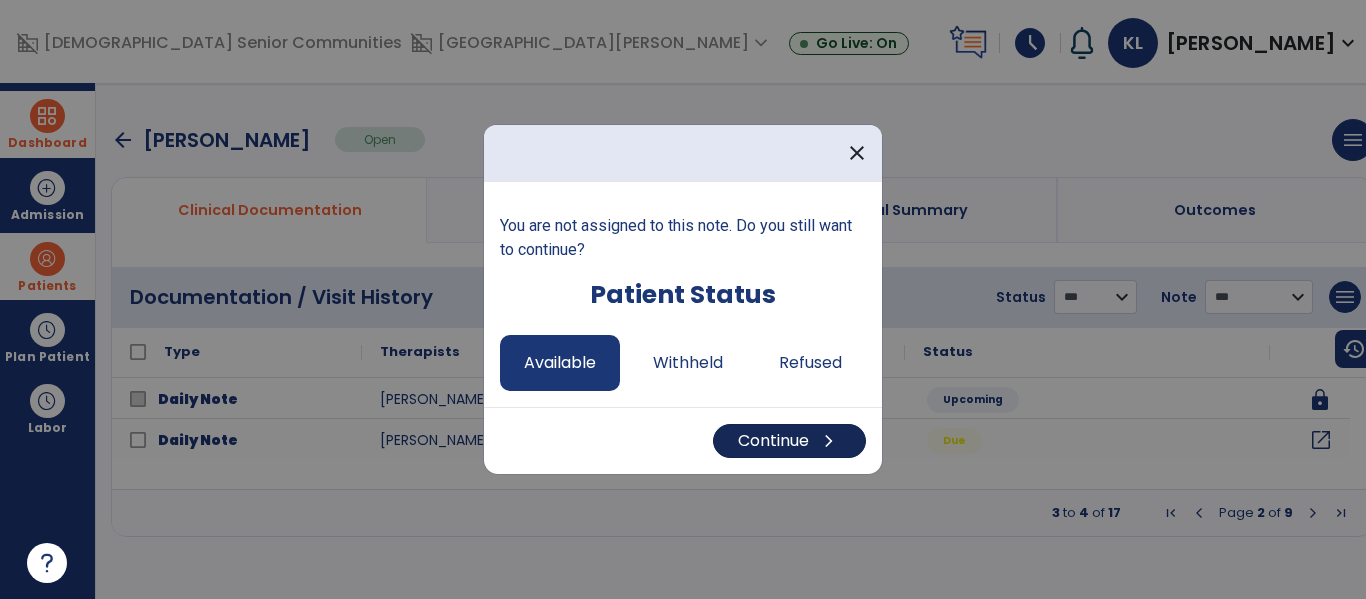 click on "Continue   chevron_right" at bounding box center [789, 441] 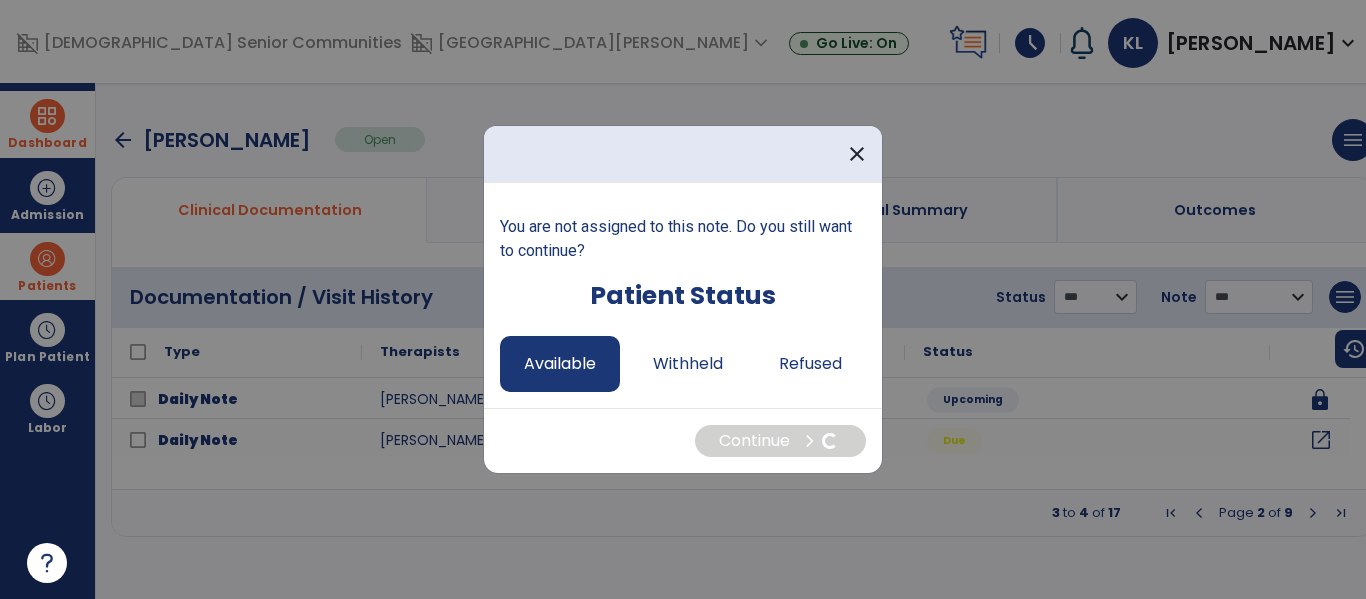 select on "*" 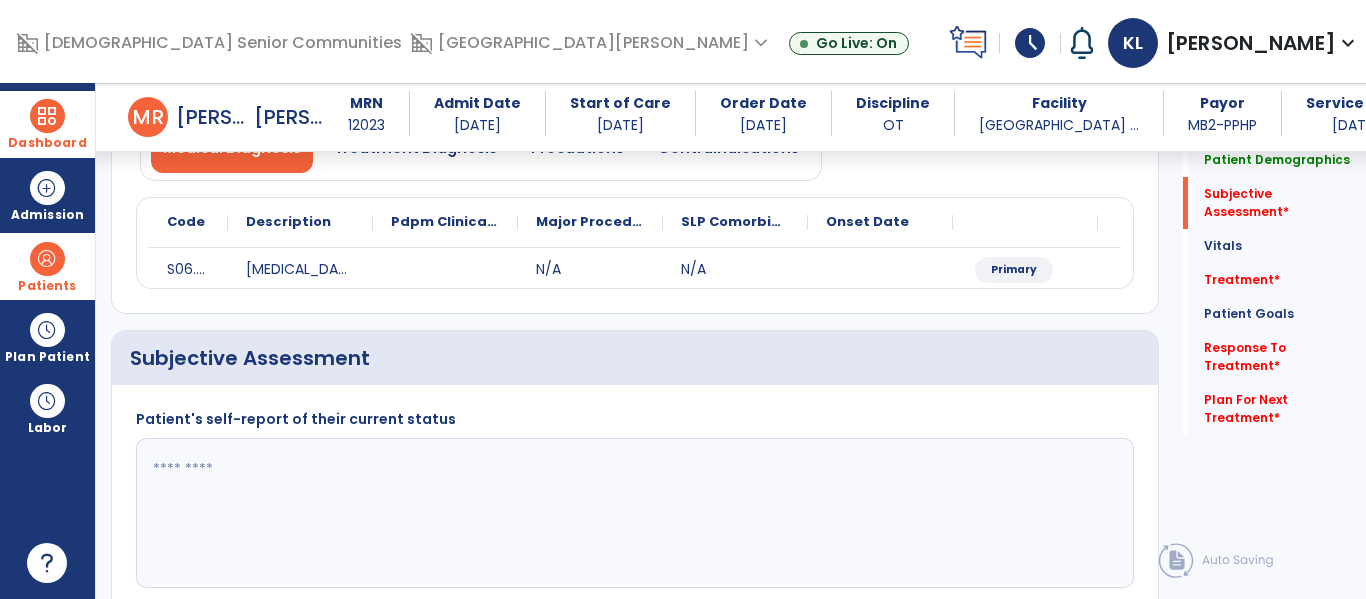 scroll, scrollTop: 313, scrollLeft: 0, axis: vertical 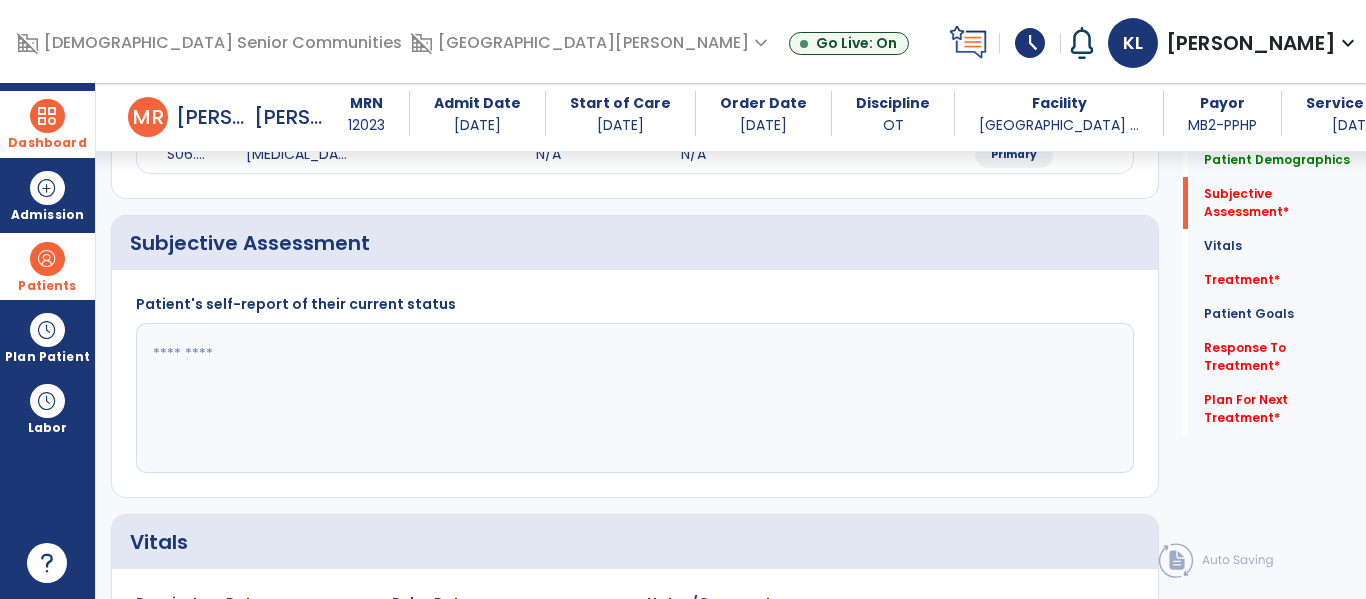 click 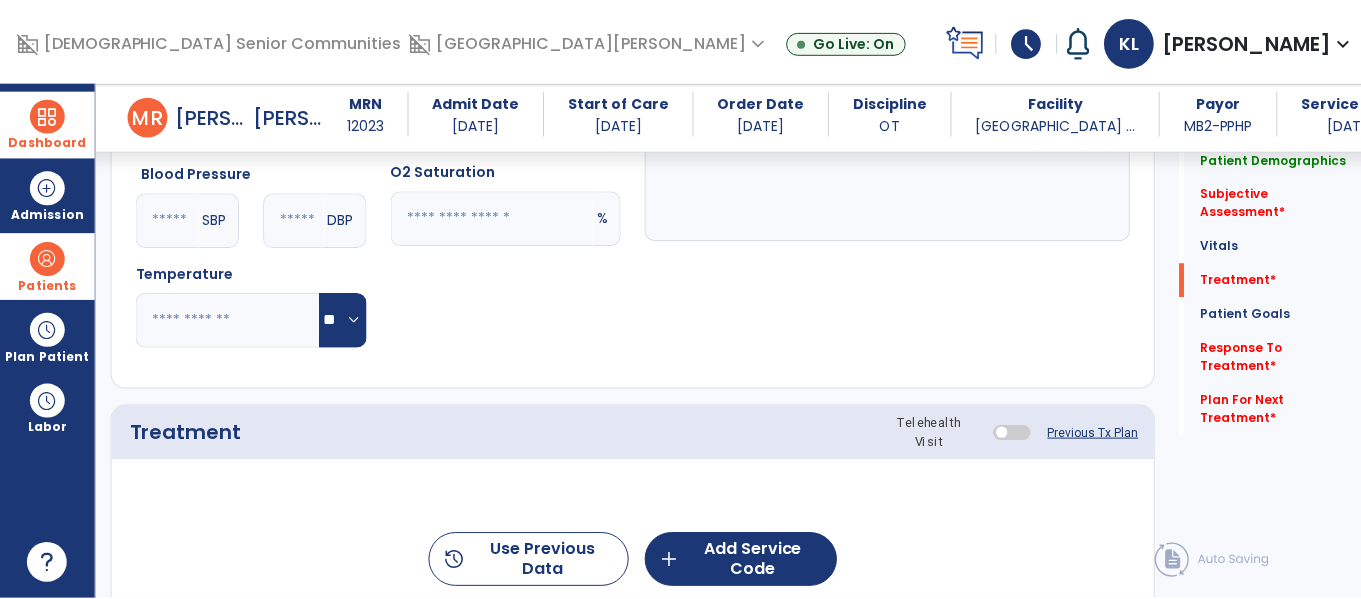 scroll, scrollTop: 990, scrollLeft: 0, axis: vertical 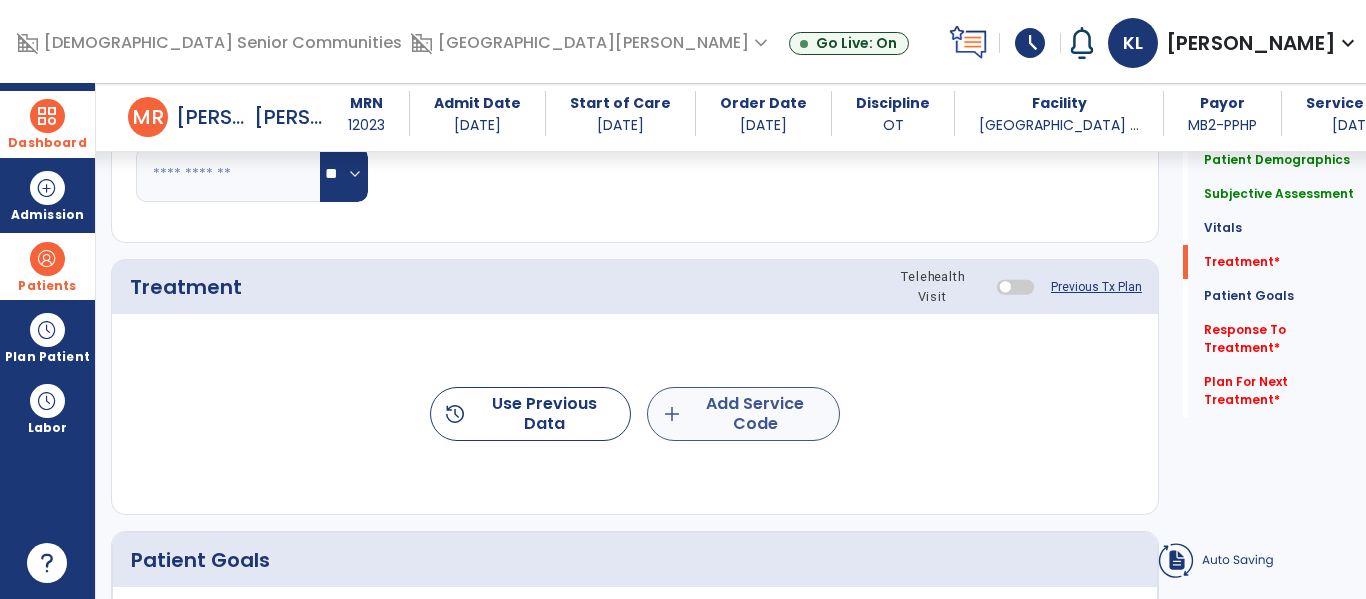 type on "**********" 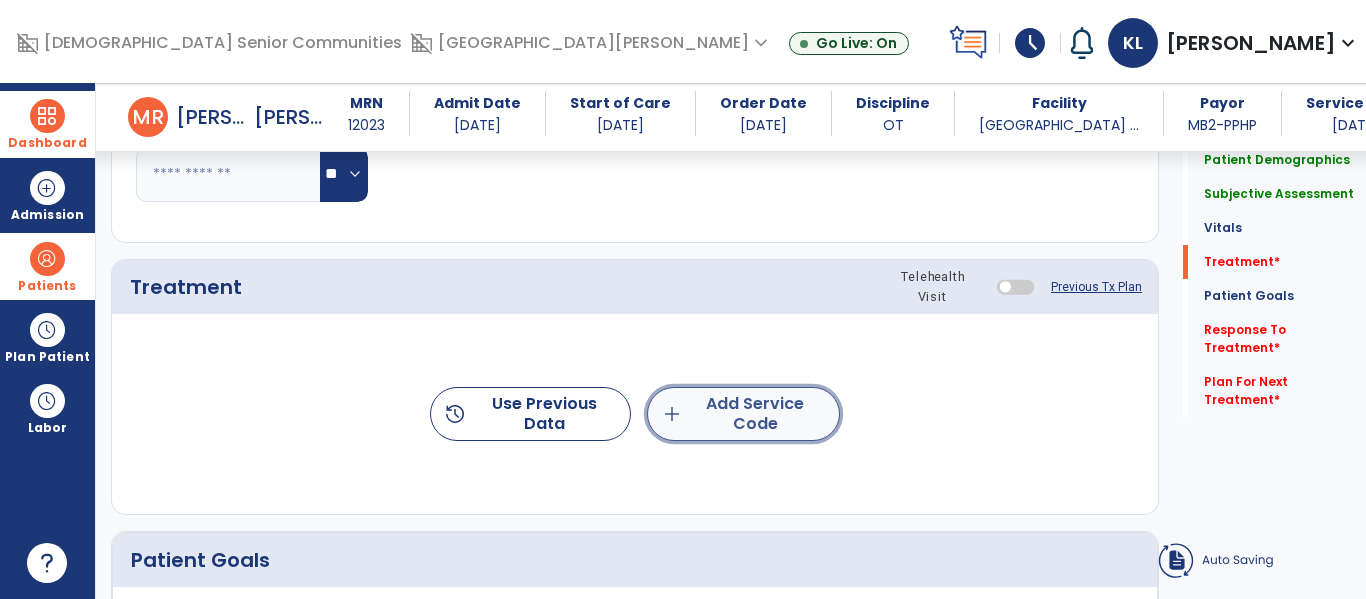 click on "add  Add Service Code" 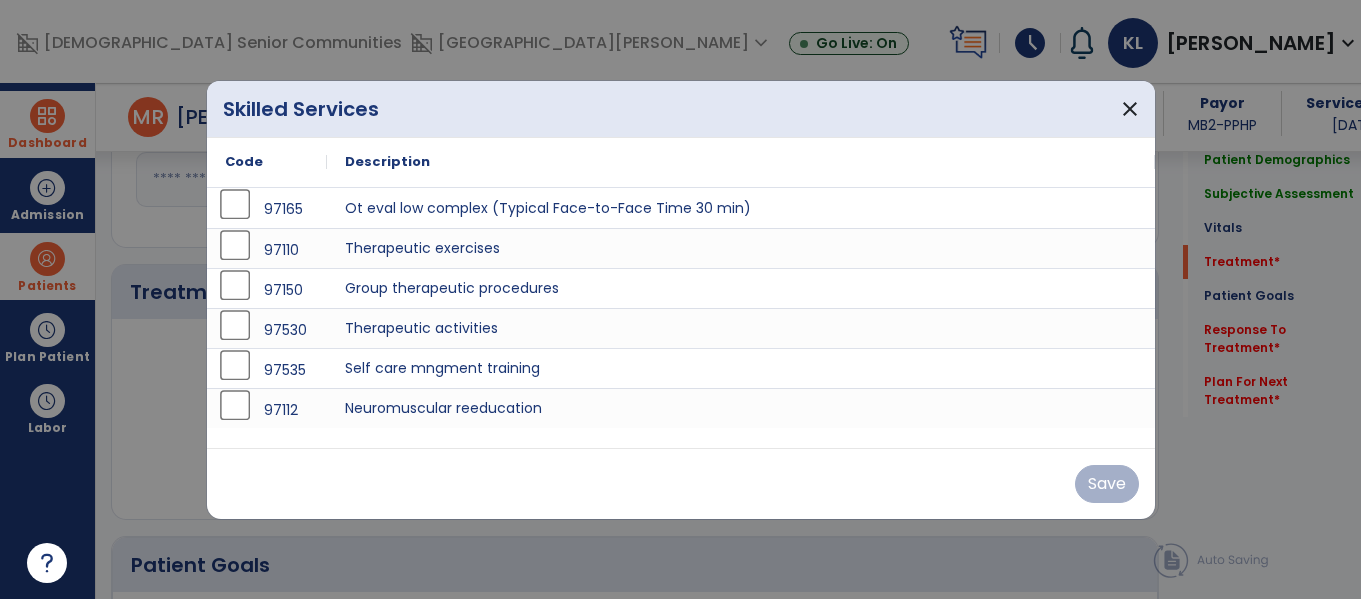 scroll, scrollTop: 990, scrollLeft: 0, axis: vertical 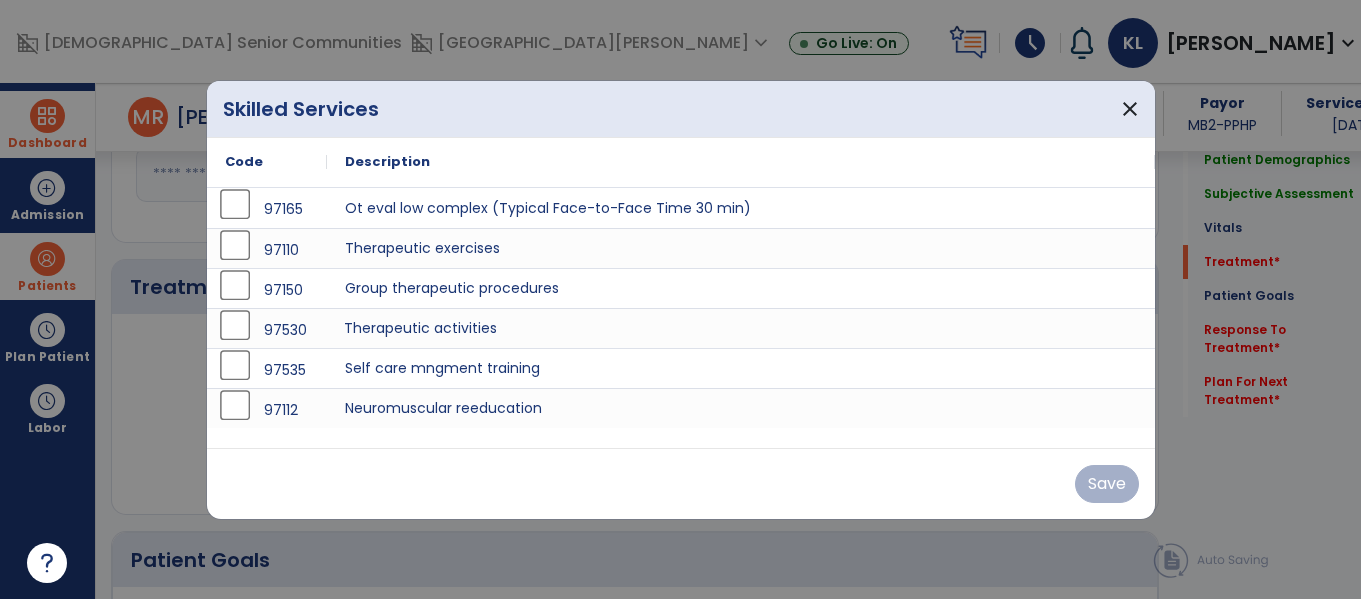 click on "Therapeutic activities" at bounding box center [741, 328] 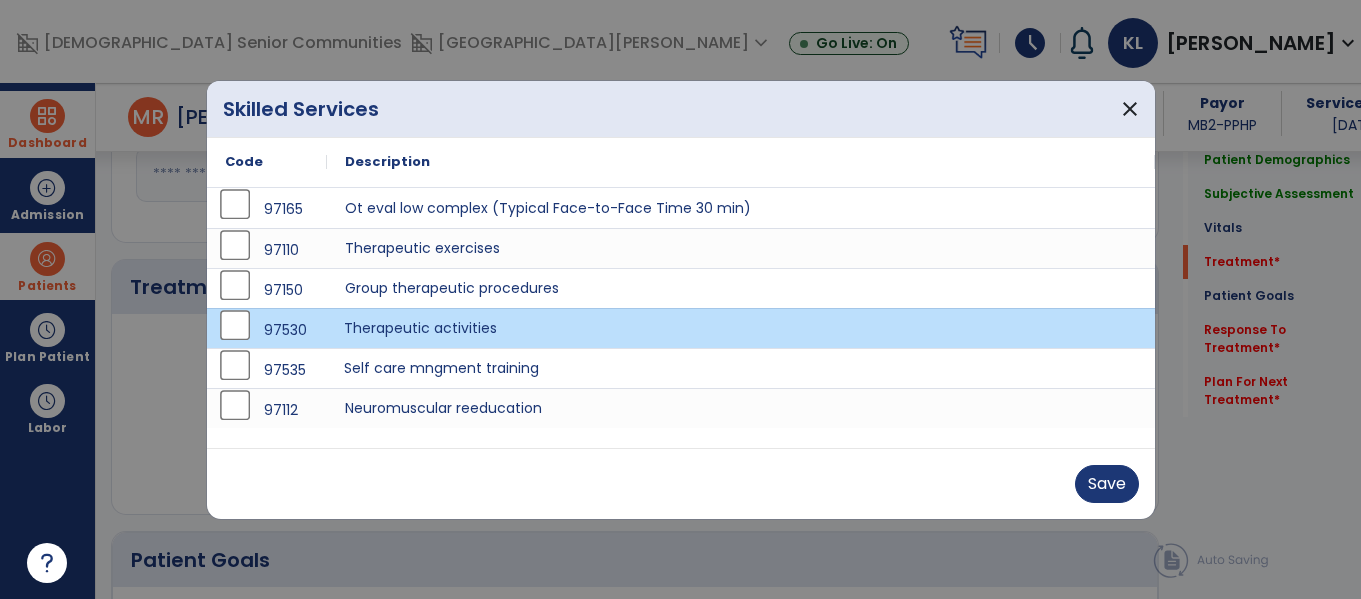 click on "Self care mngment training" at bounding box center [741, 368] 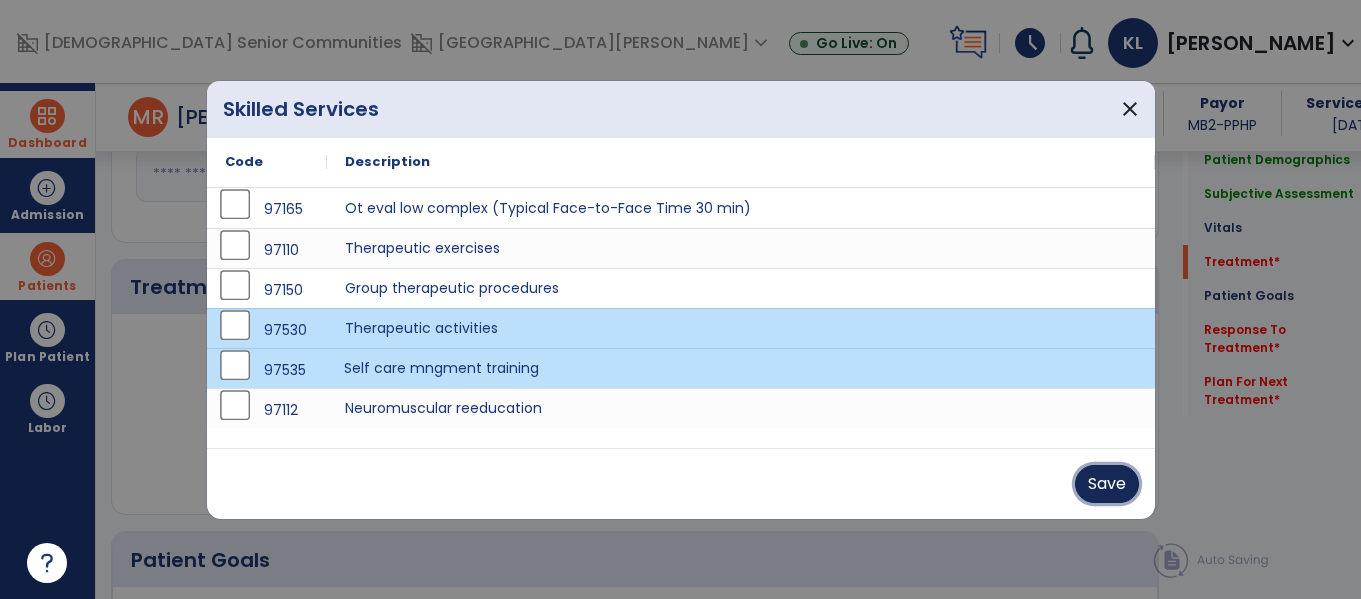 click on "Save" at bounding box center (1107, 484) 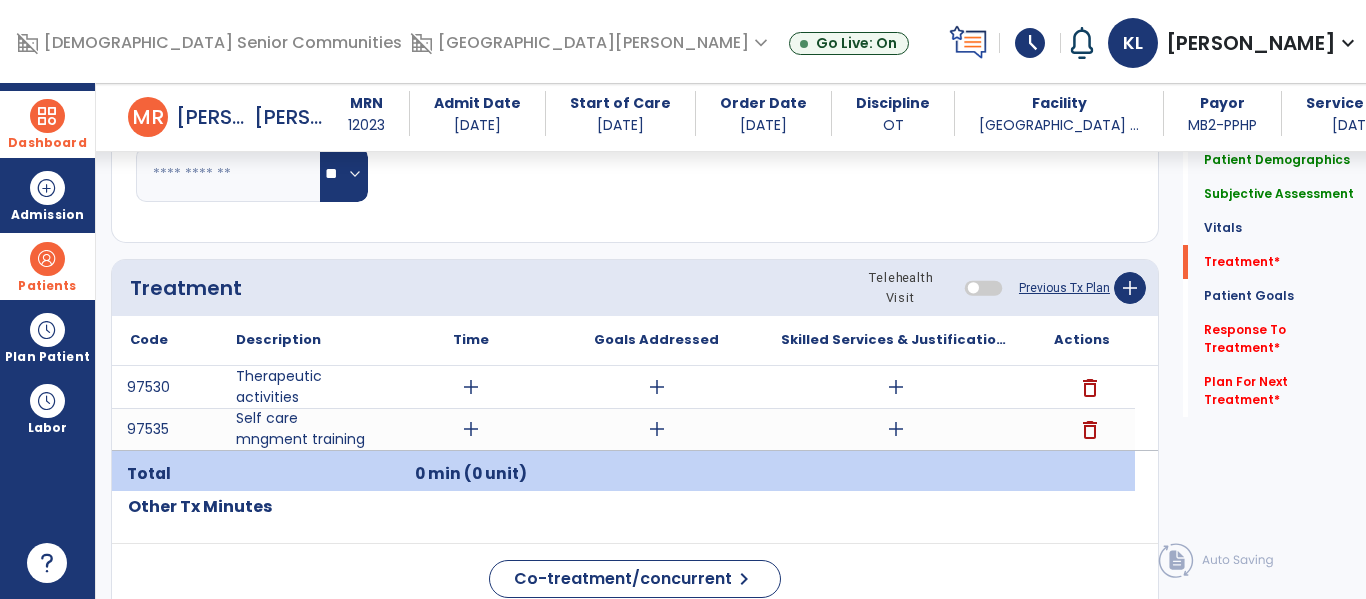 click on "add" at bounding box center (471, 387) 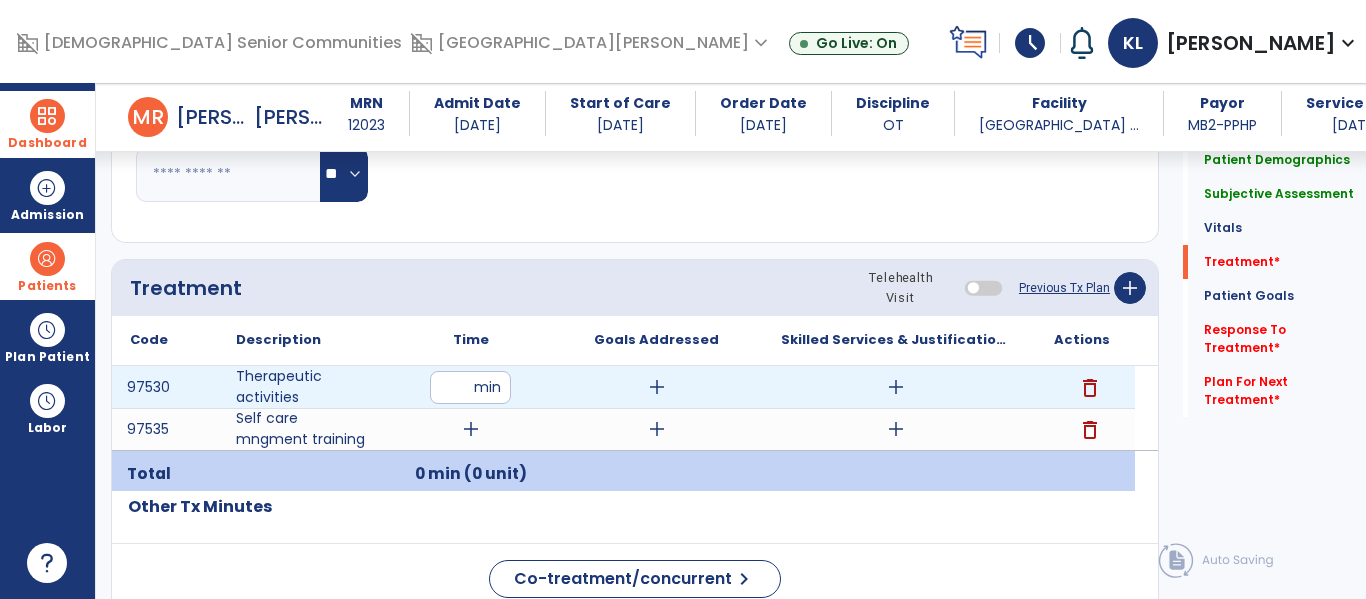 type on "**" 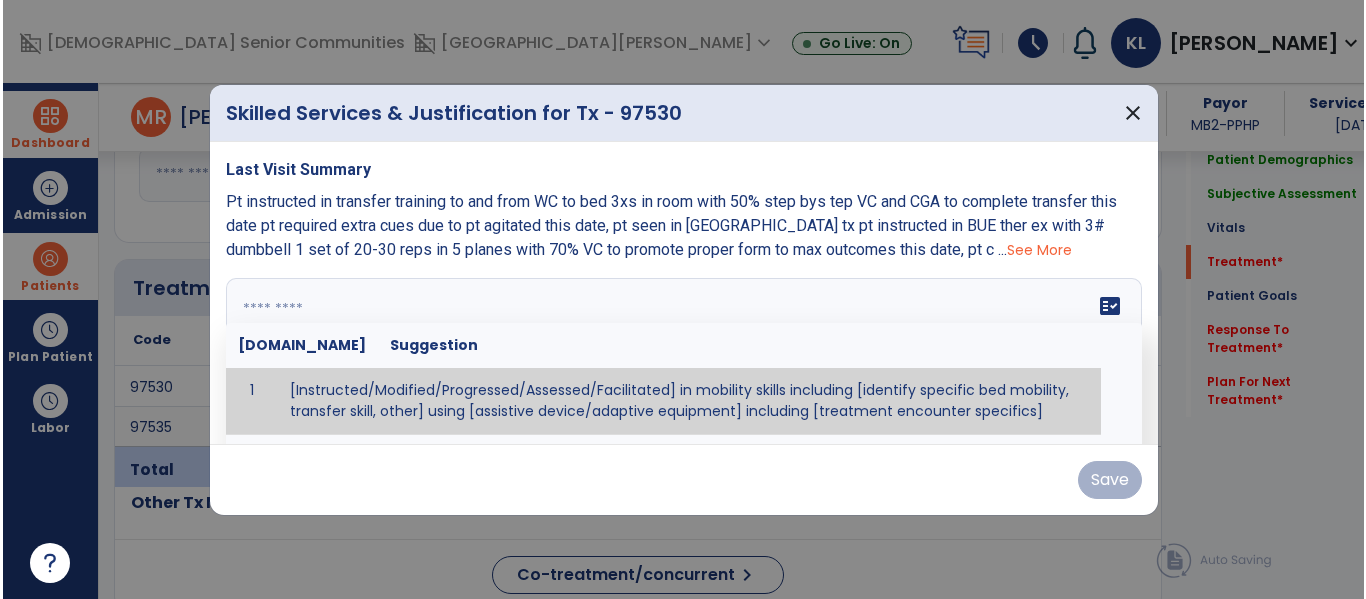 scroll, scrollTop: 990, scrollLeft: 0, axis: vertical 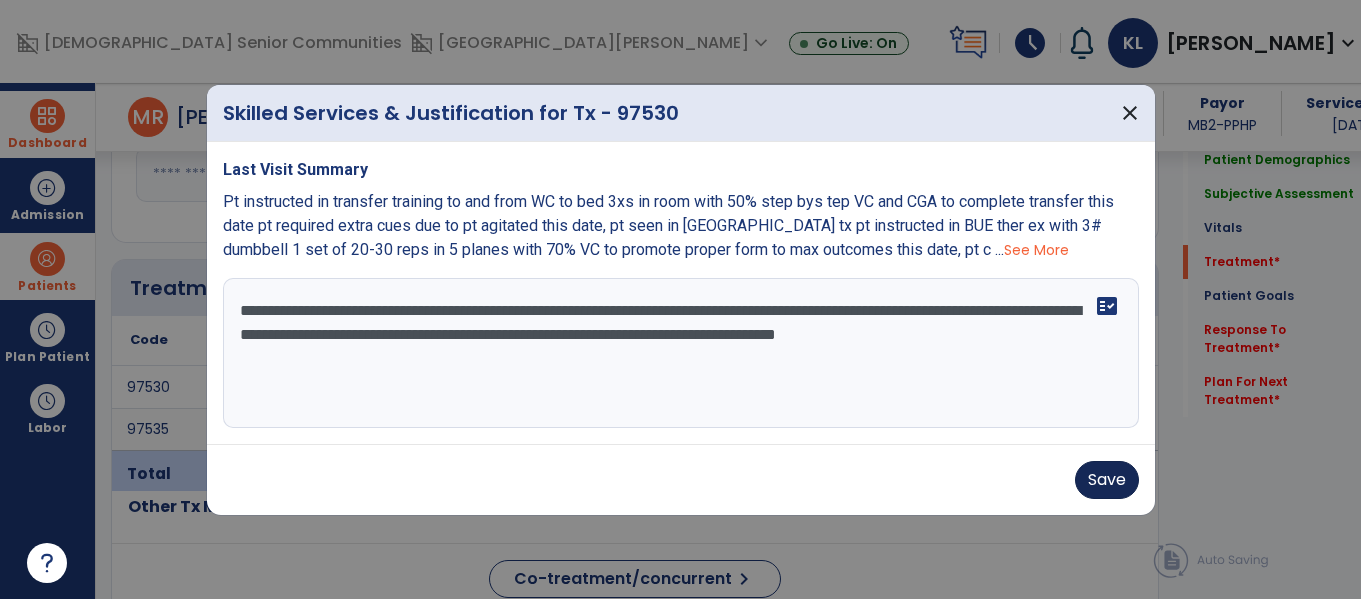type on "**********" 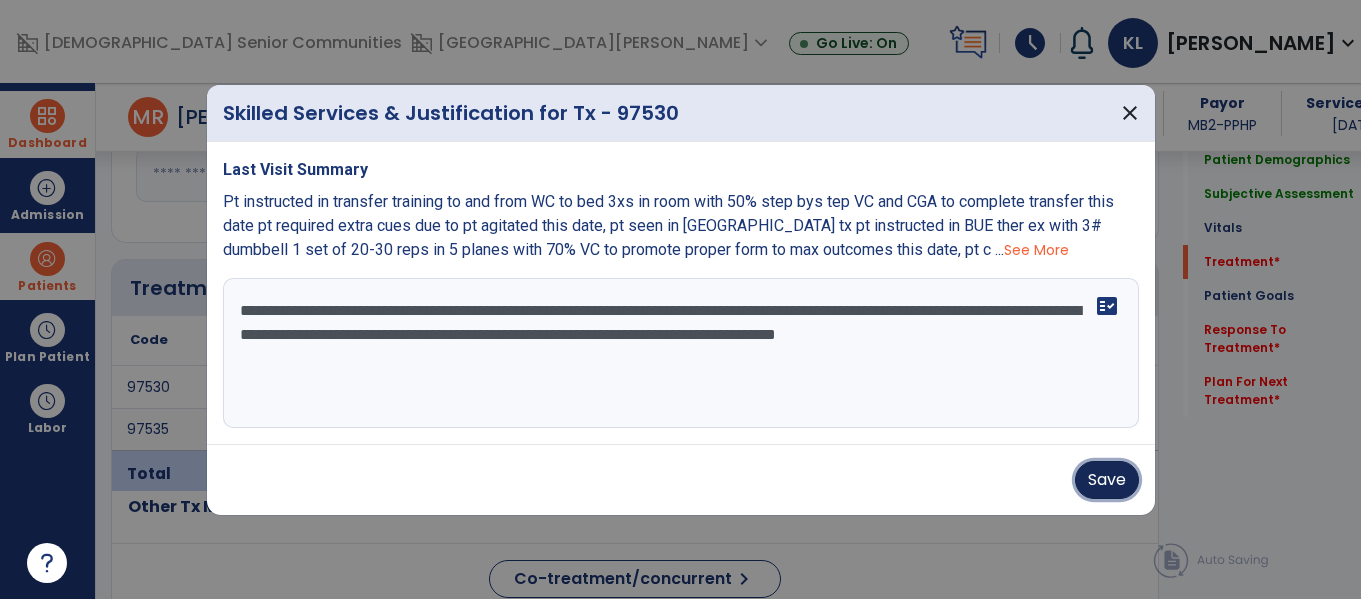 click on "Save" at bounding box center [1107, 480] 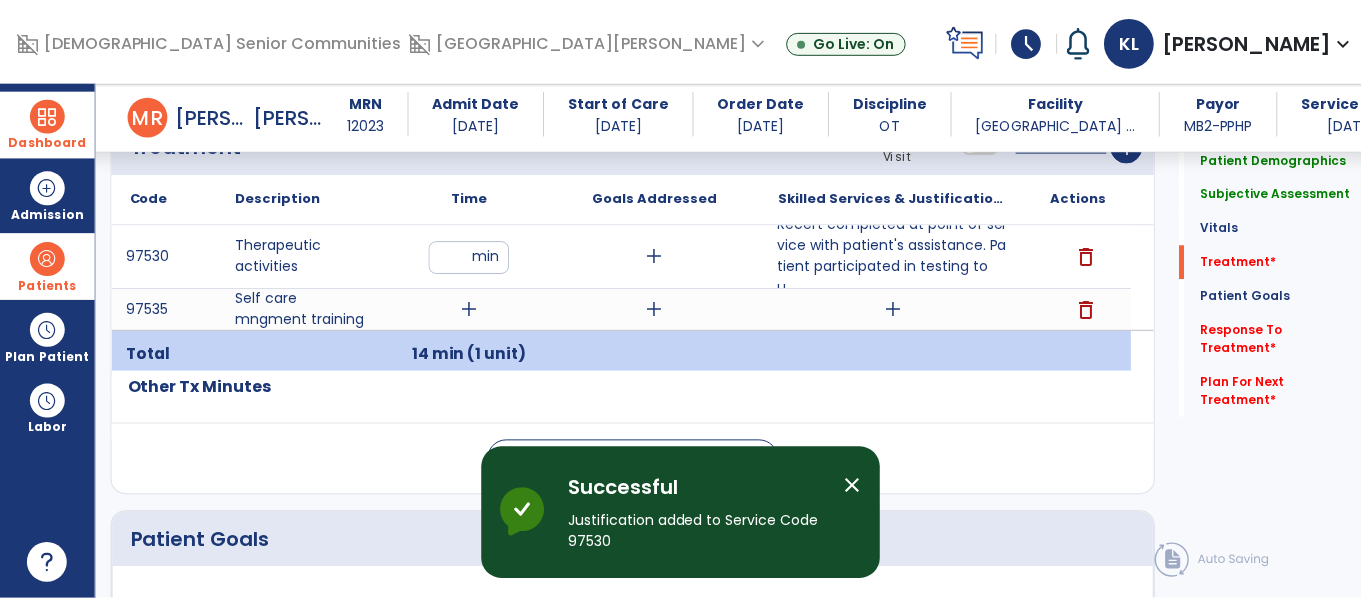 scroll, scrollTop: 1137, scrollLeft: 0, axis: vertical 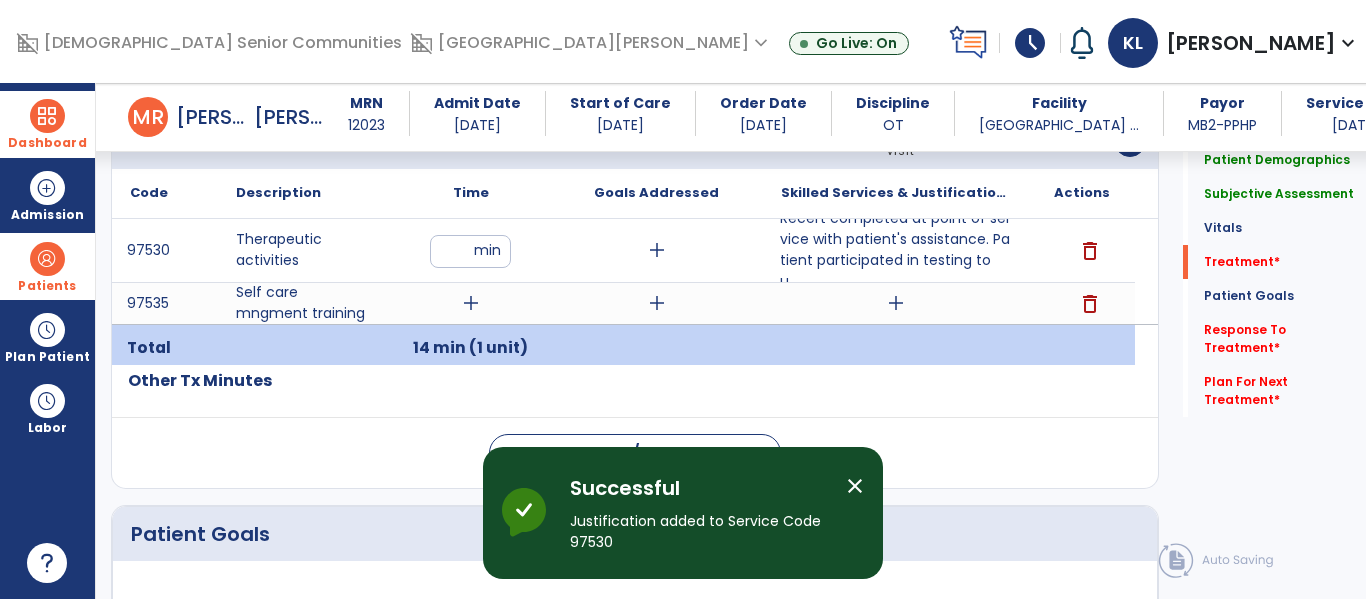 click on "add" at bounding box center (471, 303) 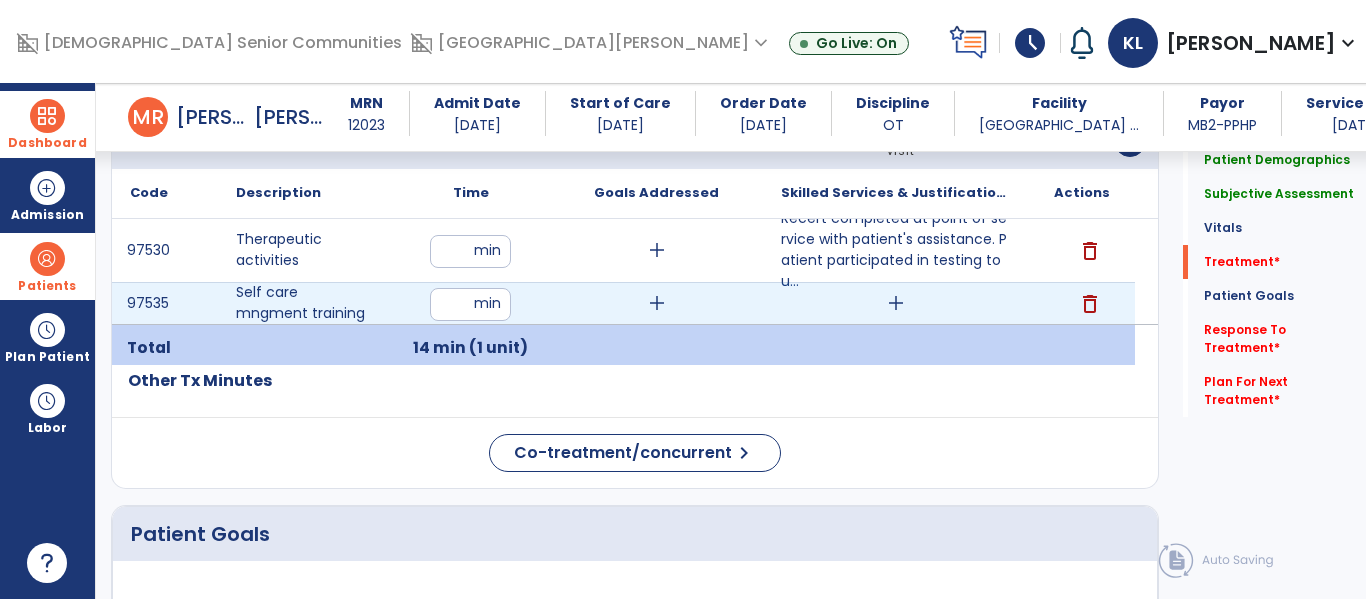 type on "**" 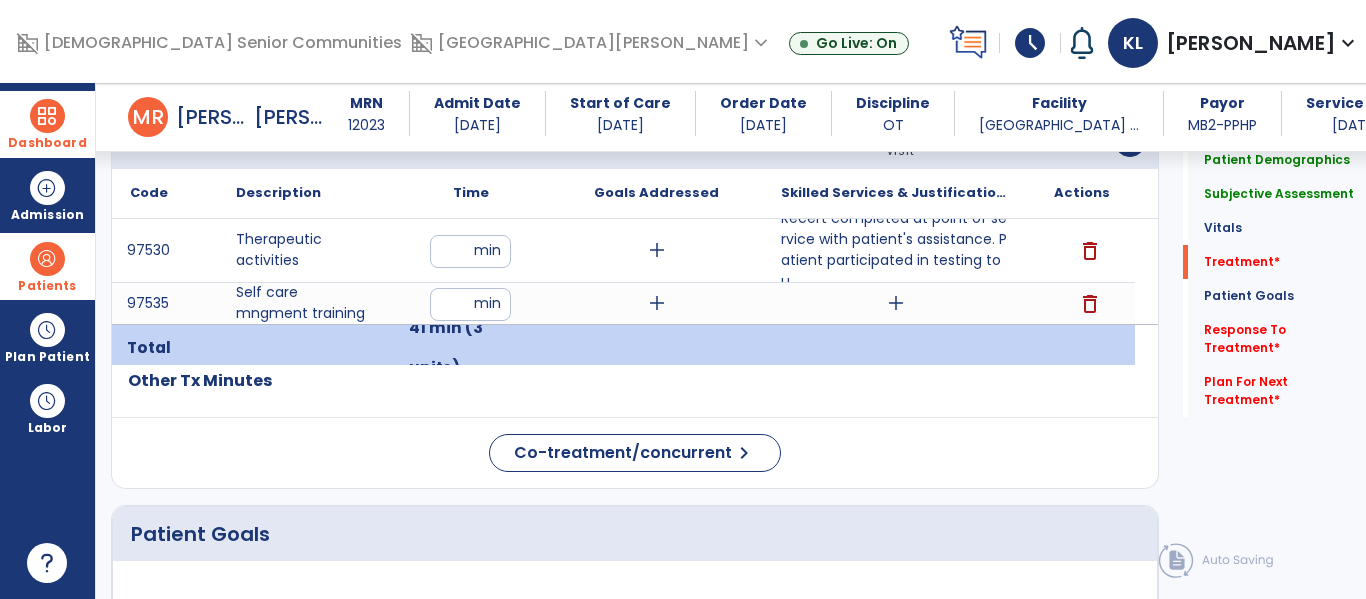 click on "add" at bounding box center (896, 303) 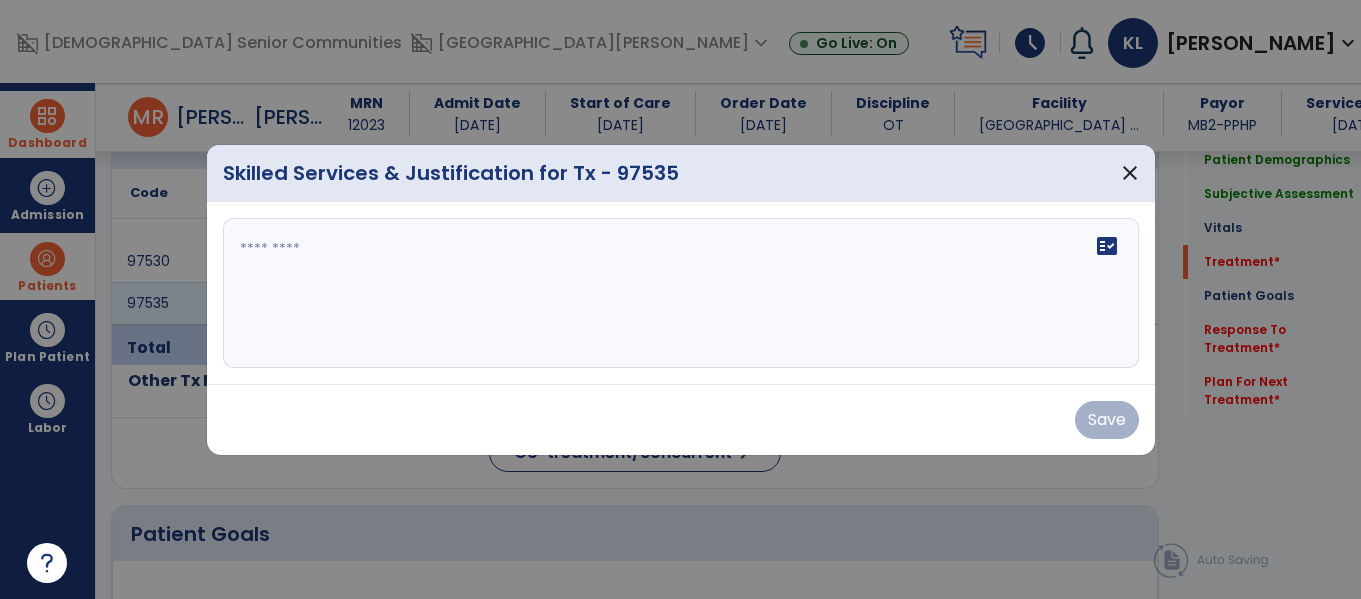 click on "fact_check" at bounding box center [681, 293] 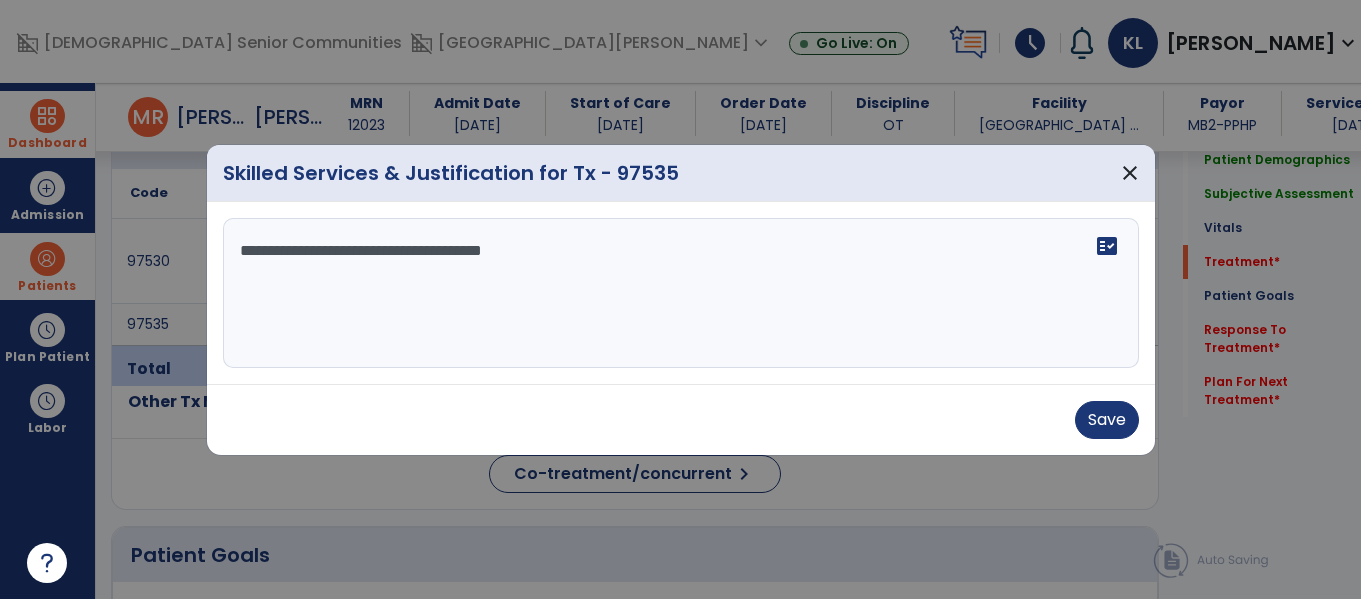 click on "Skilled Services & Justification for Tx - 97535" at bounding box center [451, 173] 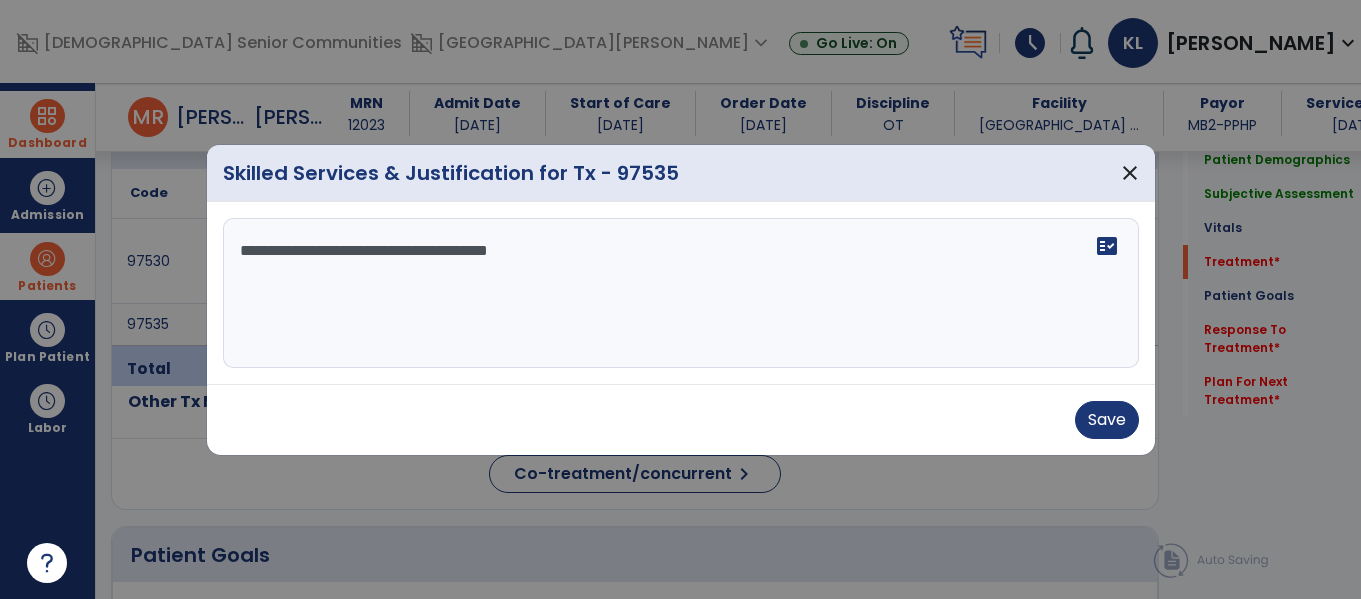 type on "**********" 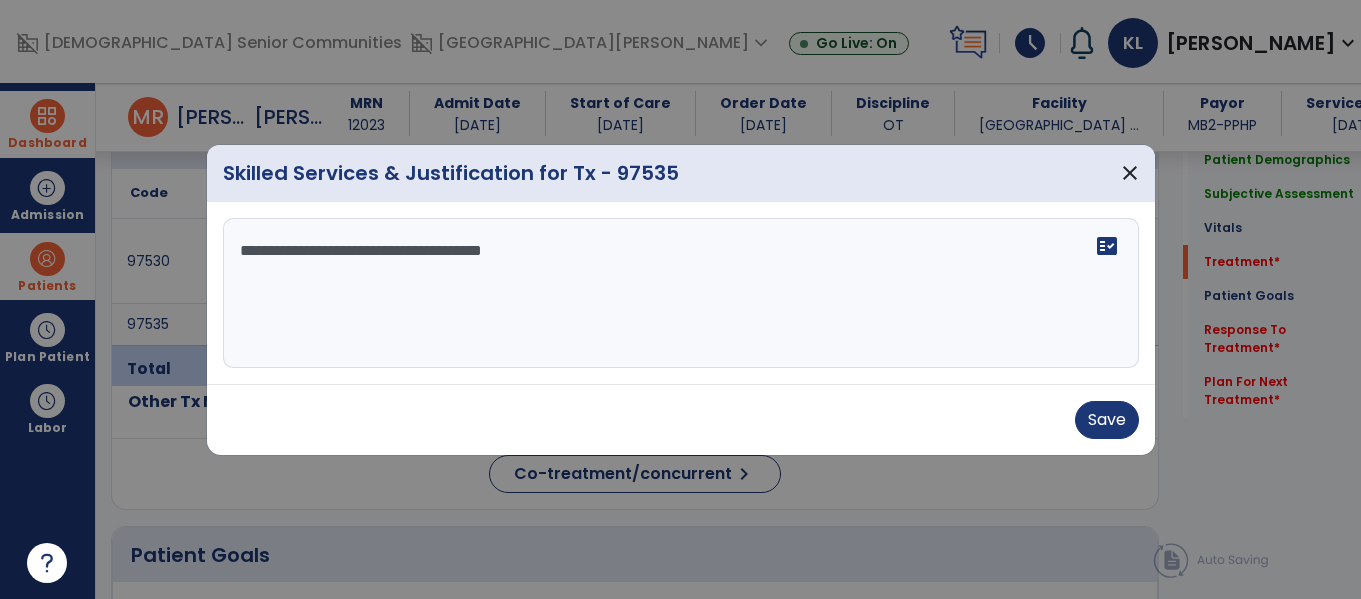 type 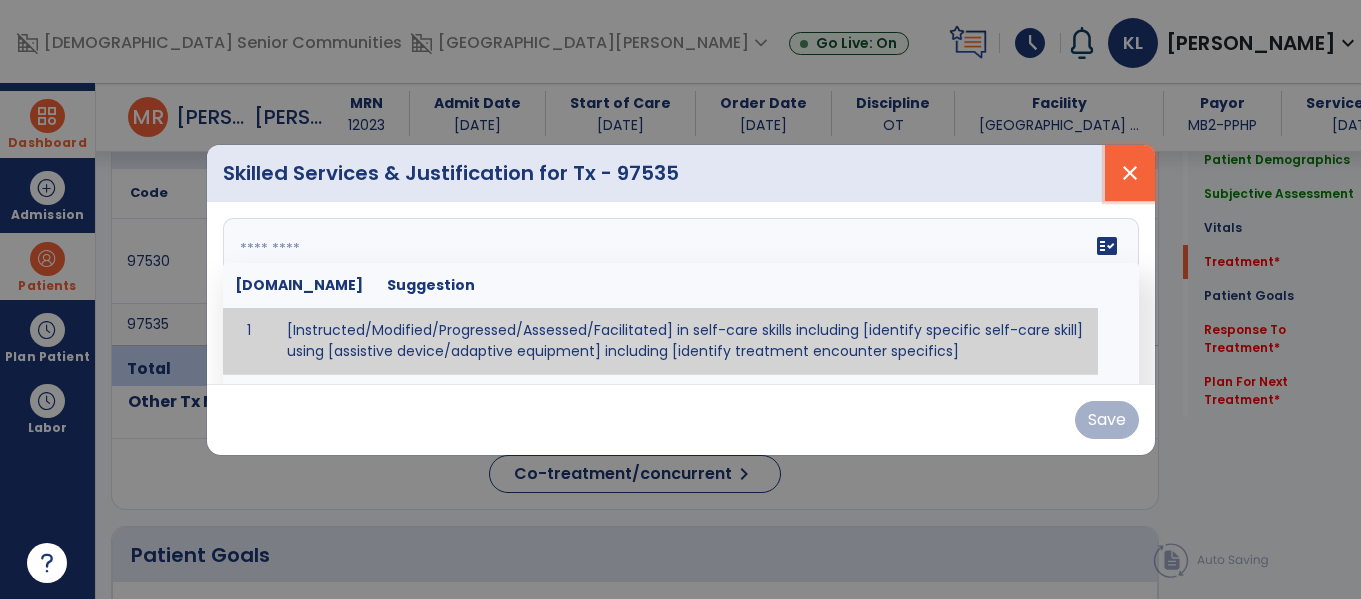 click on "close" at bounding box center [1130, 173] 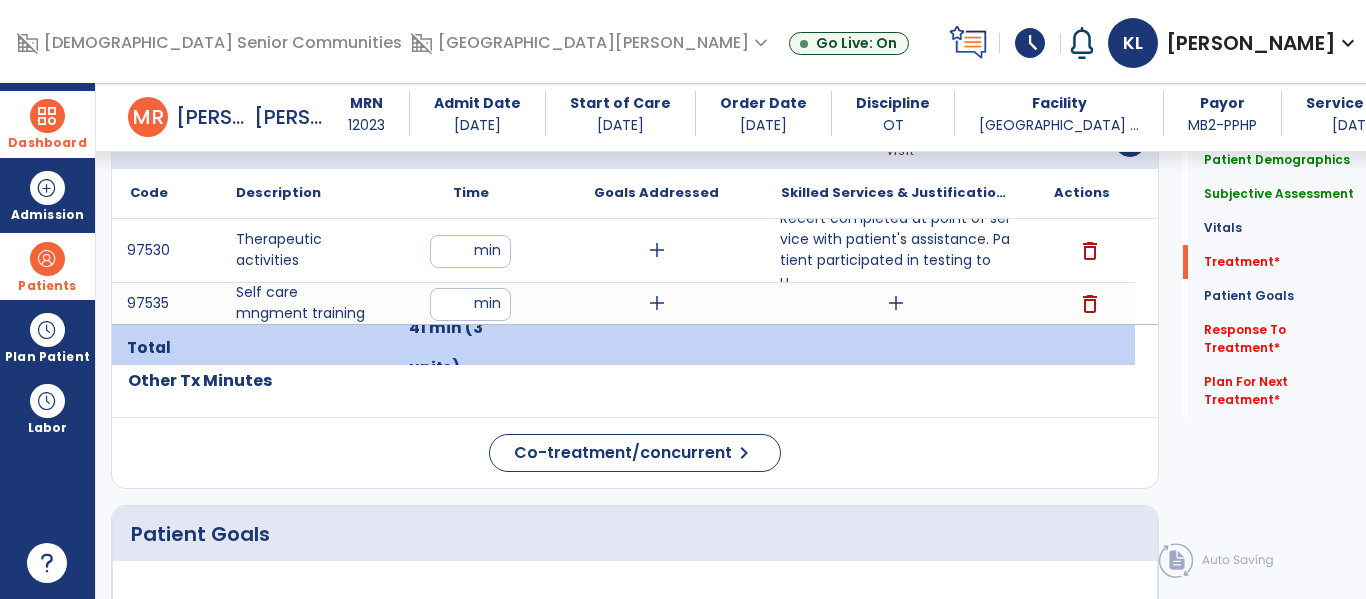 click on "Recert completed at point of service with patient's assistance. Patient participated in testing to u..." at bounding box center (896, 250) 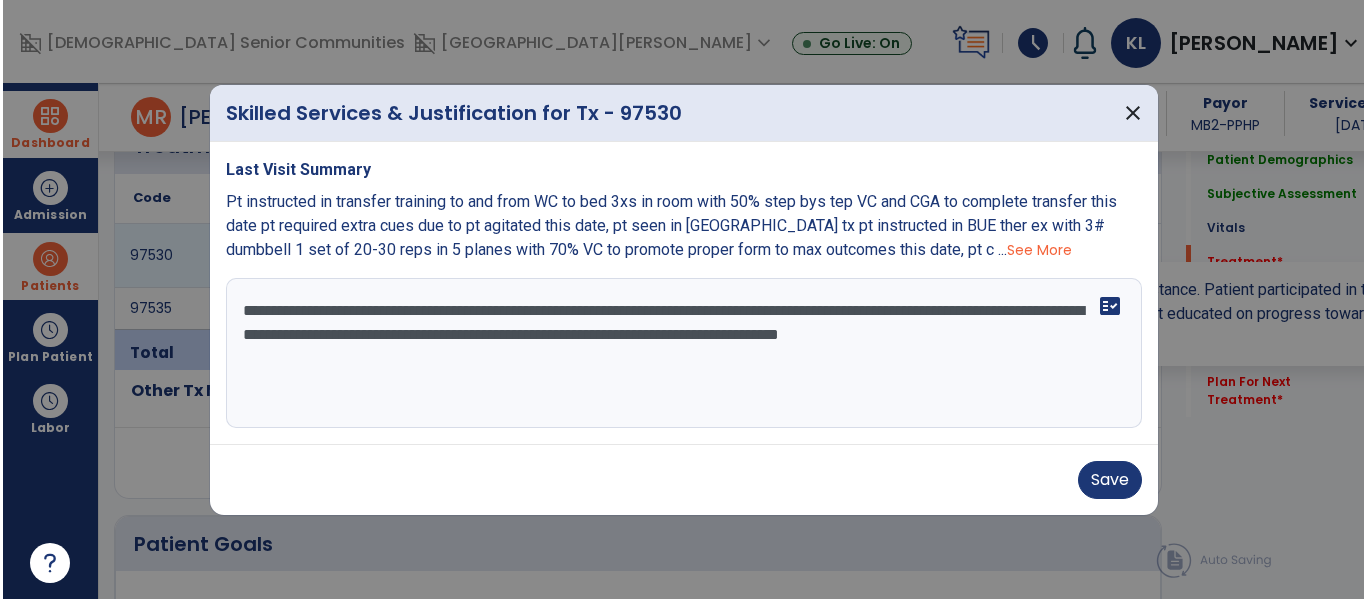 scroll, scrollTop: 1137, scrollLeft: 0, axis: vertical 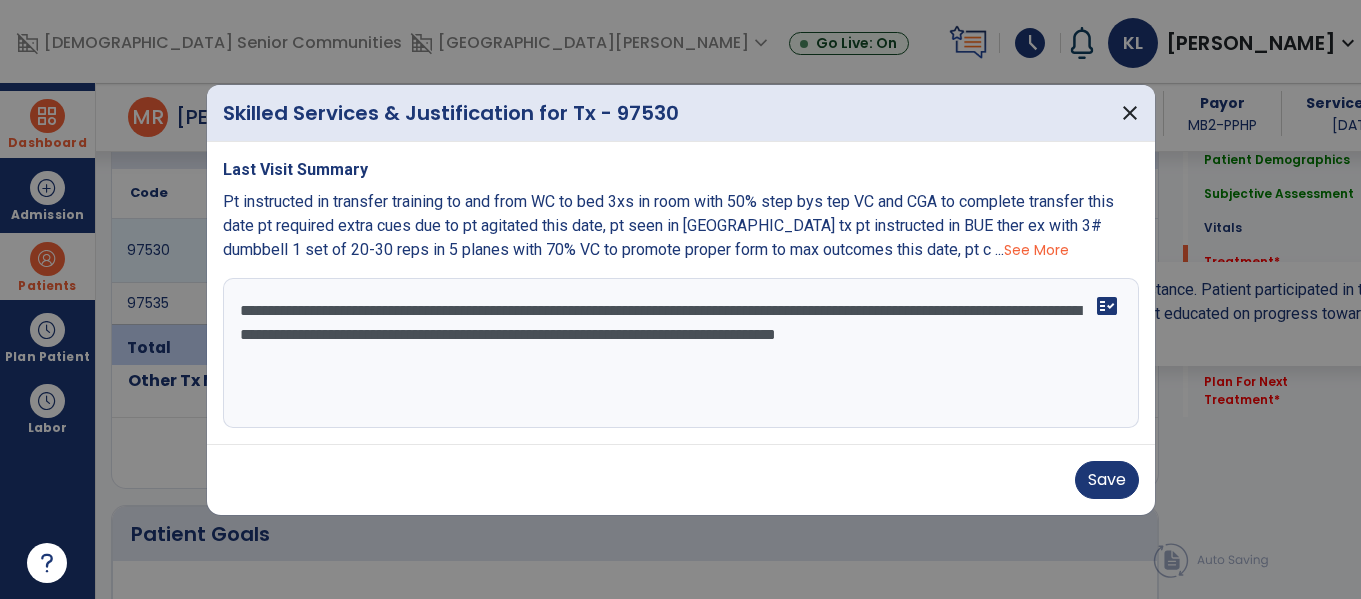 click on "**********" at bounding box center [681, 353] 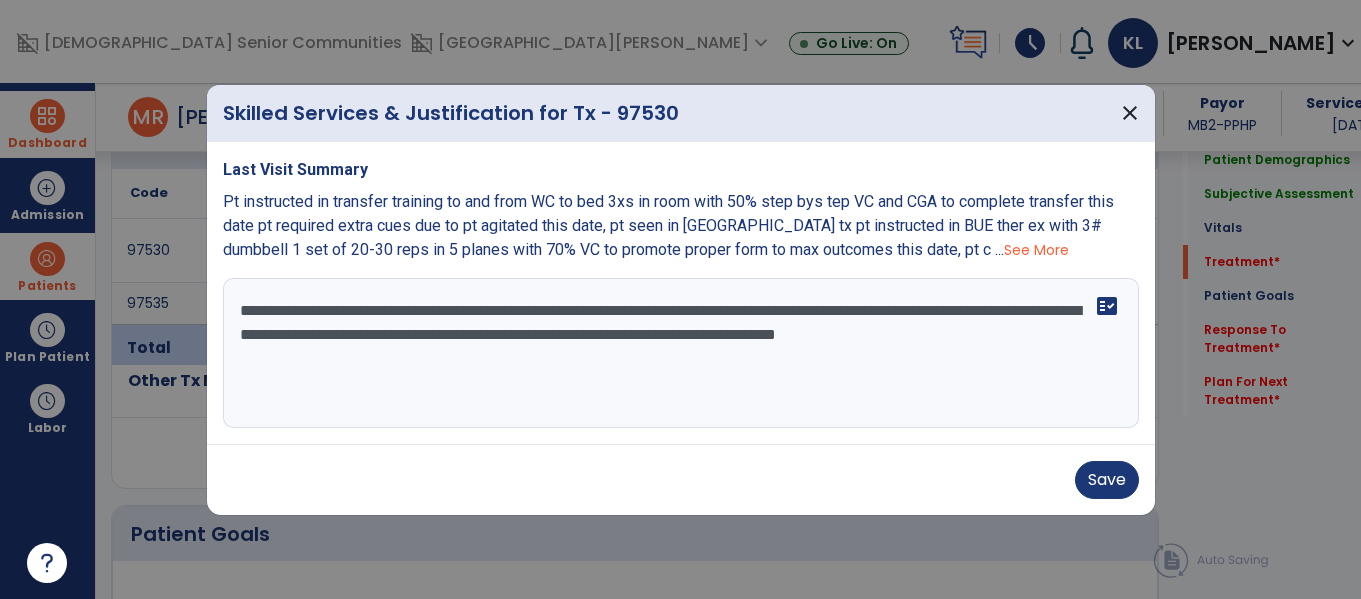 type 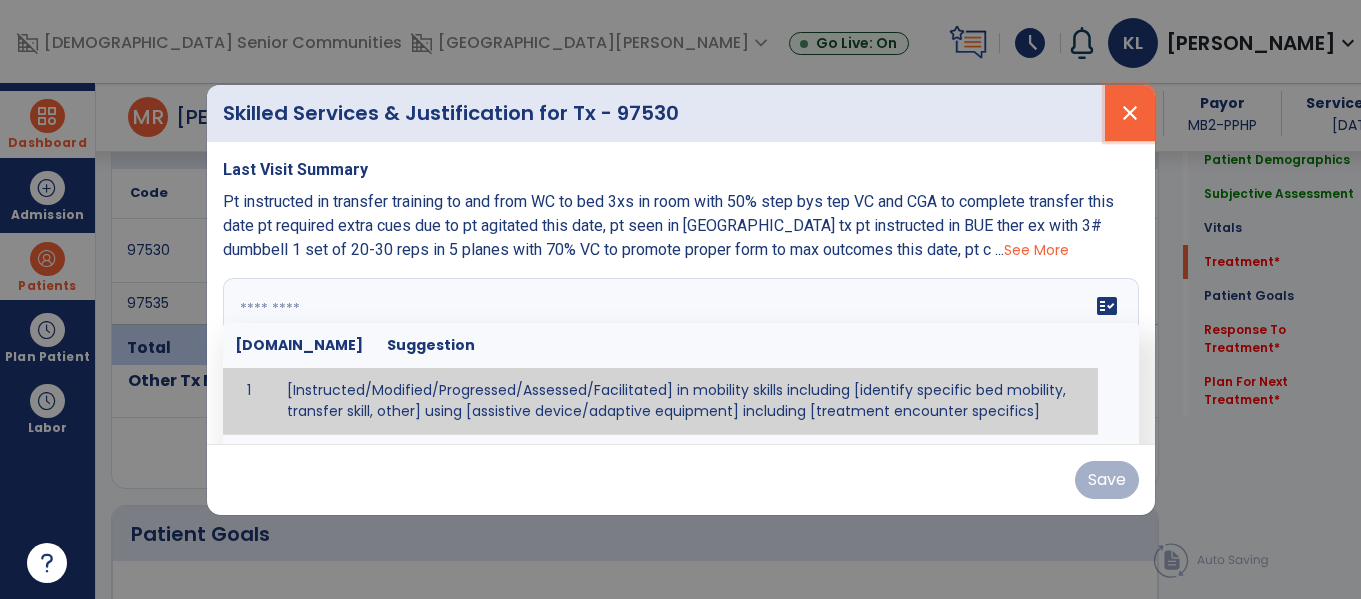 click on "close" at bounding box center [1130, 113] 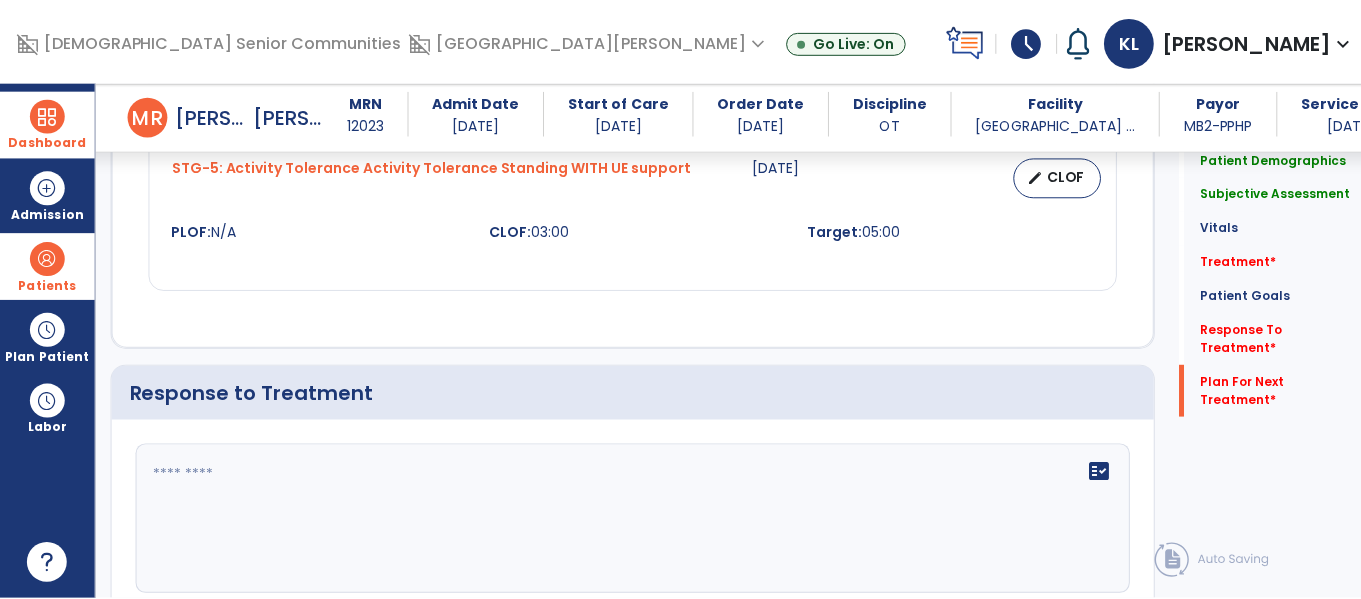 scroll, scrollTop: 2592, scrollLeft: 0, axis: vertical 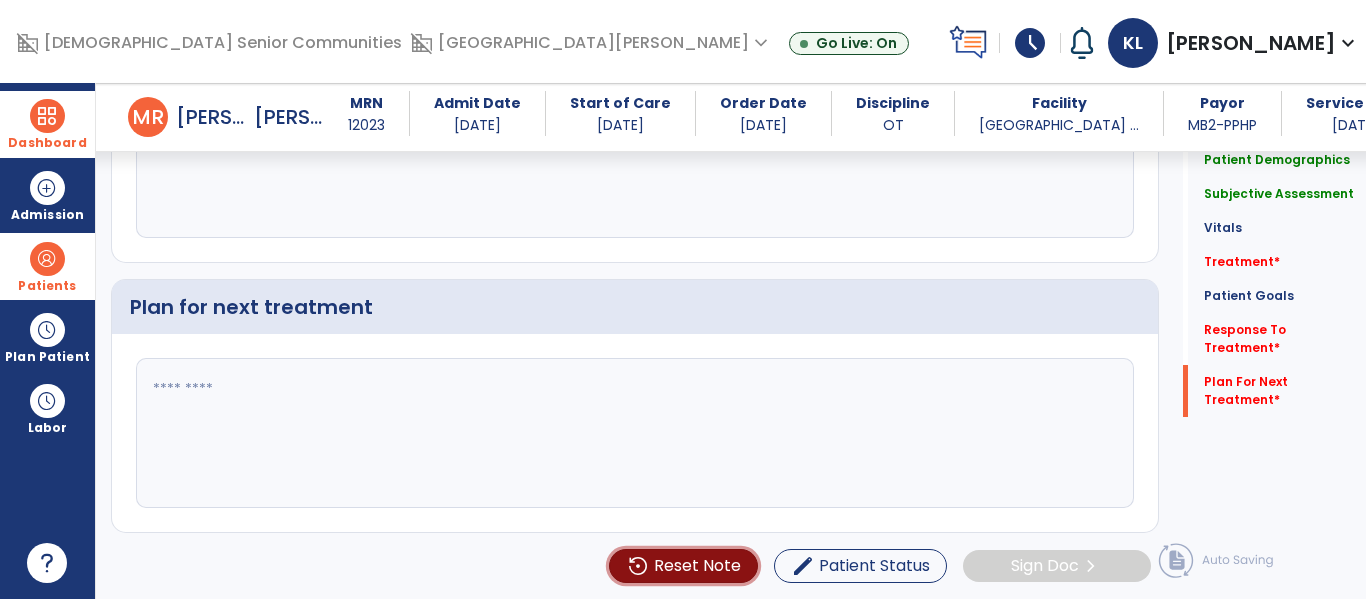 click on "Reset Note" 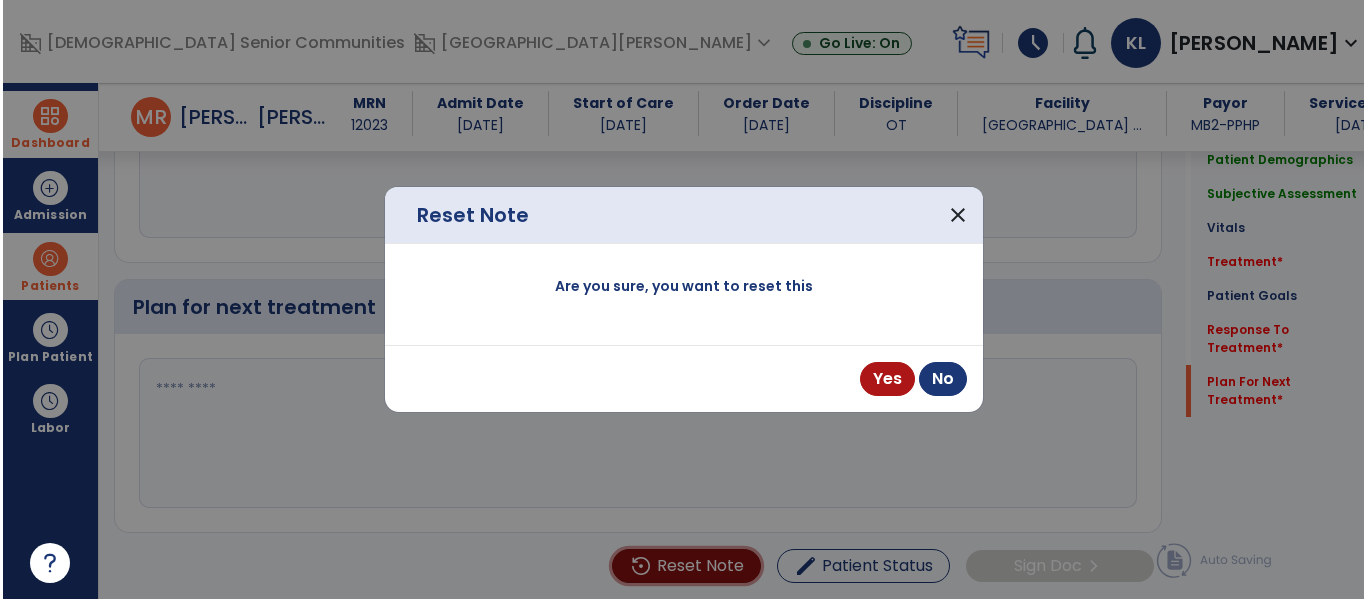 scroll, scrollTop: 2592, scrollLeft: 0, axis: vertical 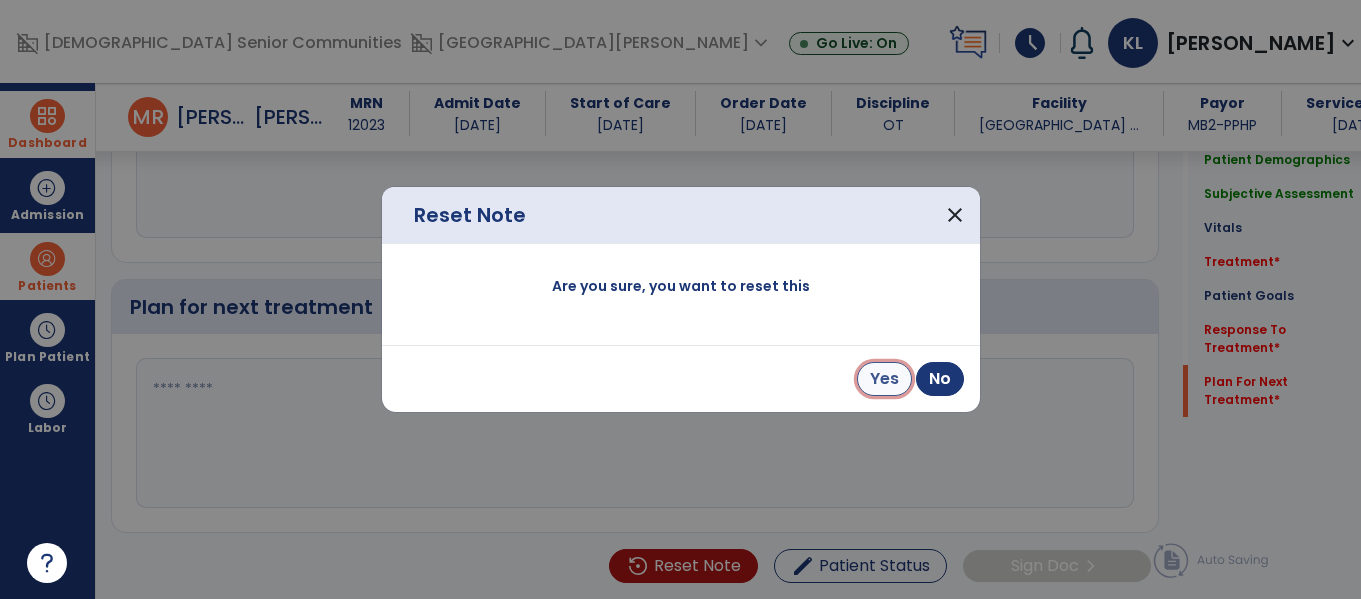 click on "Yes" at bounding box center [884, 379] 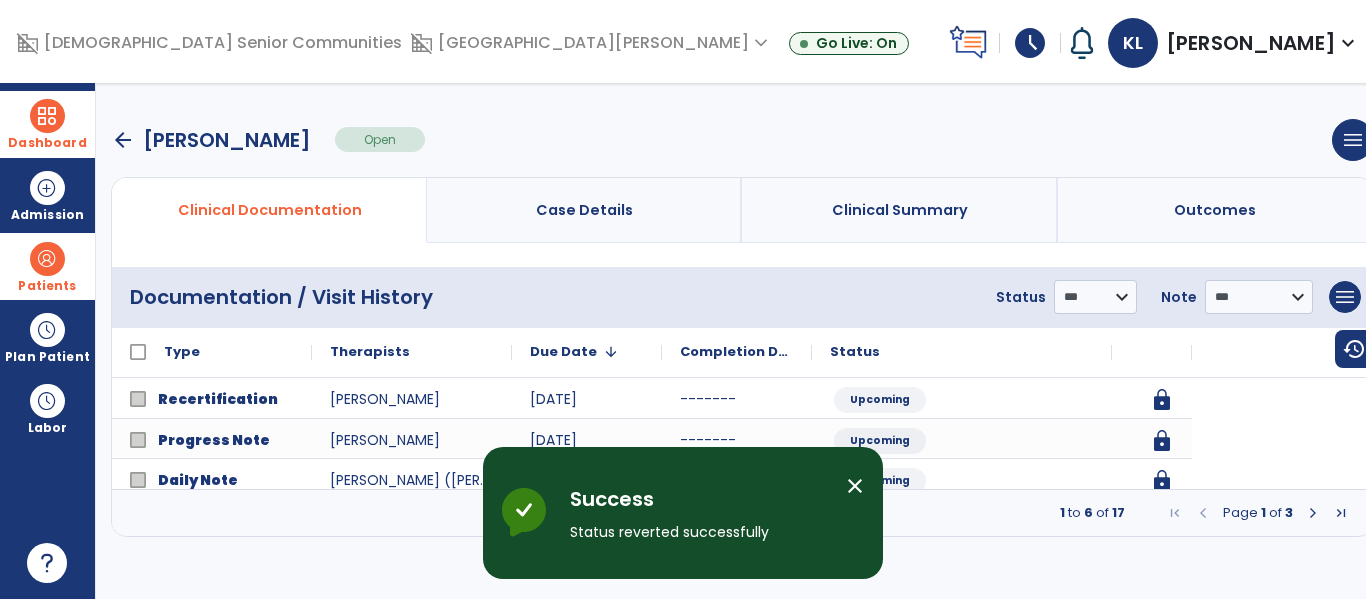 scroll, scrollTop: 0, scrollLeft: 0, axis: both 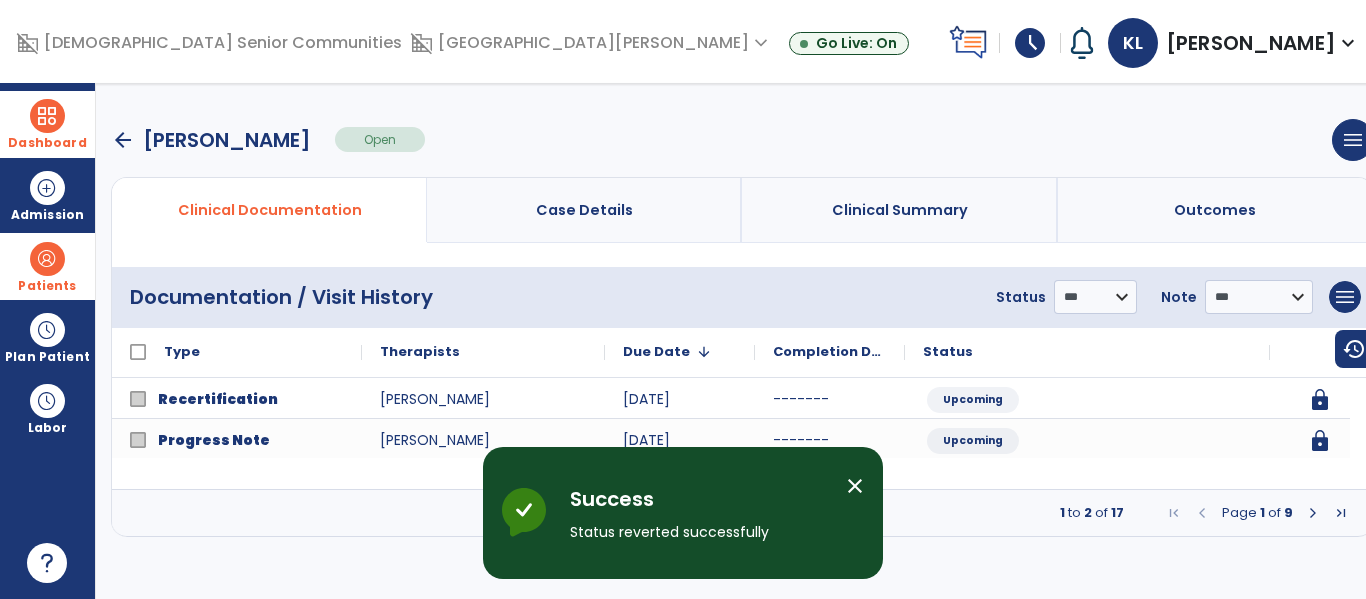click at bounding box center (1313, 513) 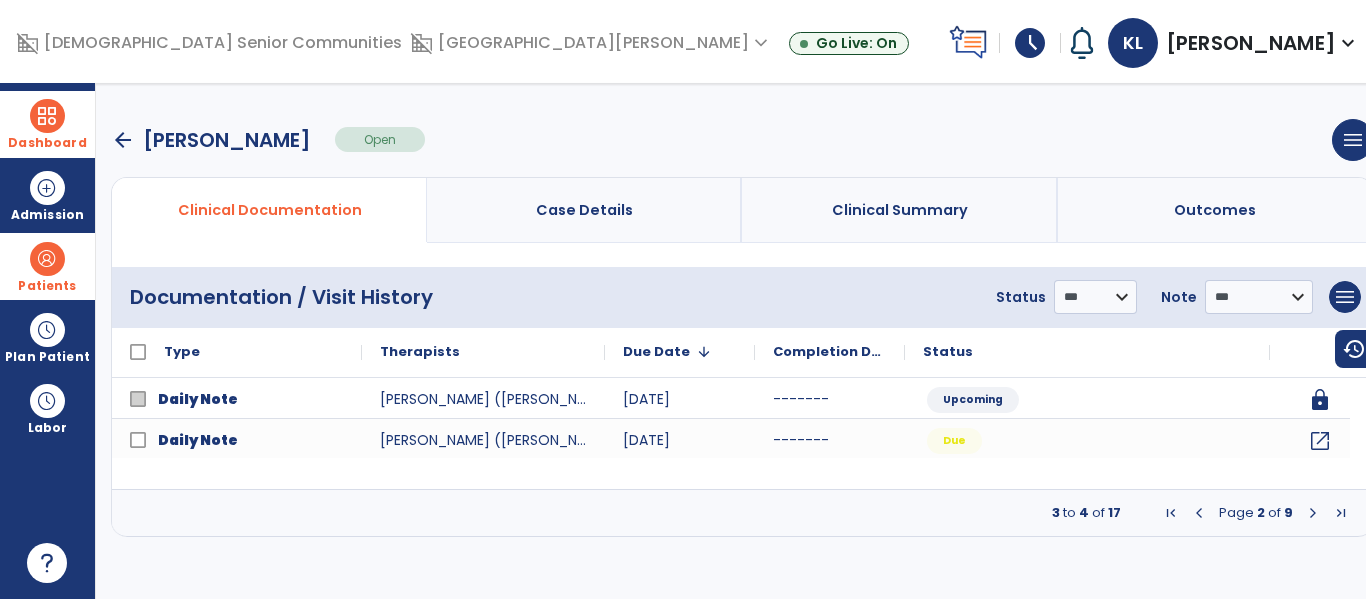 click on "arrow_back" at bounding box center (123, 140) 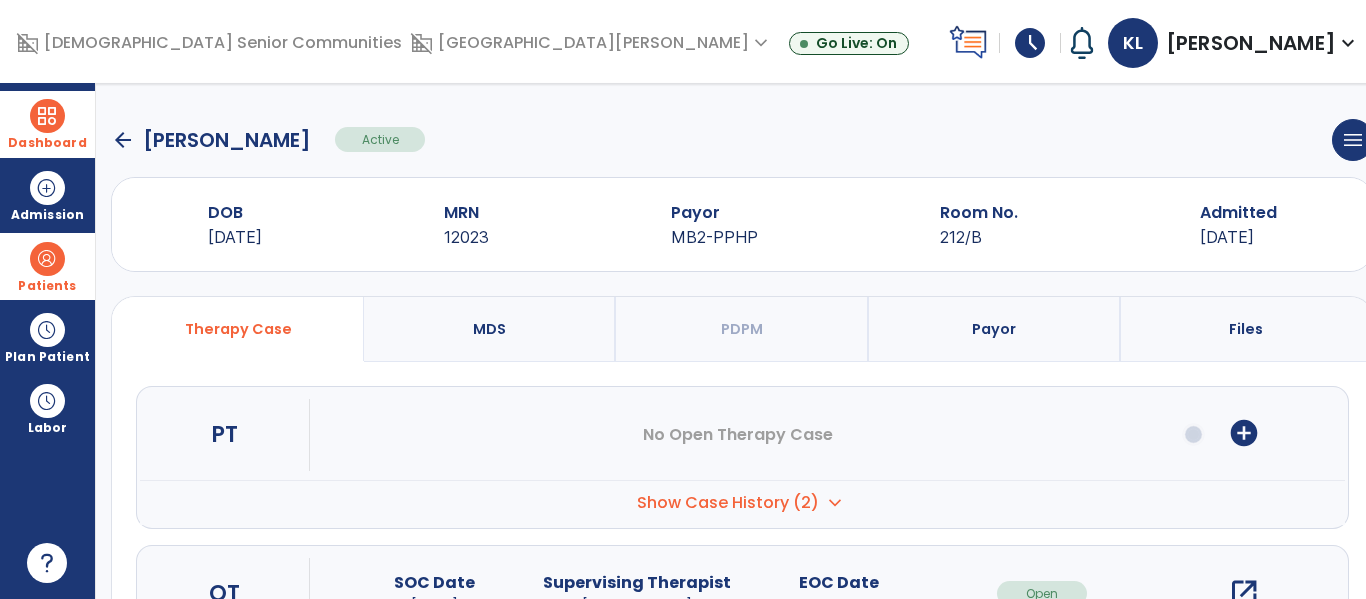click on "arrow_back" 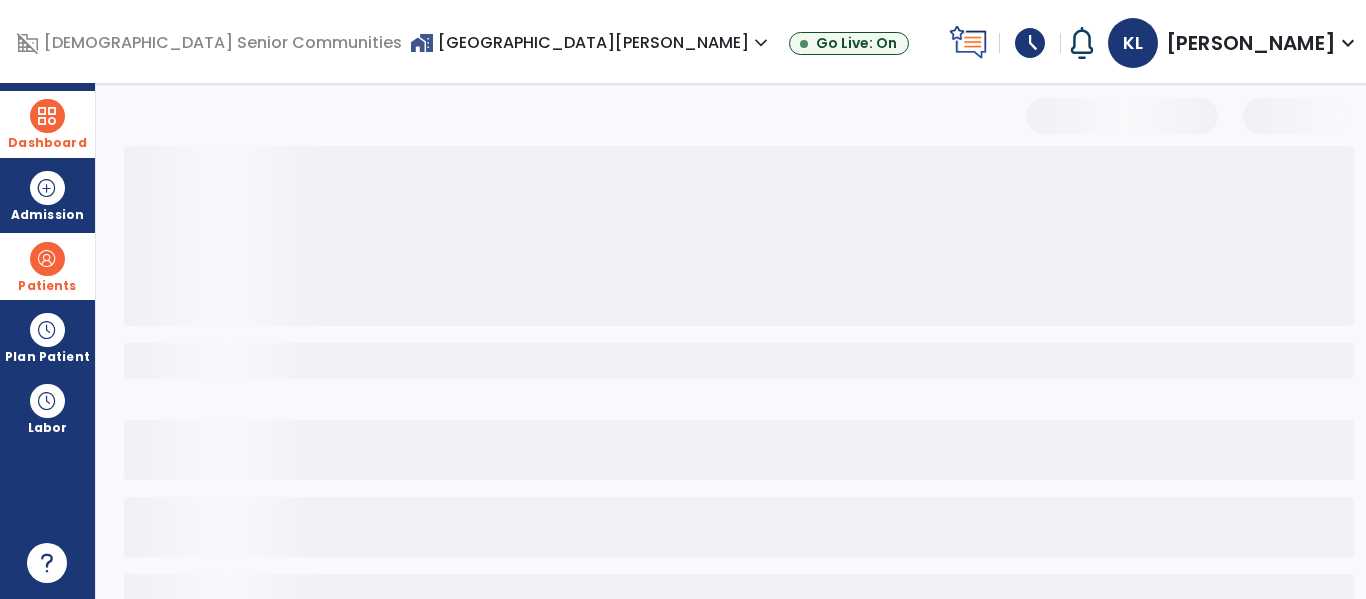 select on "***" 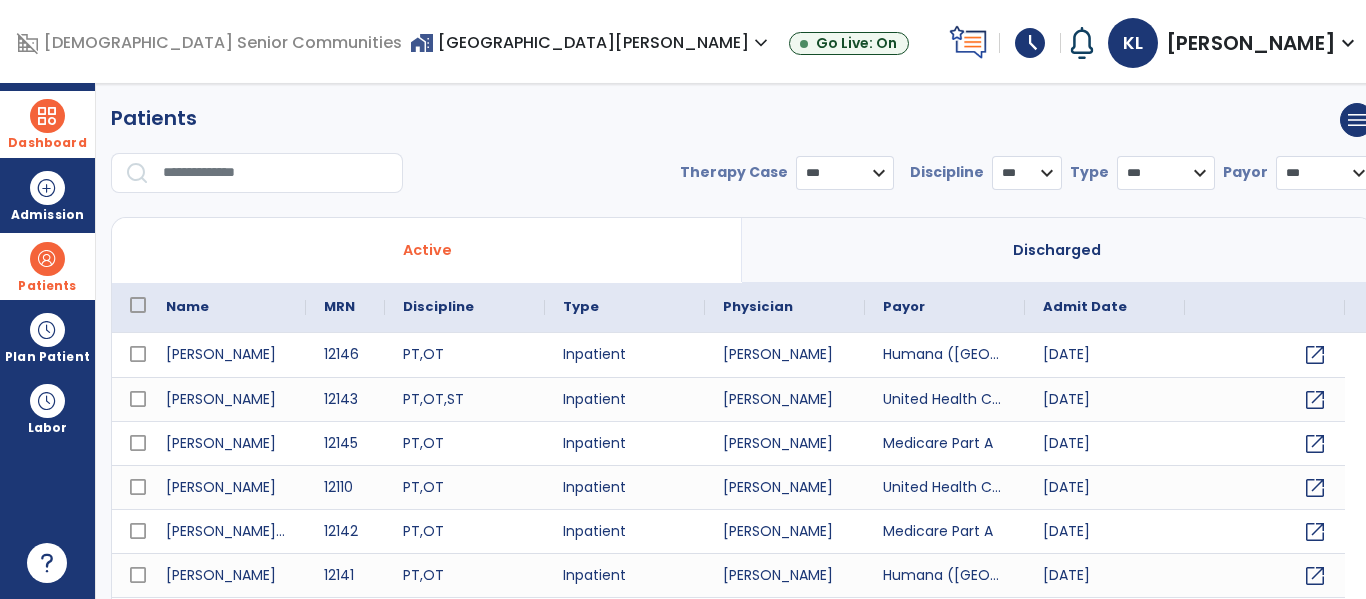 click at bounding box center (276, 173) 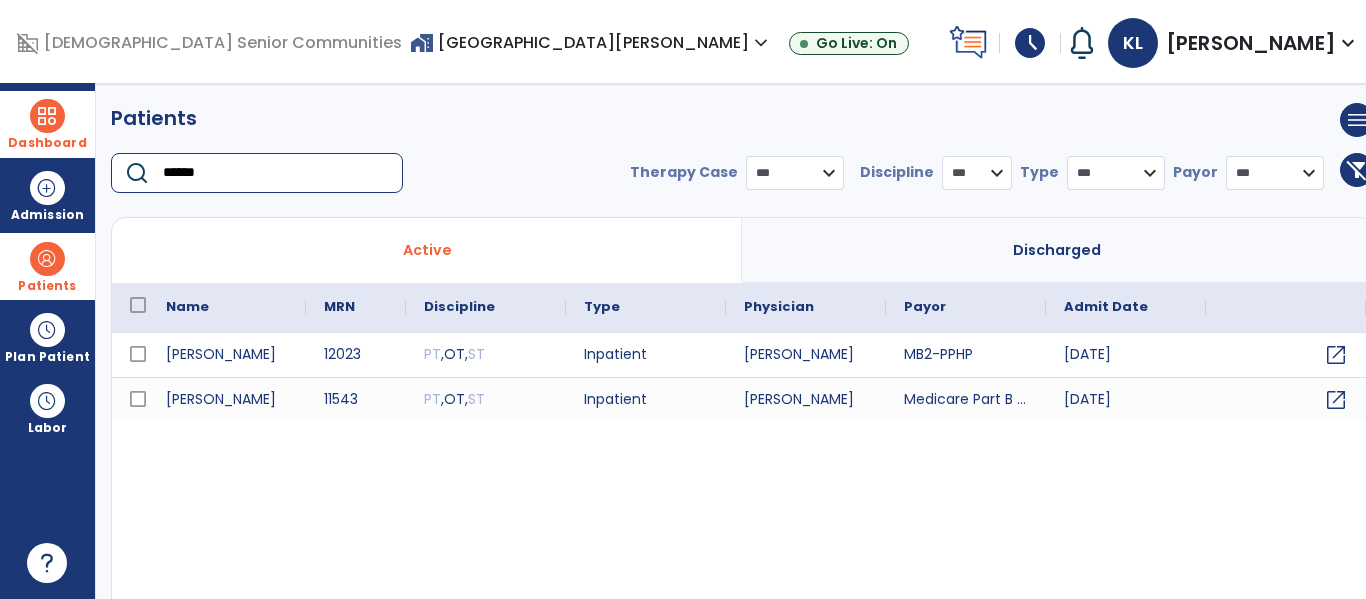 type on "******" 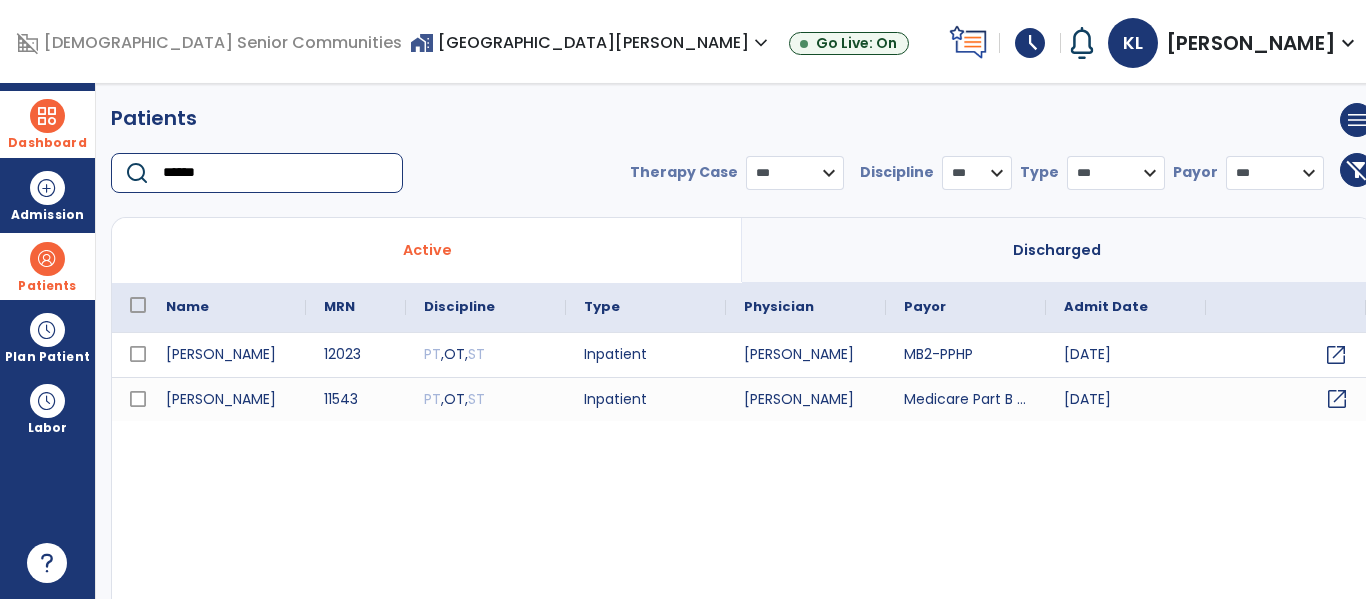click on "open_in_new" at bounding box center (1337, 399) 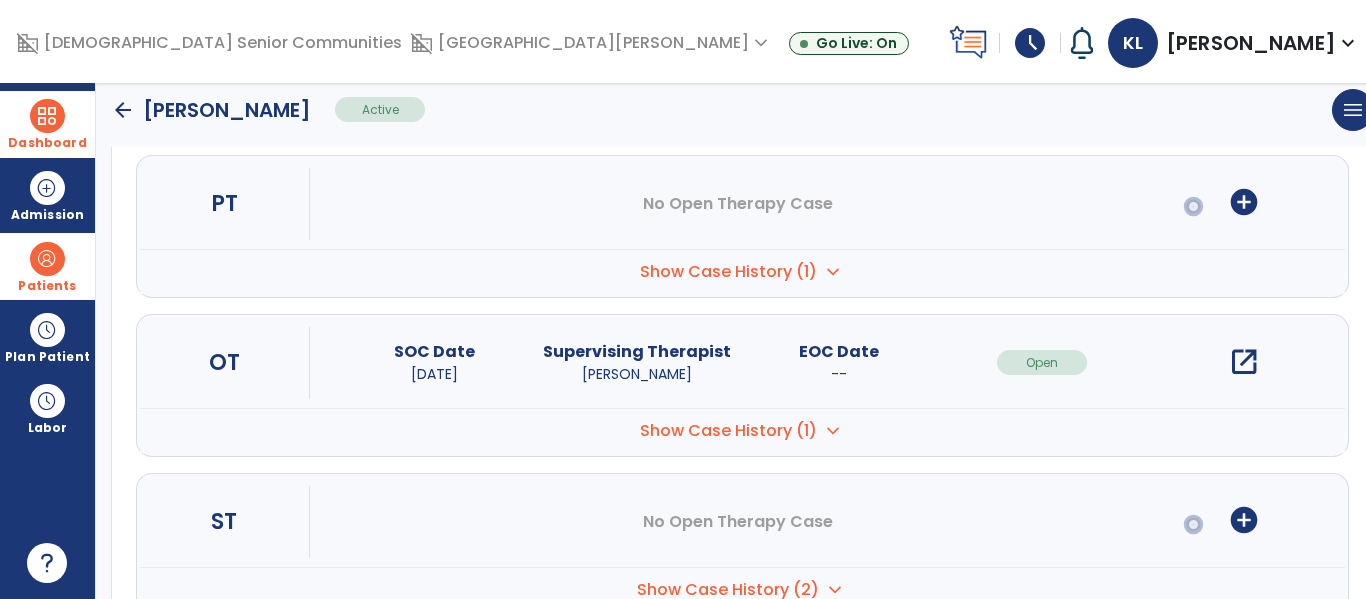 scroll, scrollTop: 232, scrollLeft: 0, axis: vertical 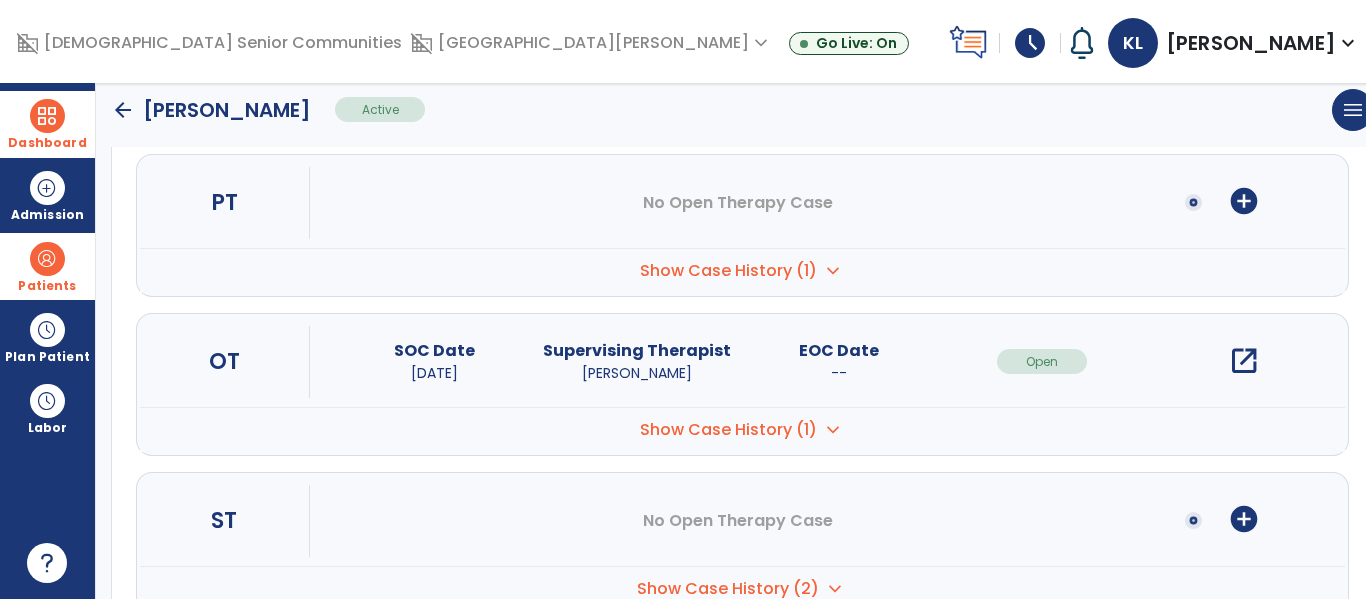 click on "open_in_new" at bounding box center [1244, 361] 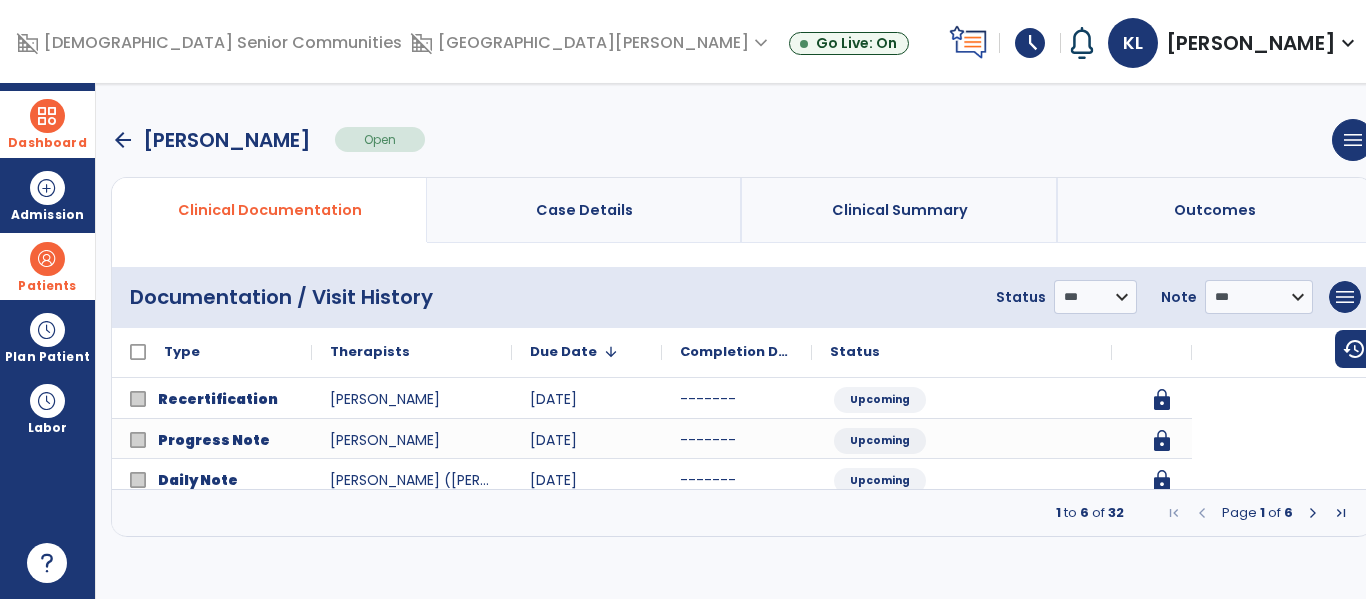 scroll, scrollTop: 0, scrollLeft: 0, axis: both 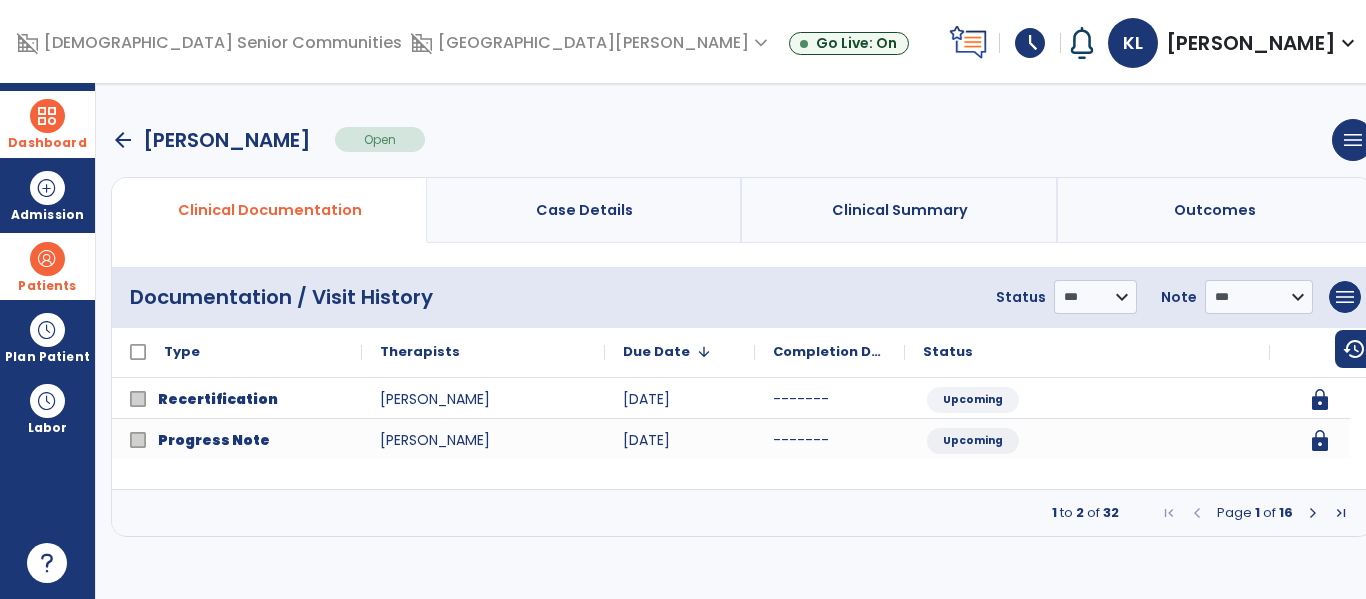 click at bounding box center (1313, 513) 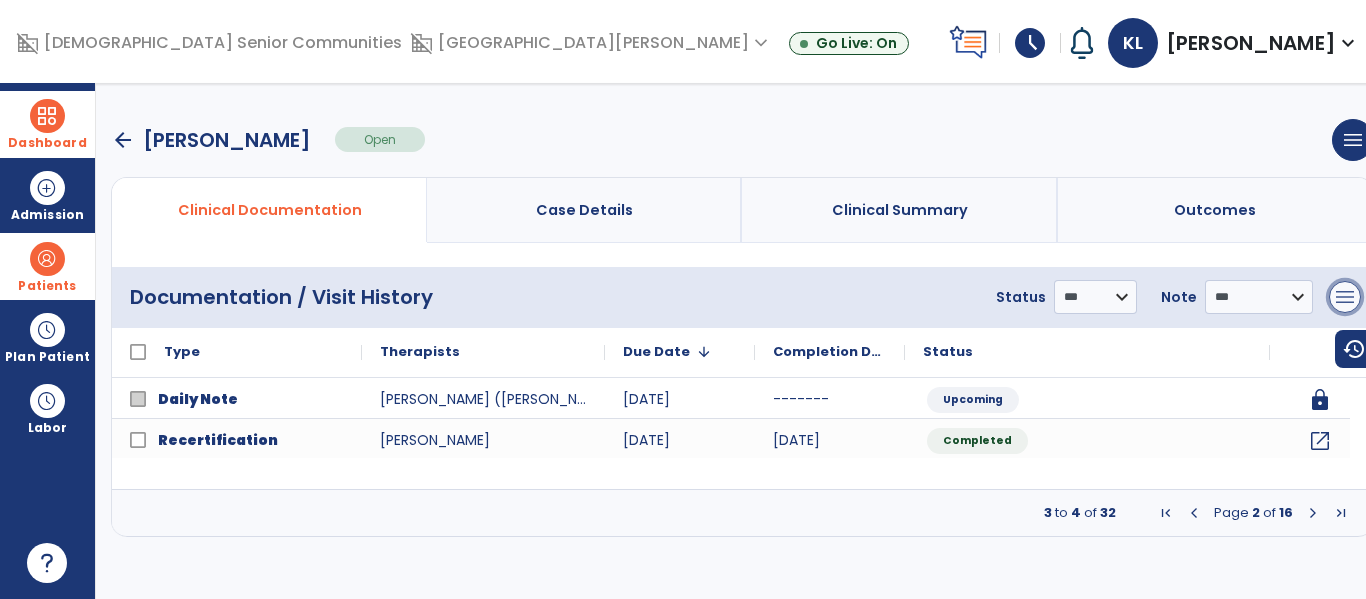 click on "menu" at bounding box center [1345, 297] 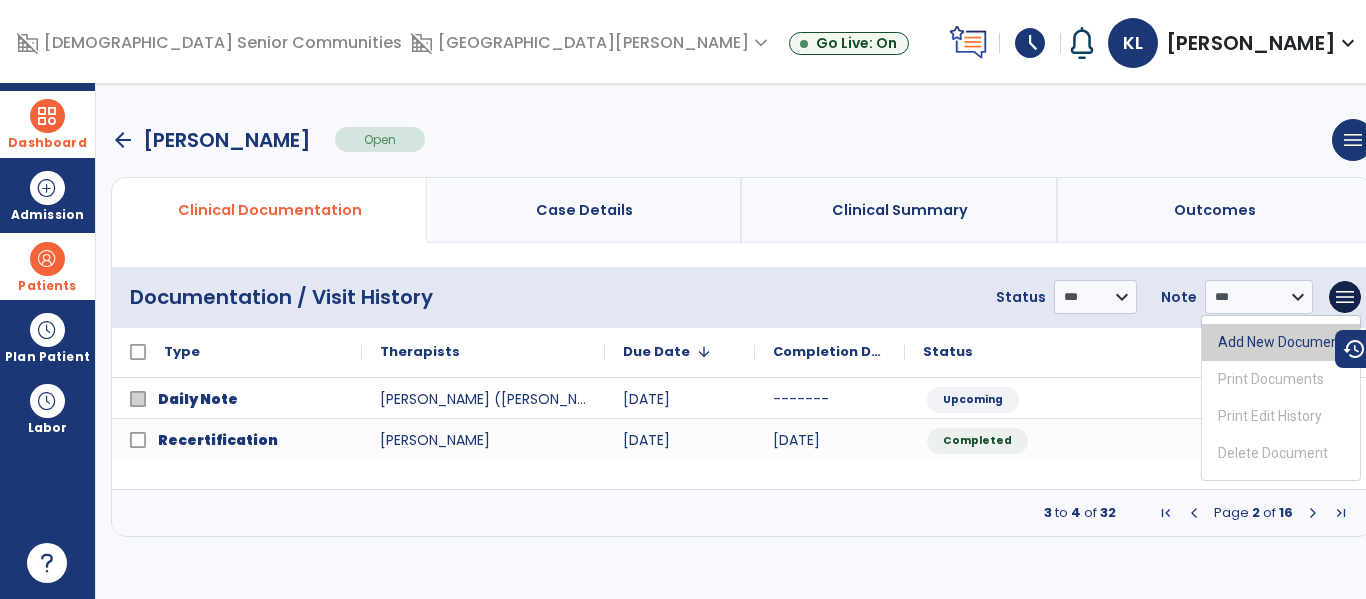 click on "Add New Document" at bounding box center (1281, 342) 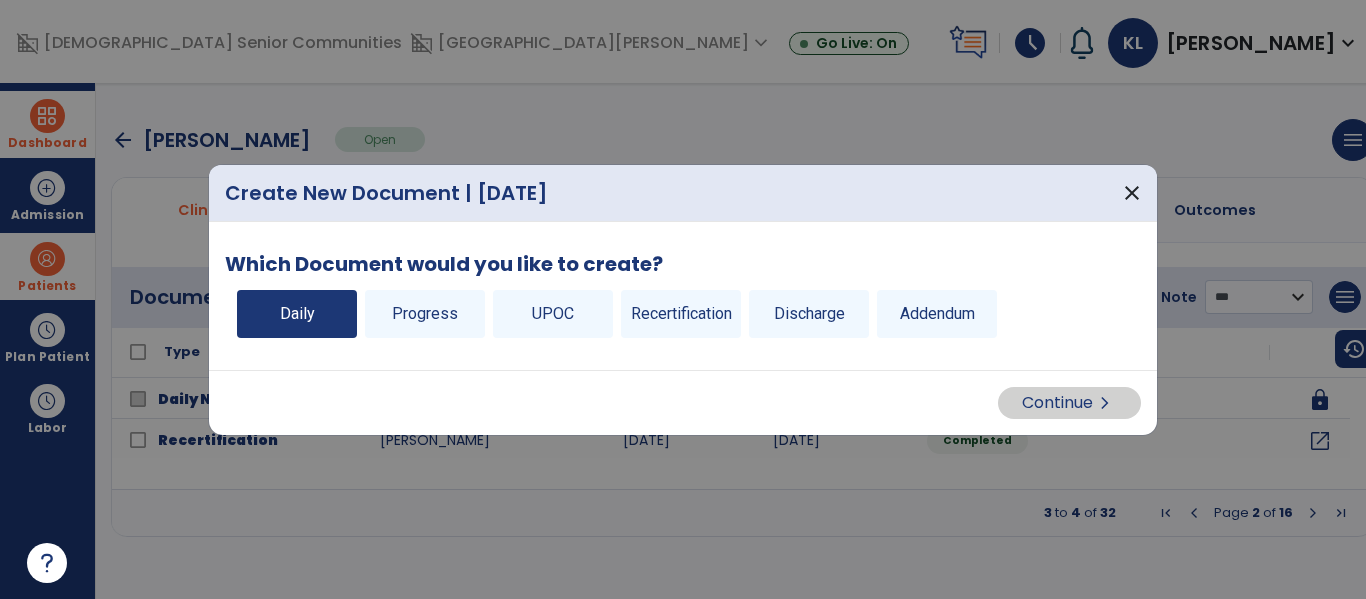 click on "Daily" at bounding box center (297, 314) 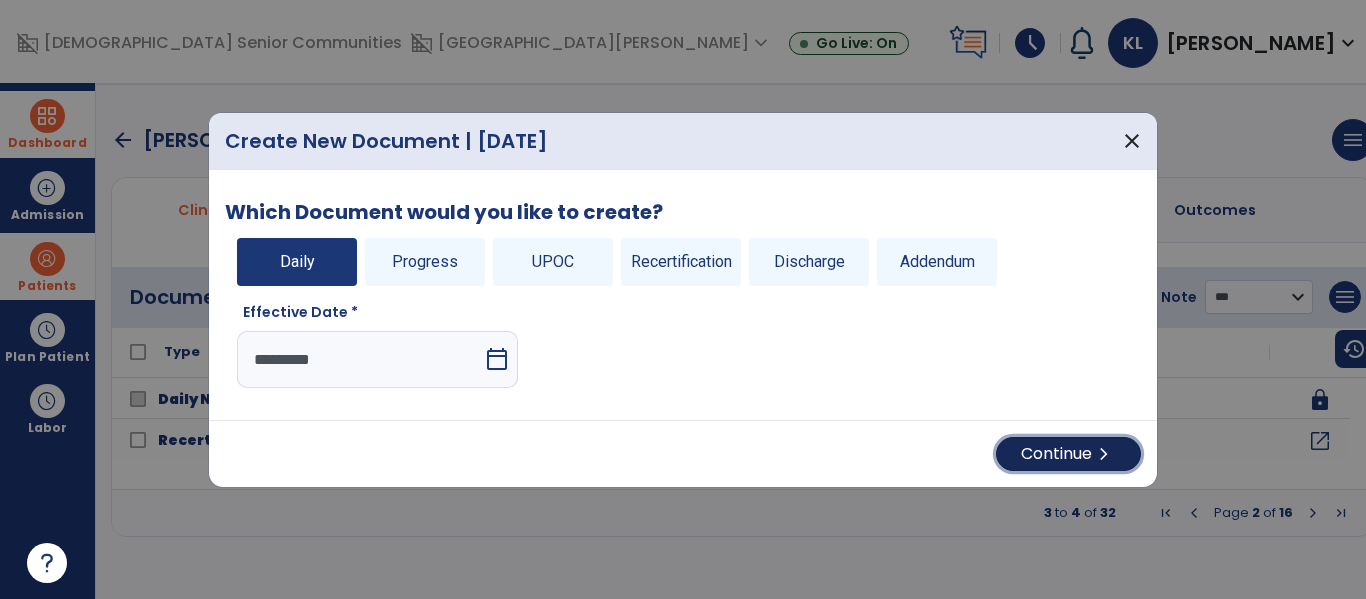 click on "Continue   chevron_right" at bounding box center (1068, 454) 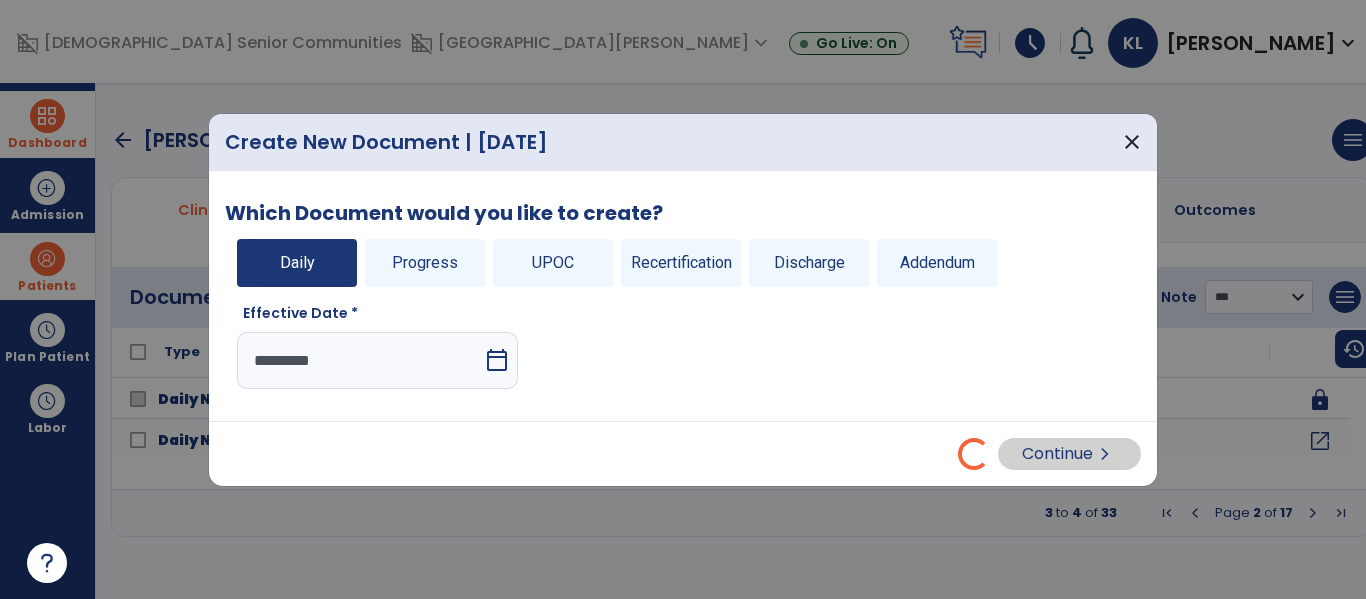 select on "*" 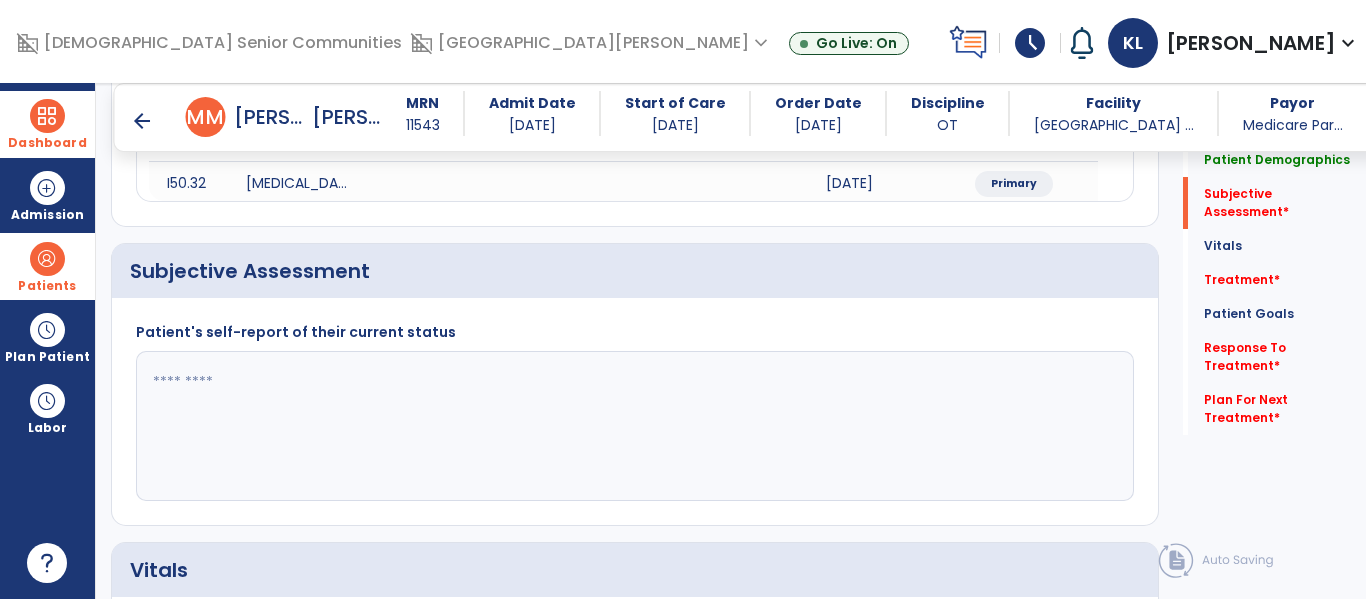 scroll, scrollTop: 328, scrollLeft: 0, axis: vertical 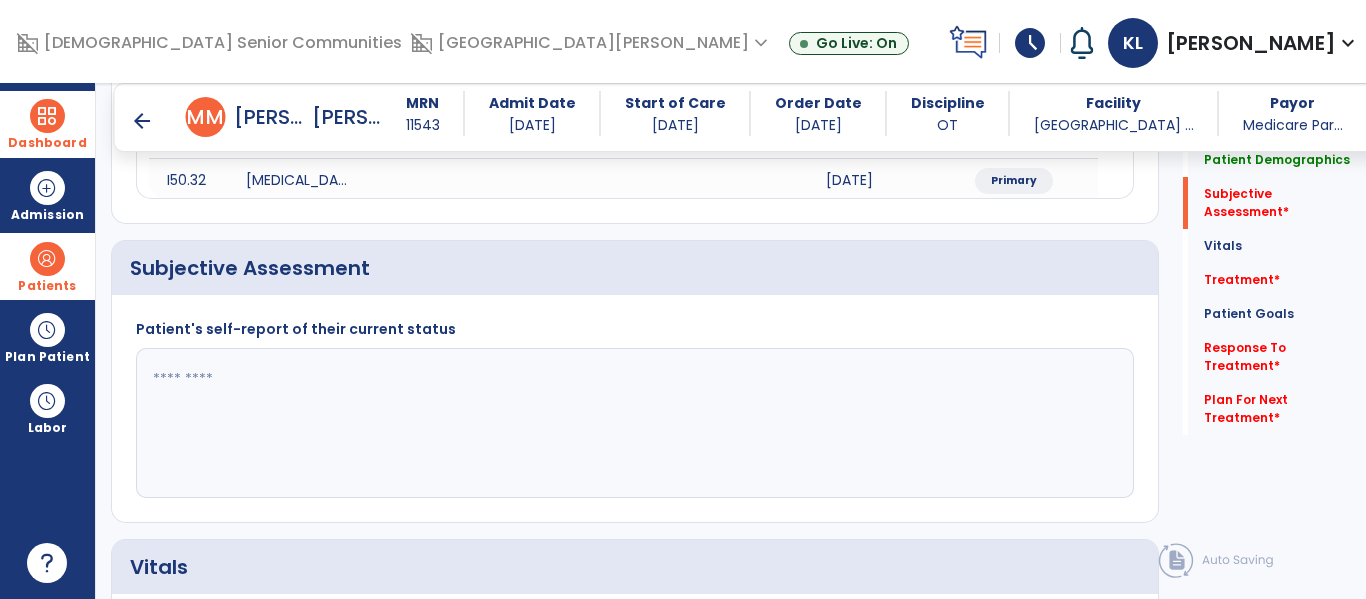 click 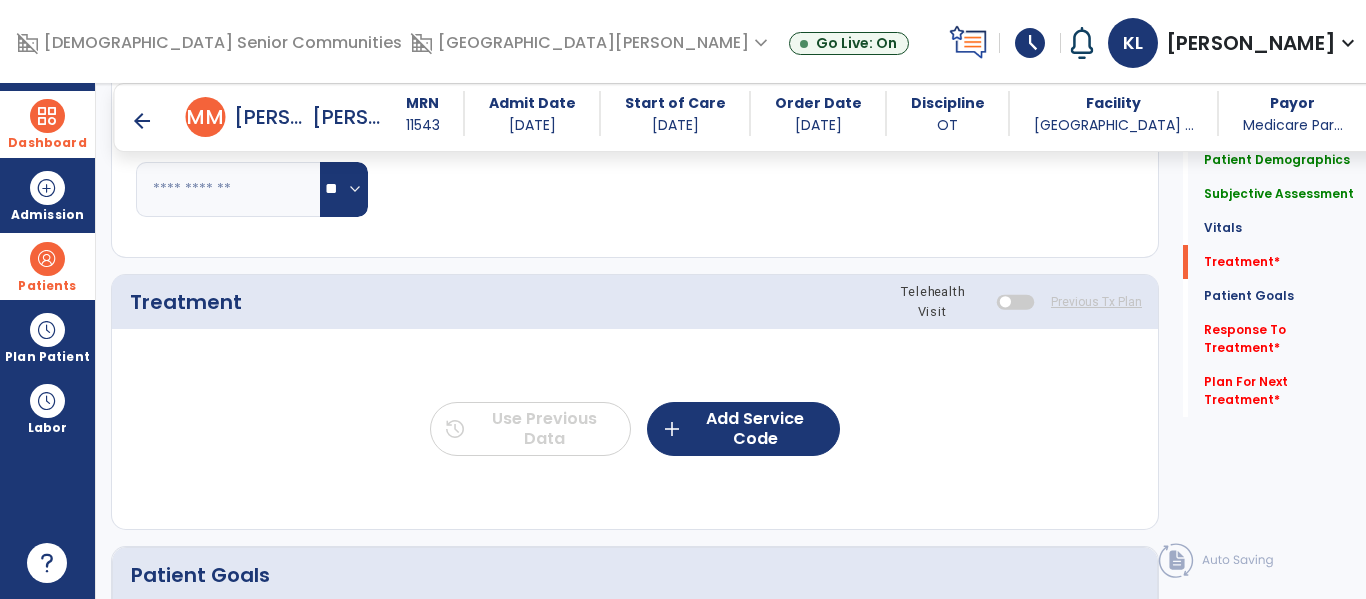 scroll, scrollTop: 1022, scrollLeft: 0, axis: vertical 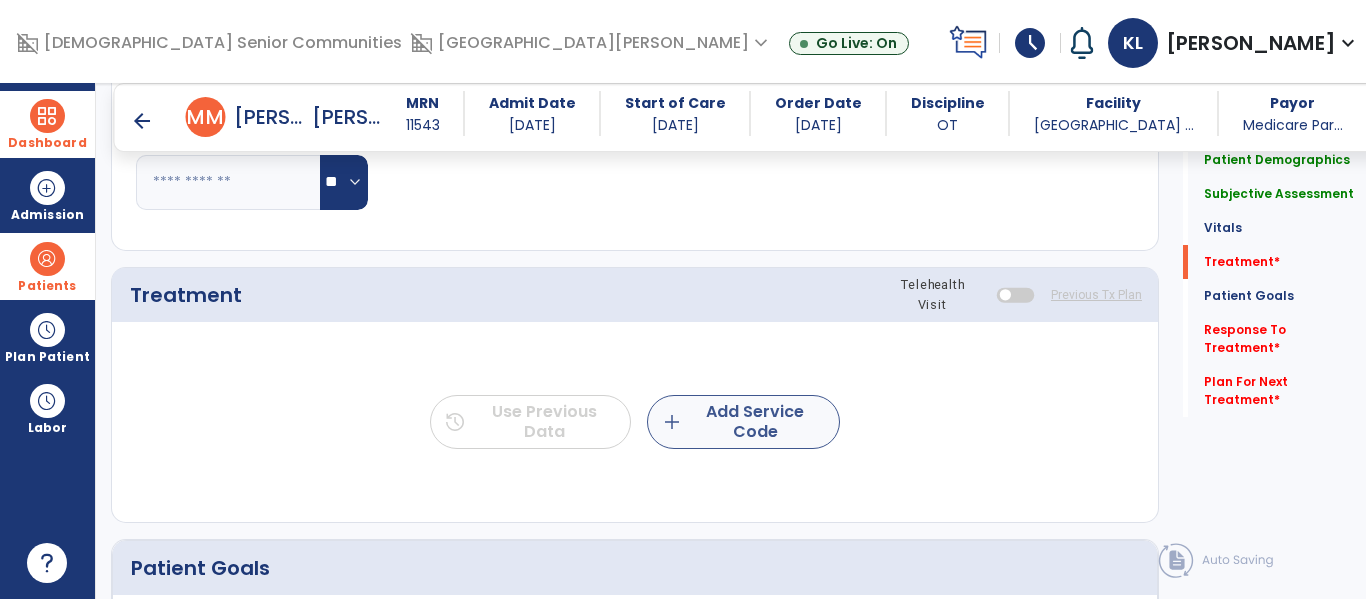 type on "**********" 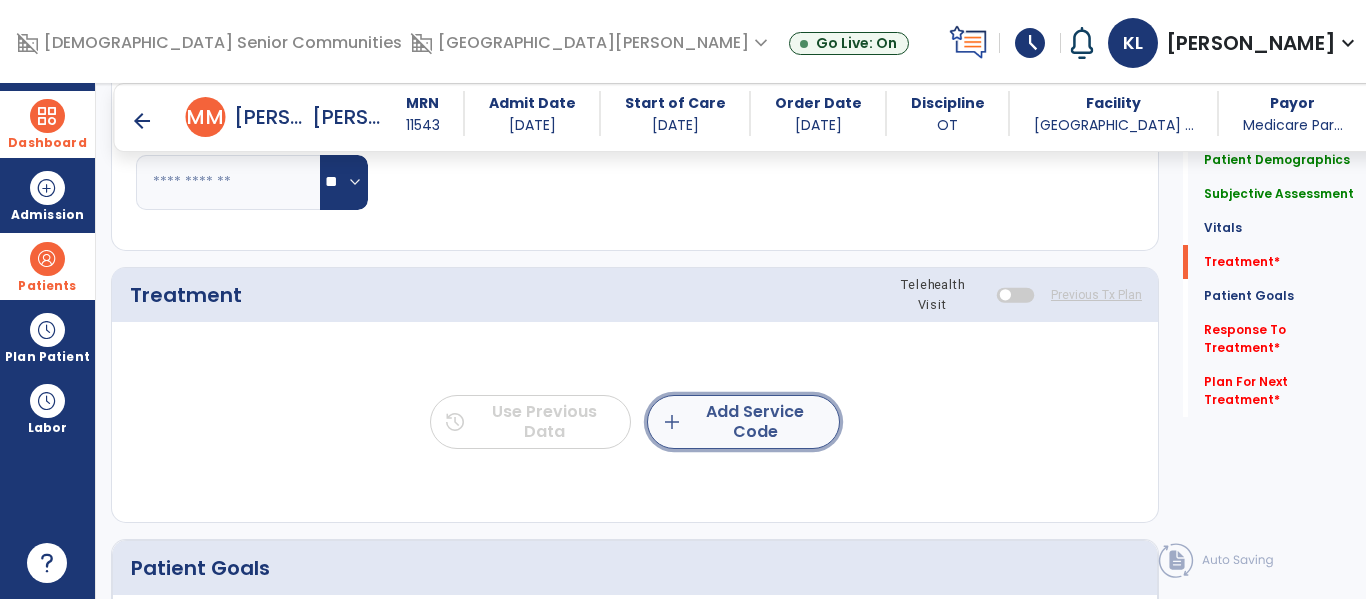 click on "add  Add Service Code" 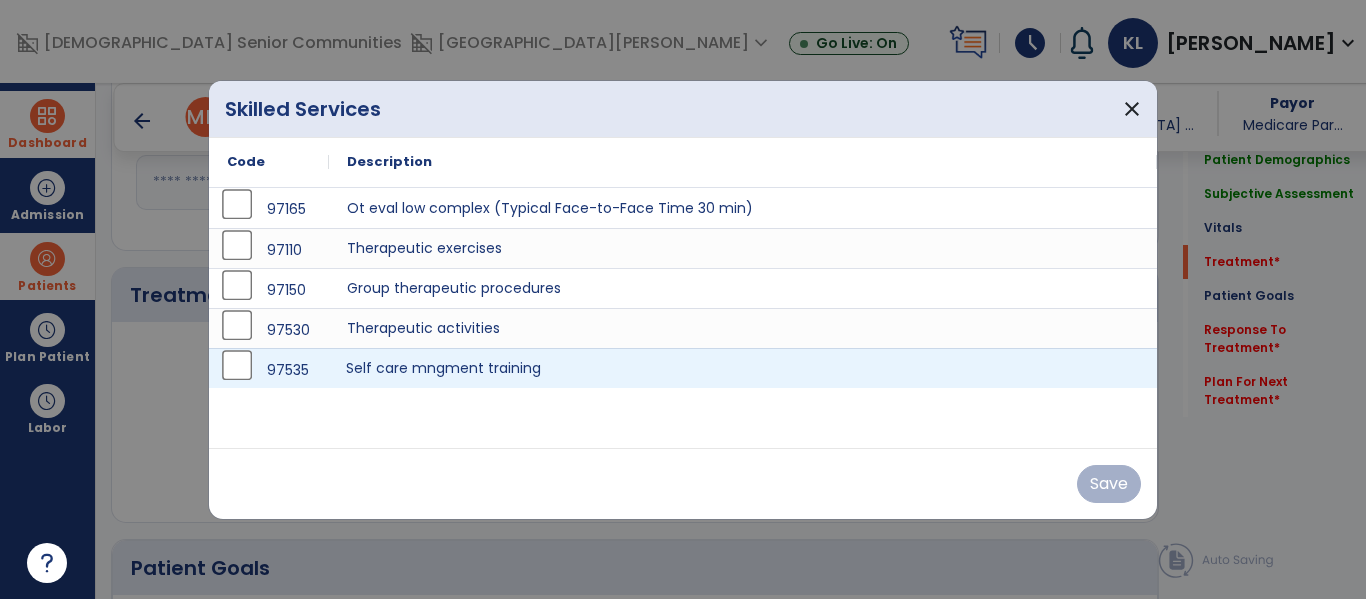 click on "Self care mngment training" at bounding box center [743, 368] 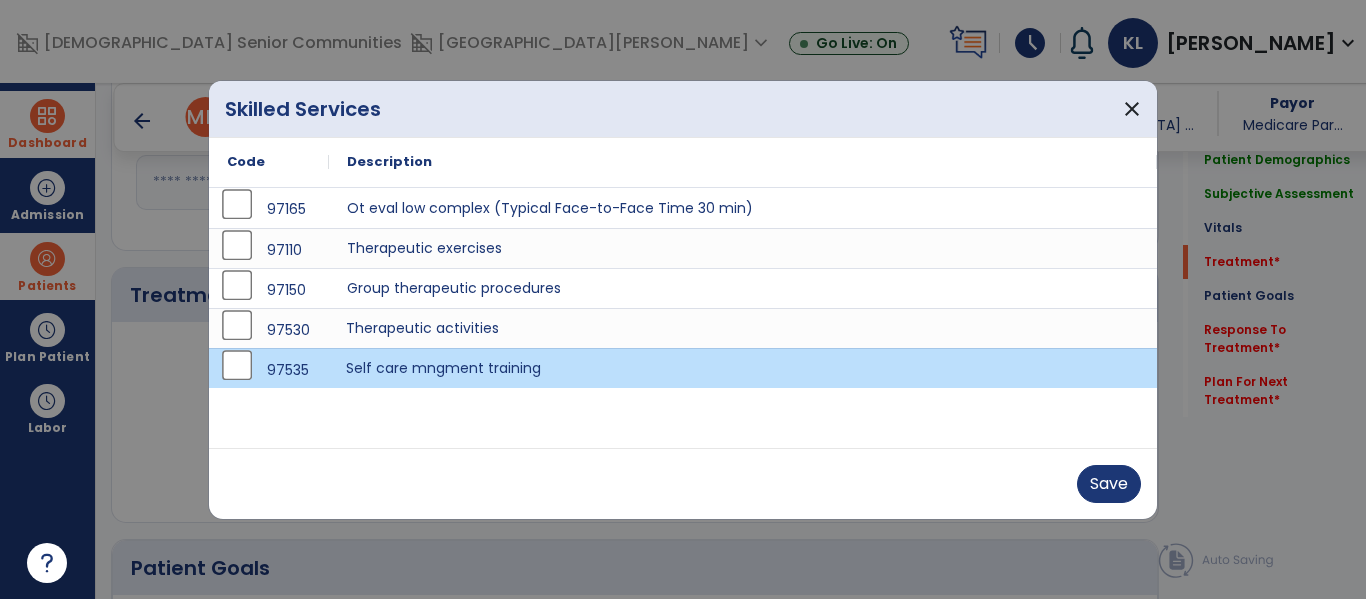 click on "Therapeutic activities" at bounding box center [743, 328] 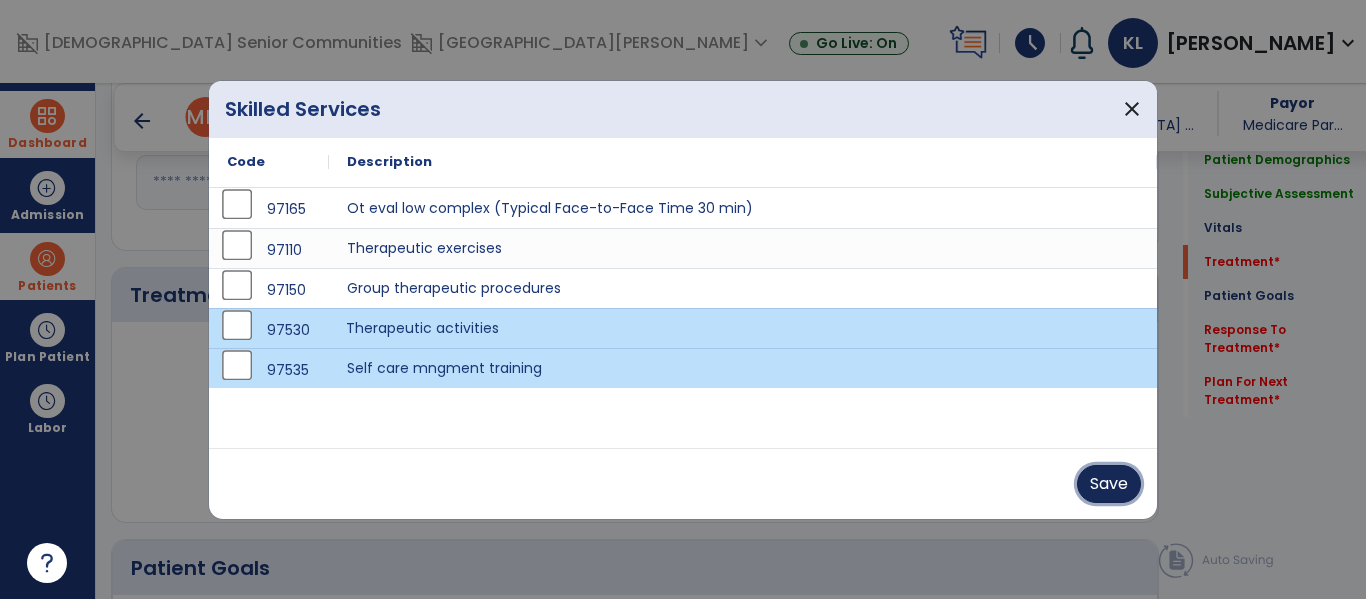 click on "Save" at bounding box center (1109, 484) 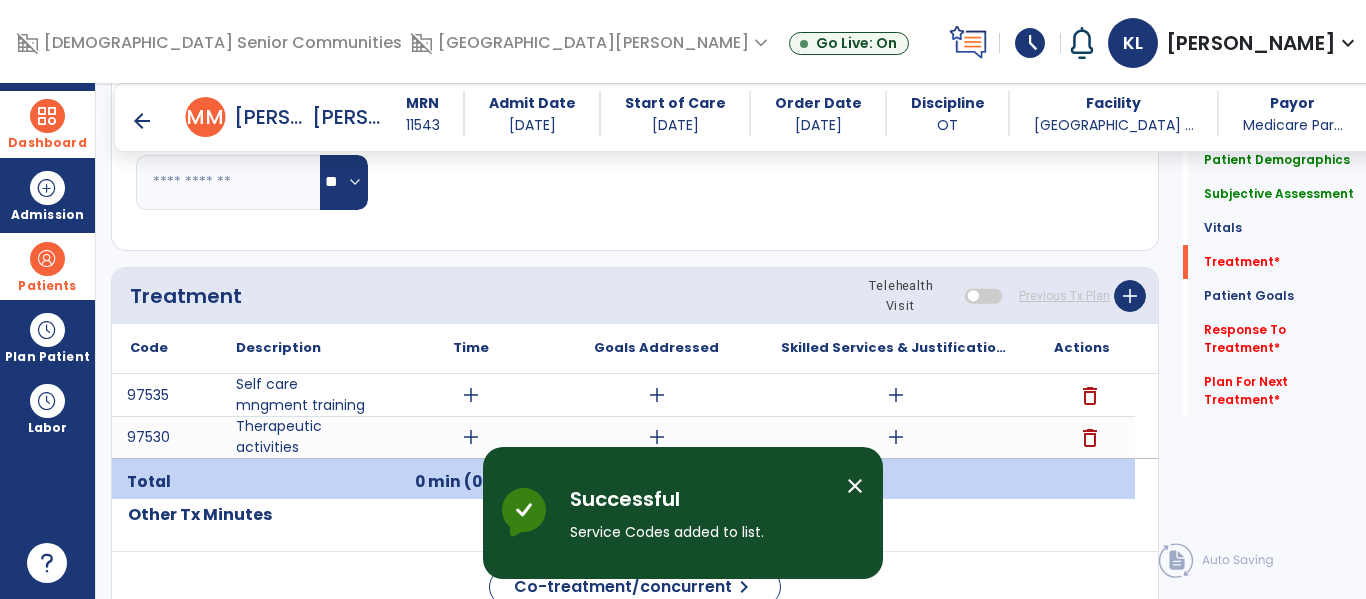 click on "add" at bounding box center (471, 437) 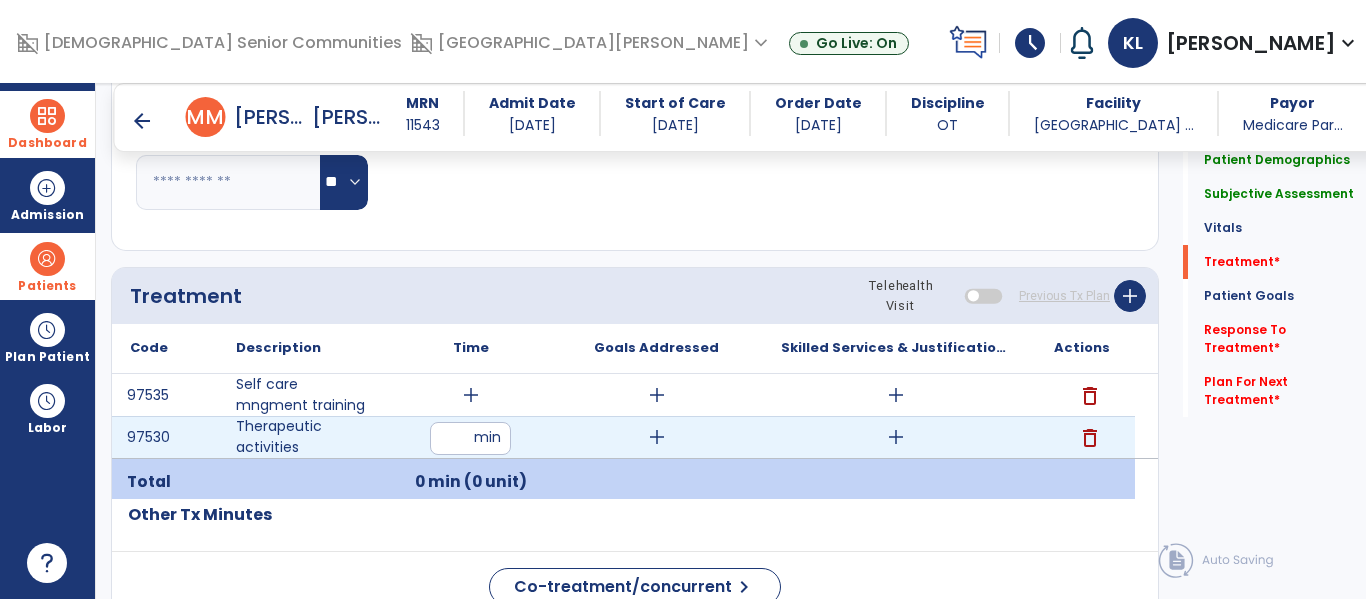 type on "**" 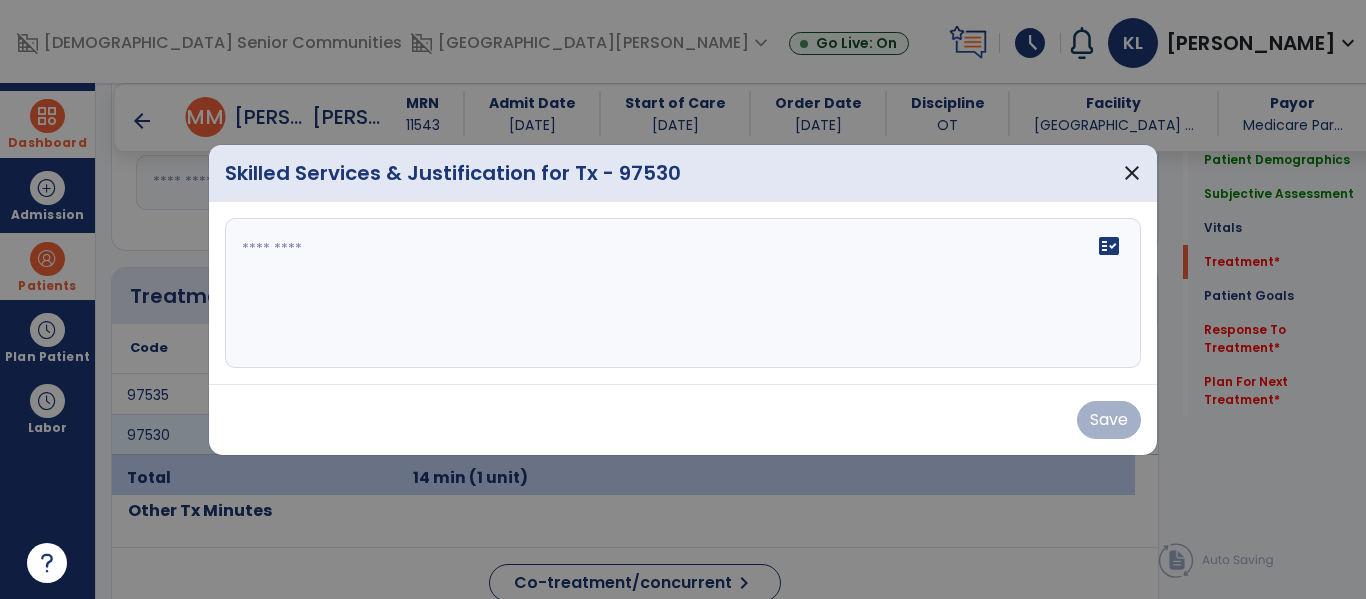 click on "fact_check" at bounding box center (683, 293) 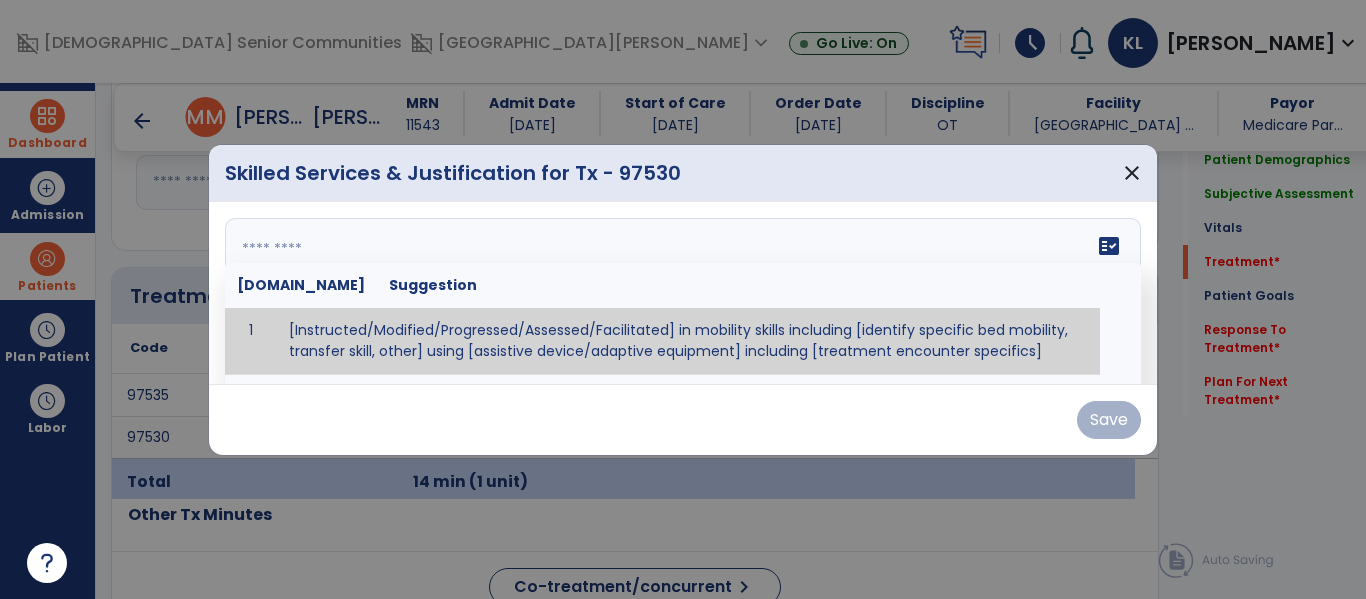 paste on "**********" 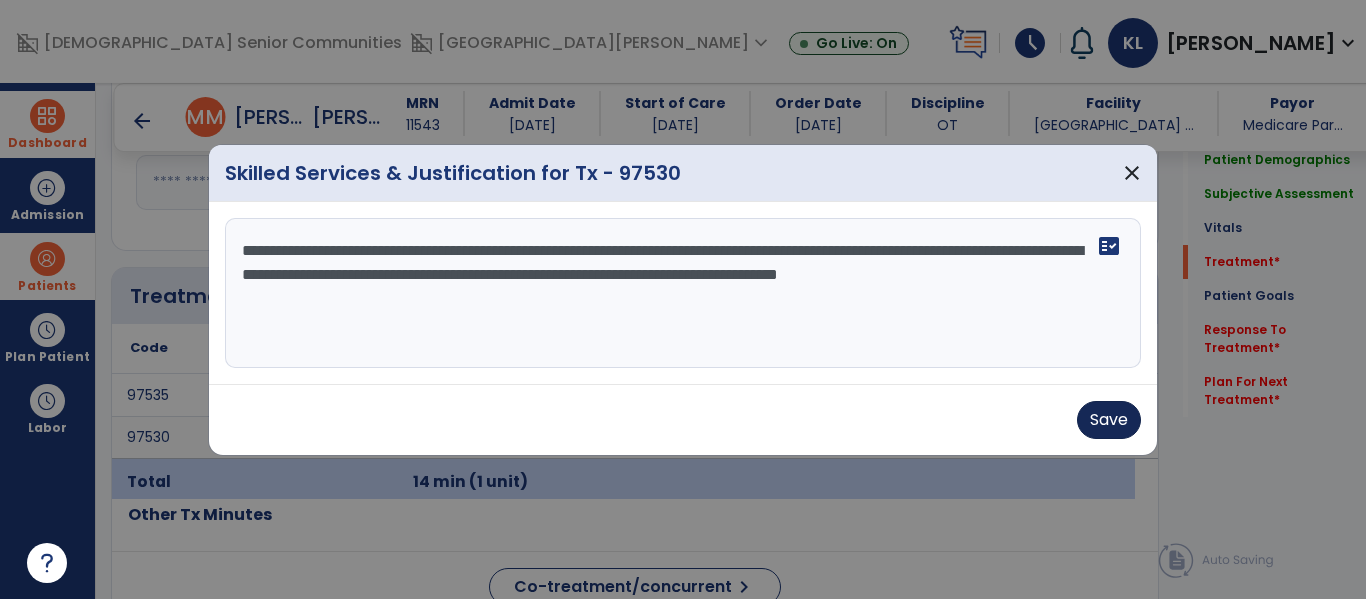 type on "**********" 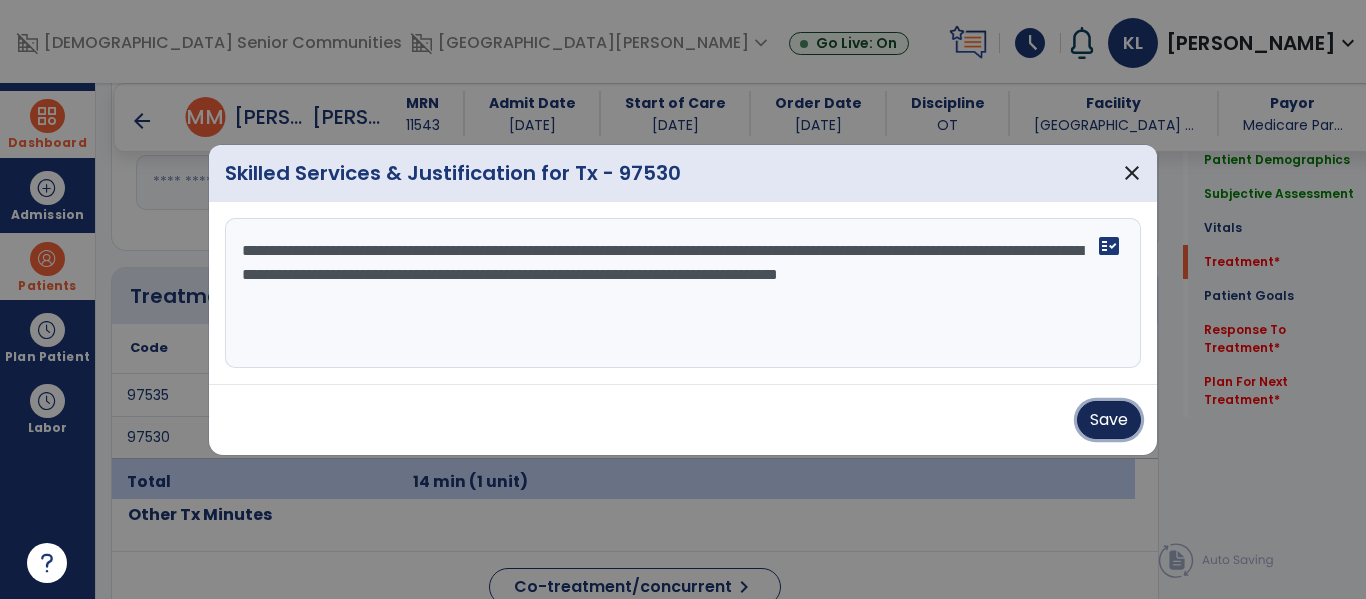click on "Save" at bounding box center (1109, 420) 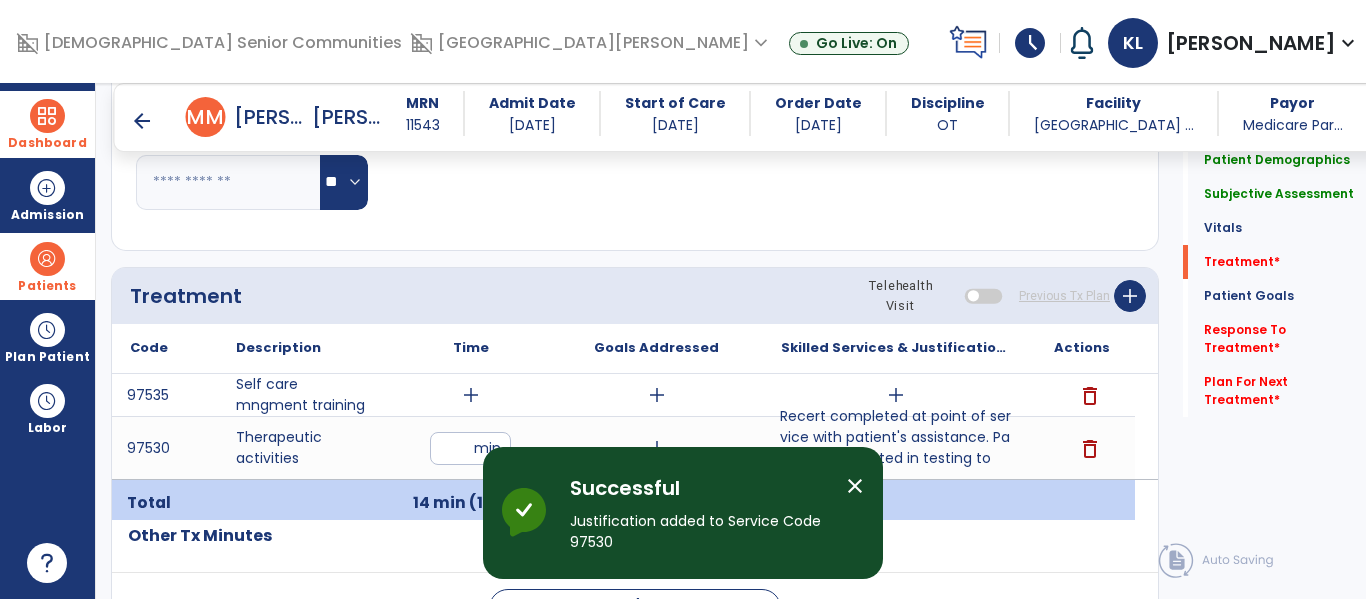 click on "add" at bounding box center (471, 395) 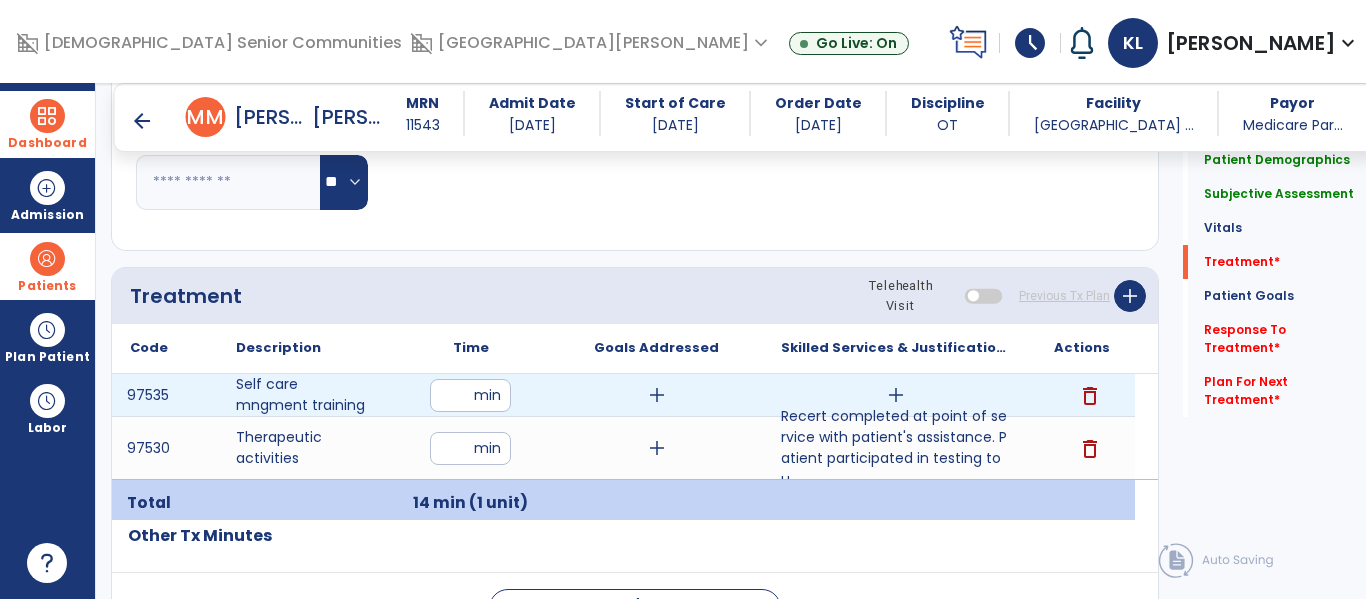 type on "**" 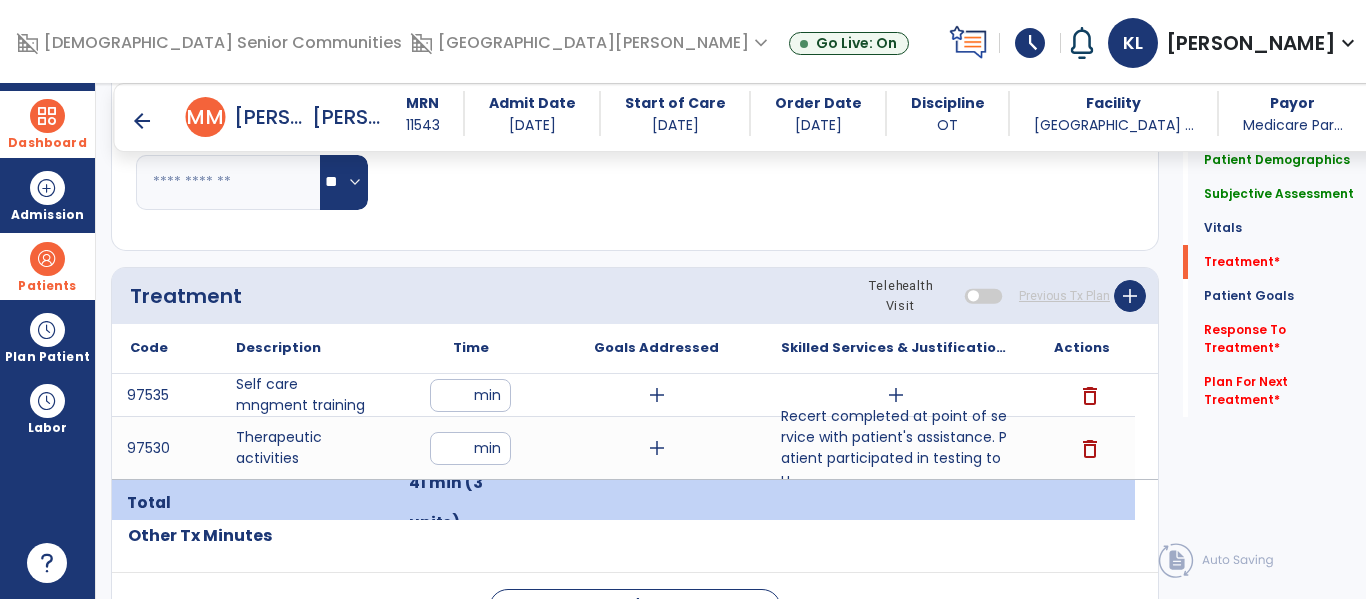 click on "add" at bounding box center (896, 395) 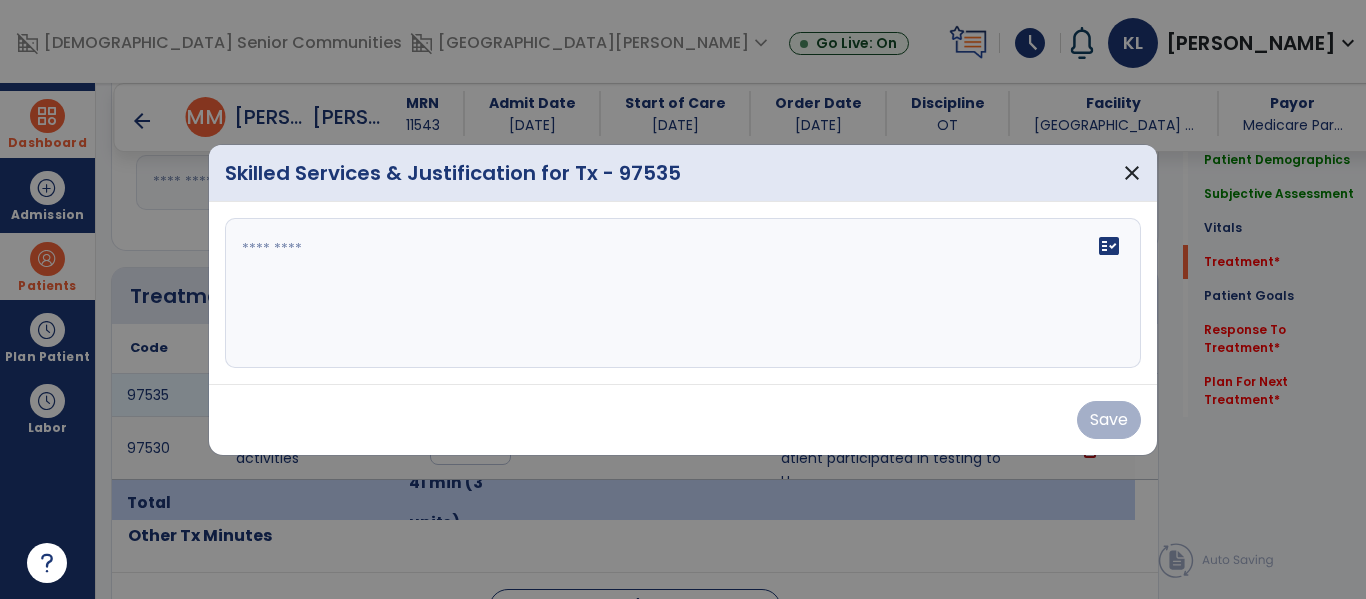 click on "fact_check" at bounding box center [683, 293] 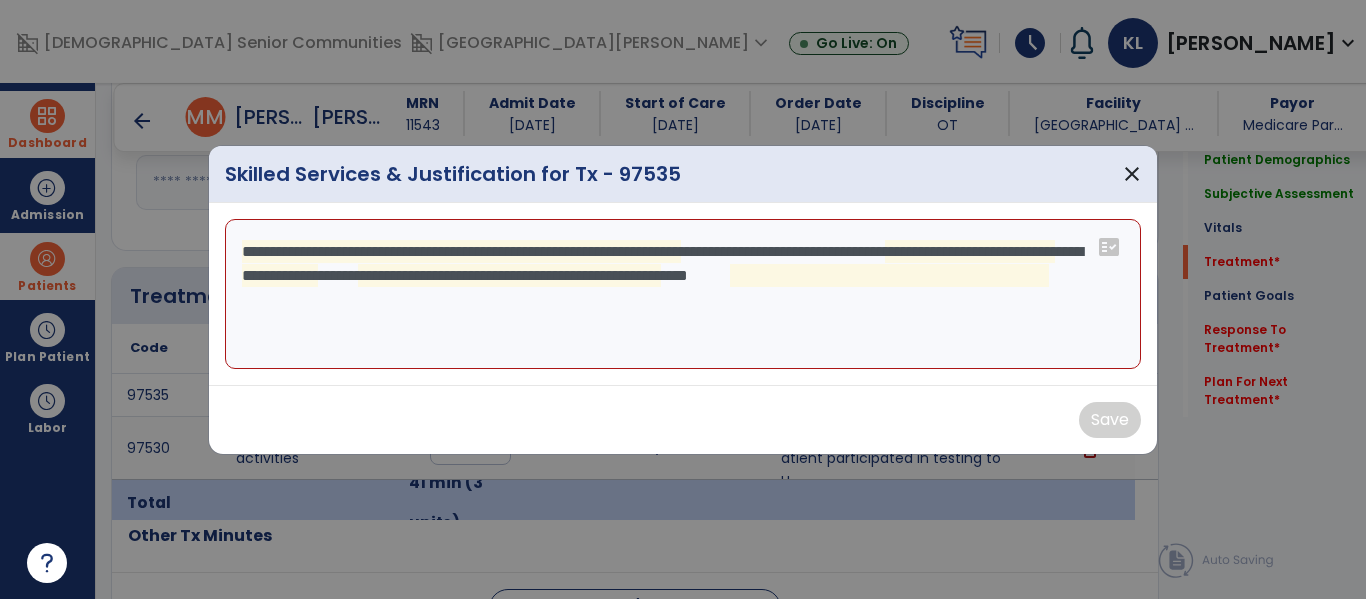 click on "**********" at bounding box center (683, 294) 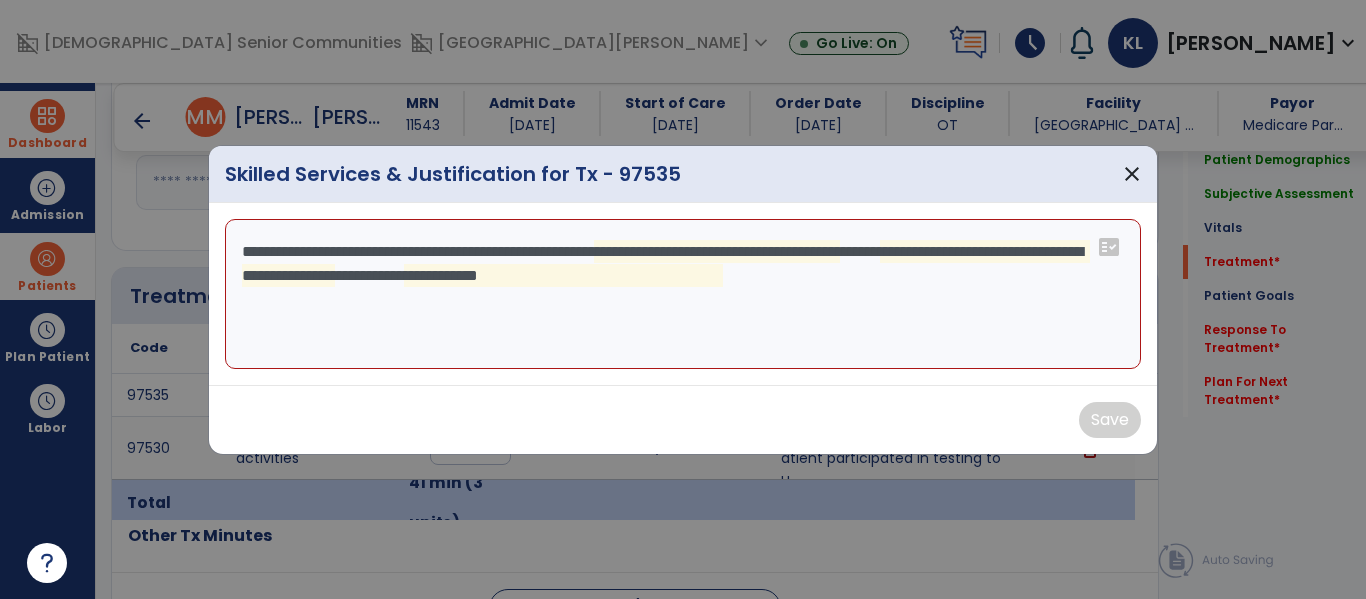 click on "**********" at bounding box center [683, 294] 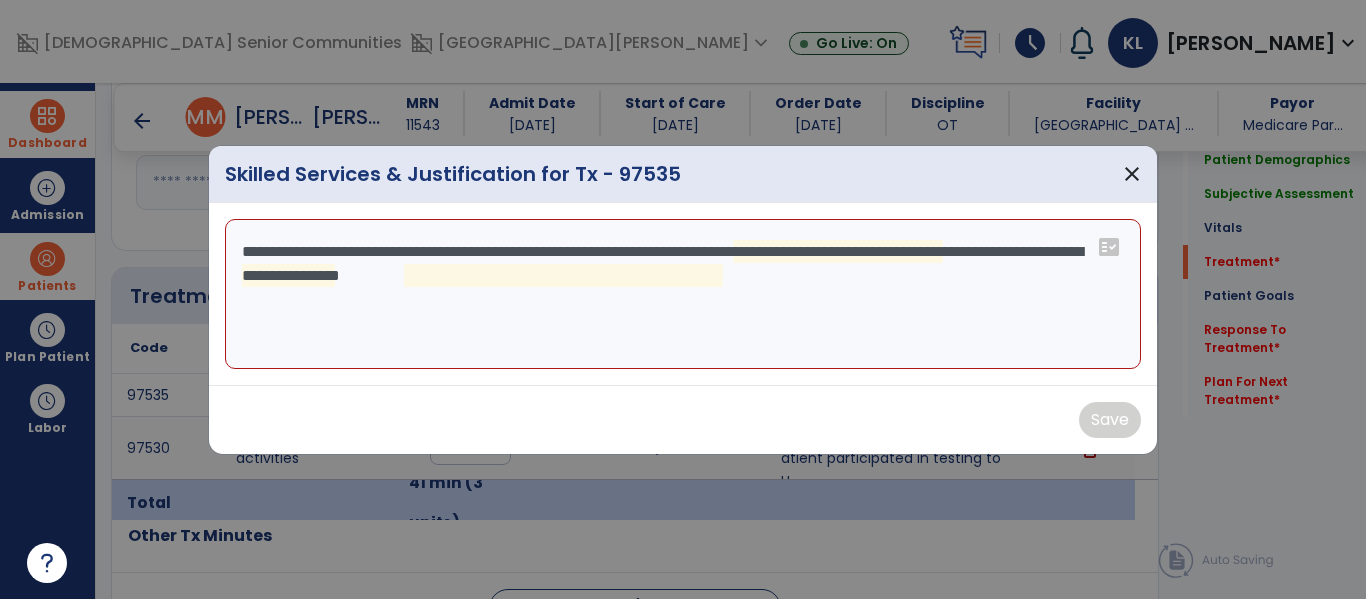 click on "**********" at bounding box center (683, 294) 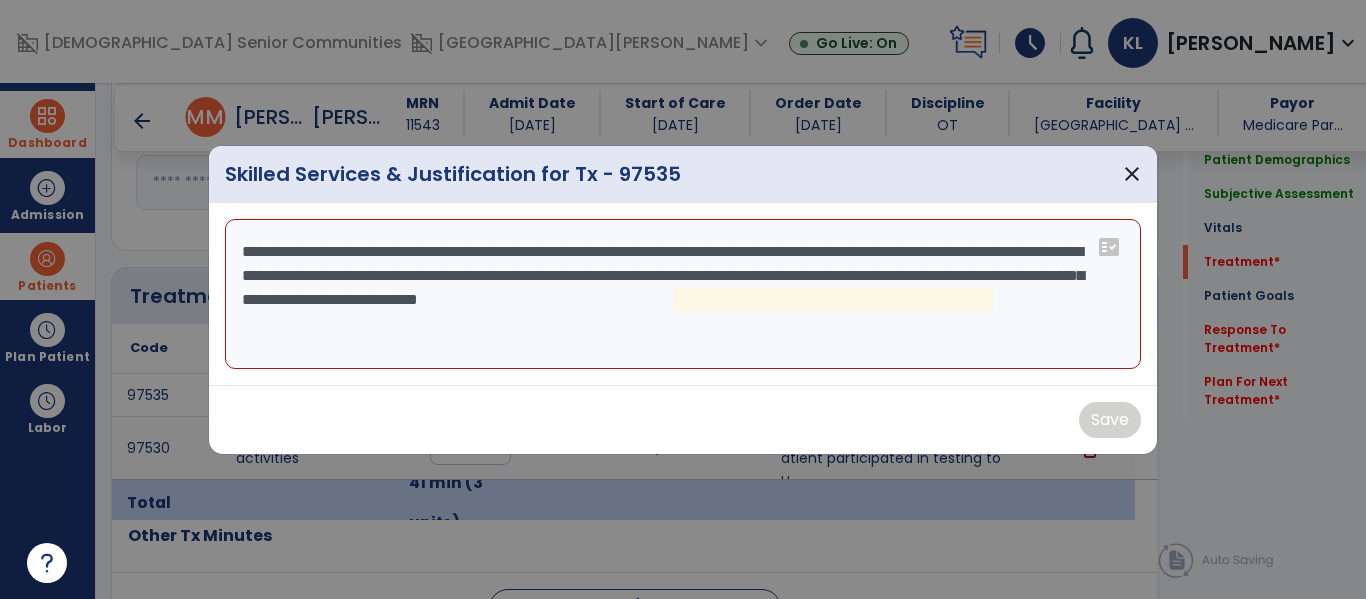 click on "**********" at bounding box center (683, 294) 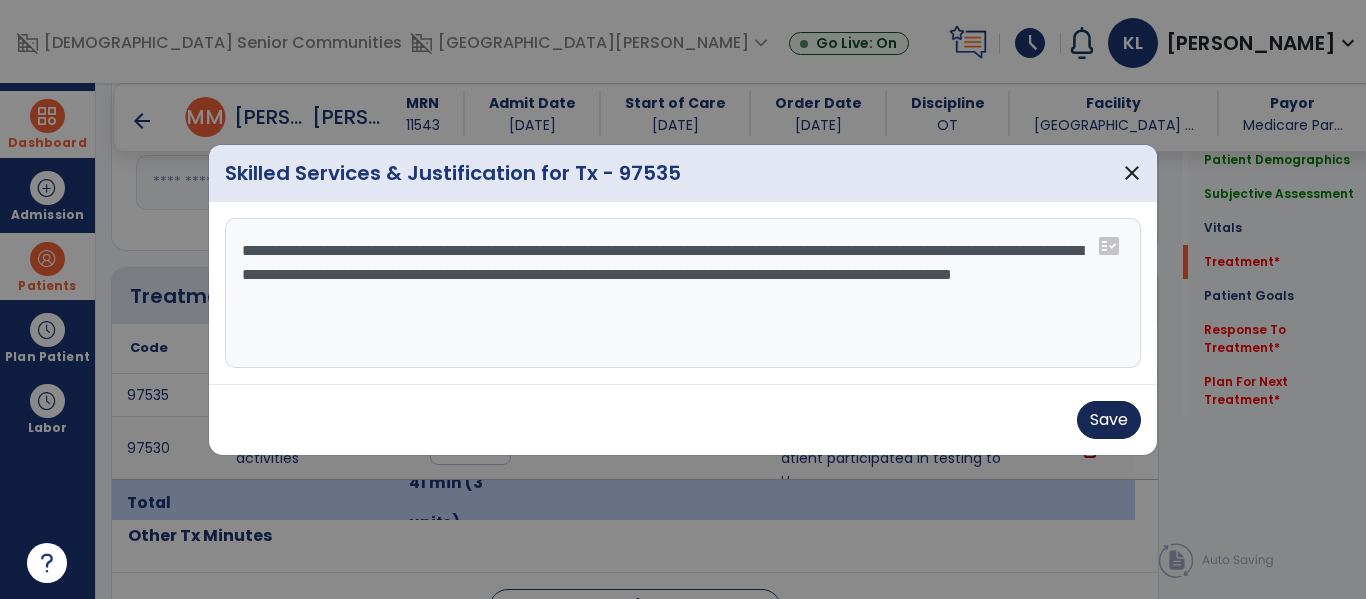 type on "**********" 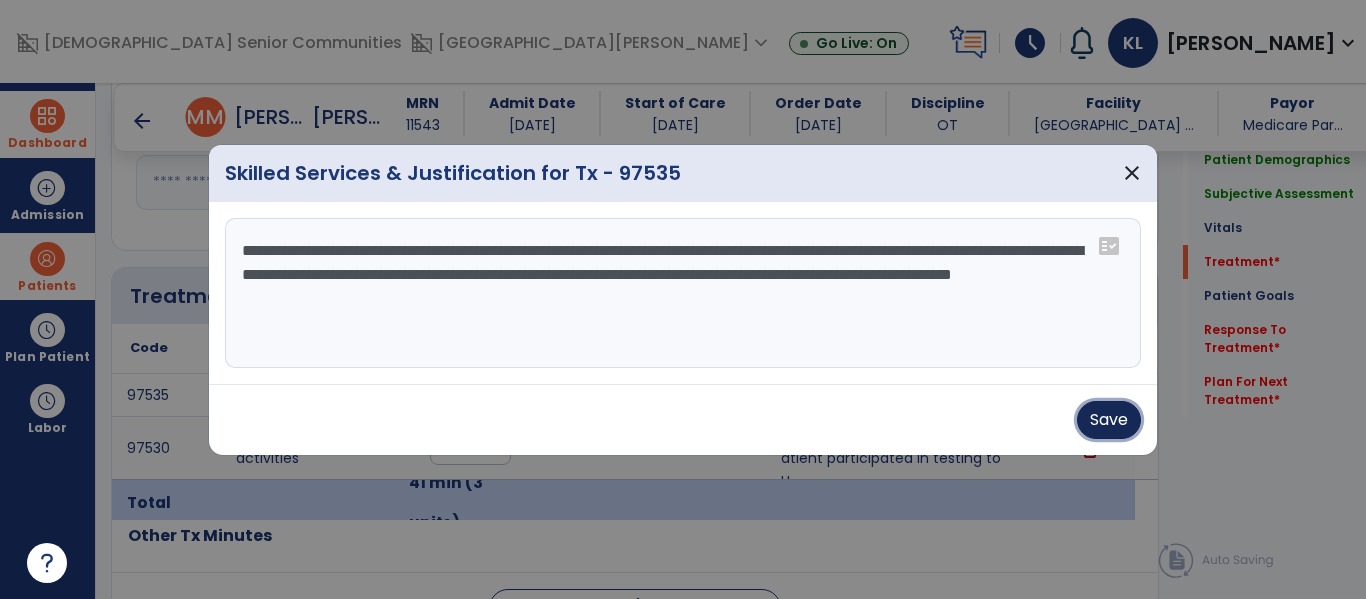 click on "Save" at bounding box center (1109, 420) 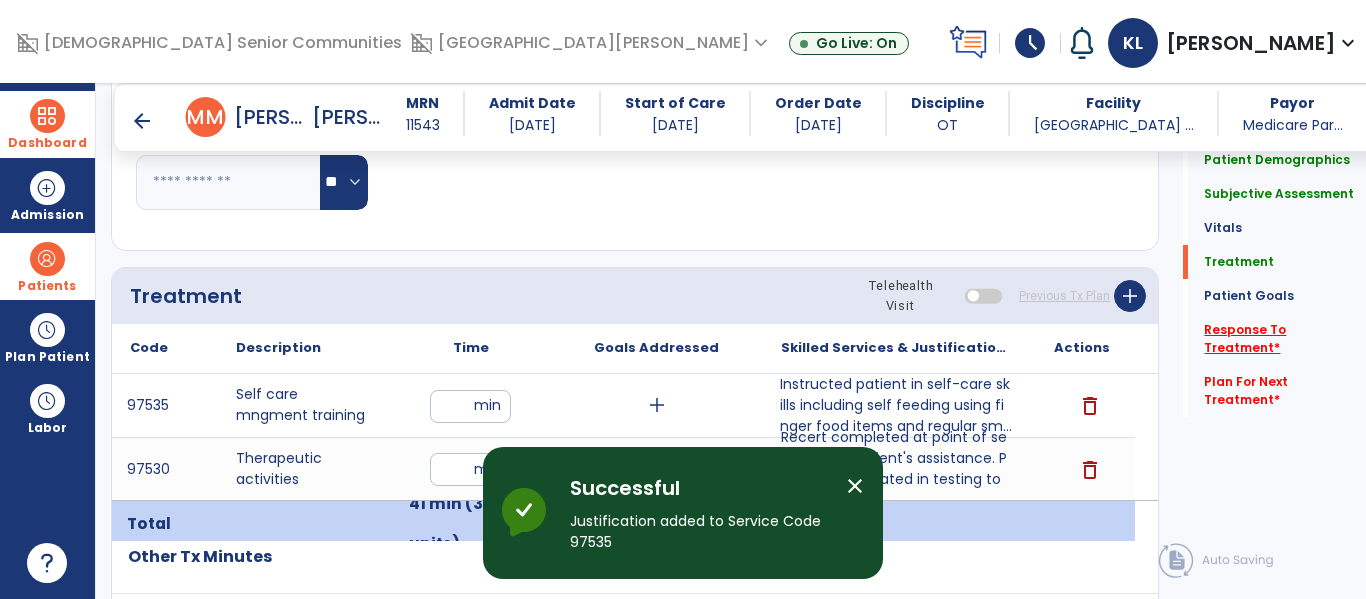 click on "Response To Treatment   *" 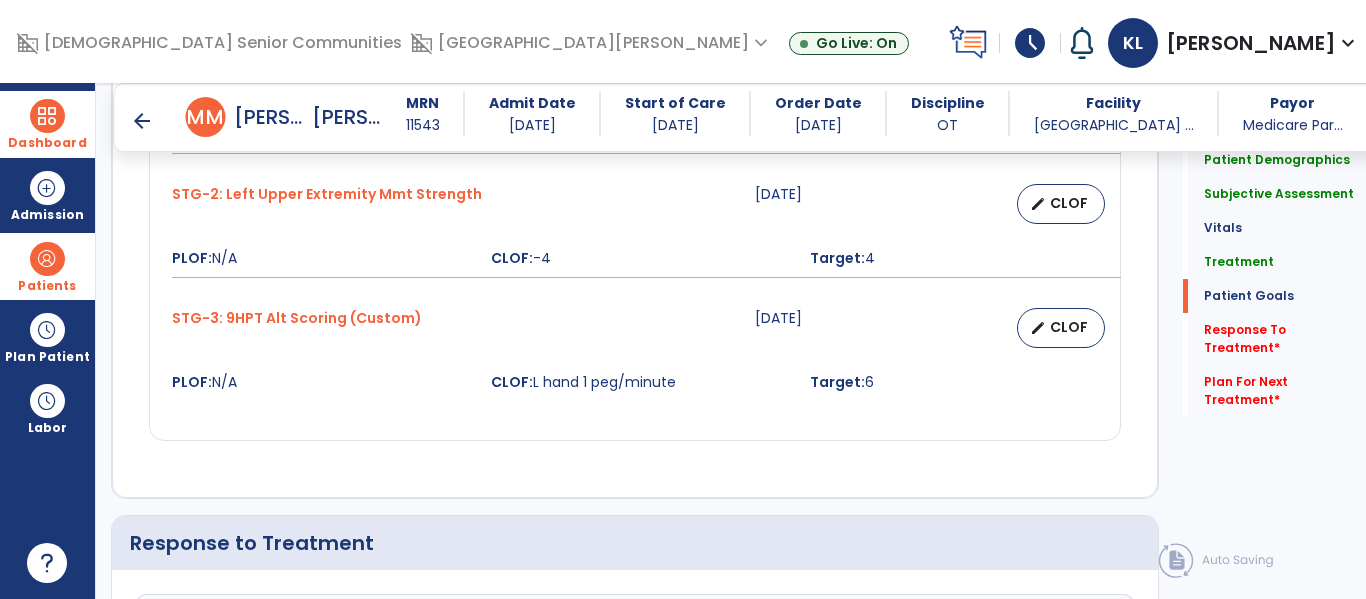 scroll, scrollTop: 2179, scrollLeft: 0, axis: vertical 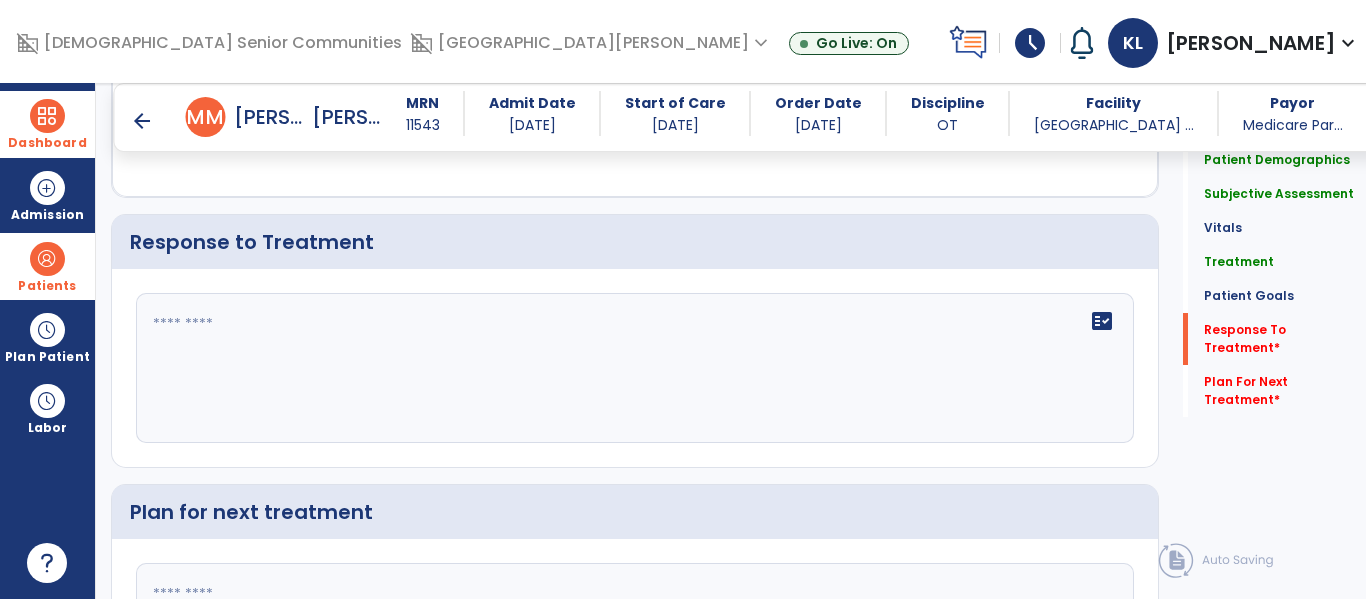 click 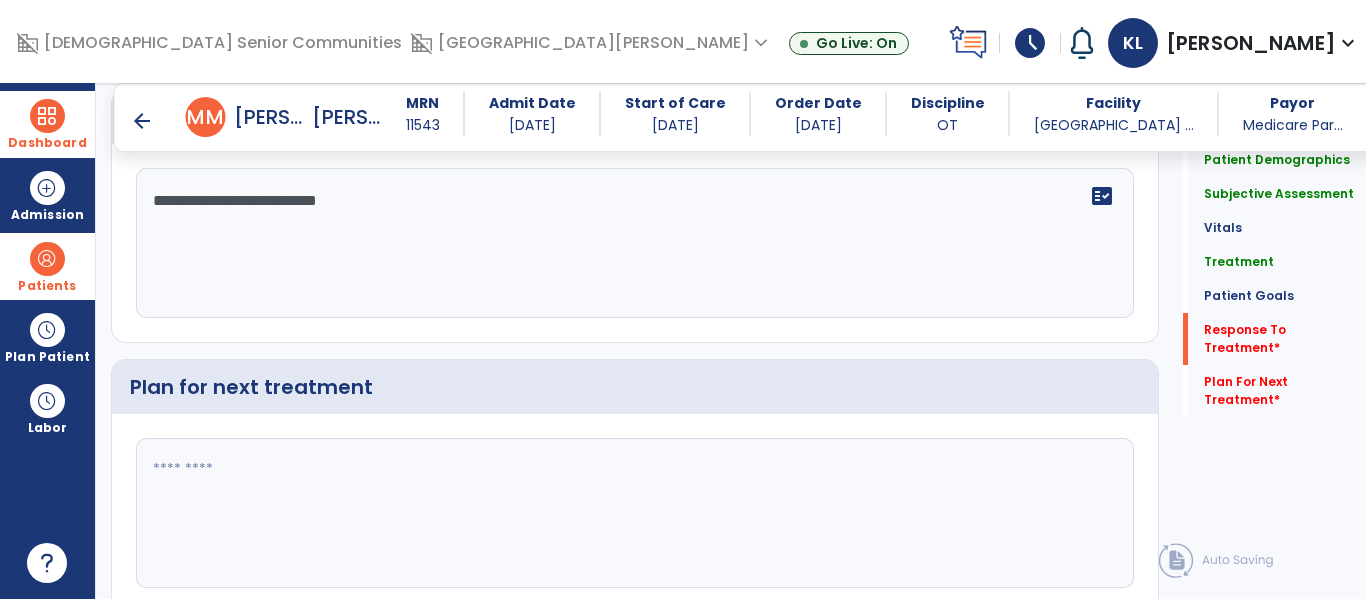 scroll, scrollTop: 2313, scrollLeft: 0, axis: vertical 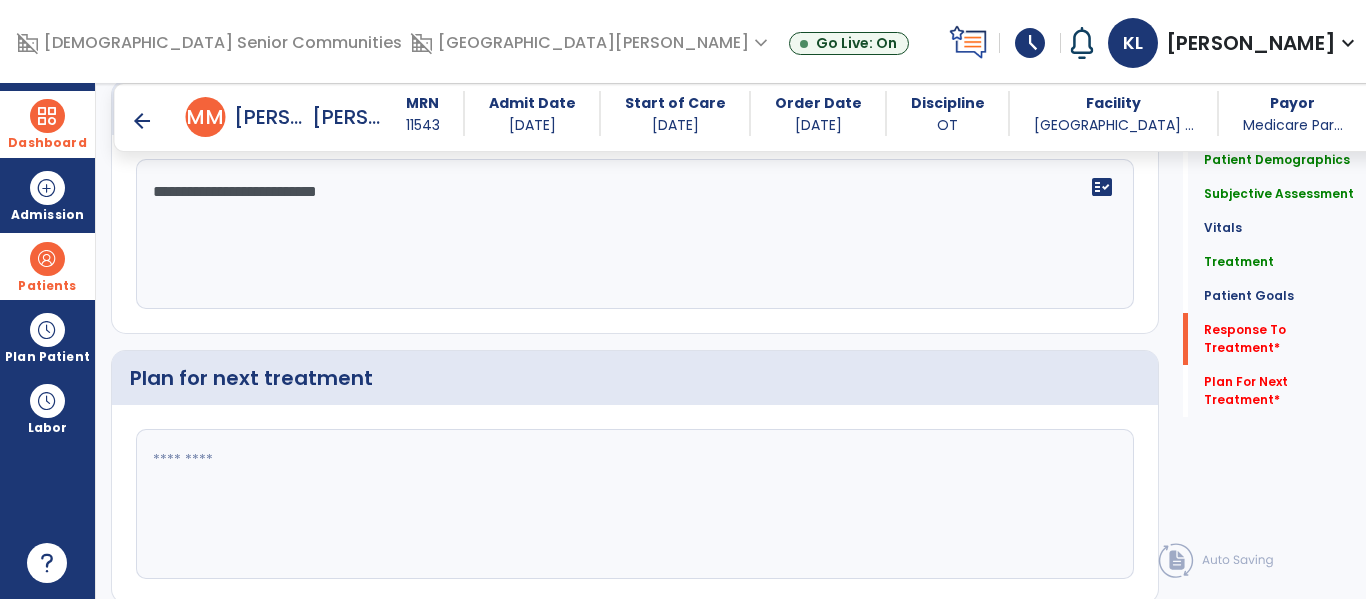 type on "**********" 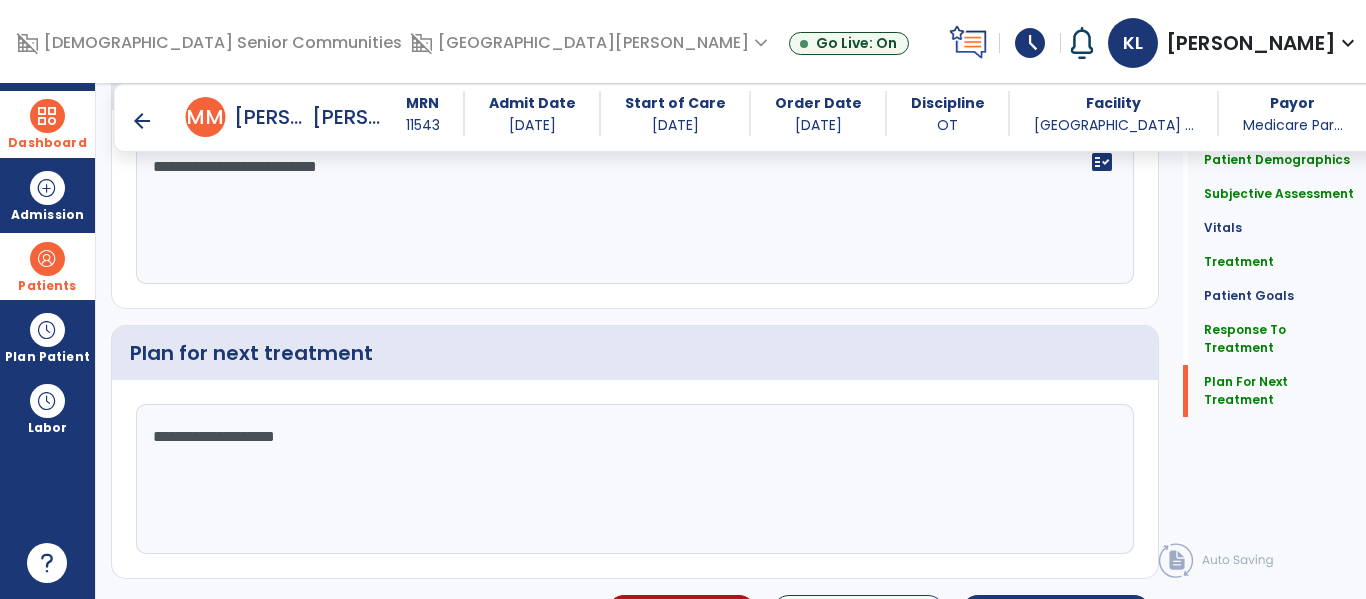 scroll, scrollTop: 2384, scrollLeft: 0, axis: vertical 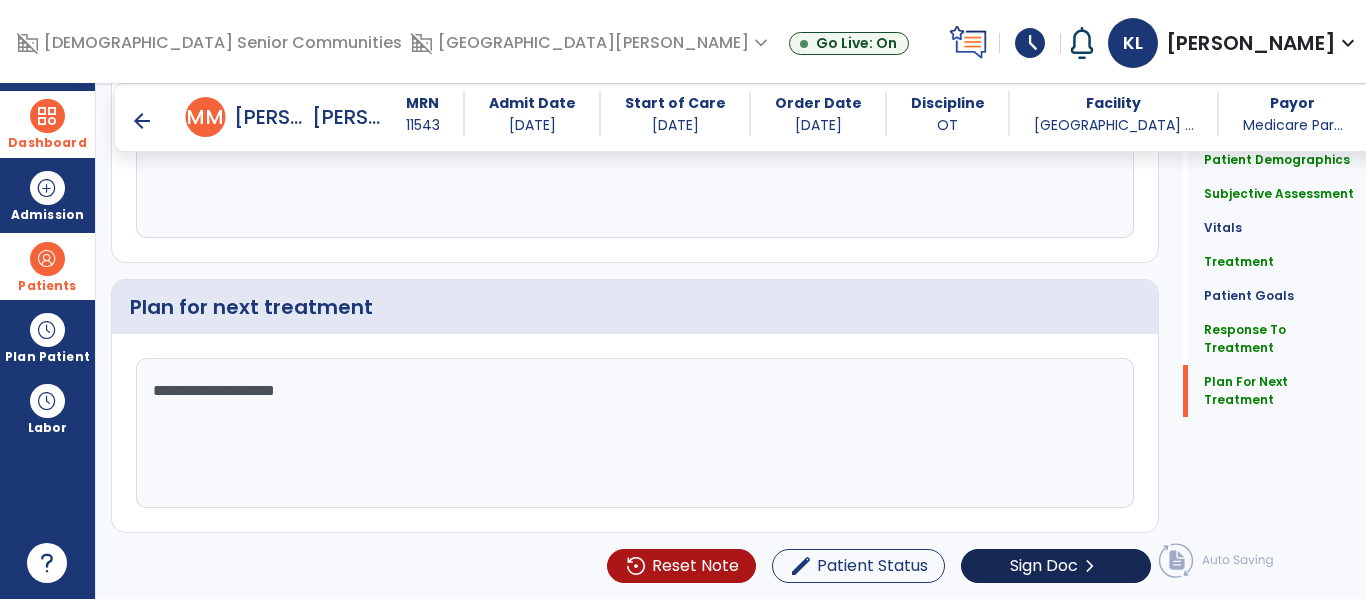 type on "**********" 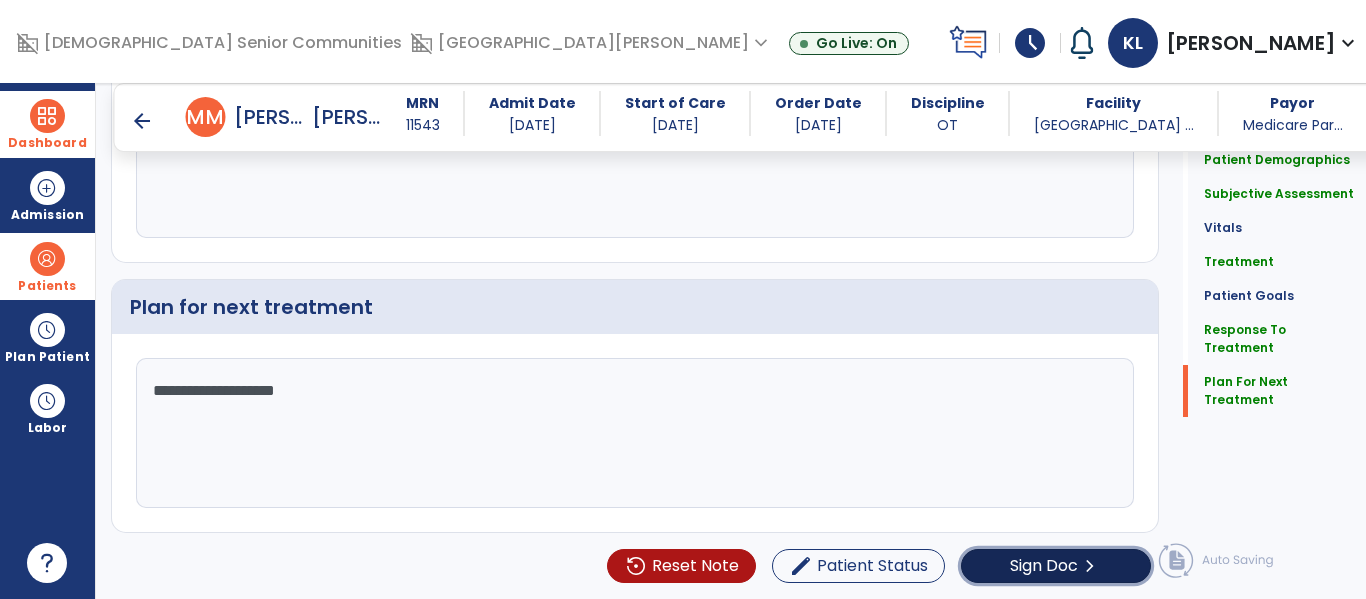 click on "Sign Doc" 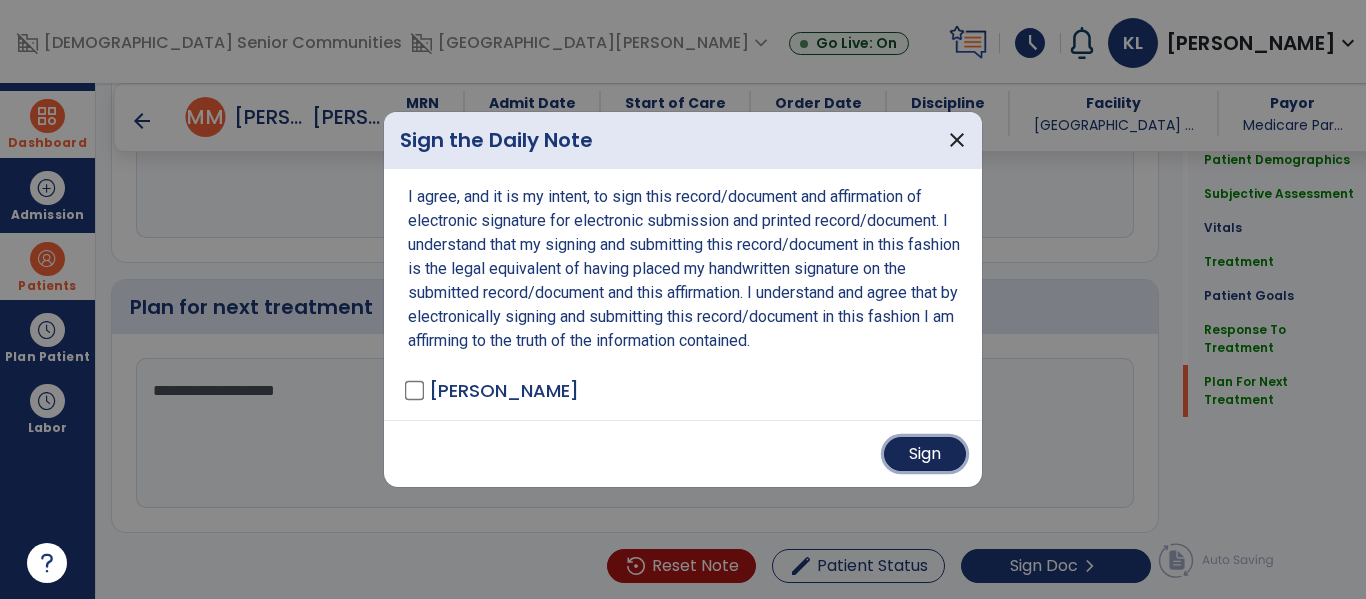 click on "Sign" at bounding box center [925, 454] 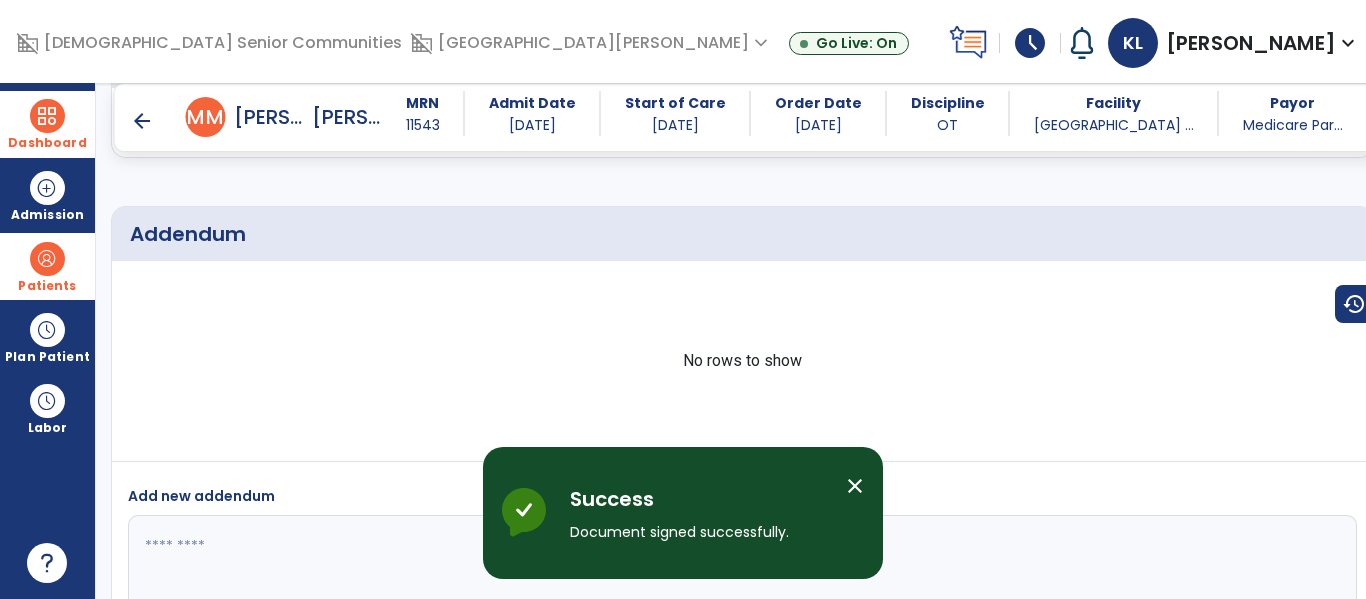 click on "Dashboard" at bounding box center (47, 124) 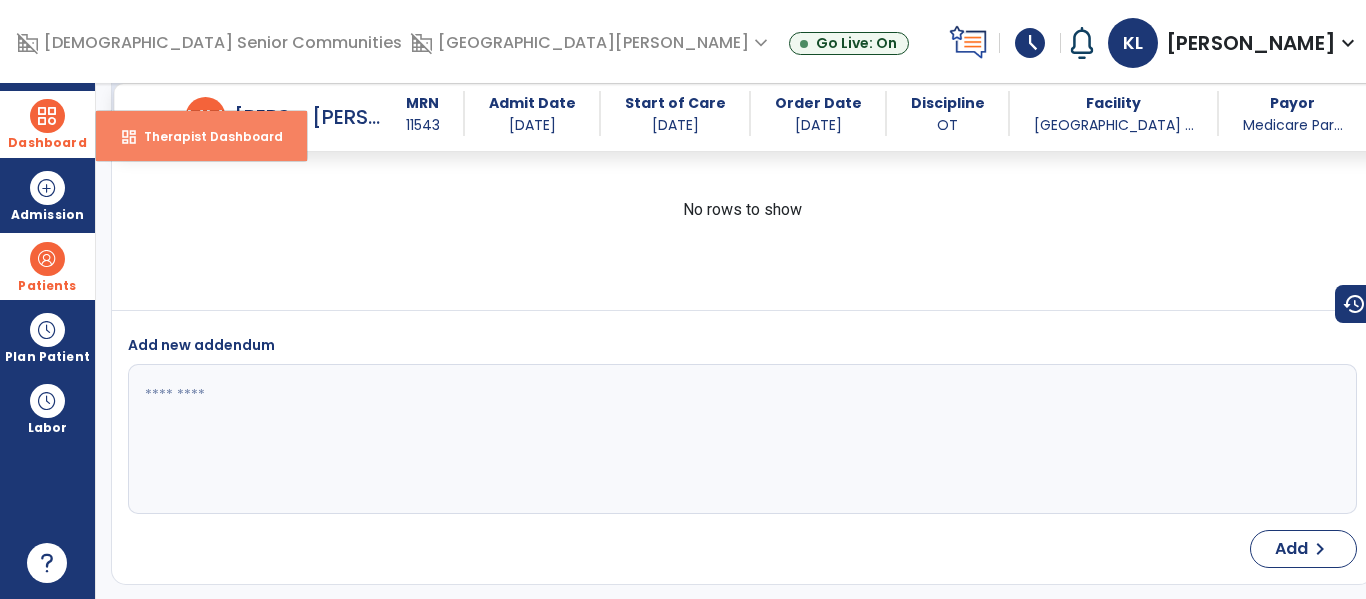 click on "dashboard" at bounding box center (129, 137) 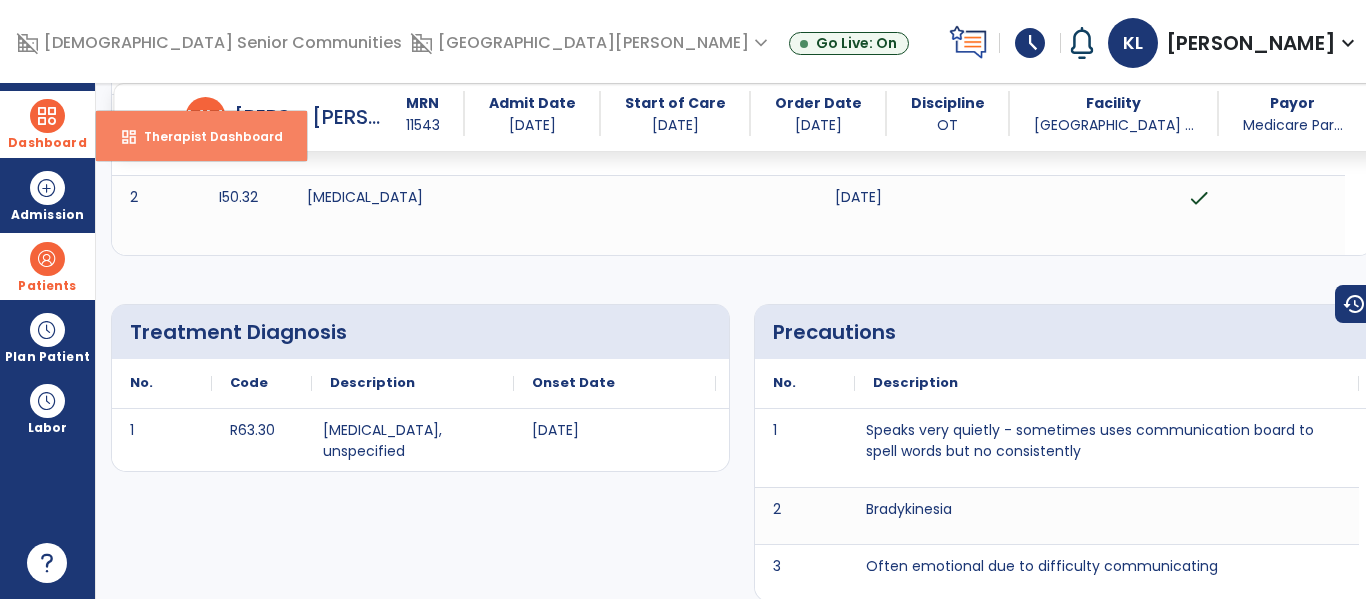 select on "****" 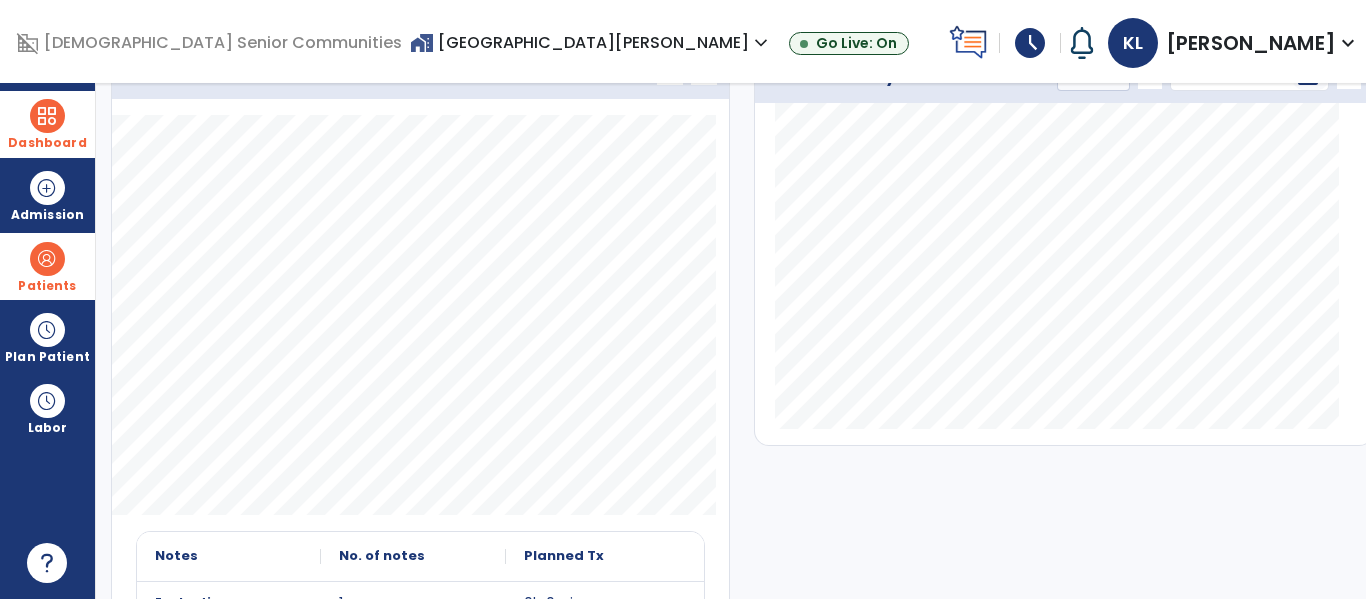 scroll, scrollTop: 0, scrollLeft: 0, axis: both 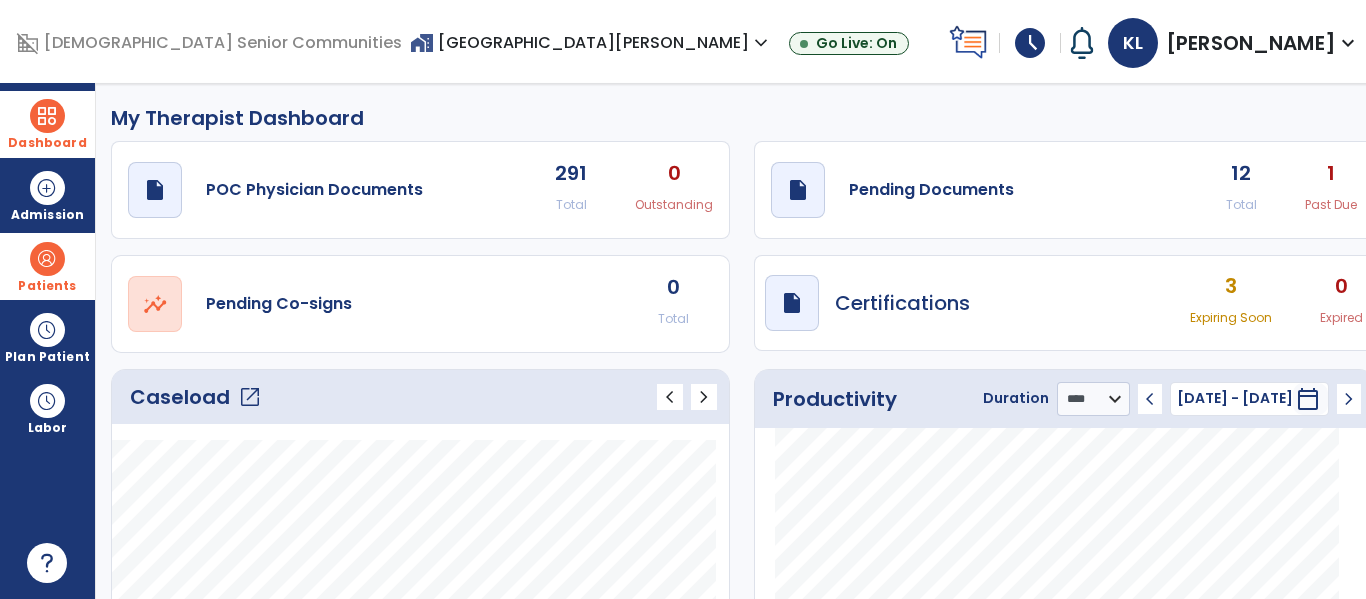 click on "open_in_new" 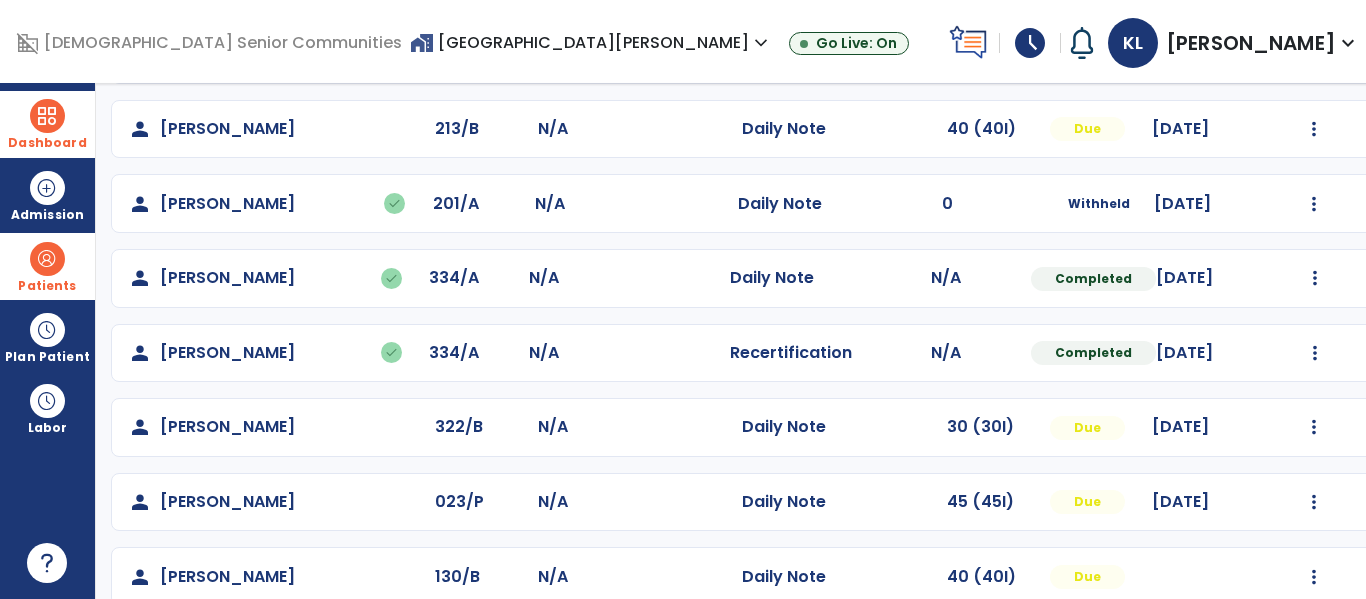scroll, scrollTop: 0, scrollLeft: 0, axis: both 